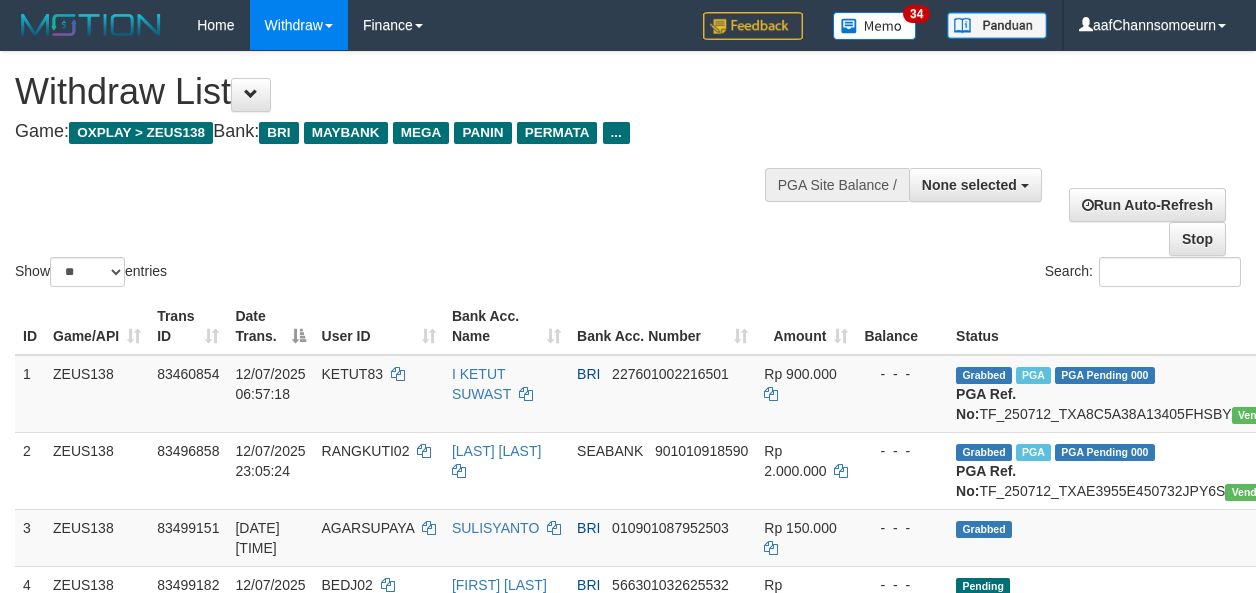 select 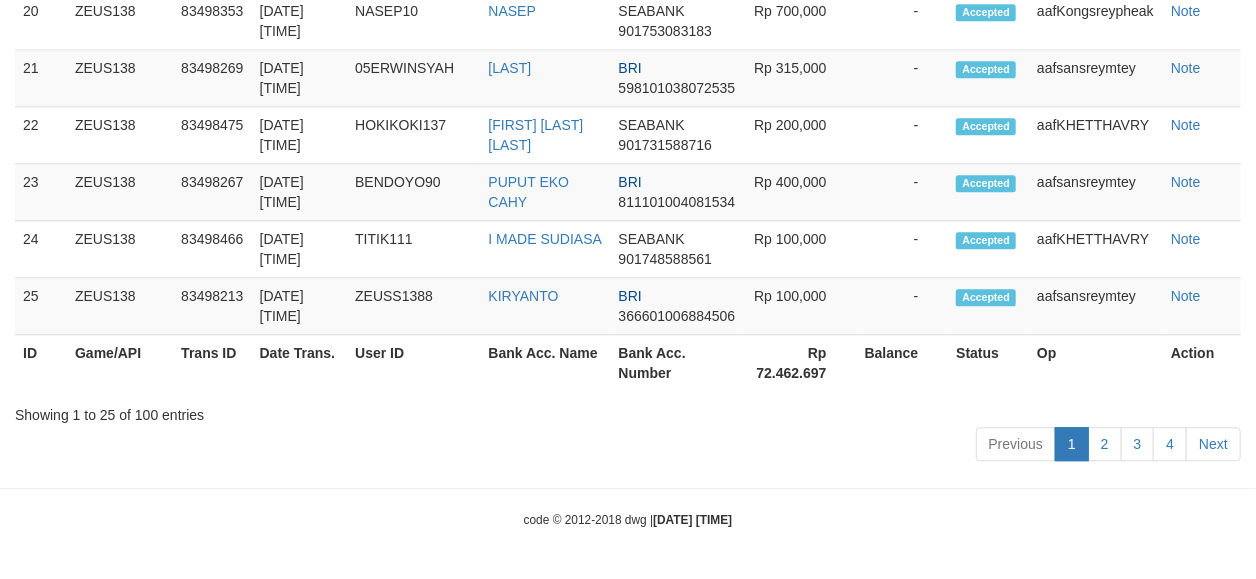 scroll, scrollTop: 2196, scrollLeft: 0, axis: vertical 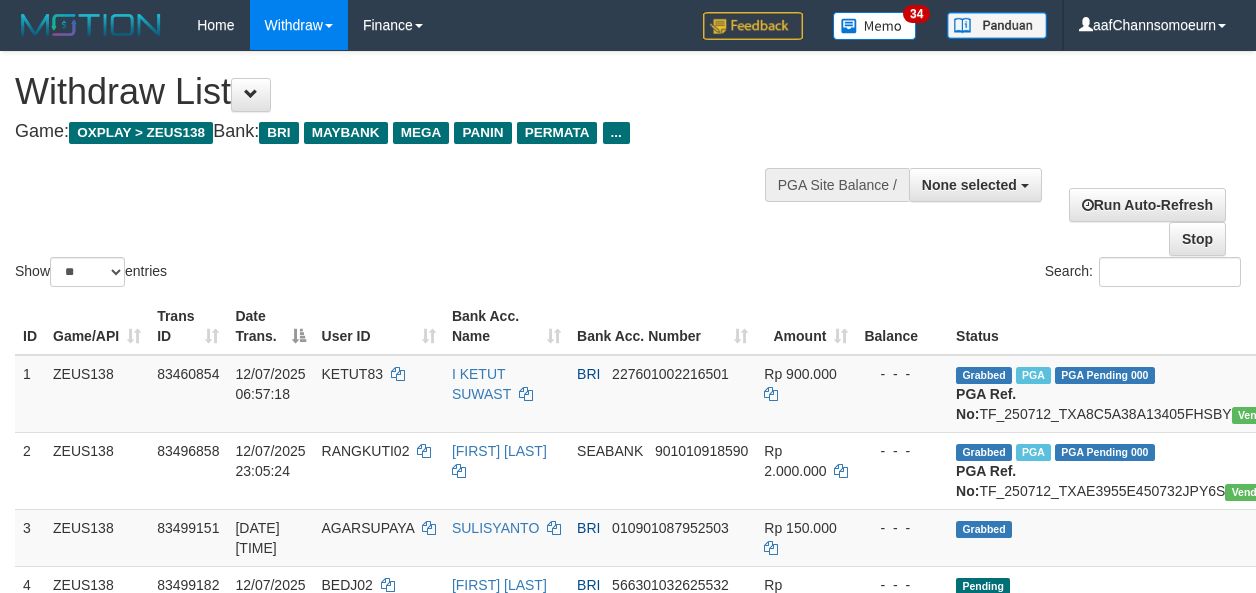 select 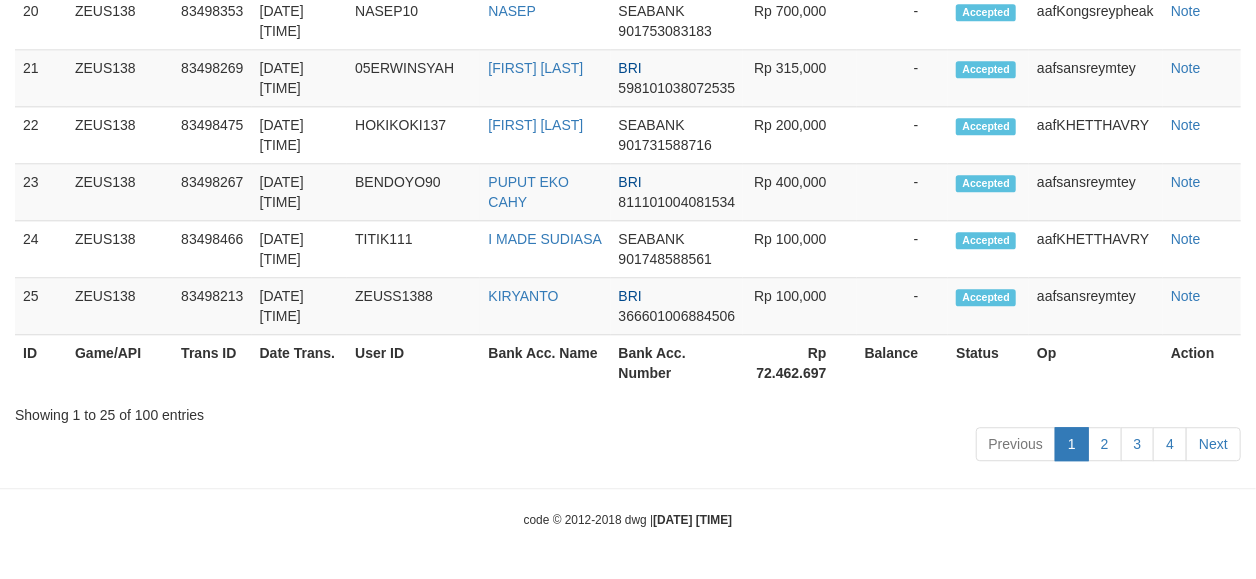 scroll, scrollTop: 2196, scrollLeft: 0, axis: vertical 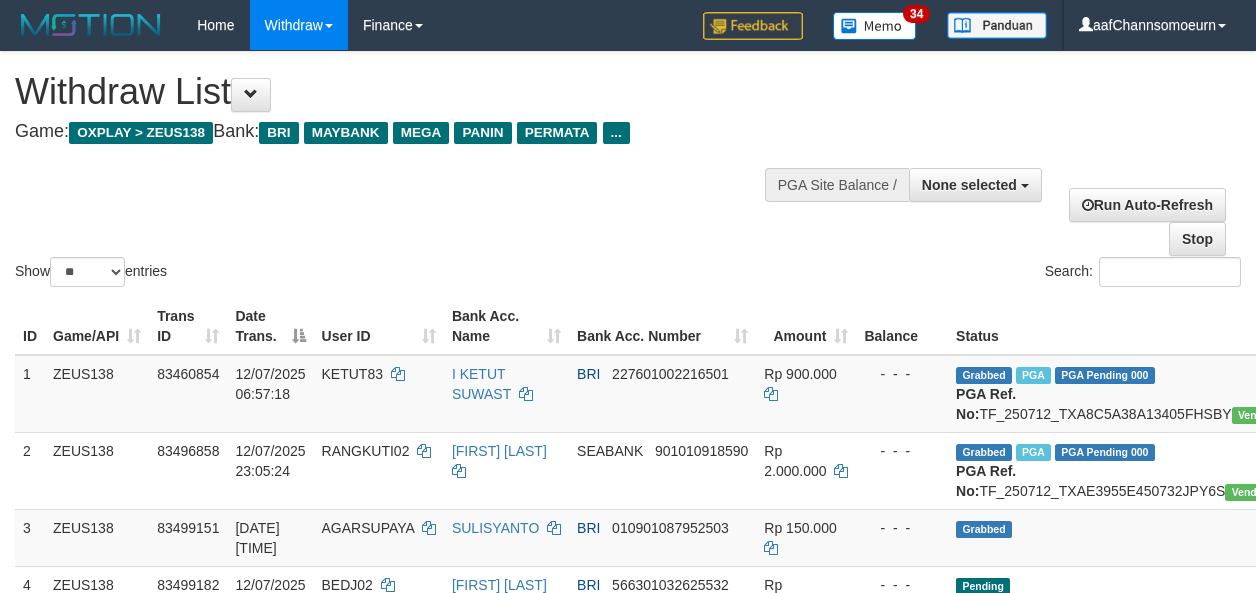 select 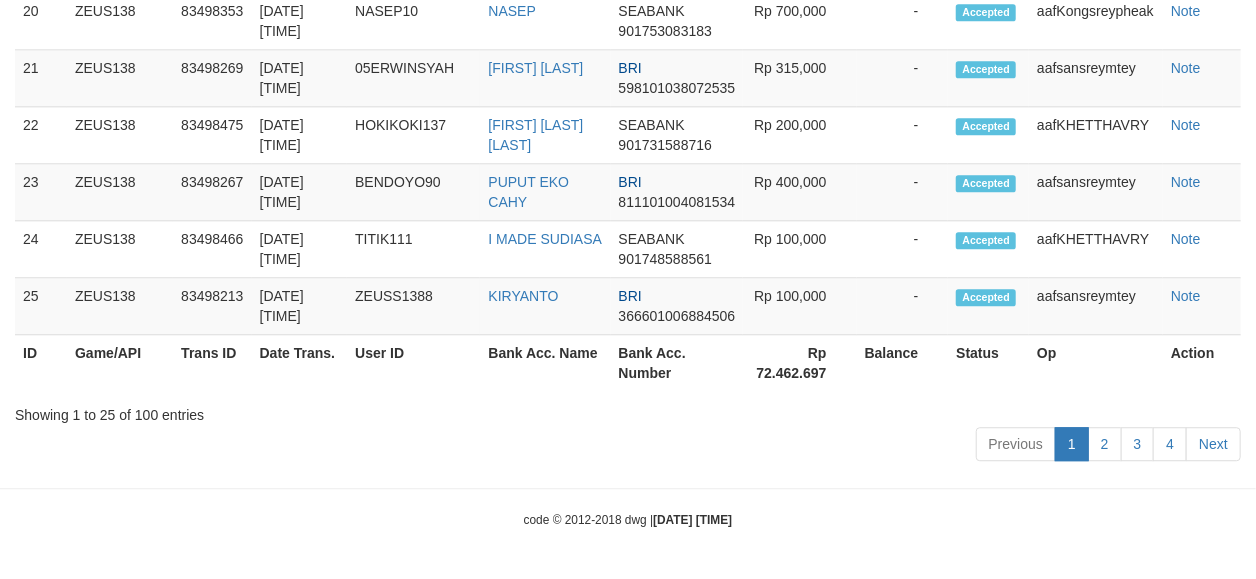 scroll, scrollTop: 2196, scrollLeft: 0, axis: vertical 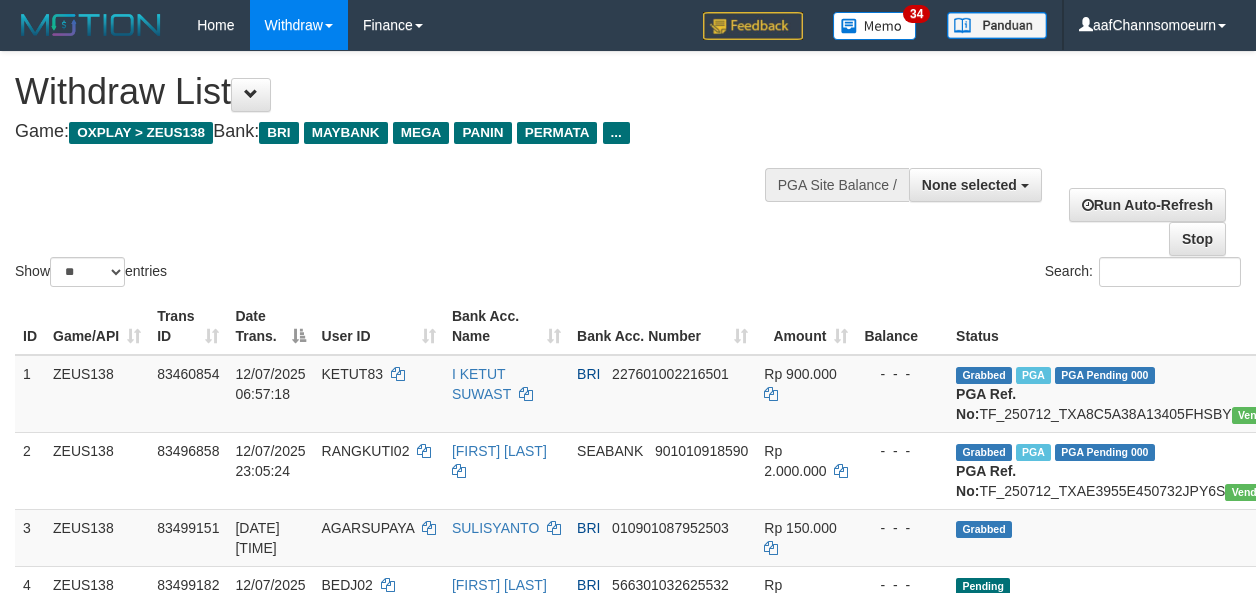 select 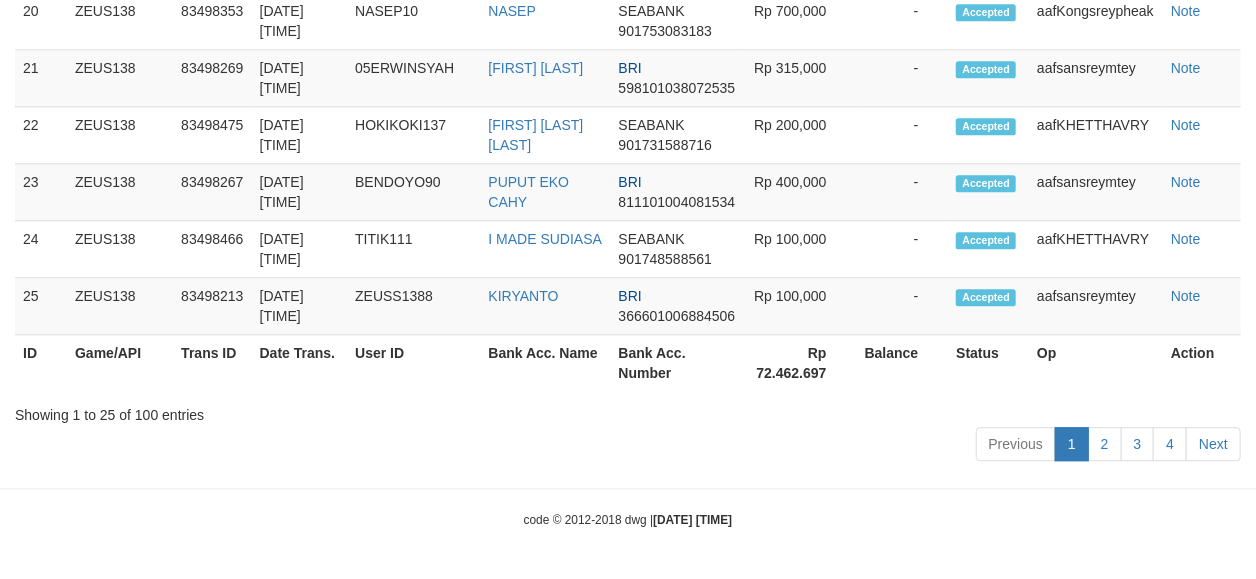 scroll, scrollTop: 2196, scrollLeft: 0, axis: vertical 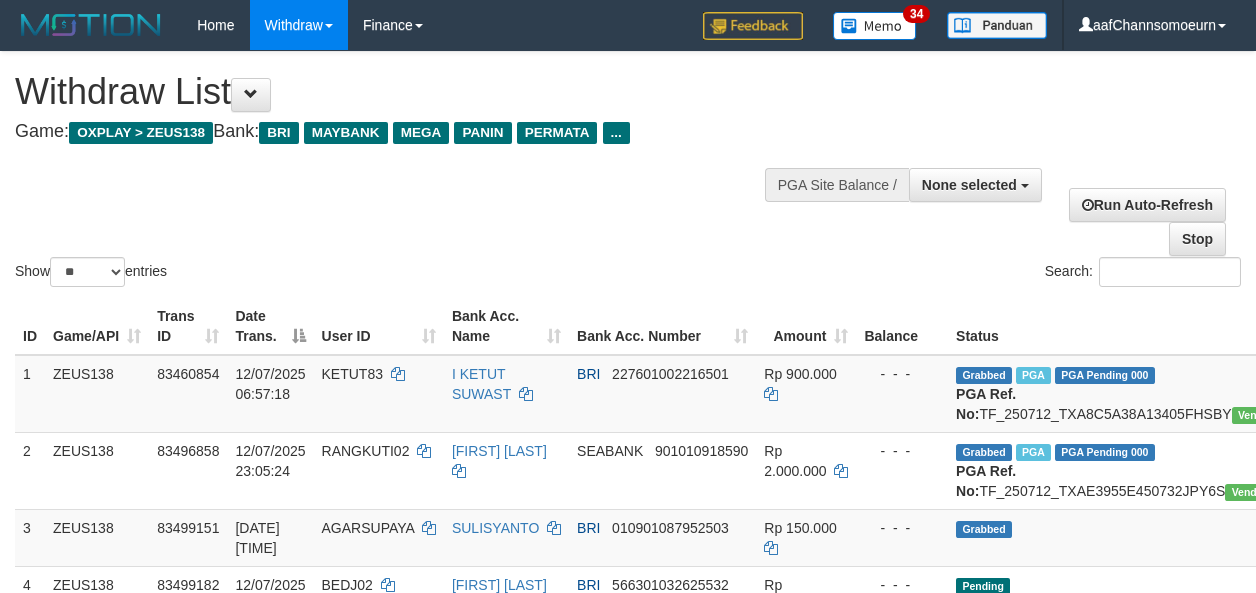 select 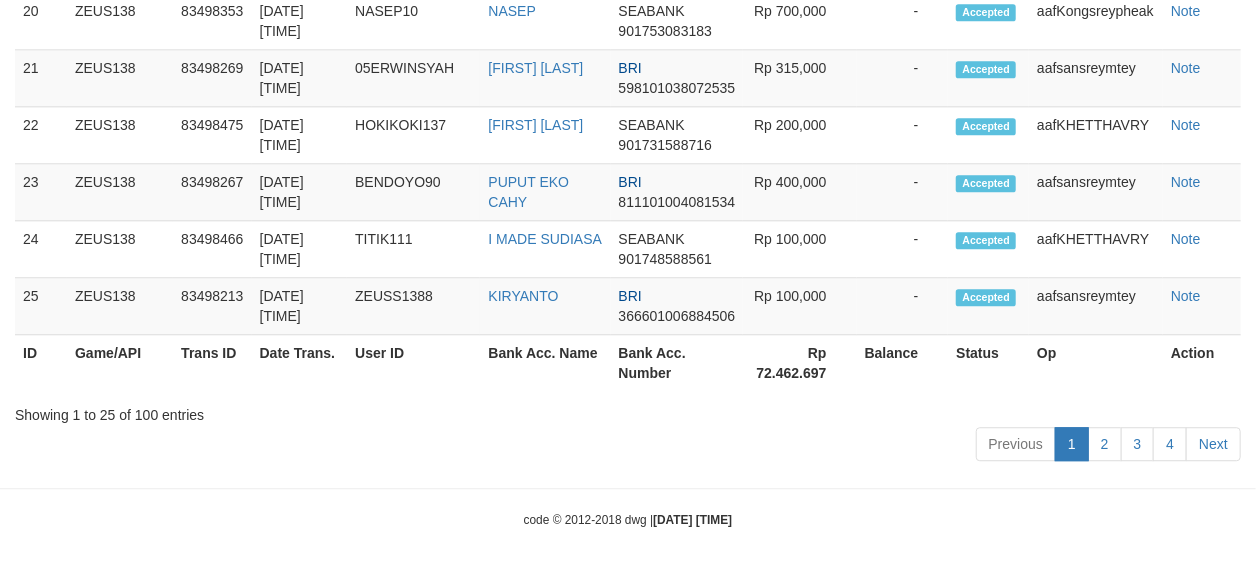 scroll, scrollTop: 2196, scrollLeft: 0, axis: vertical 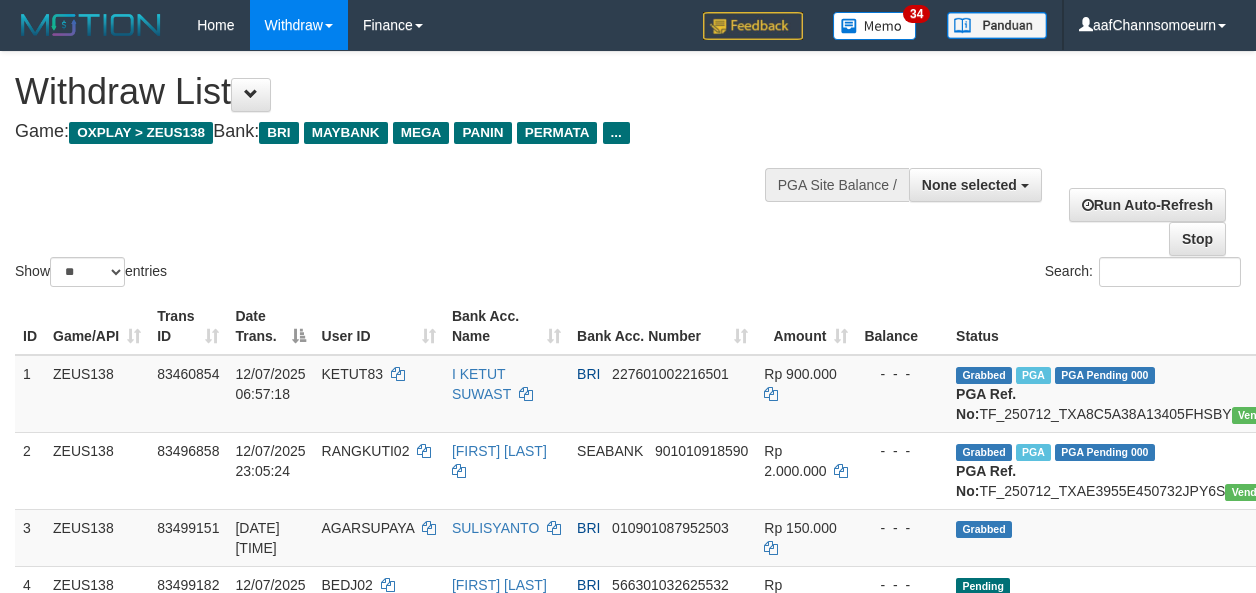 select 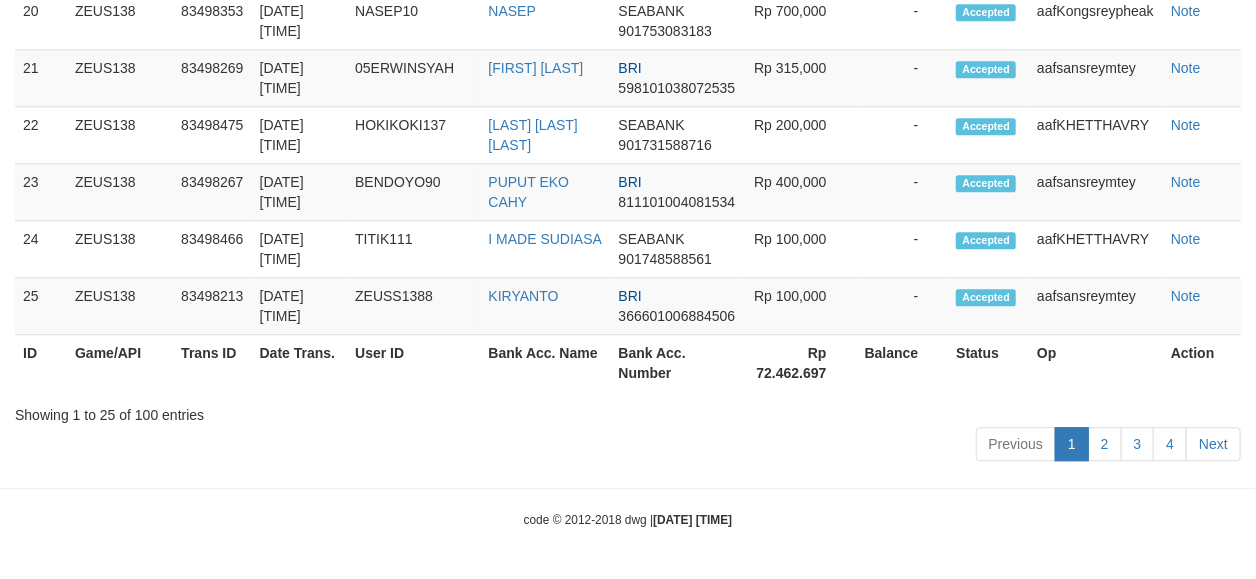 scroll, scrollTop: 2196, scrollLeft: 0, axis: vertical 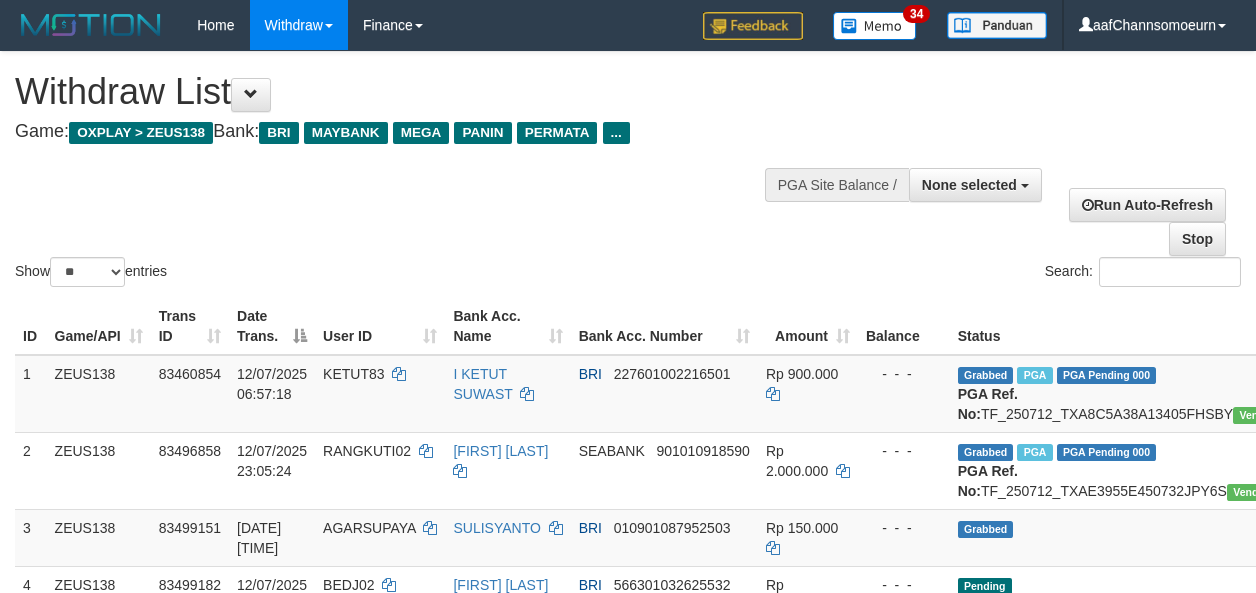 select 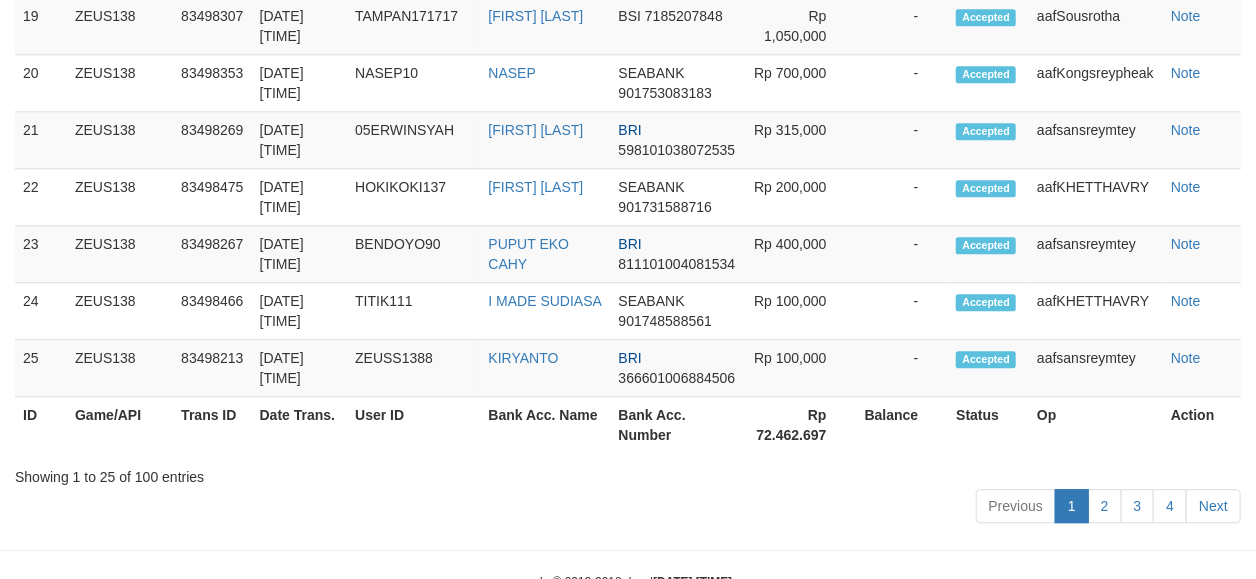 scroll, scrollTop: 2196, scrollLeft: 0, axis: vertical 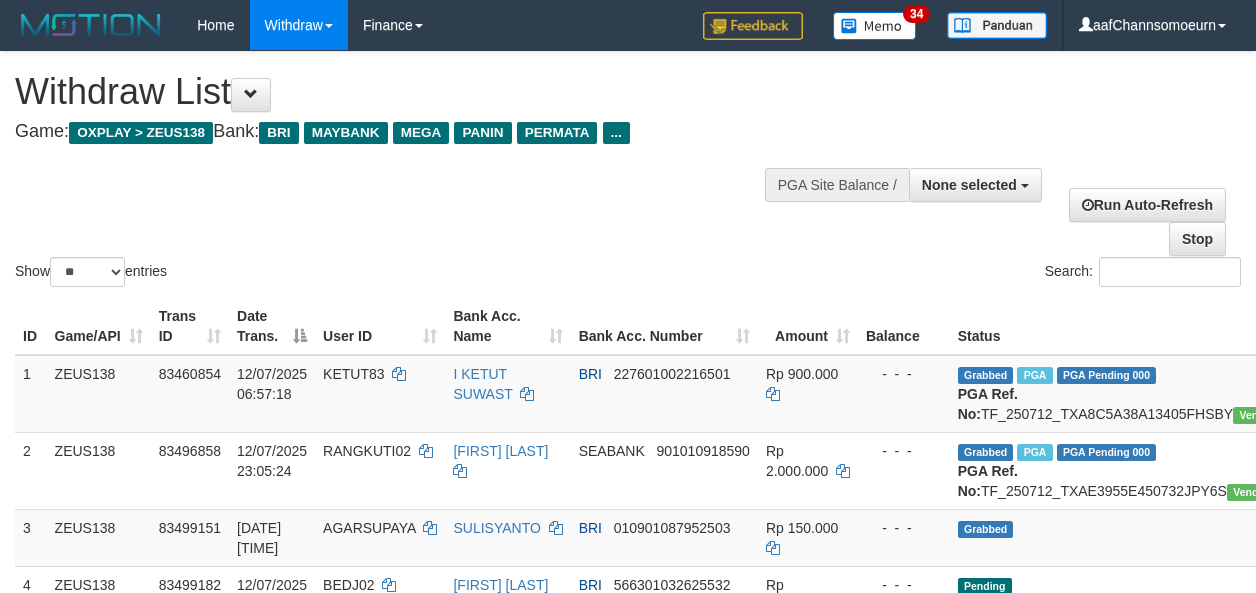 select 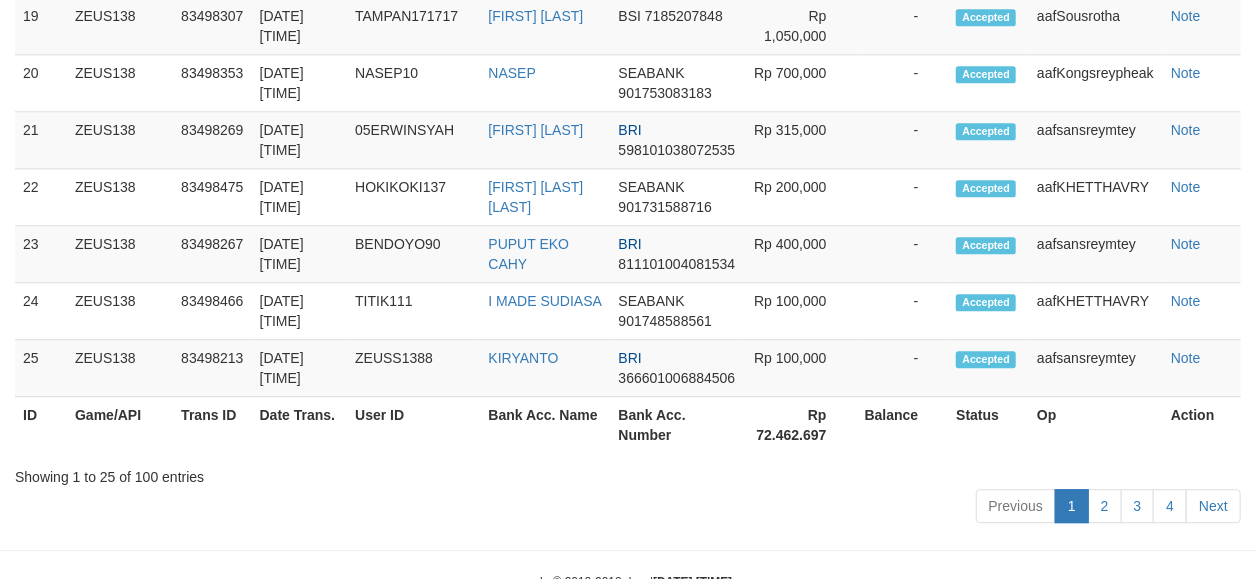 scroll, scrollTop: 2196, scrollLeft: 0, axis: vertical 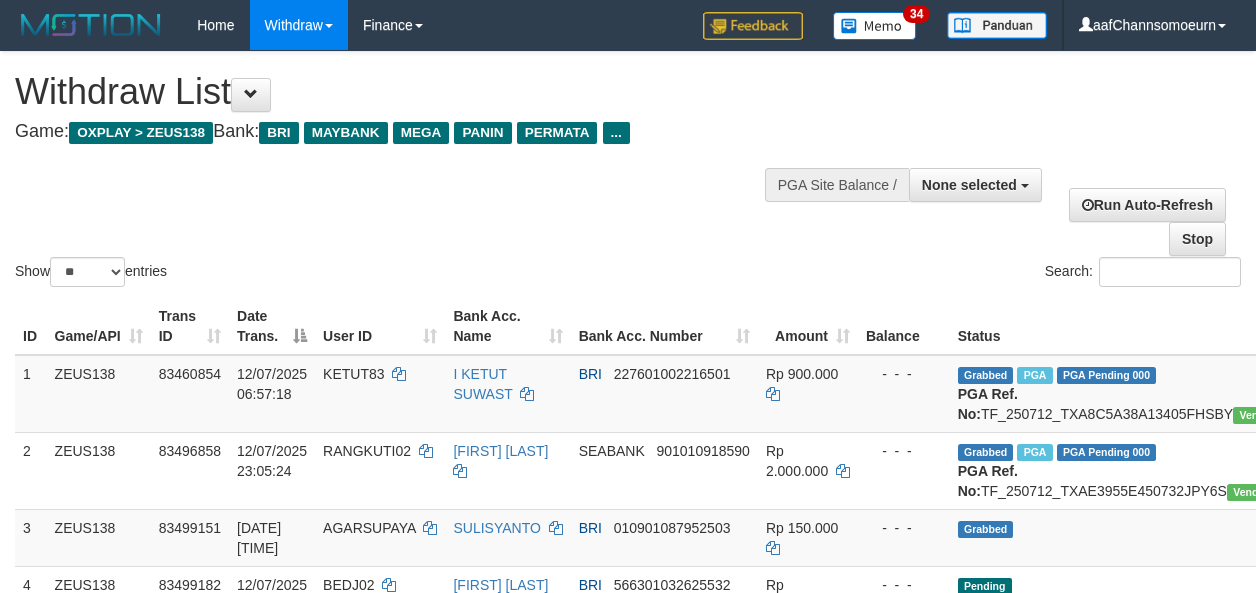 select 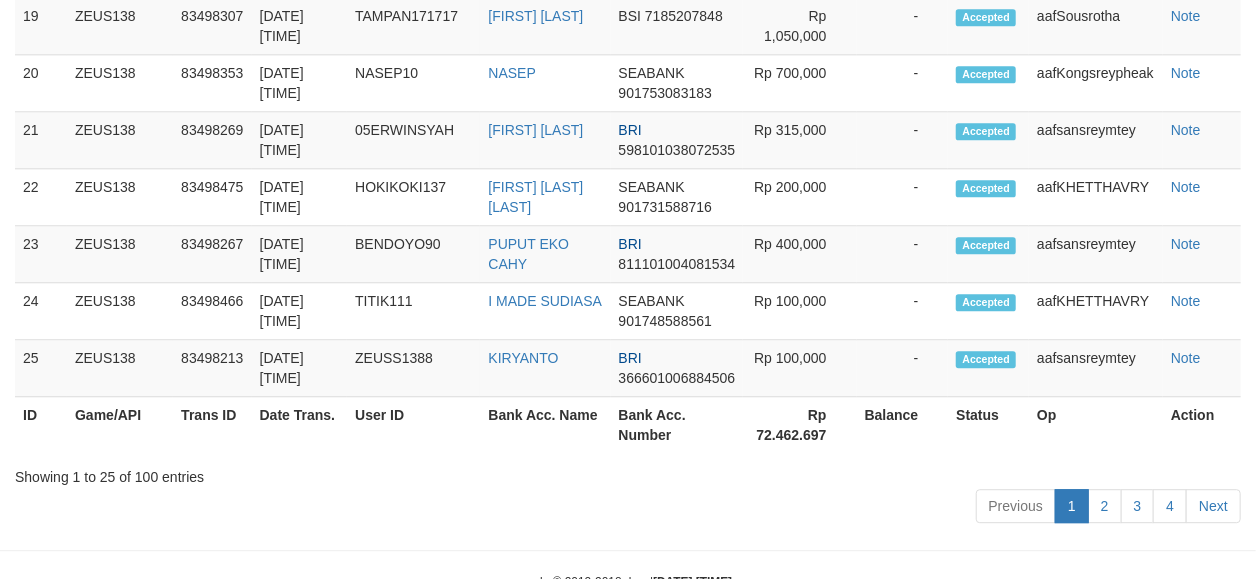 scroll, scrollTop: 2196, scrollLeft: 0, axis: vertical 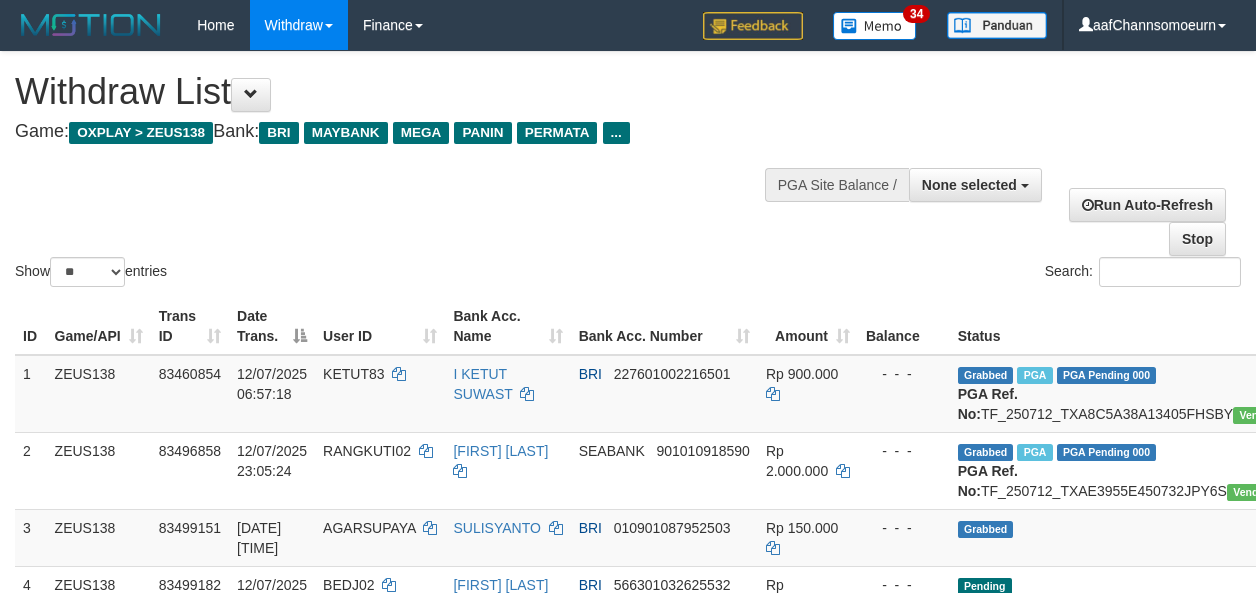 select 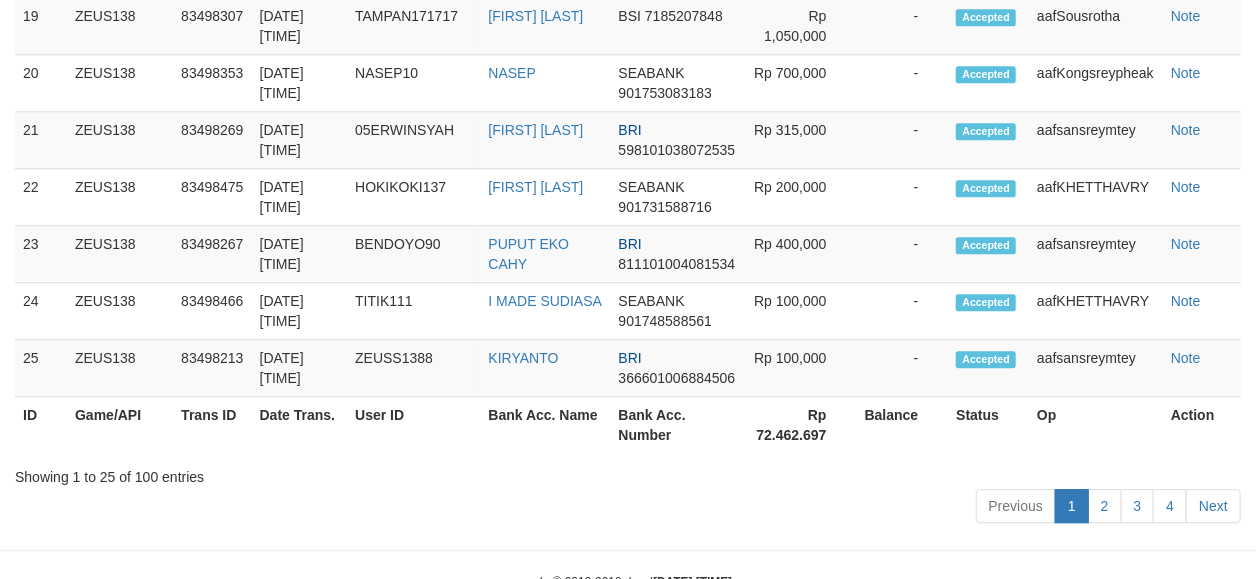 scroll, scrollTop: 2196, scrollLeft: 0, axis: vertical 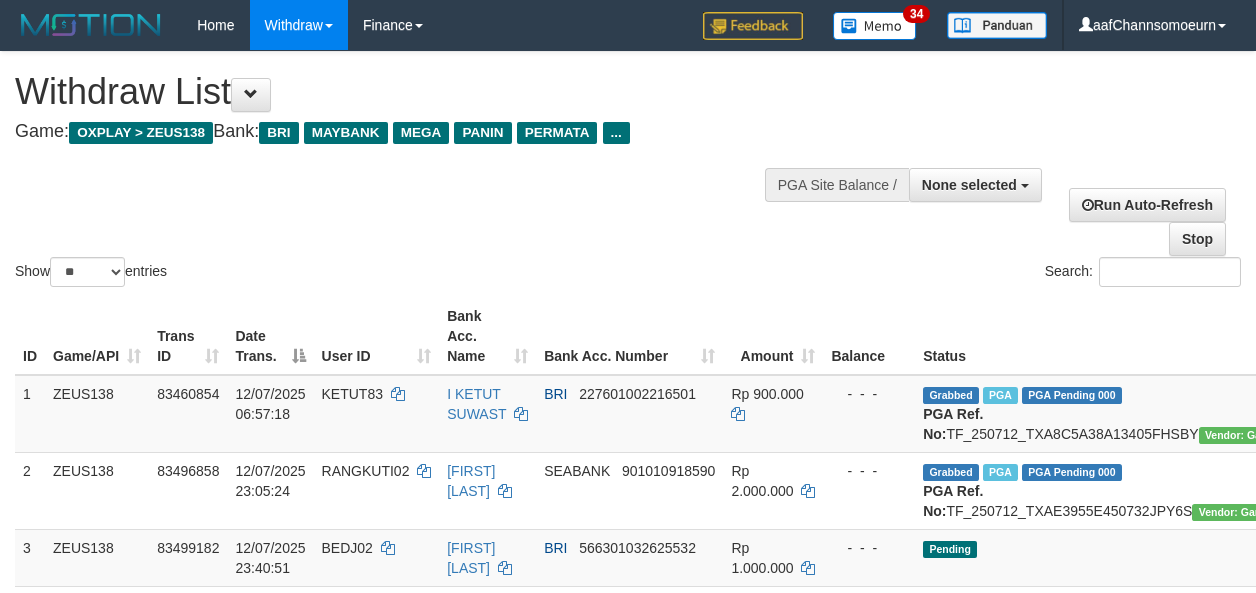 select 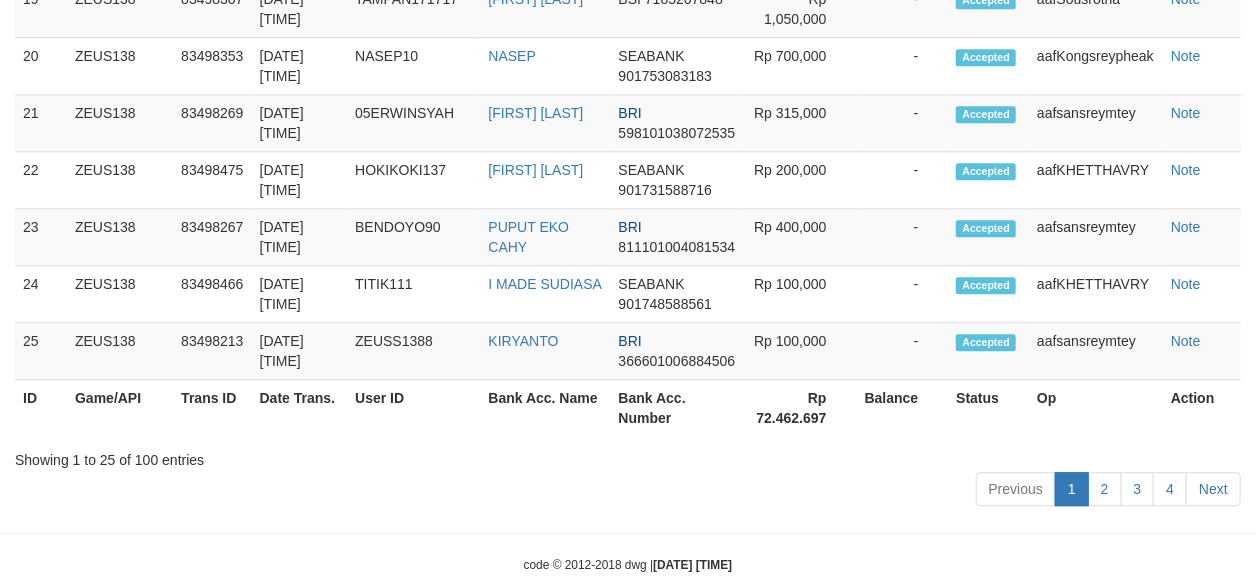 scroll, scrollTop: 2196, scrollLeft: 0, axis: vertical 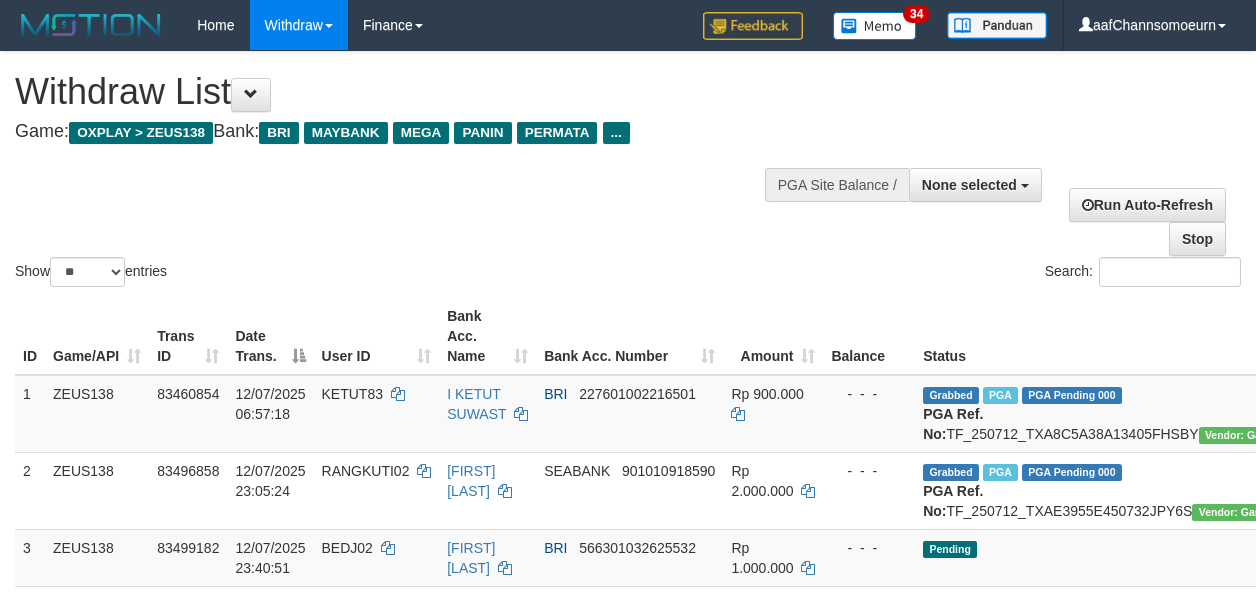 select 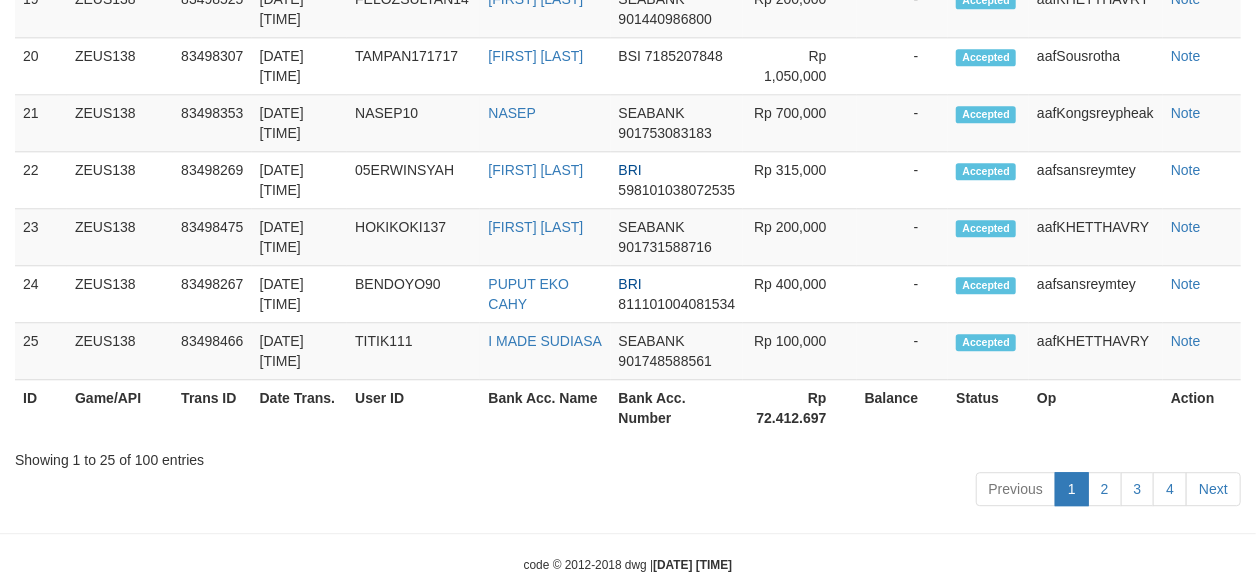 scroll, scrollTop: 2196, scrollLeft: 0, axis: vertical 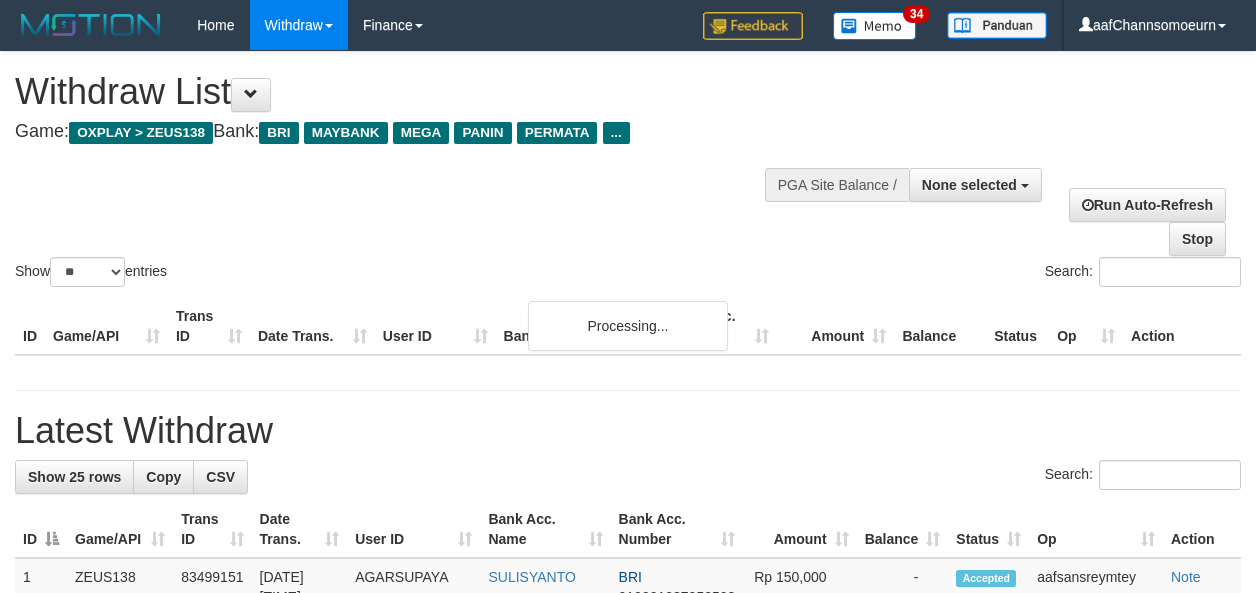 select 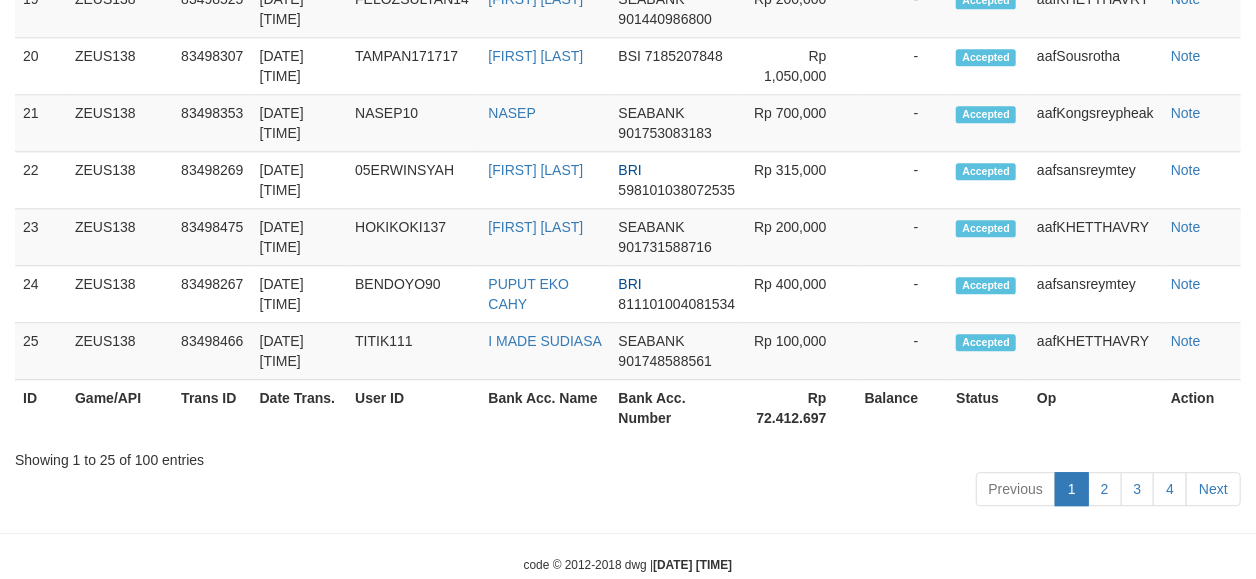 scroll, scrollTop: 2196, scrollLeft: 0, axis: vertical 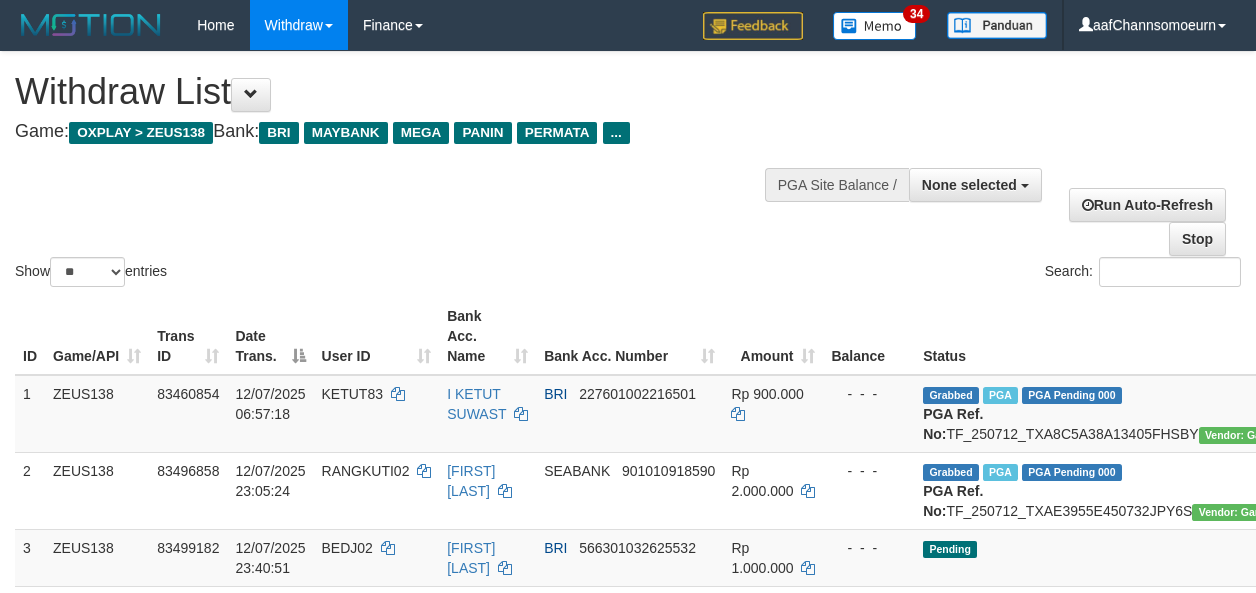 select 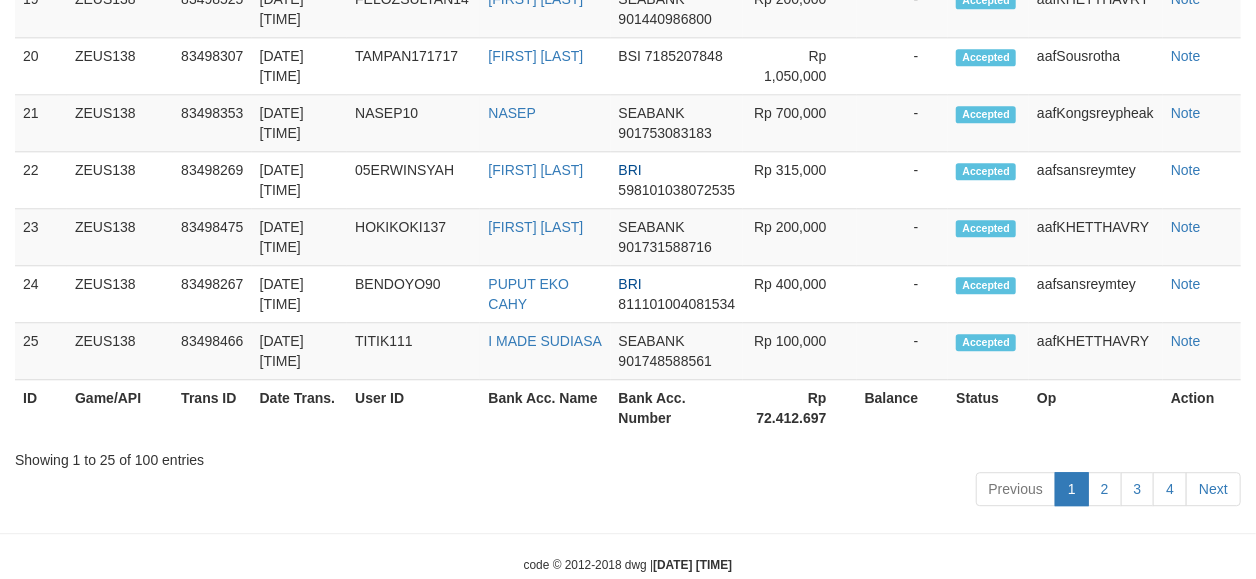 scroll, scrollTop: 2196, scrollLeft: 0, axis: vertical 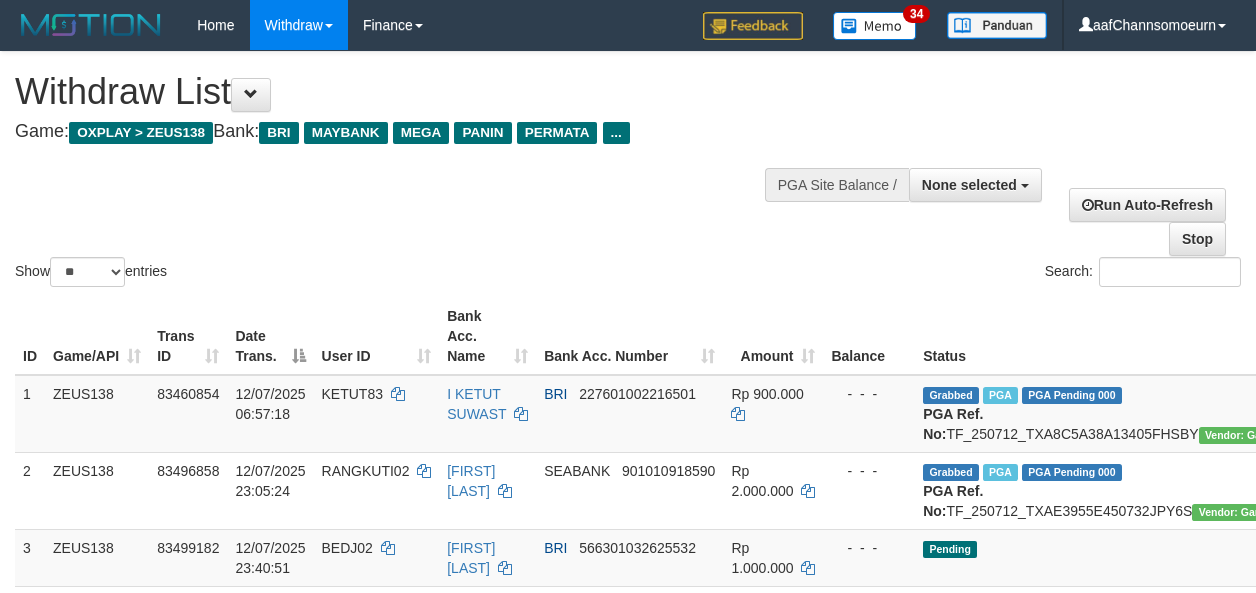 select 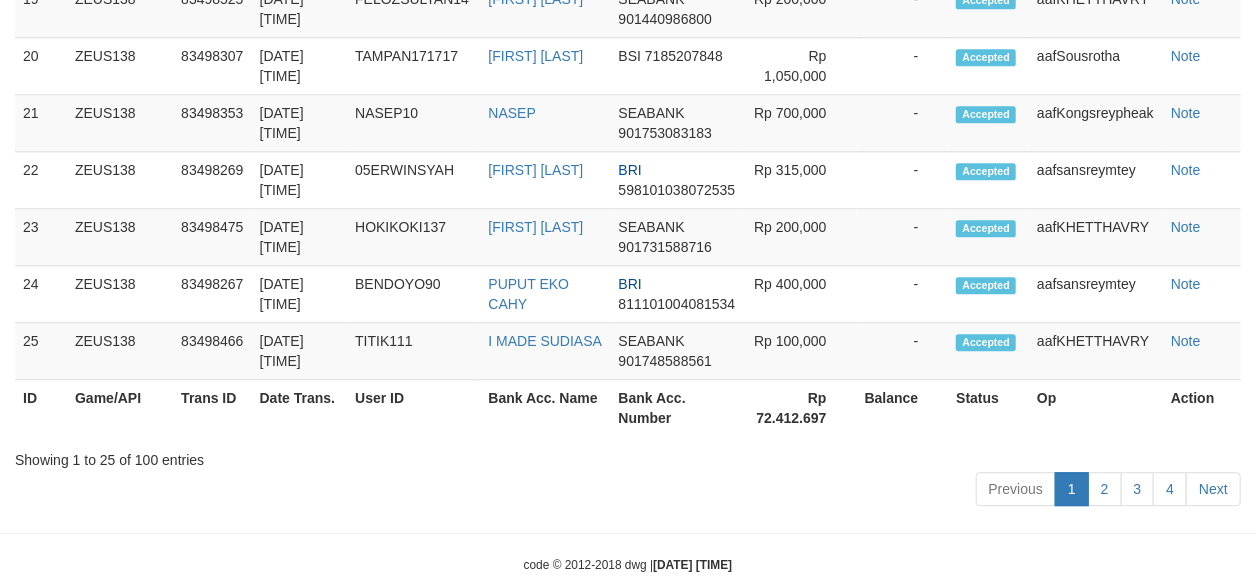 scroll, scrollTop: 2196, scrollLeft: 0, axis: vertical 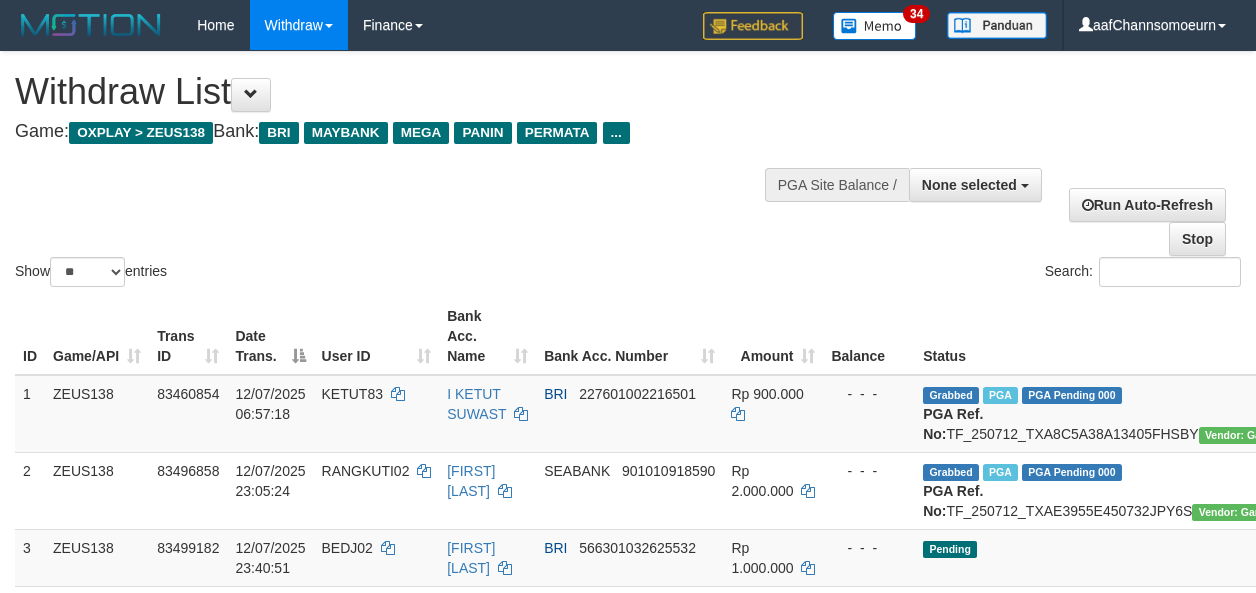 select 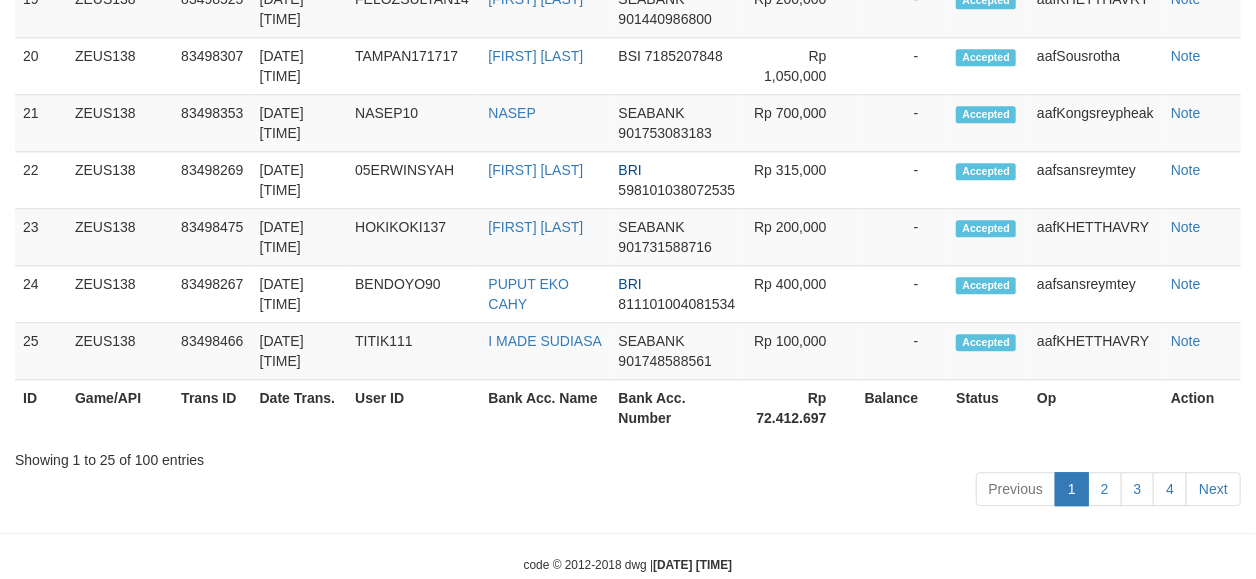 scroll, scrollTop: 2196, scrollLeft: 0, axis: vertical 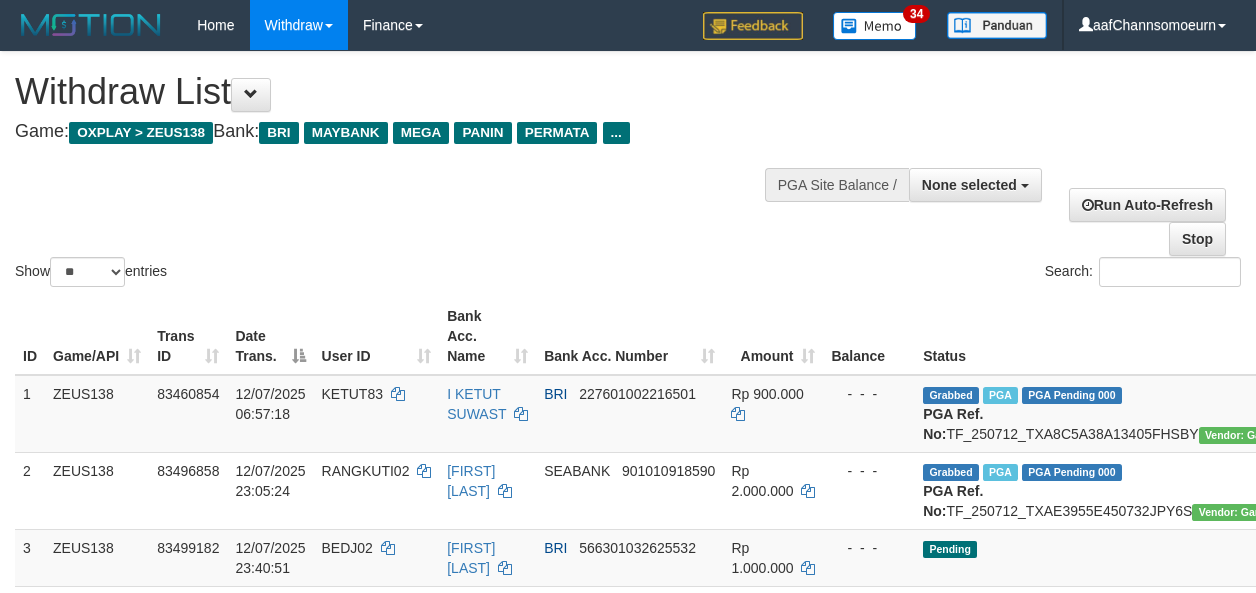 select 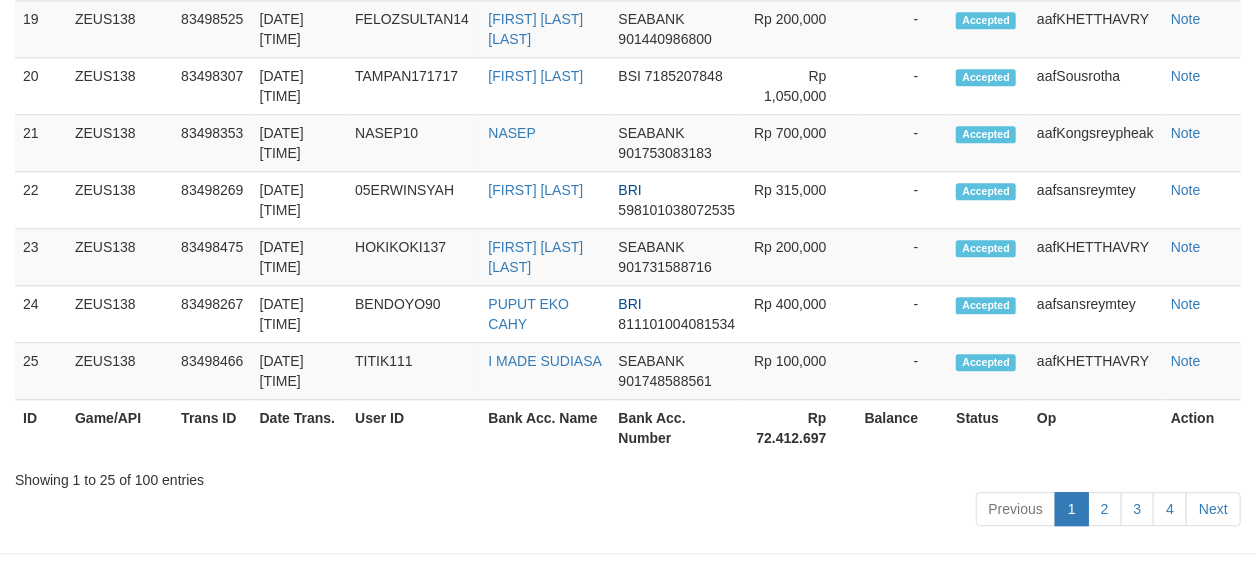 scroll, scrollTop: 2196, scrollLeft: 0, axis: vertical 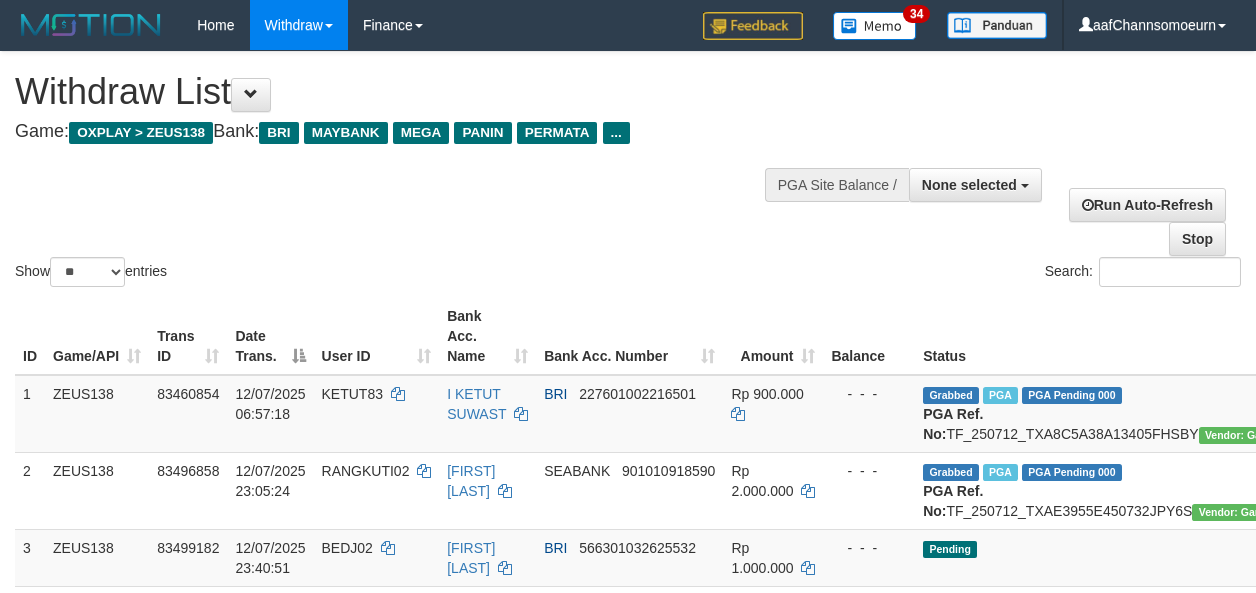 select 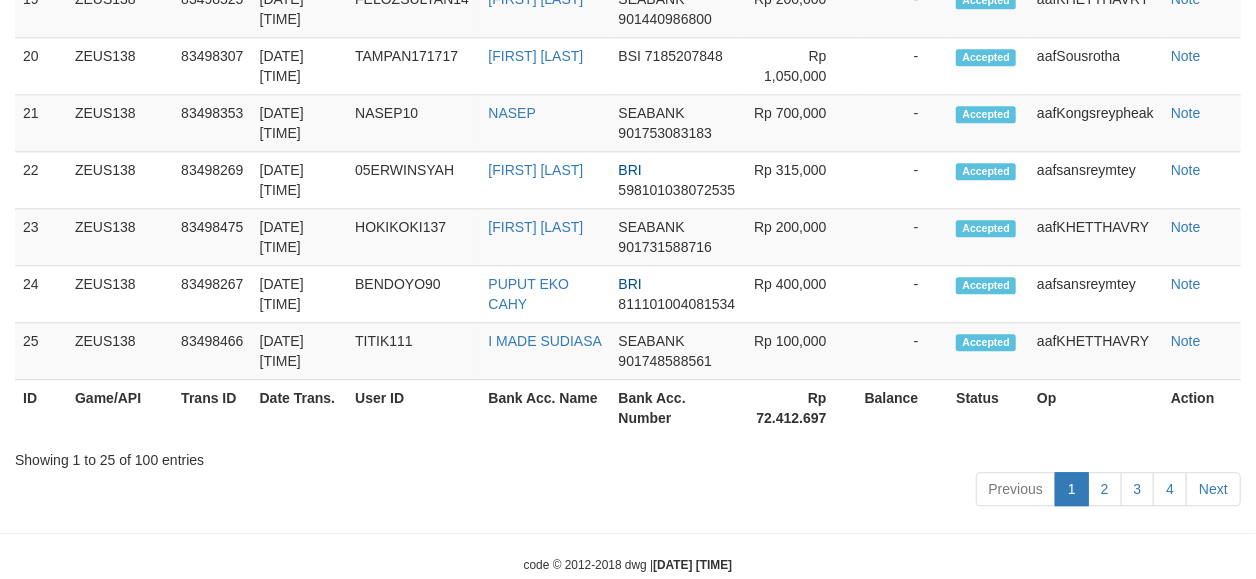 scroll, scrollTop: 2196, scrollLeft: 0, axis: vertical 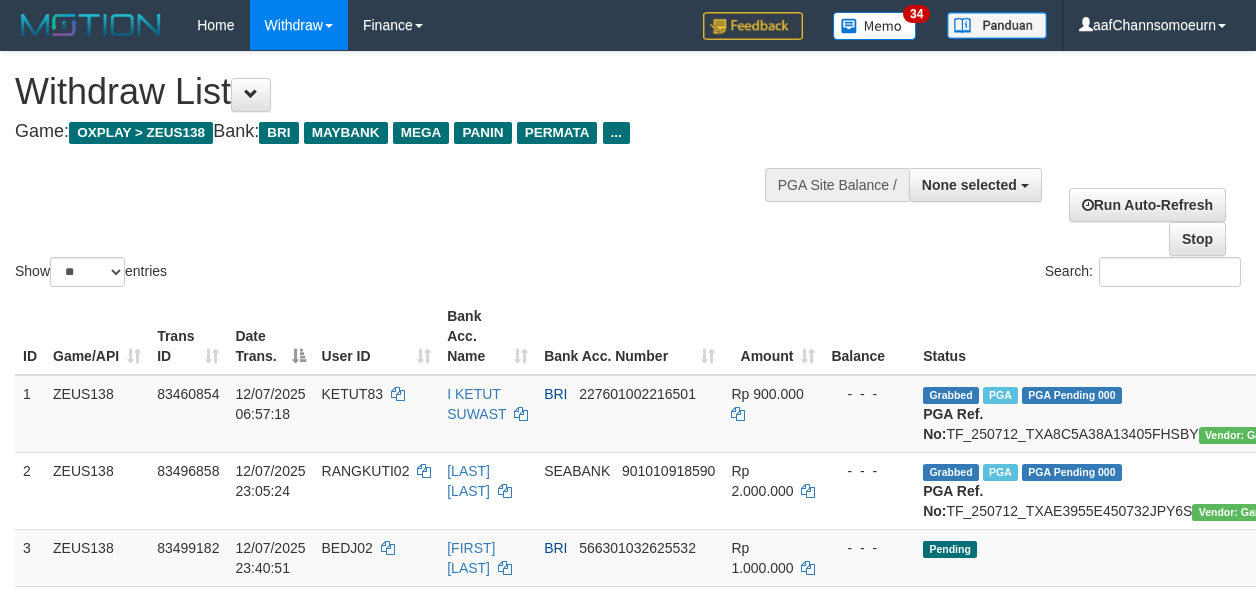 select 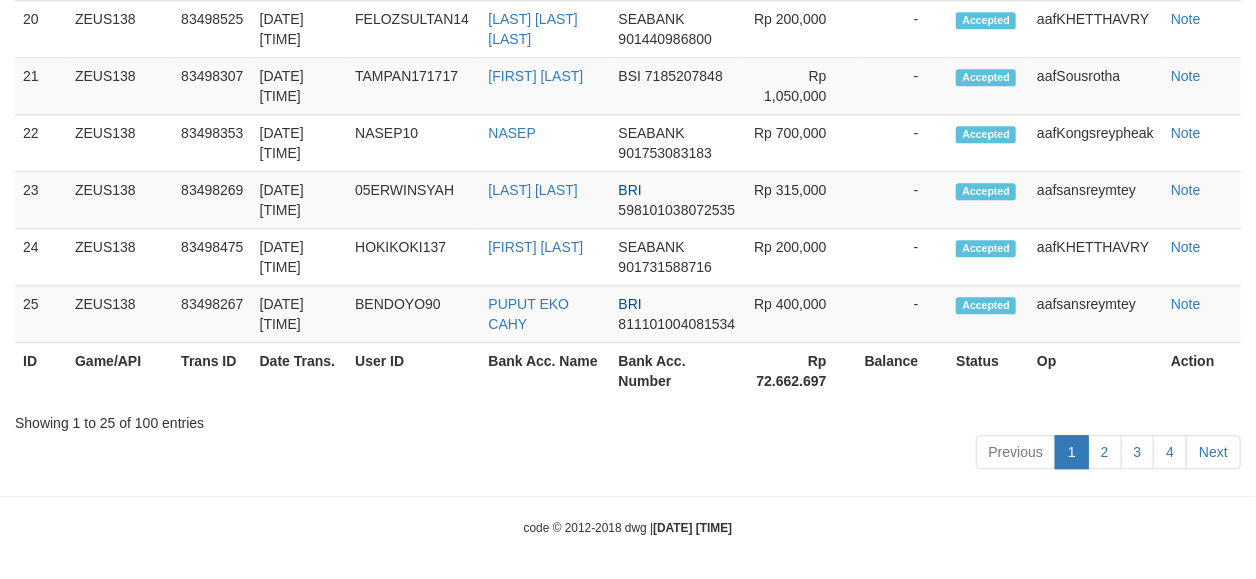 scroll, scrollTop: 2196, scrollLeft: 0, axis: vertical 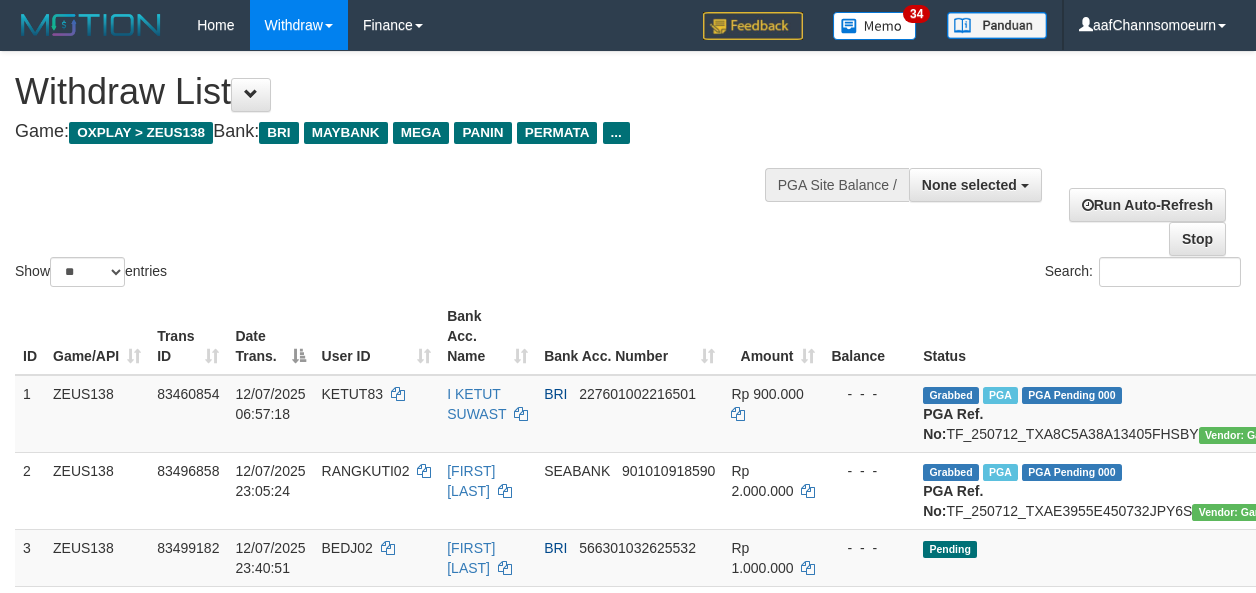 select 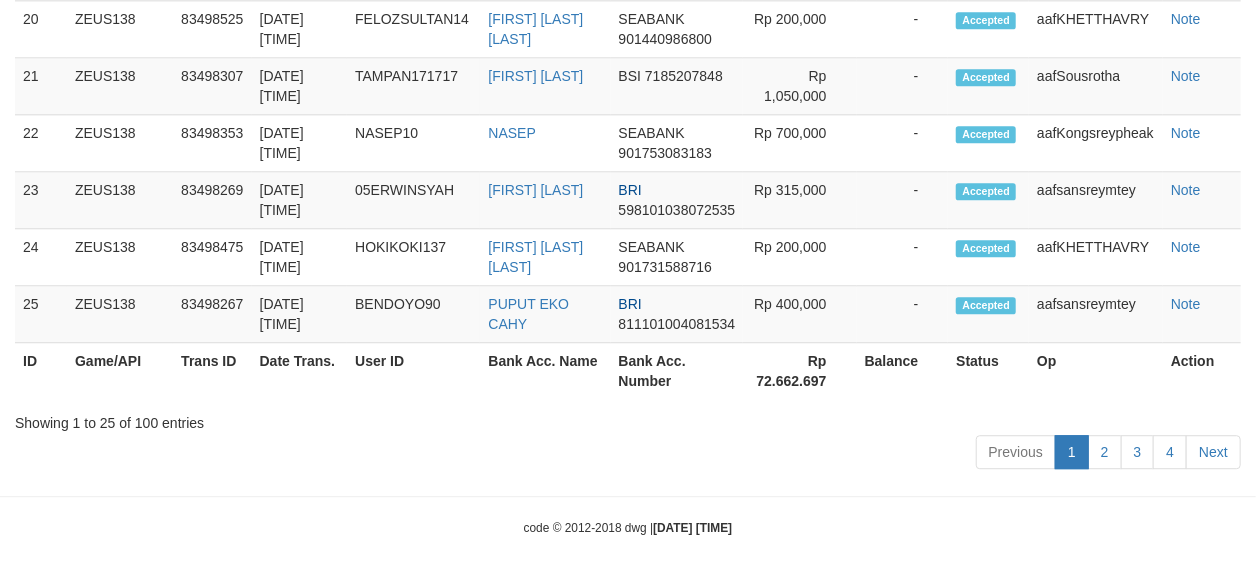 scroll, scrollTop: 2196, scrollLeft: 0, axis: vertical 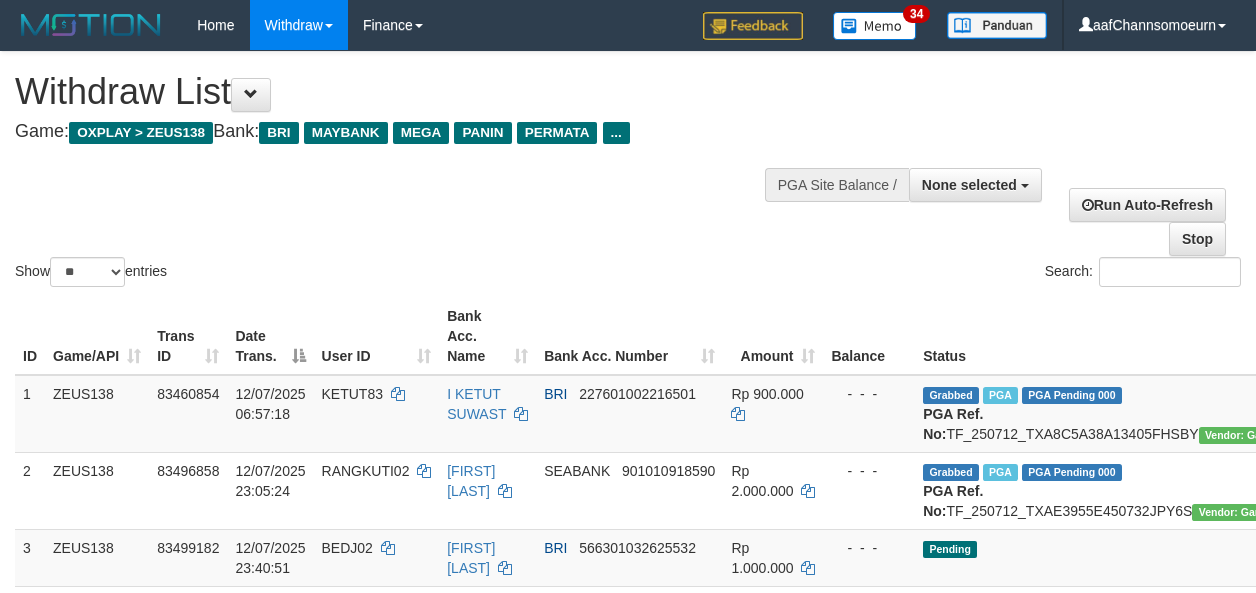 select 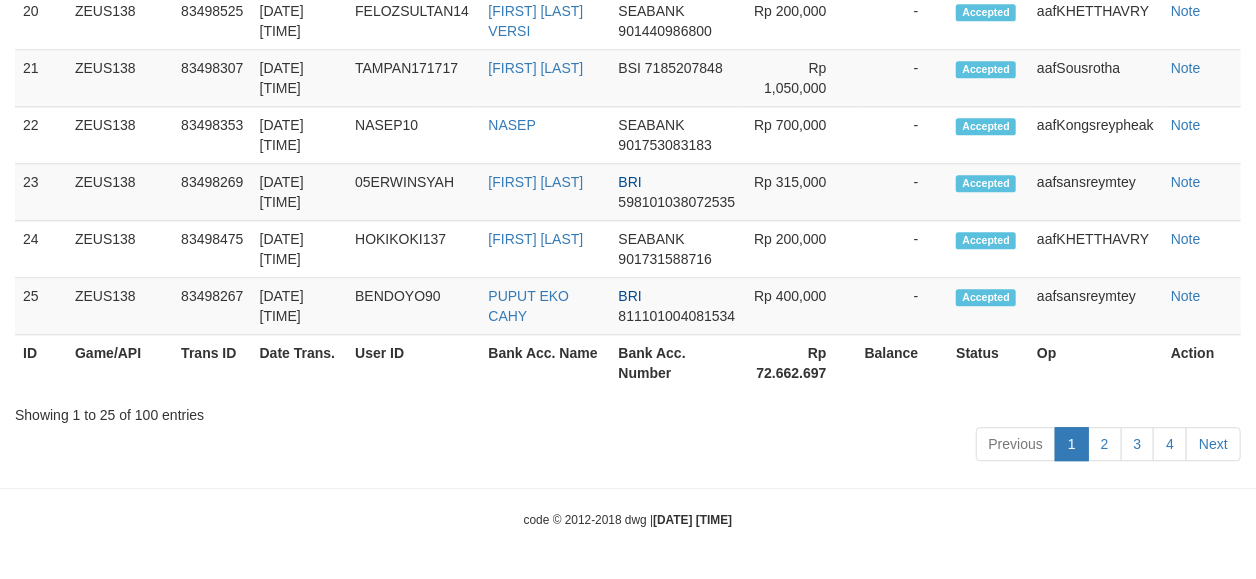 scroll, scrollTop: 2196, scrollLeft: 0, axis: vertical 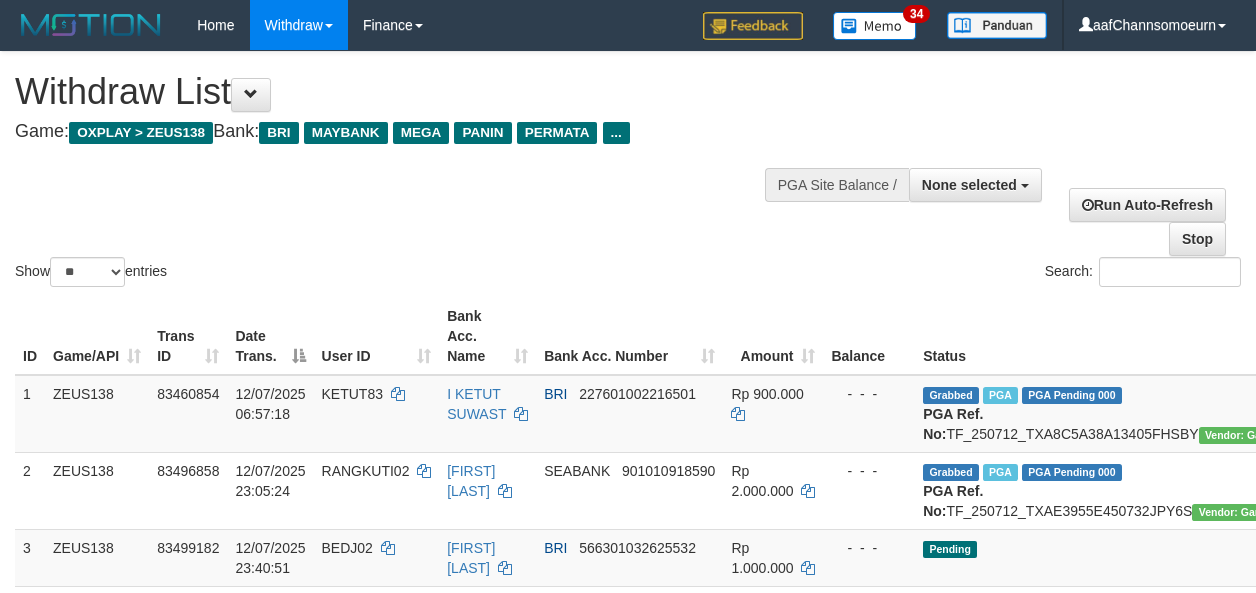 select 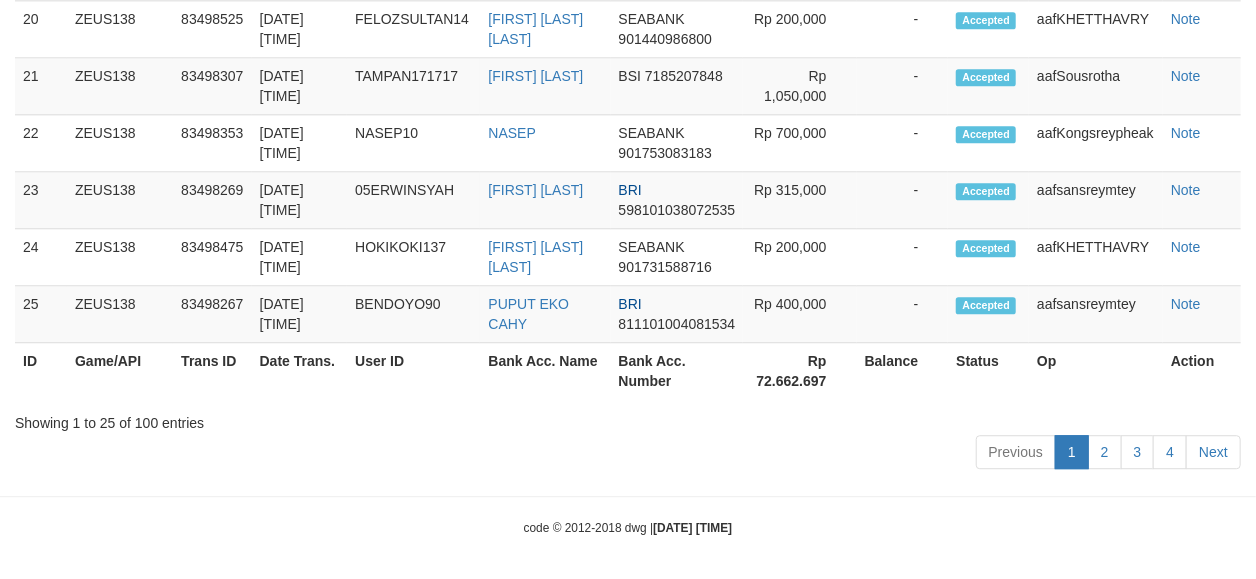 scroll, scrollTop: 2196, scrollLeft: 0, axis: vertical 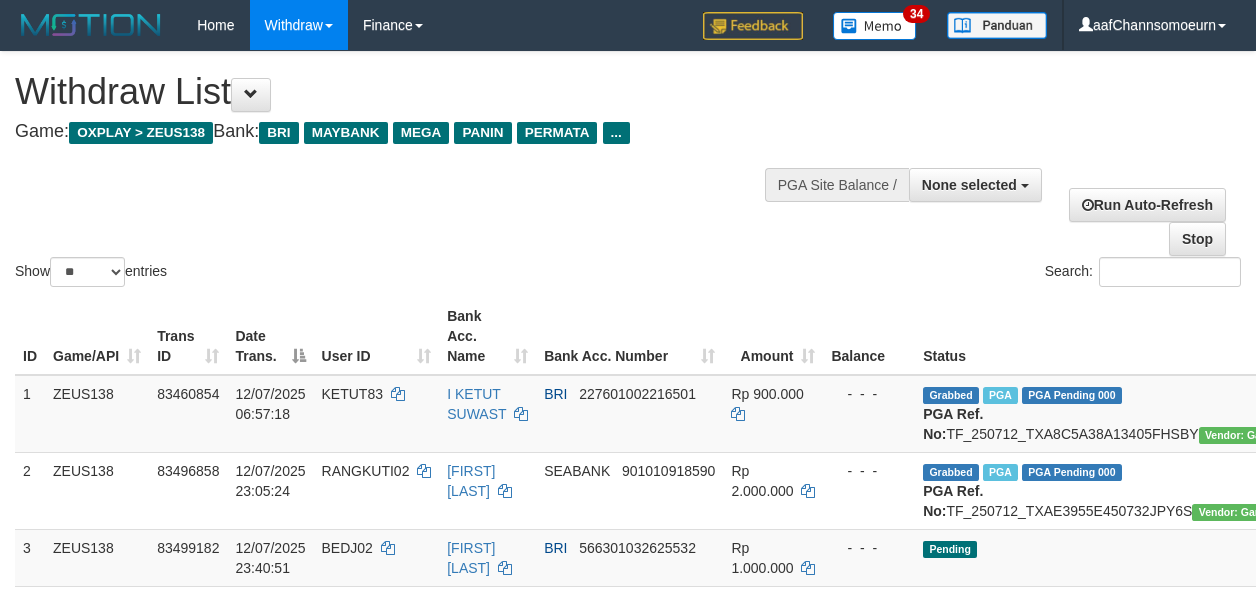 select 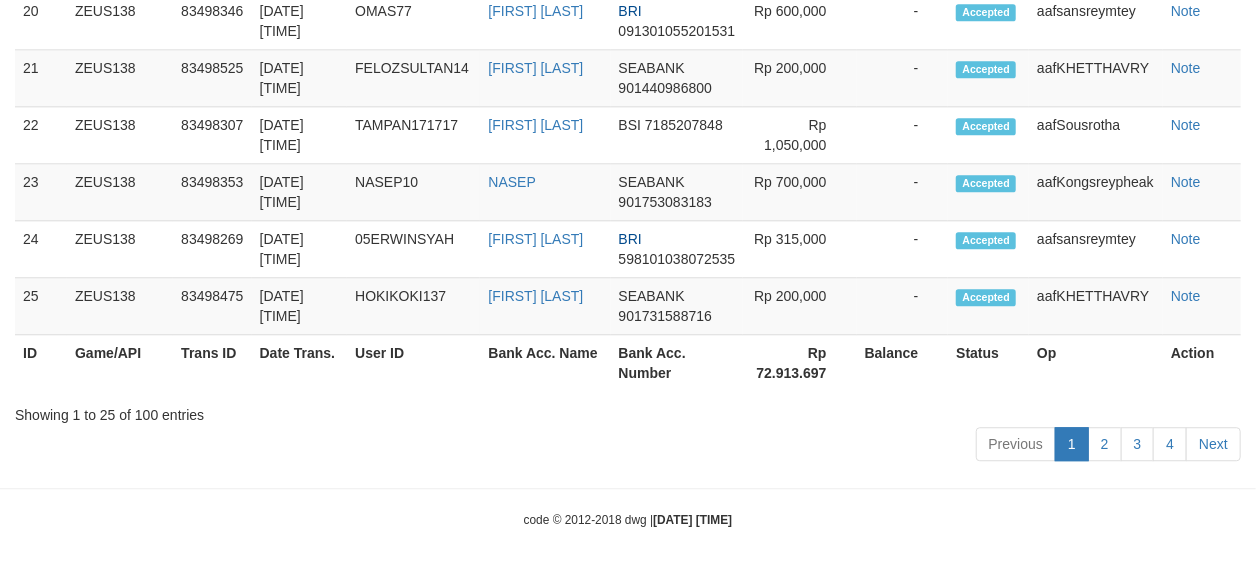 scroll, scrollTop: 2196, scrollLeft: 0, axis: vertical 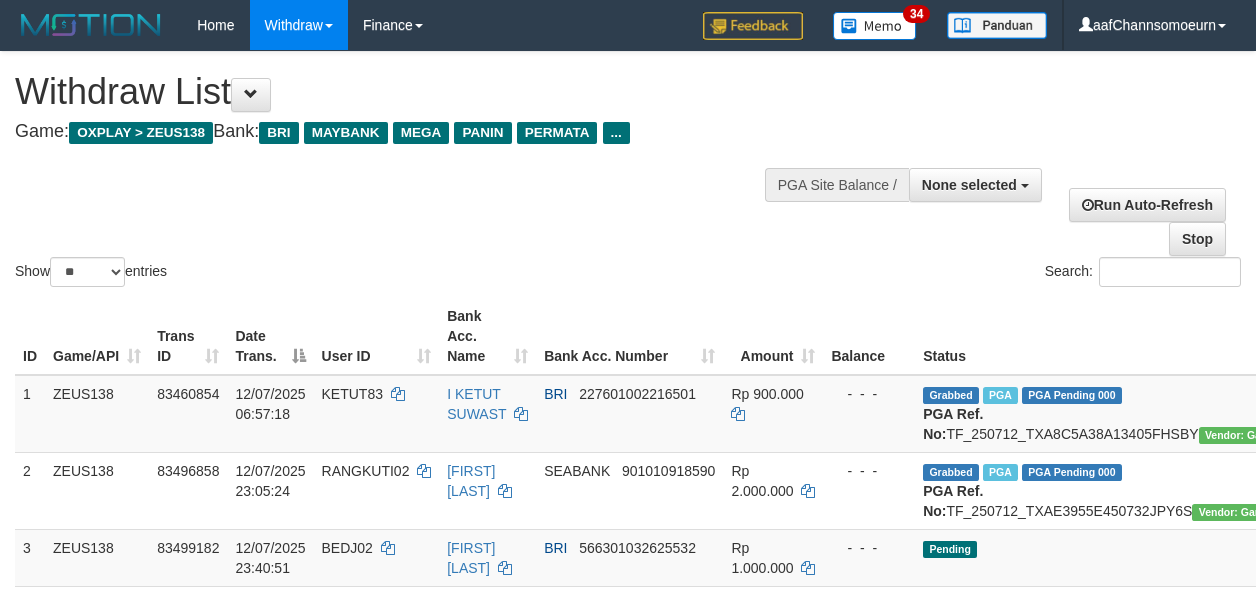 select 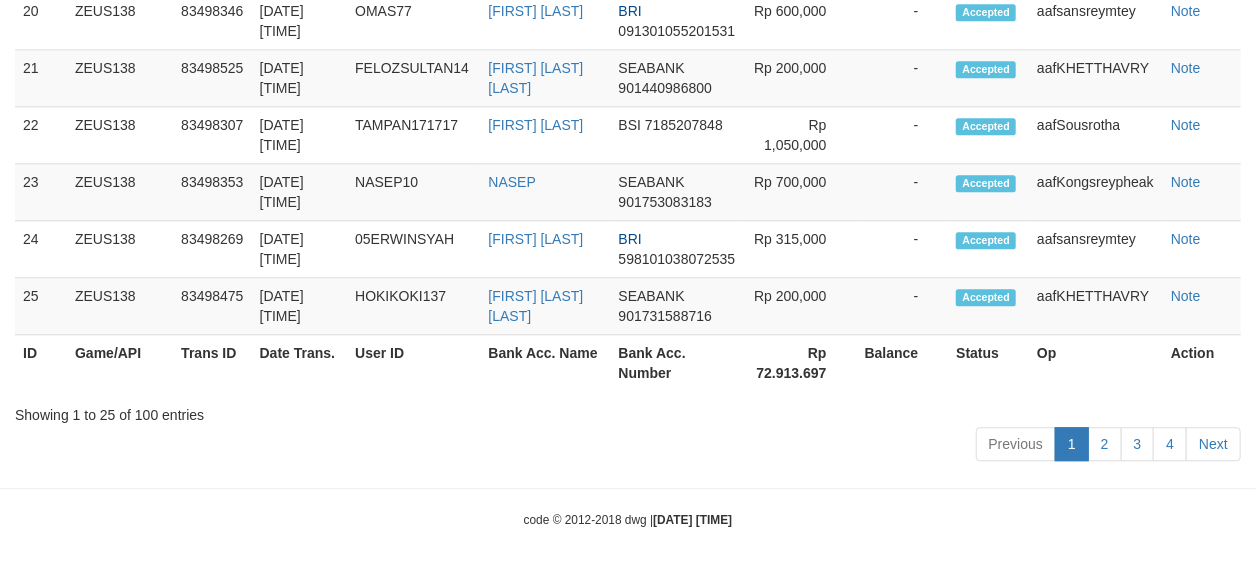 scroll, scrollTop: 2196, scrollLeft: 0, axis: vertical 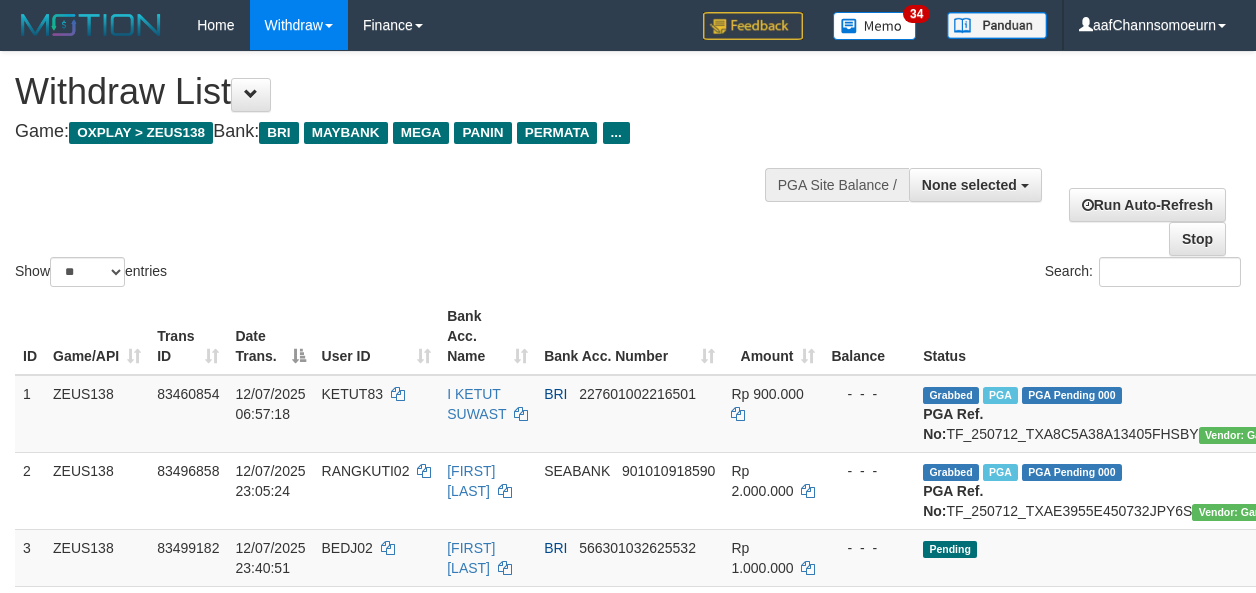 select 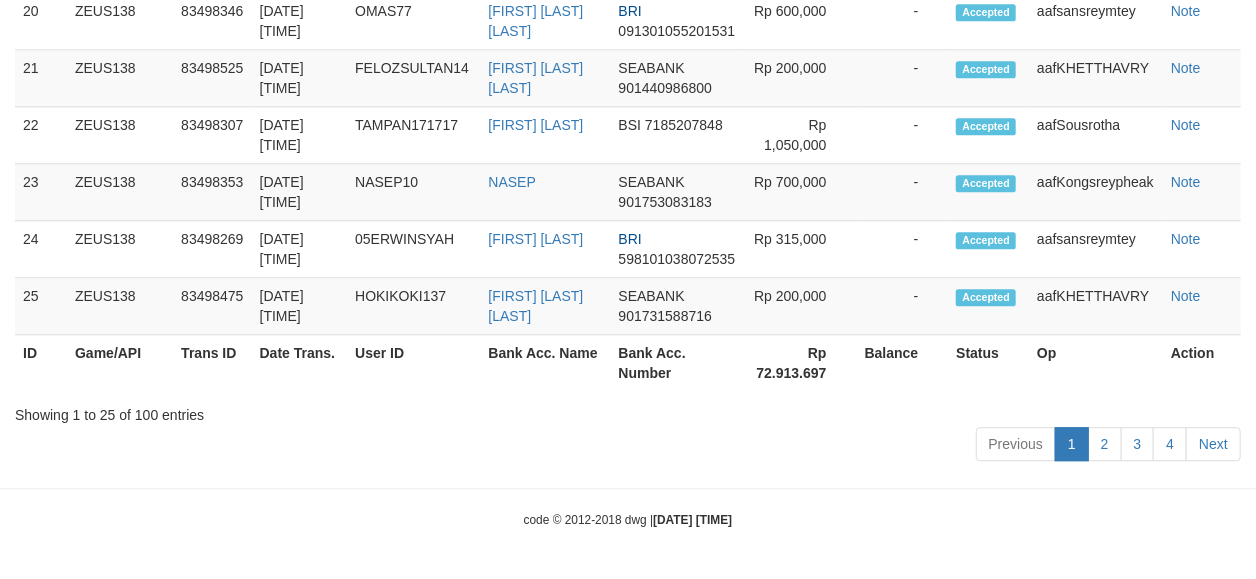 scroll, scrollTop: 2196, scrollLeft: 0, axis: vertical 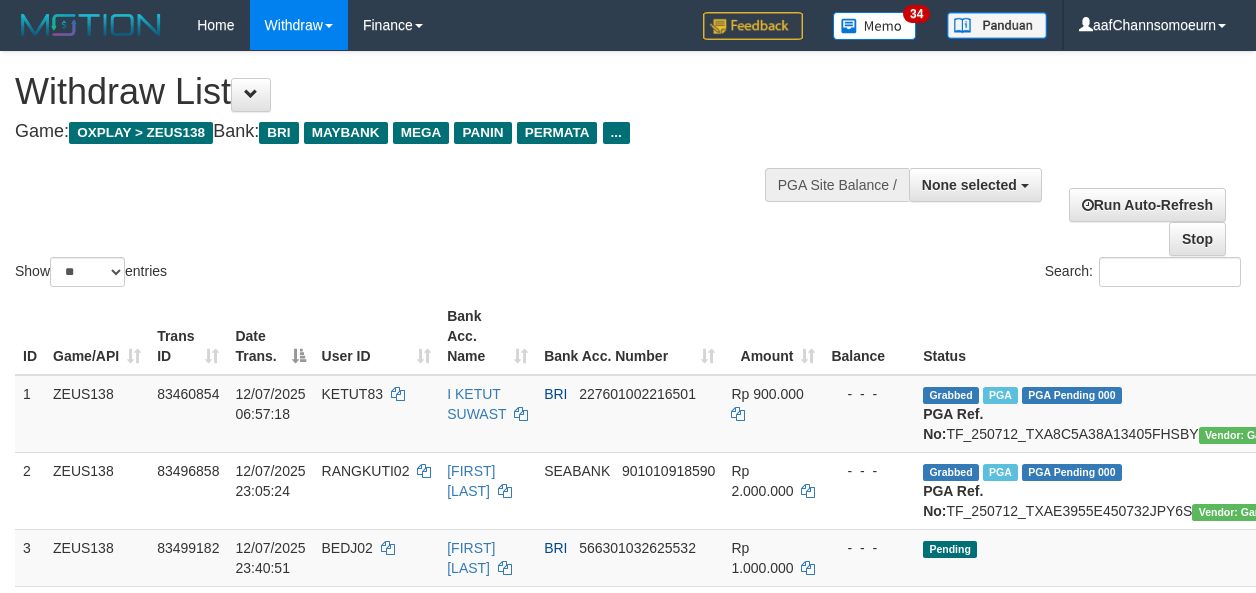 select 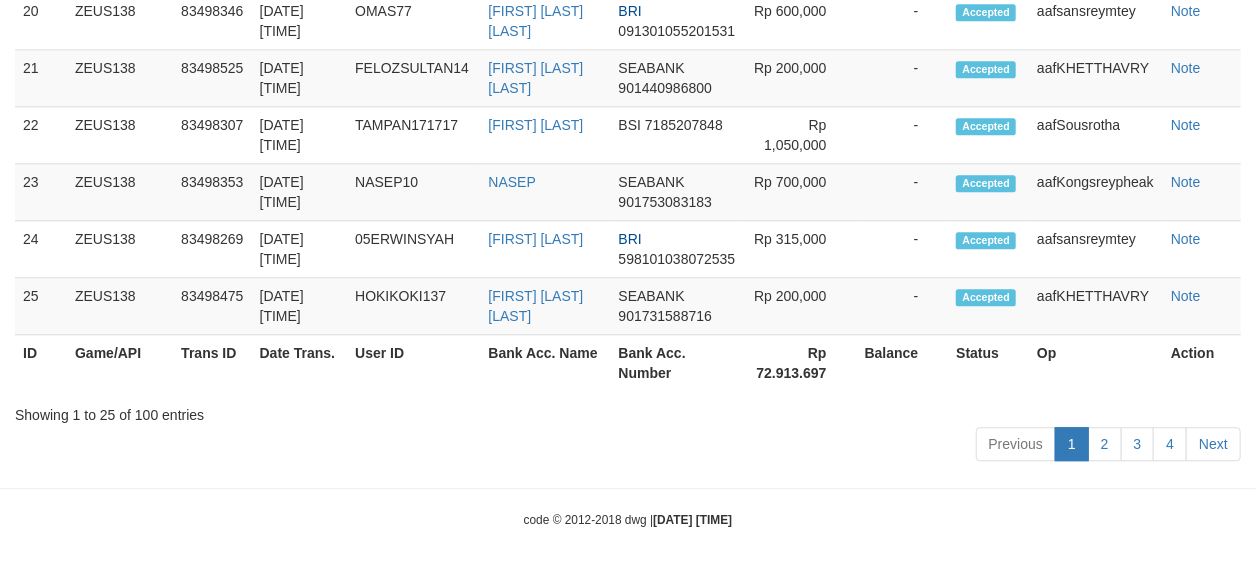 scroll, scrollTop: 2196, scrollLeft: 0, axis: vertical 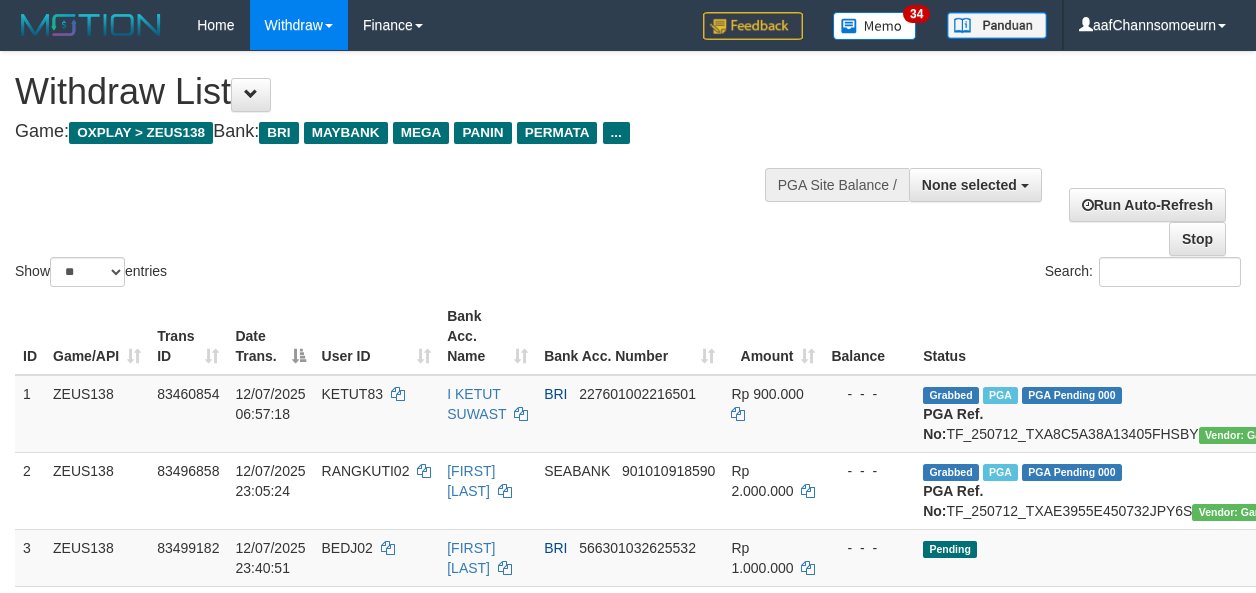 select 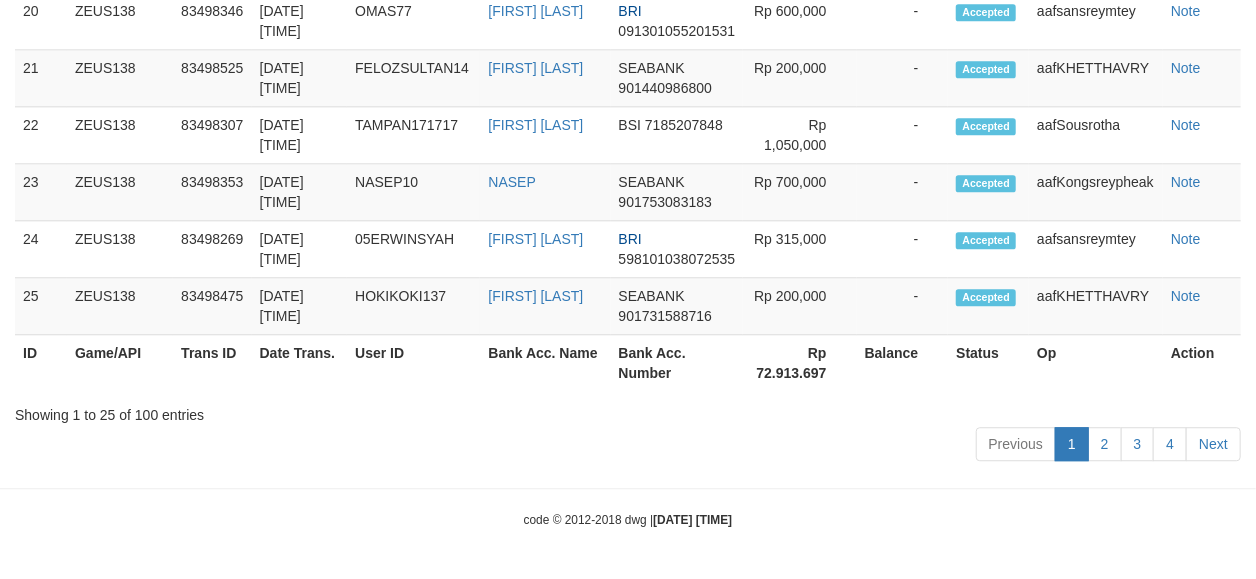 scroll, scrollTop: 2196, scrollLeft: 0, axis: vertical 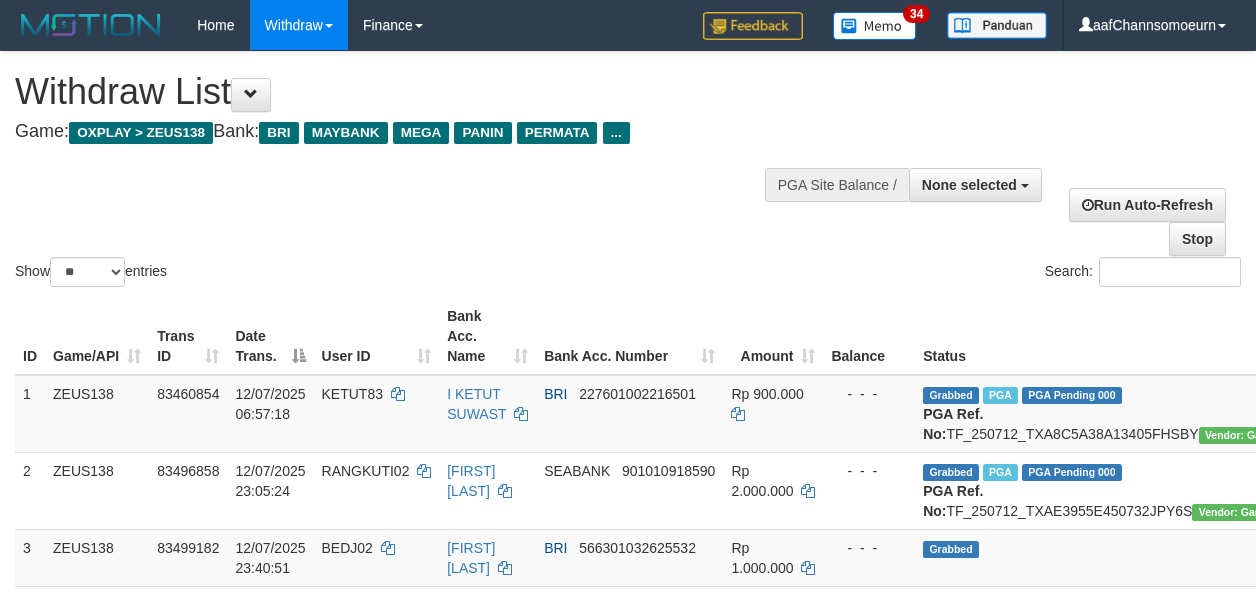 select 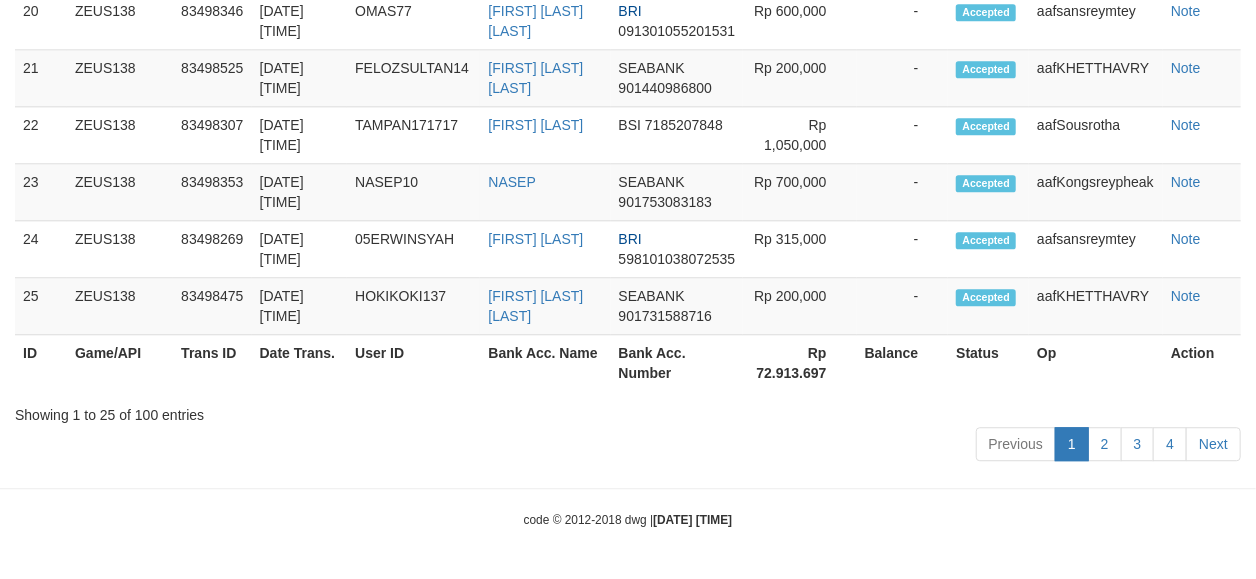 scroll, scrollTop: 2196, scrollLeft: 0, axis: vertical 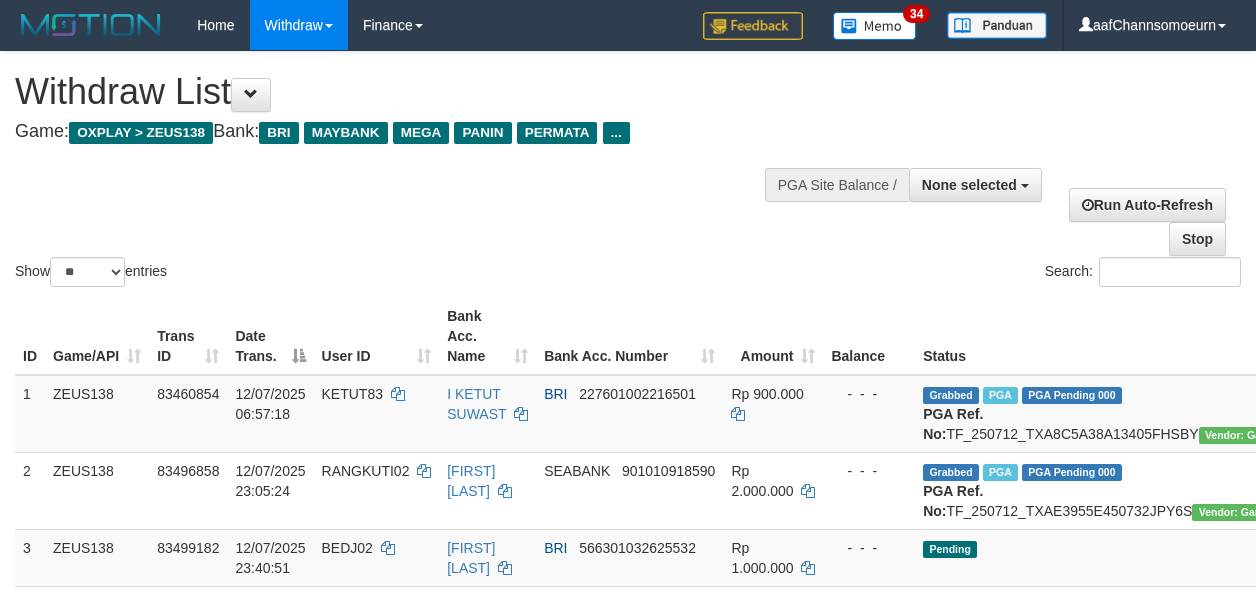 select 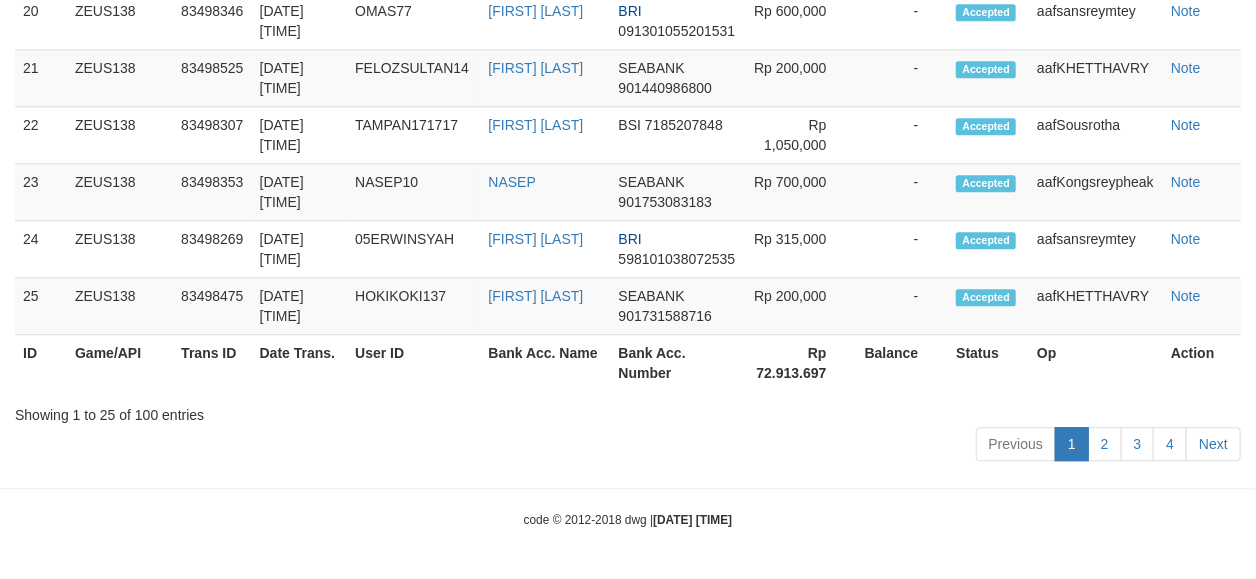 scroll, scrollTop: 2196, scrollLeft: 0, axis: vertical 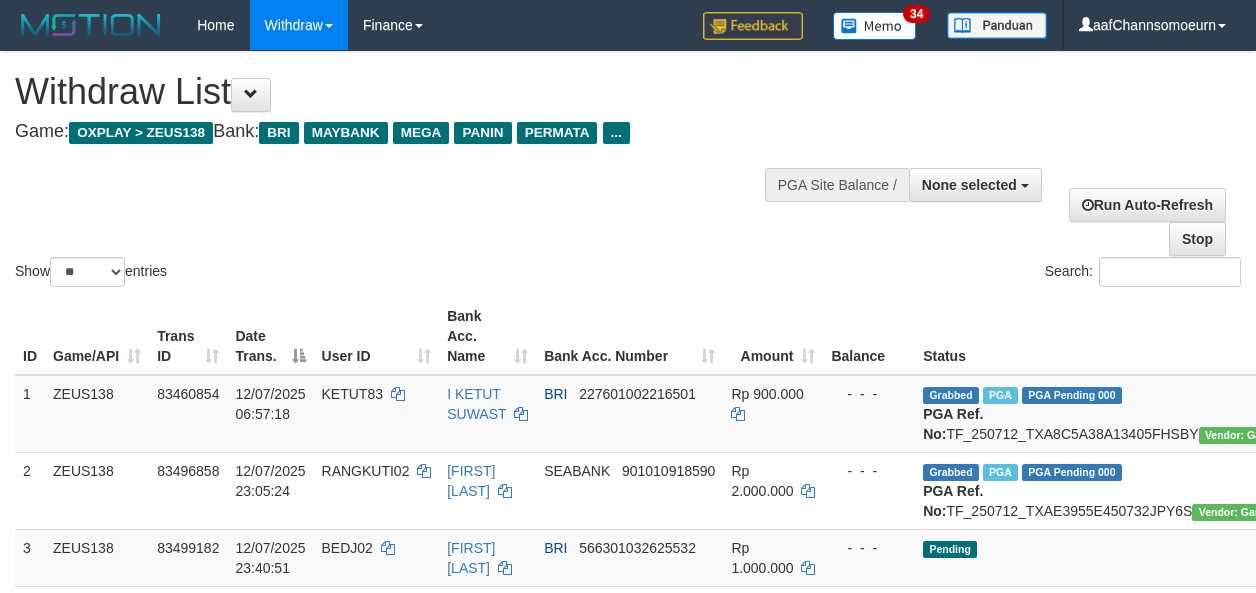 select 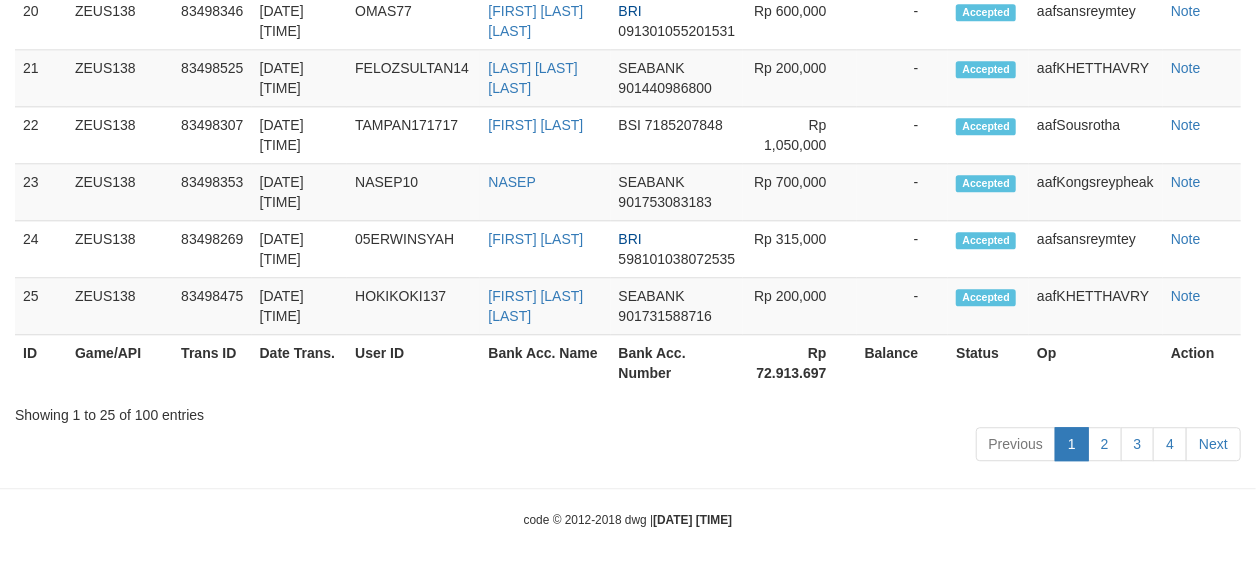 scroll, scrollTop: 2196, scrollLeft: 0, axis: vertical 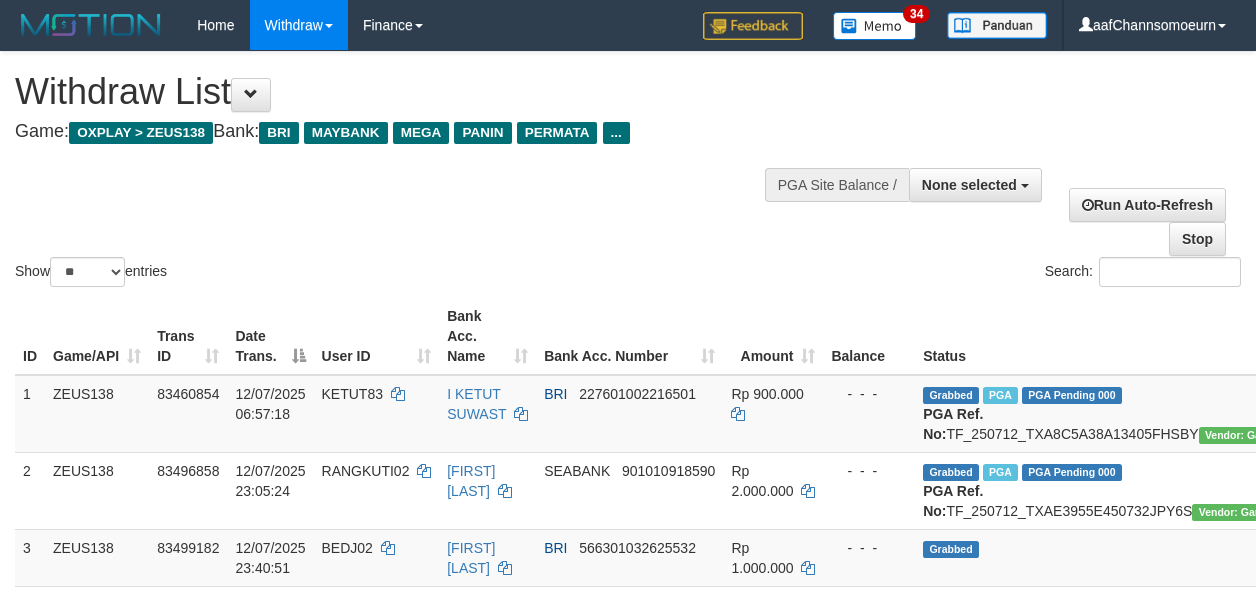 select 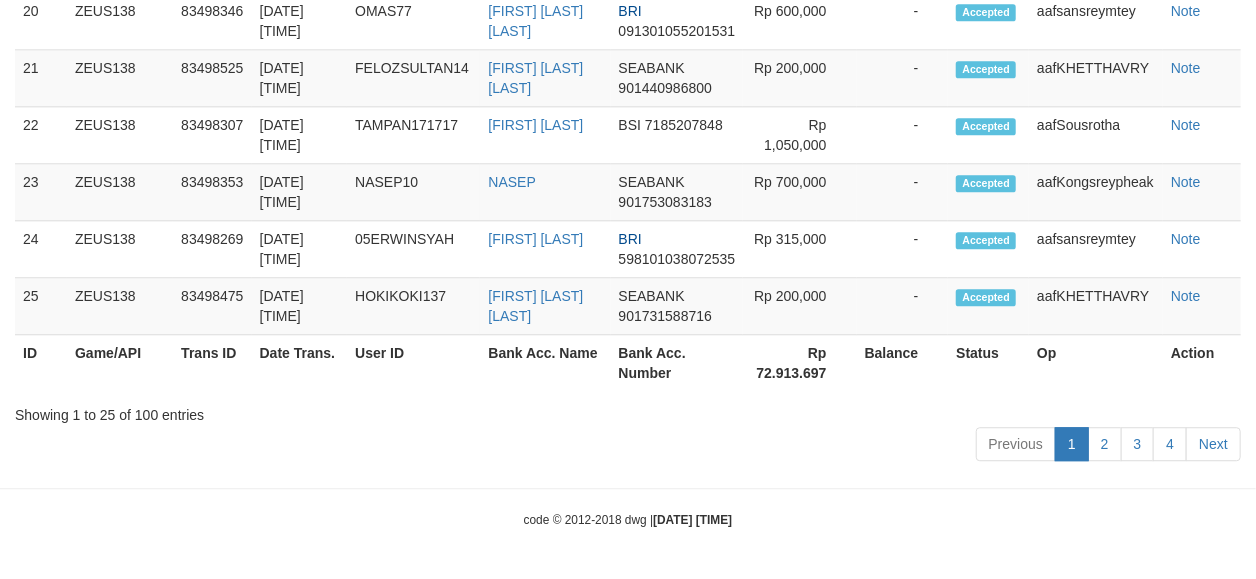 scroll, scrollTop: 2196, scrollLeft: 0, axis: vertical 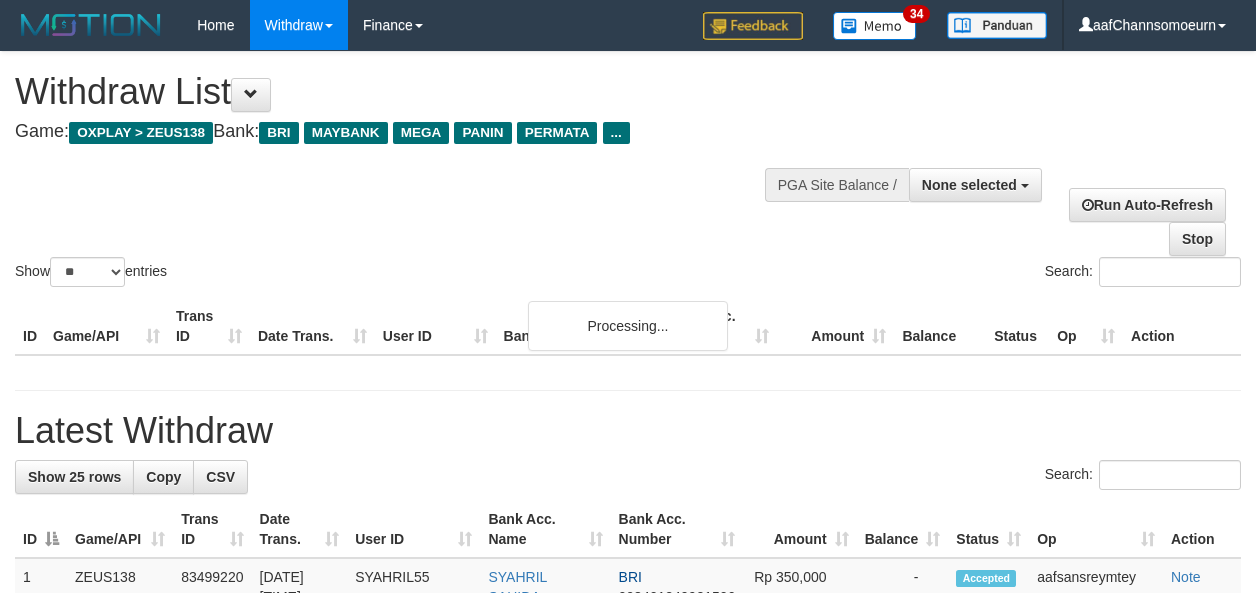 select 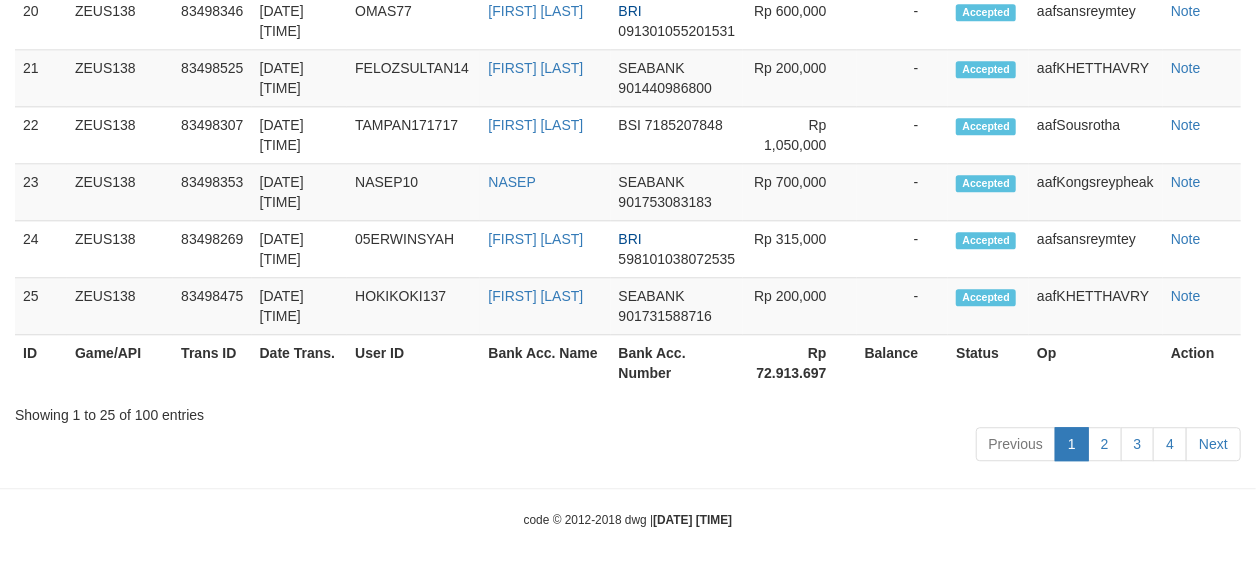 scroll, scrollTop: 2196, scrollLeft: 0, axis: vertical 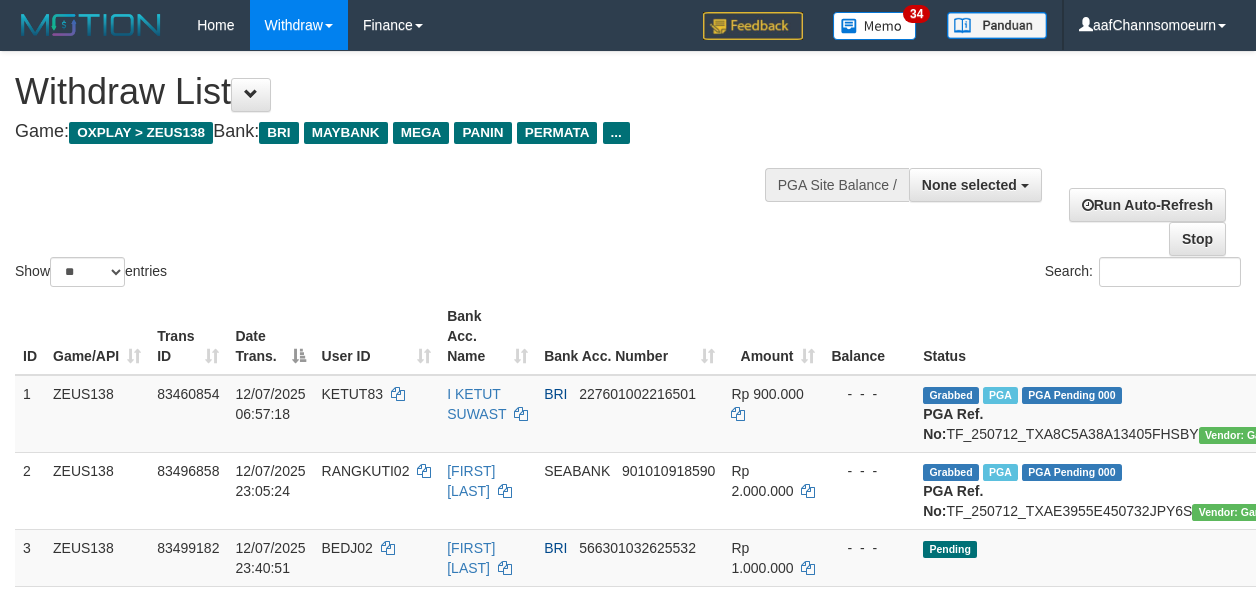 select 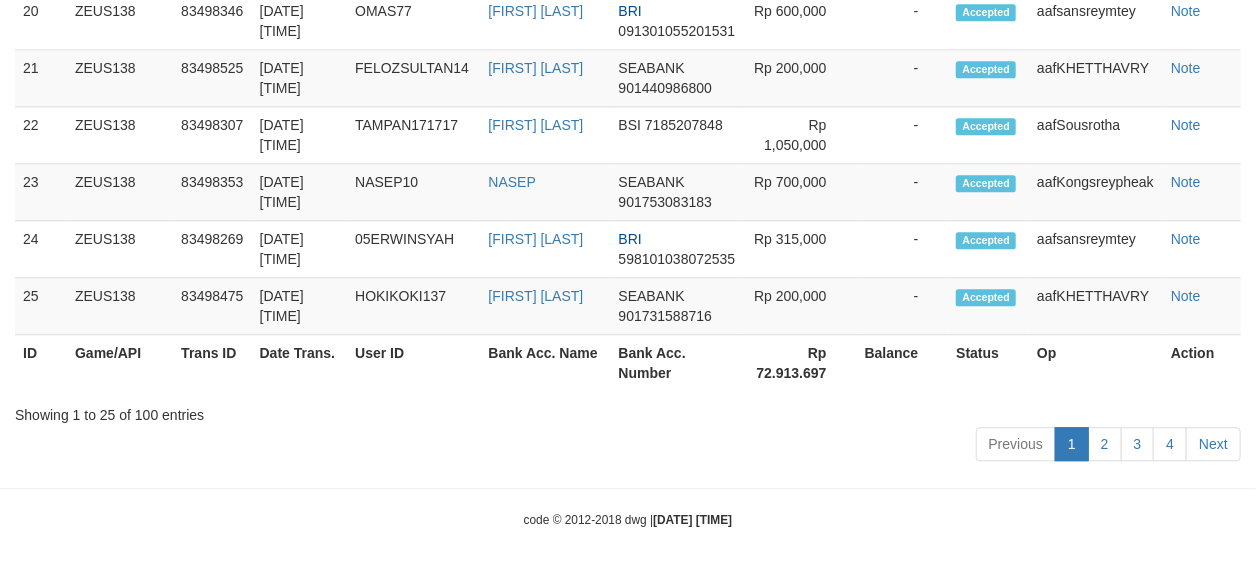 scroll, scrollTop: 2196, scrollLeft: 0, axis: vertical 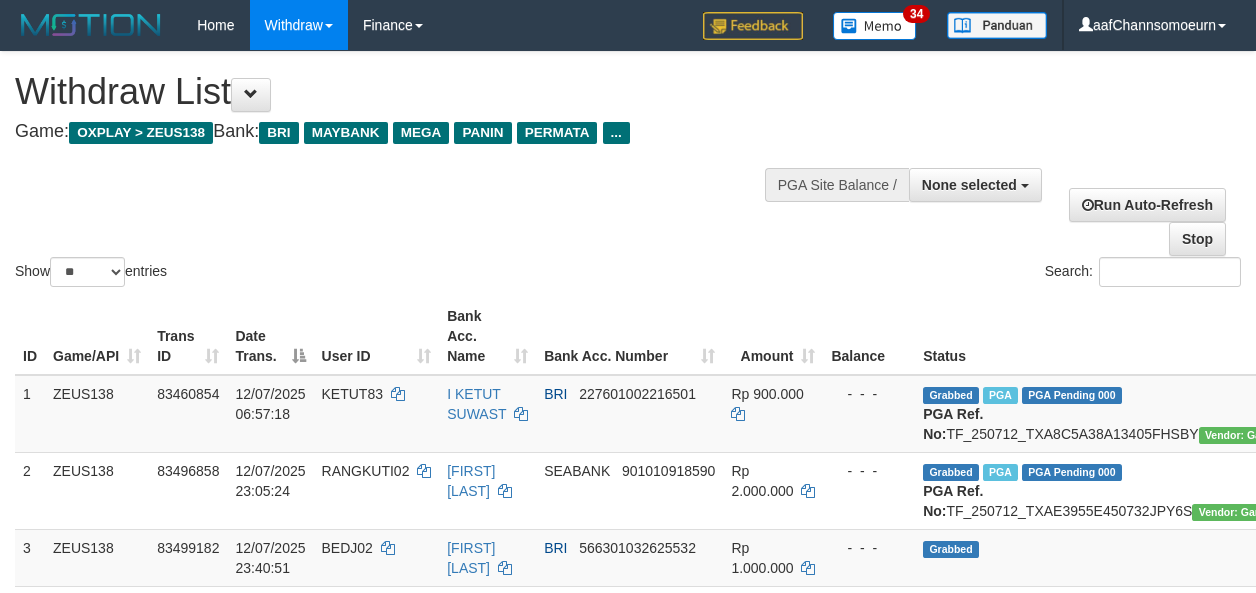 select 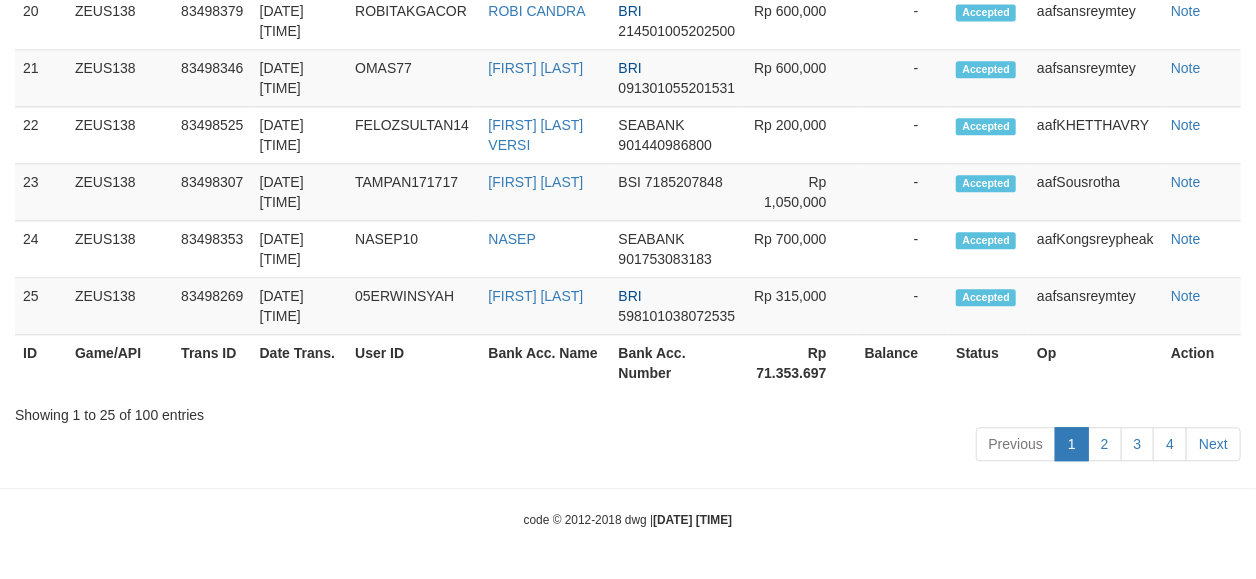 scroll, scrollTop: 2196, scrollLeft: 0, axis: vertical 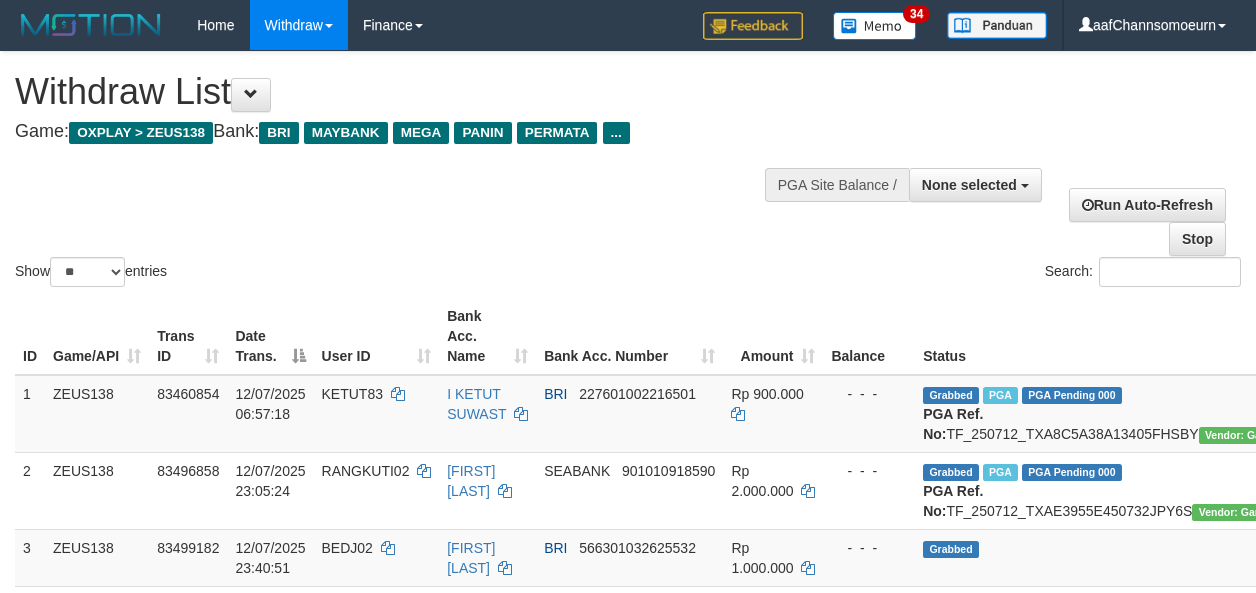 select 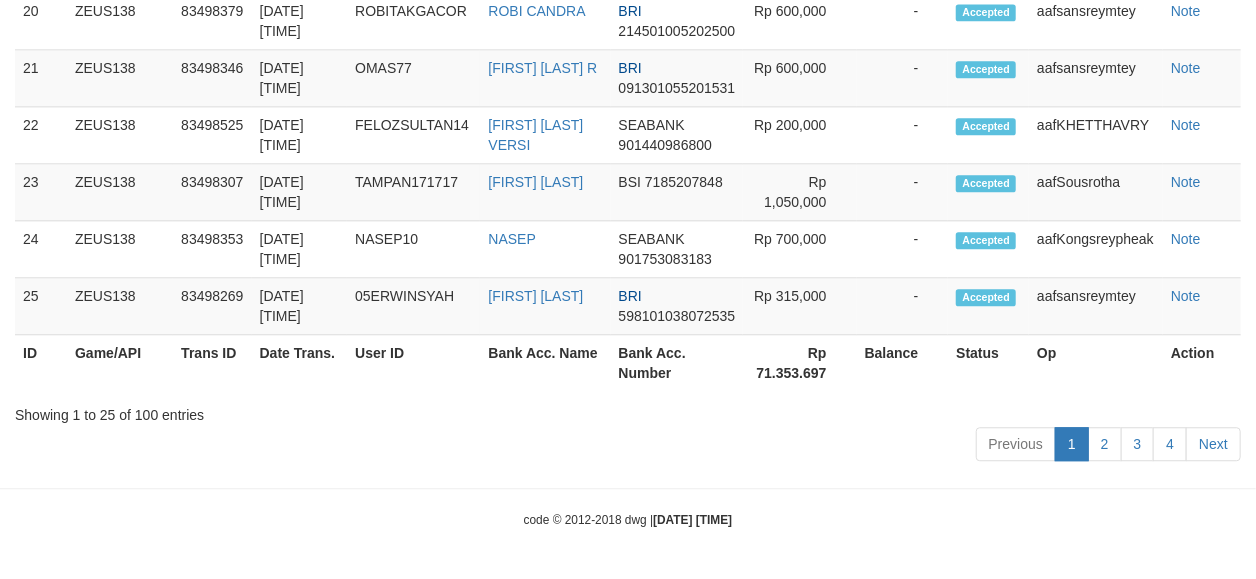 scroll, scrollTop: 2196, scrollLeft: 0, axis: vertical 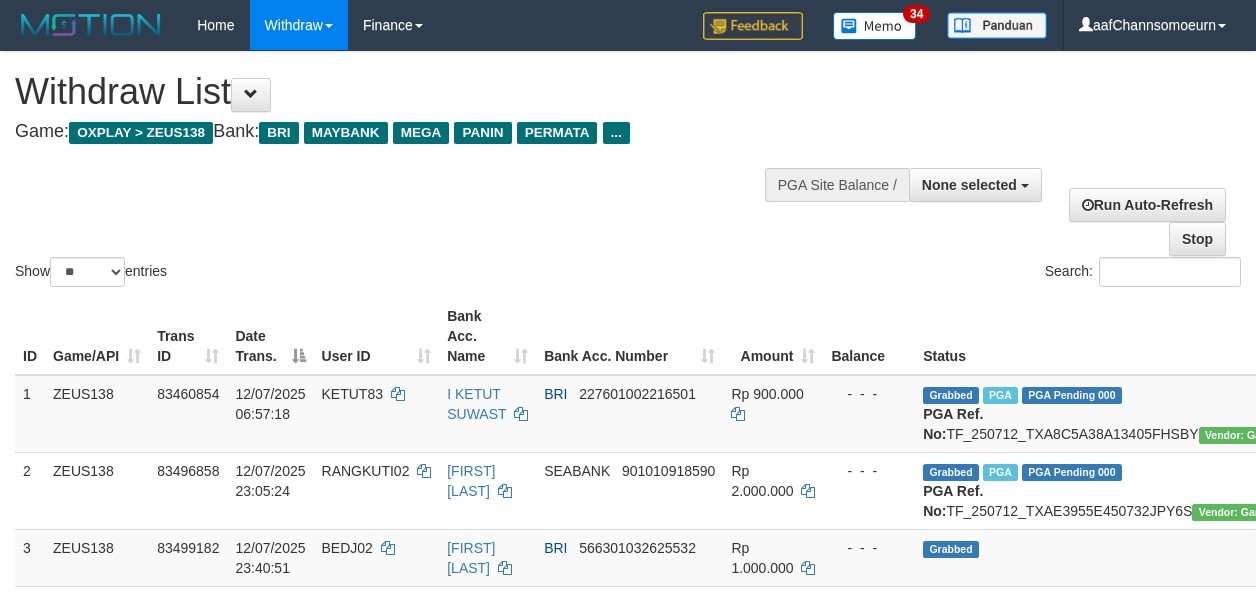 select 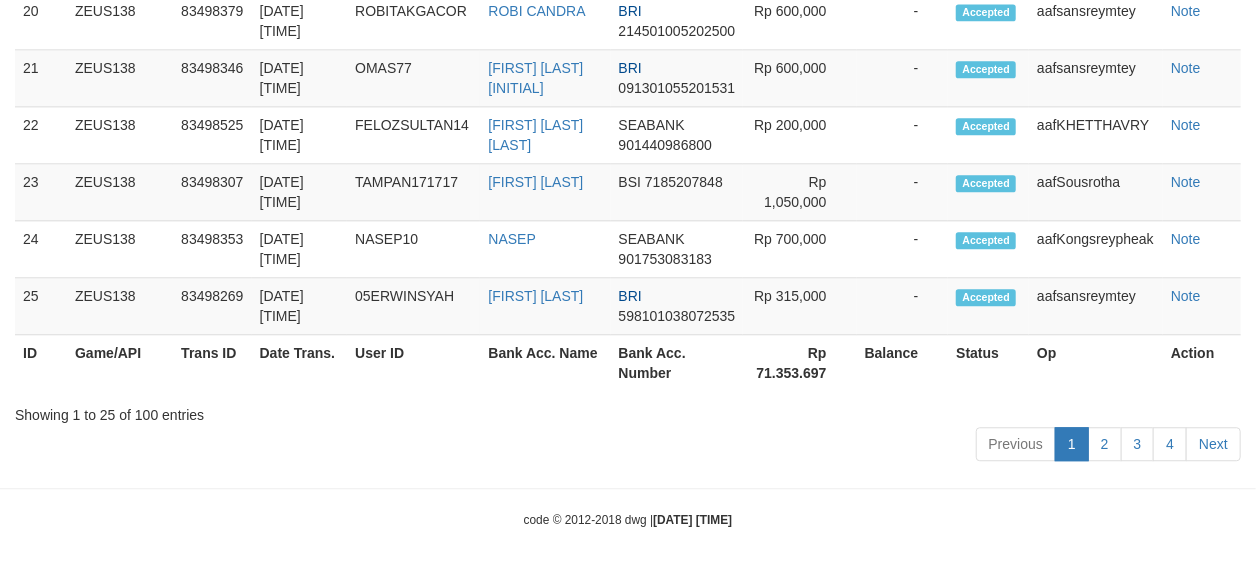 scroll, scrollTop: 2196, scrollLeft: 0, axis: vertical 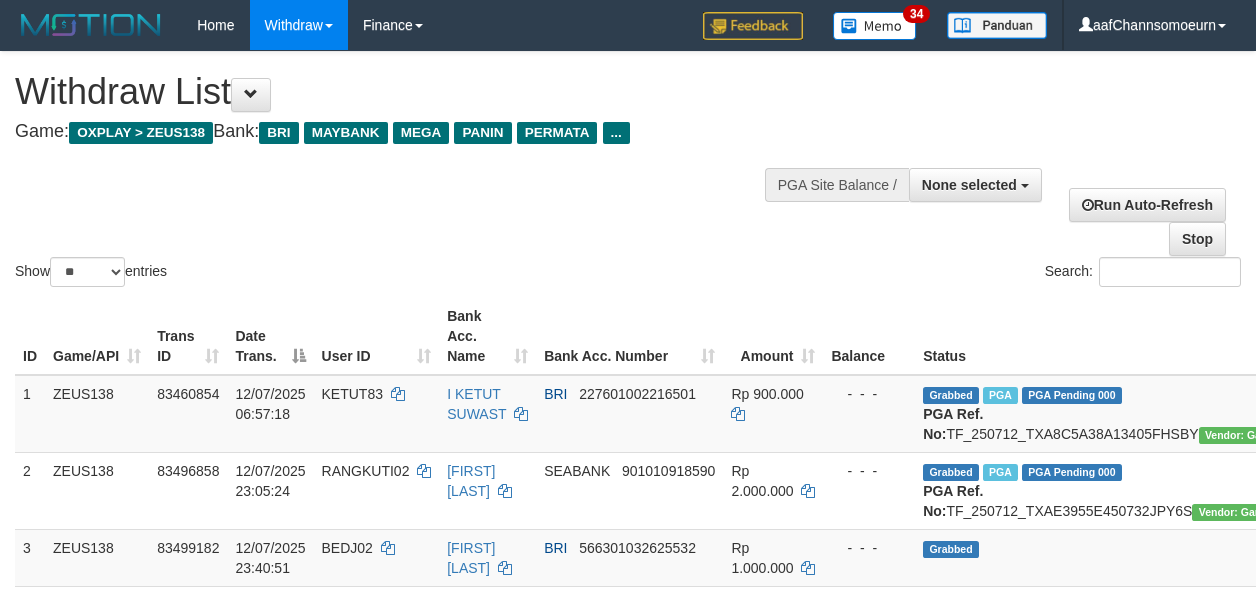 select 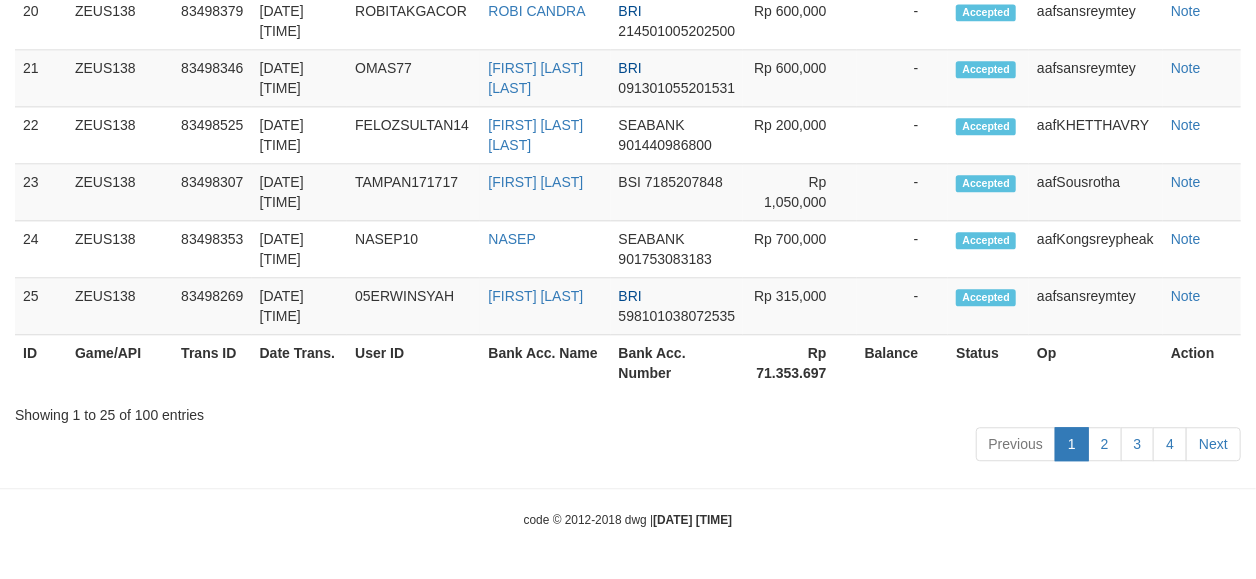 scroll, scrollTop: 2196, scrollLeft: 0, axis: vertical 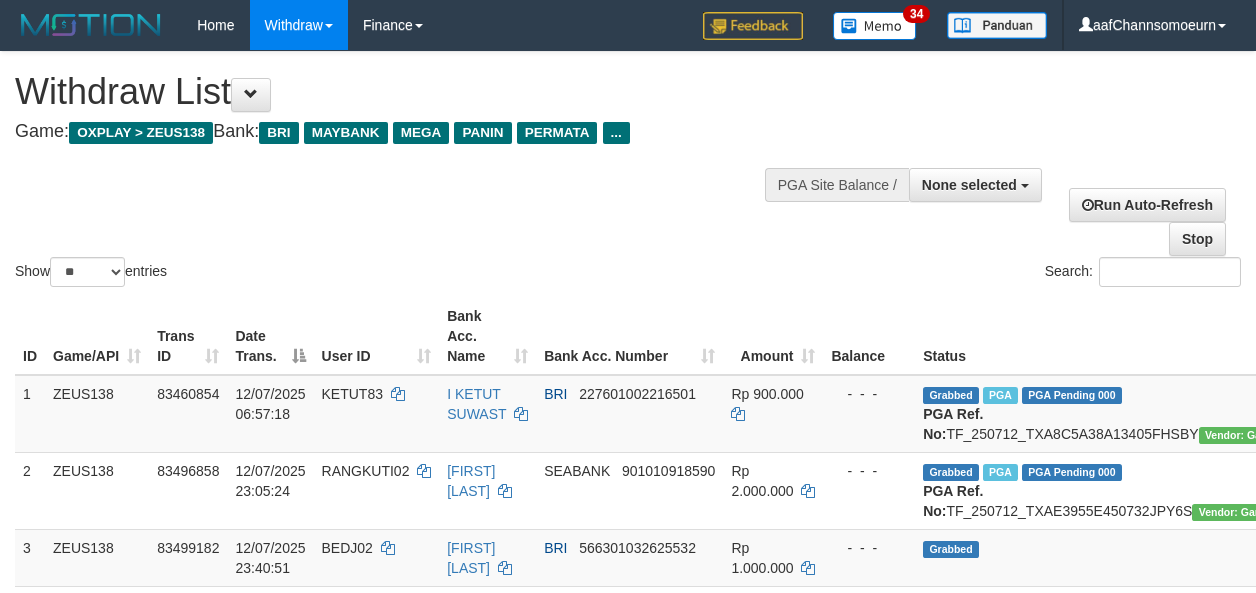 select 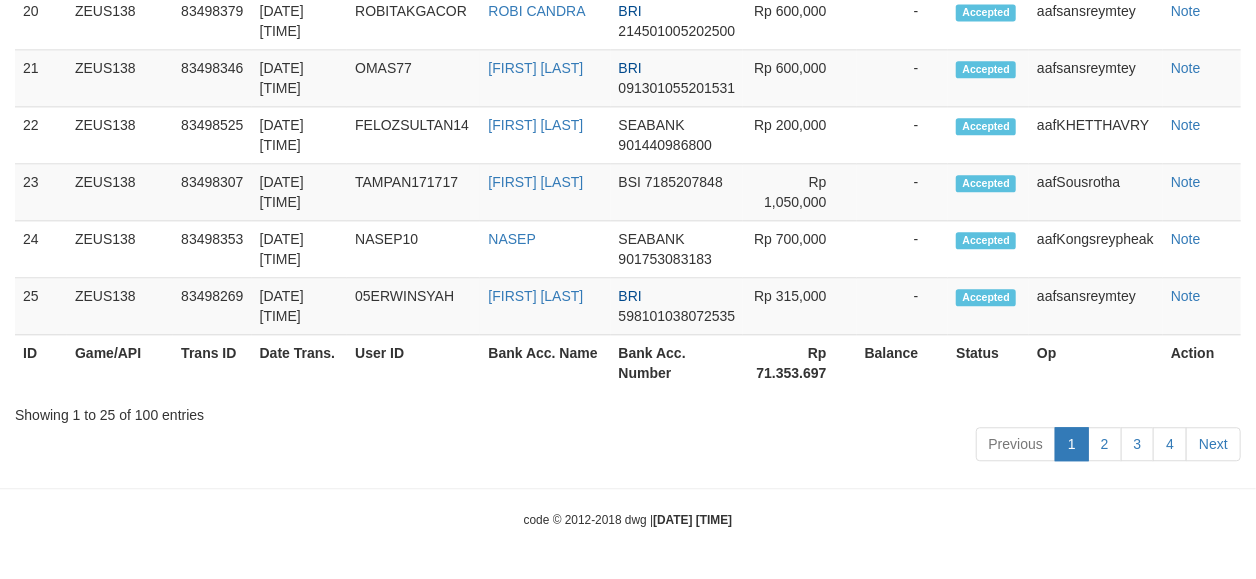 scroll, scrollTop: 2196, scrollLeft: 0, axis: vertical 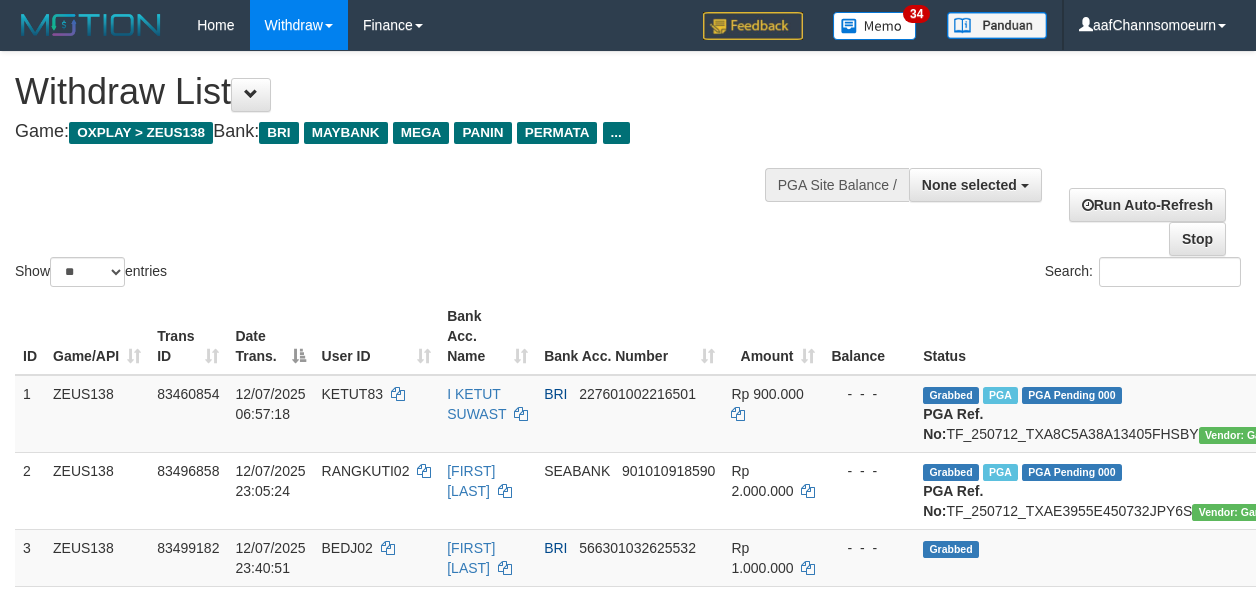 select 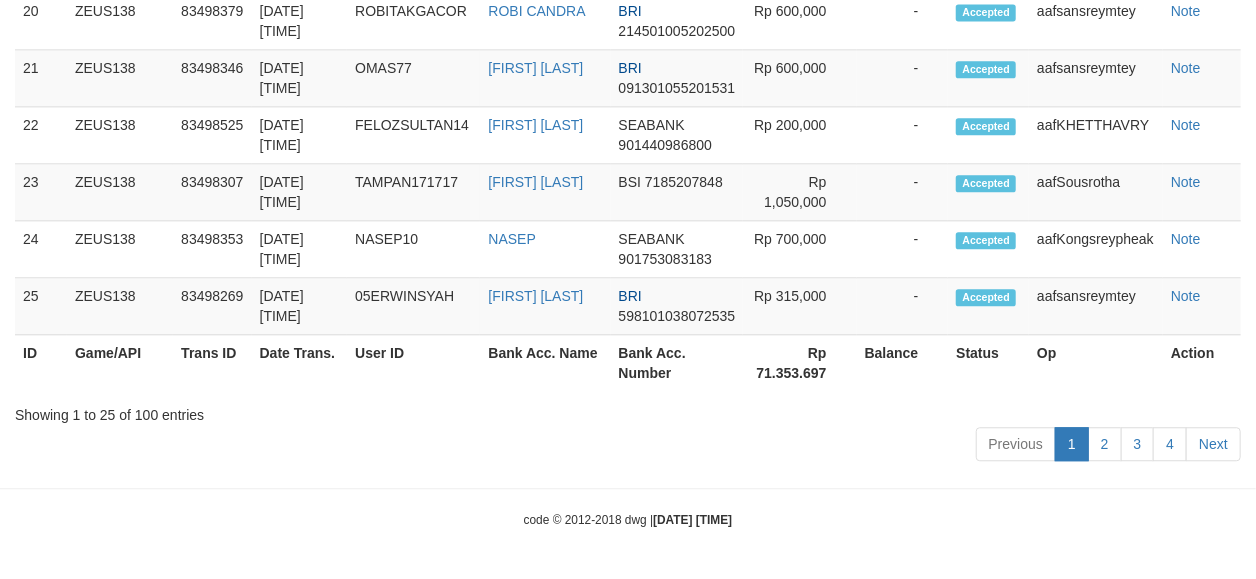 scroll, scrollTop: 2196, scrollLeft: 0, axis: vertical 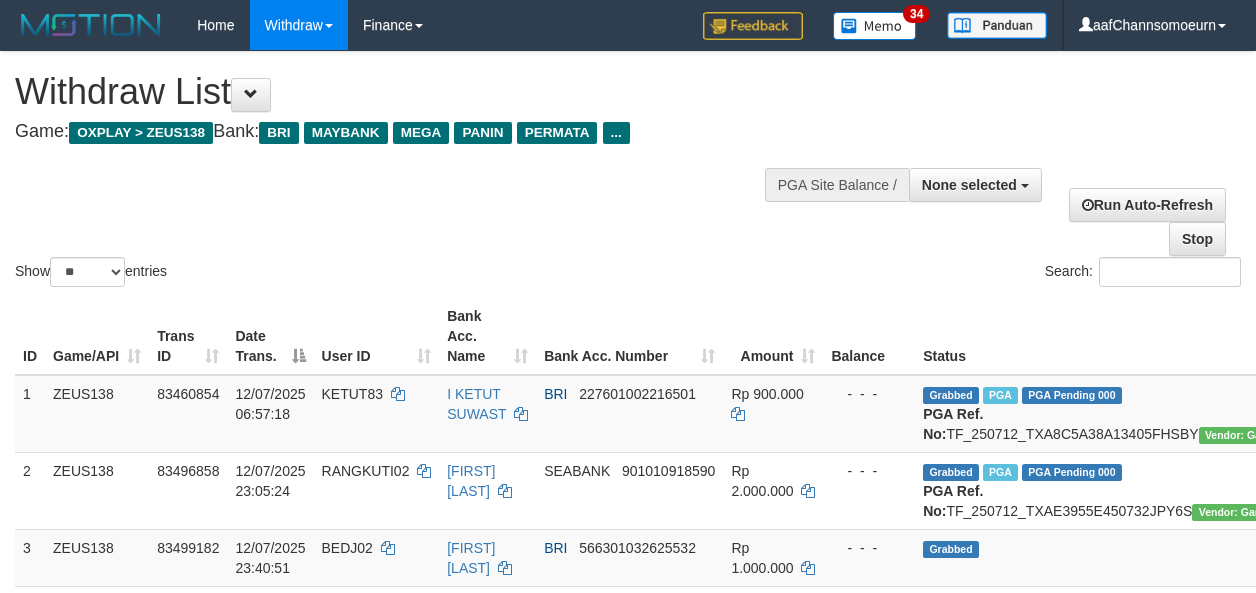 select 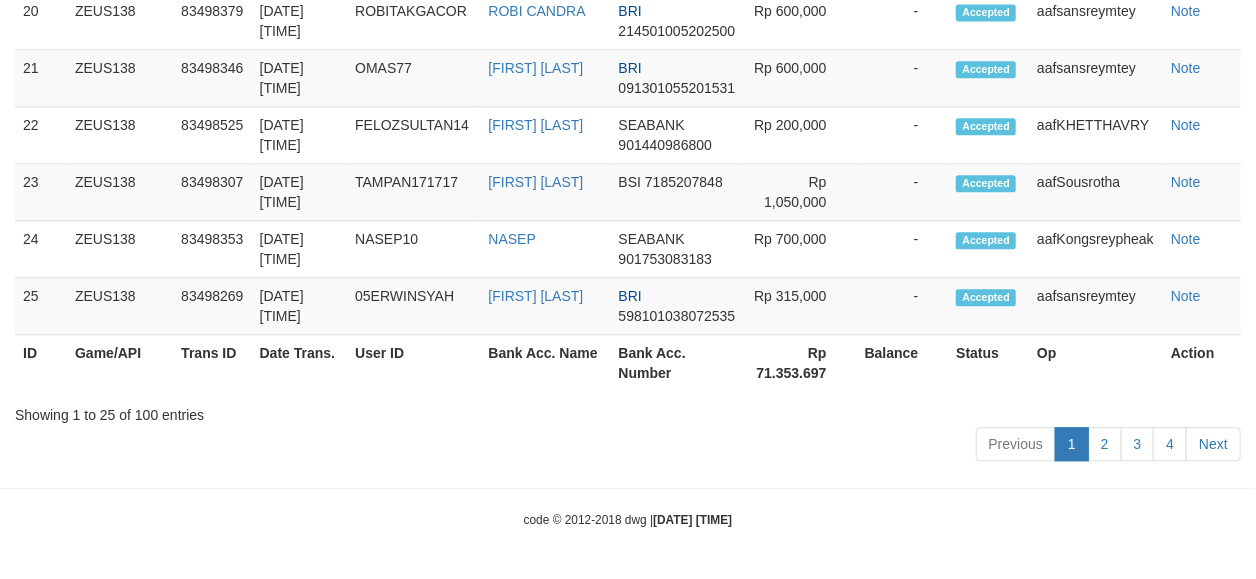 scroll, scrollTop: 2196, scrollLeft: 0, axis: vertical 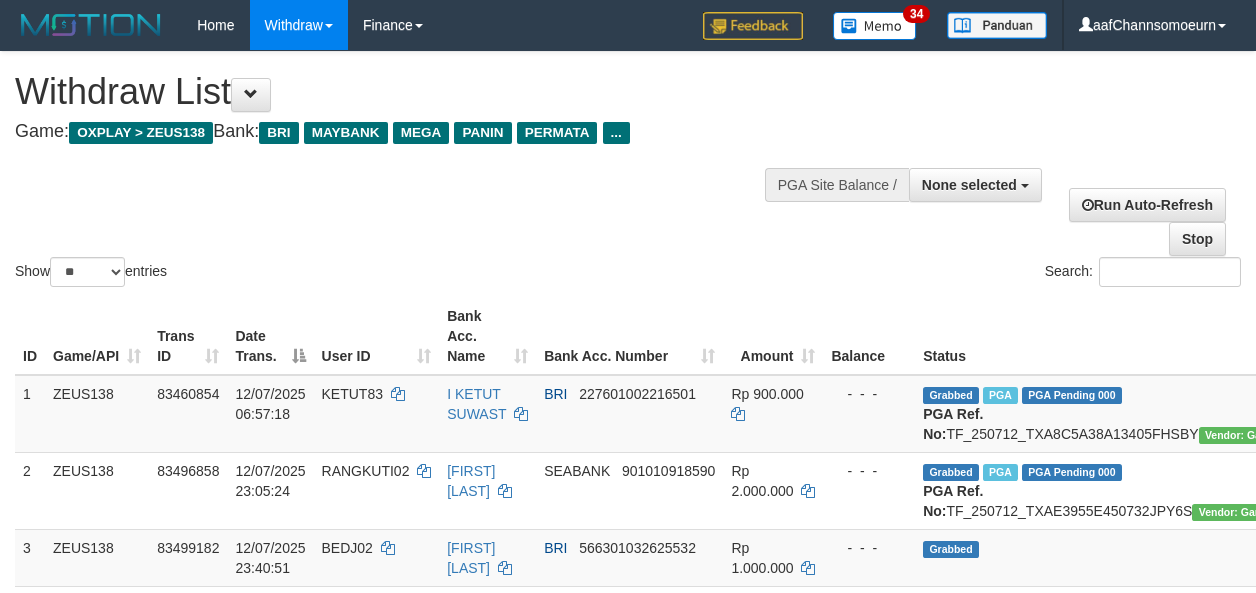 select 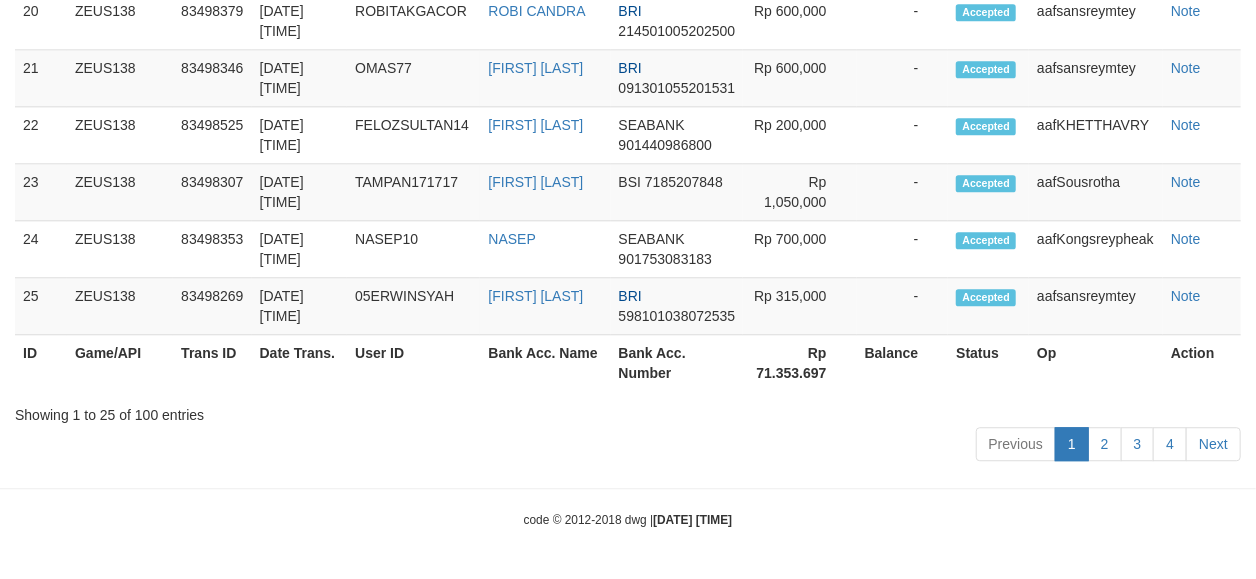 scroll, scrollTop: 2196, scrollLeft: 0, axis: vertical 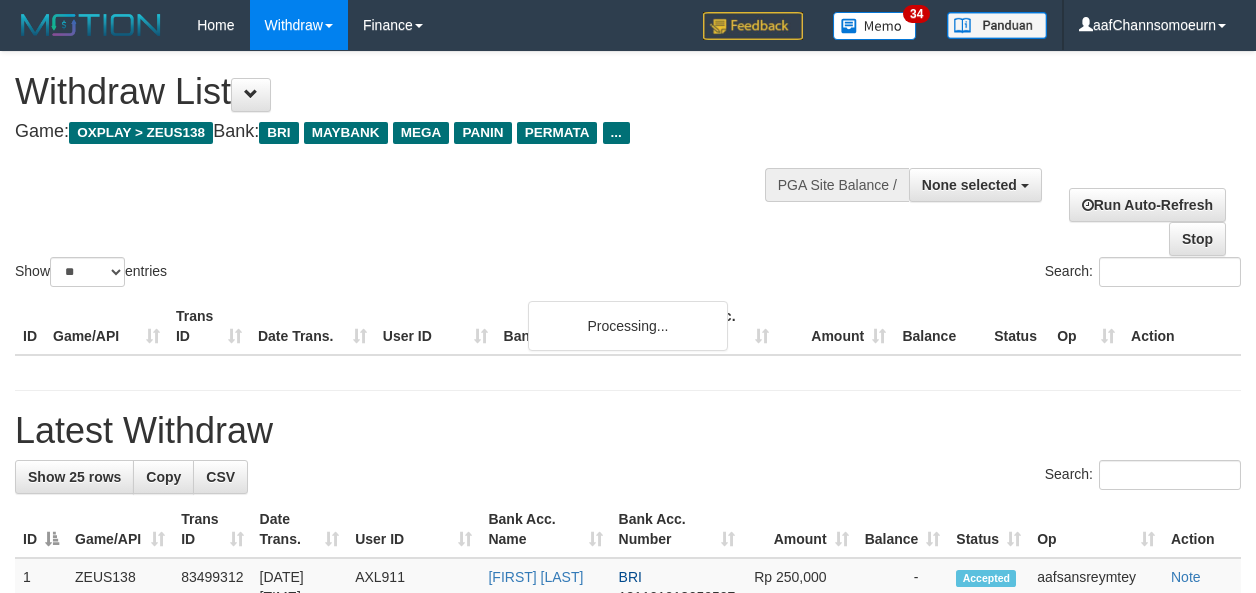 select 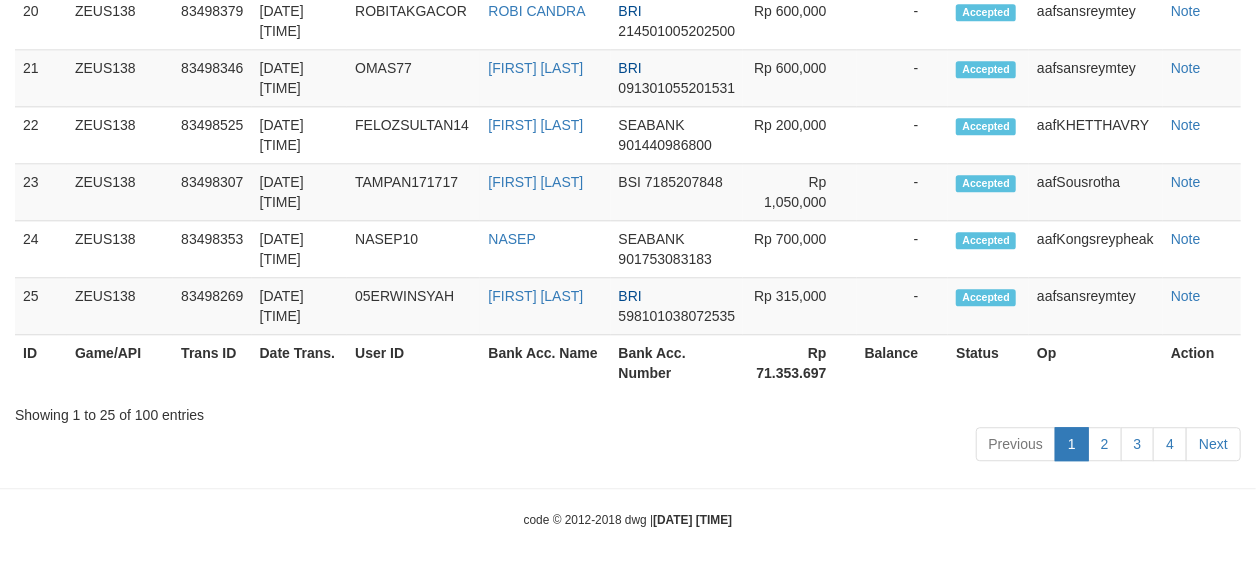scroll, scrollTop: 2196, scrollLeft: 0, axis: vertical 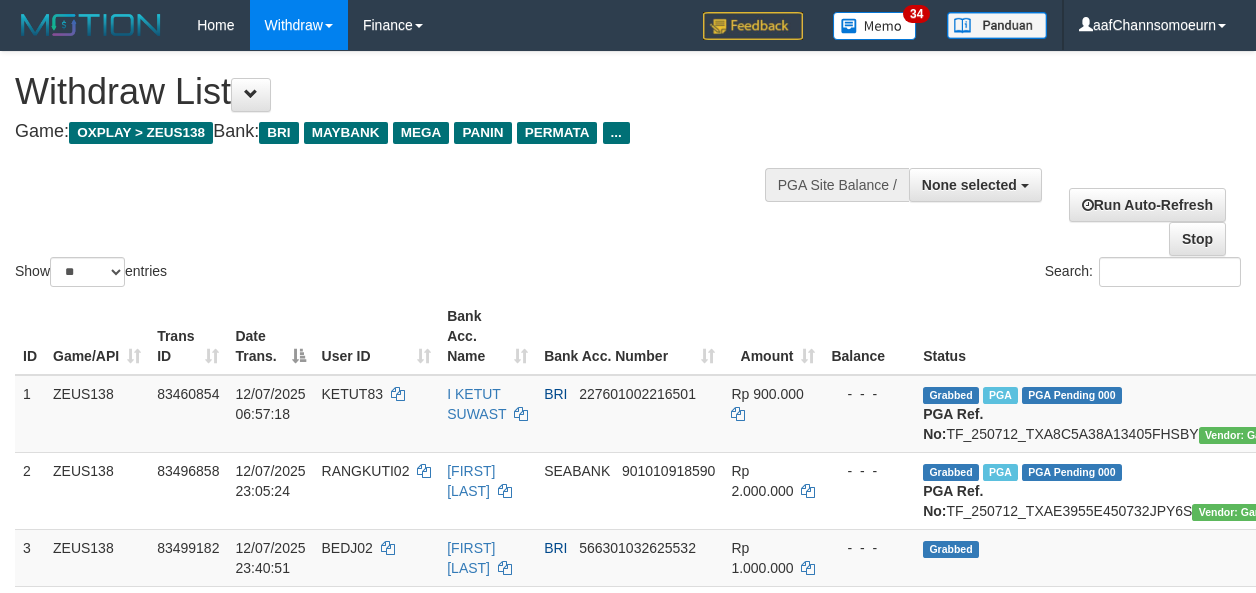 select 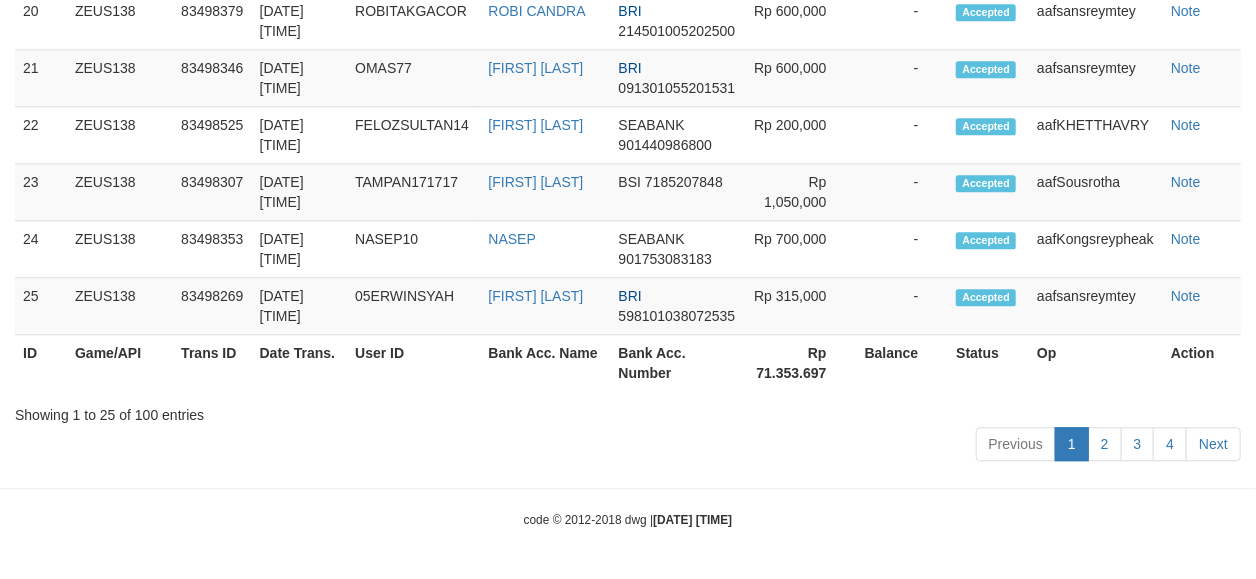 scroll, scrollTop: 2196, scrollLeft: 0, axis: vertical 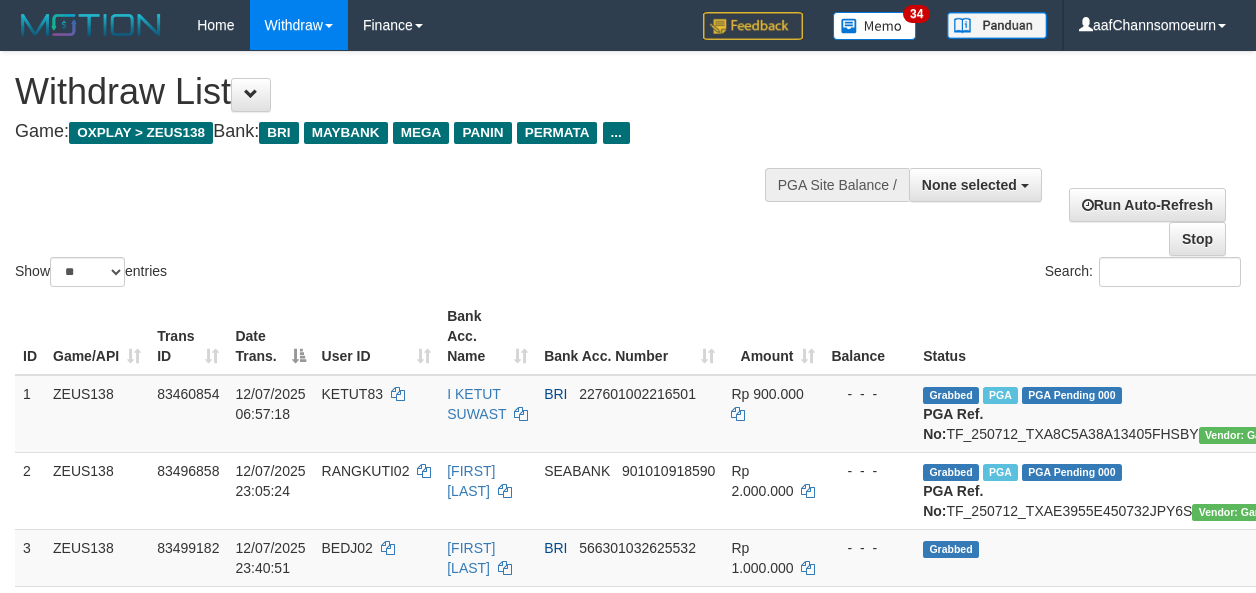 select 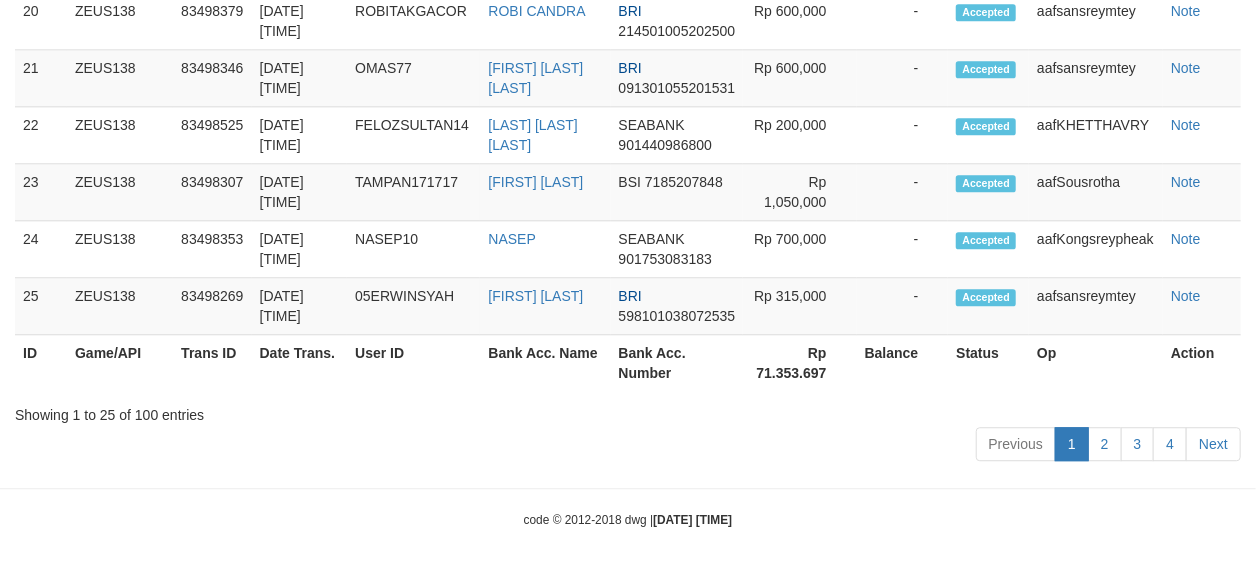 scroll, scrollTop: 2196, scrollLeft: 0, axis: vertical 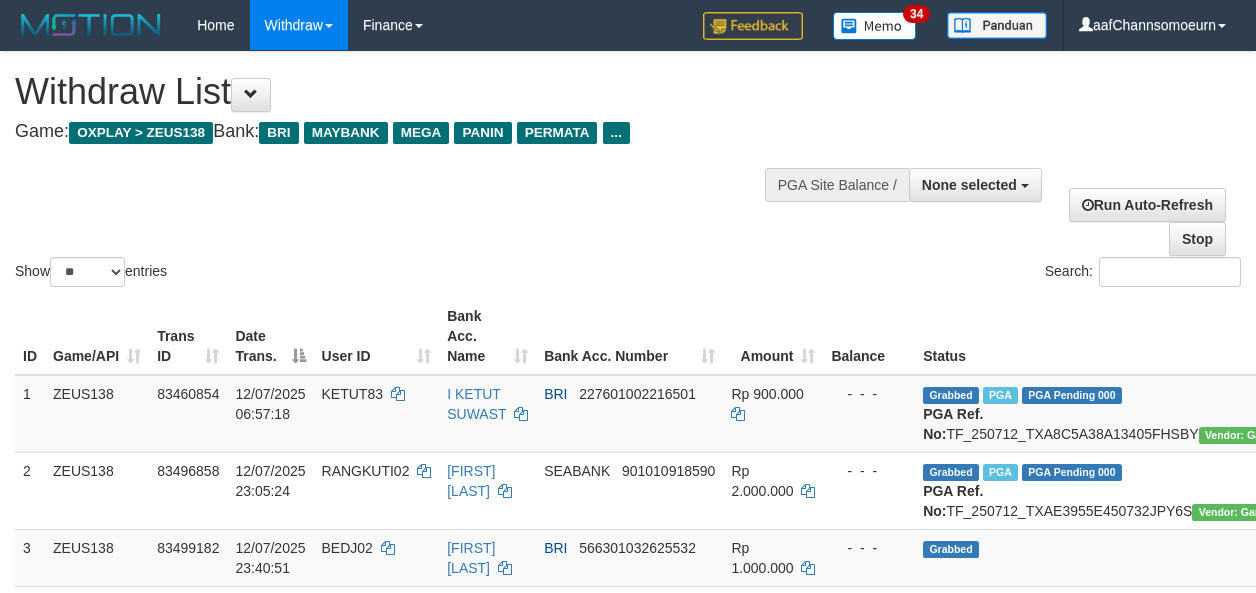 select 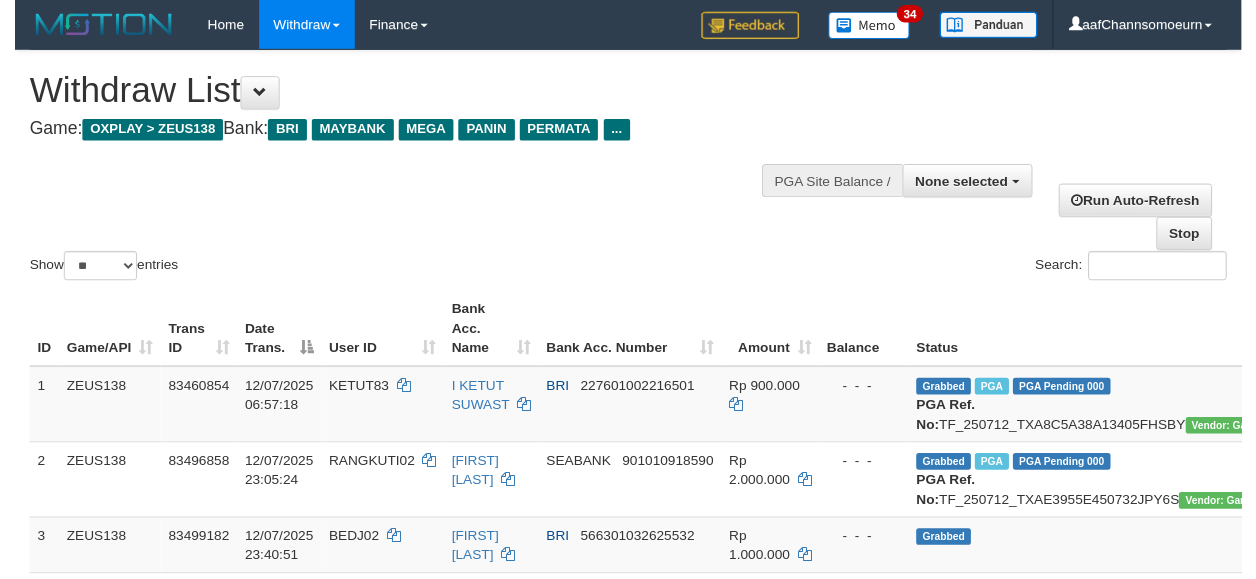 scroll, scrollTop: 2181, scrollLeft: 0, axis: vertical 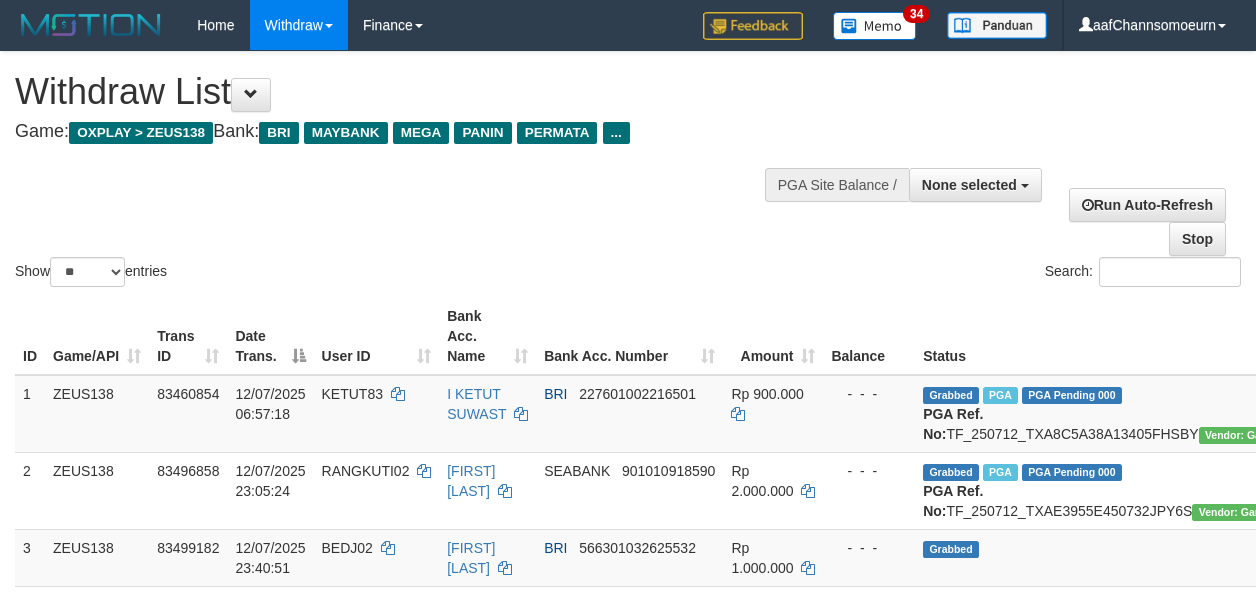 select 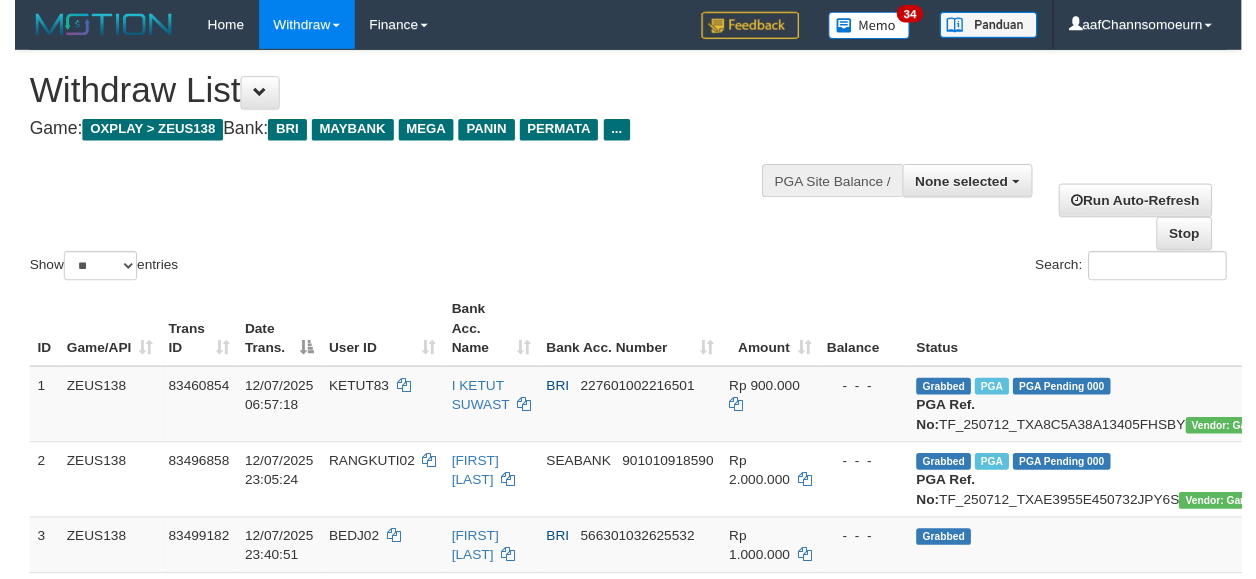 scroll, scrollTop: 2181, scrollLeft: 0, axis: vertical 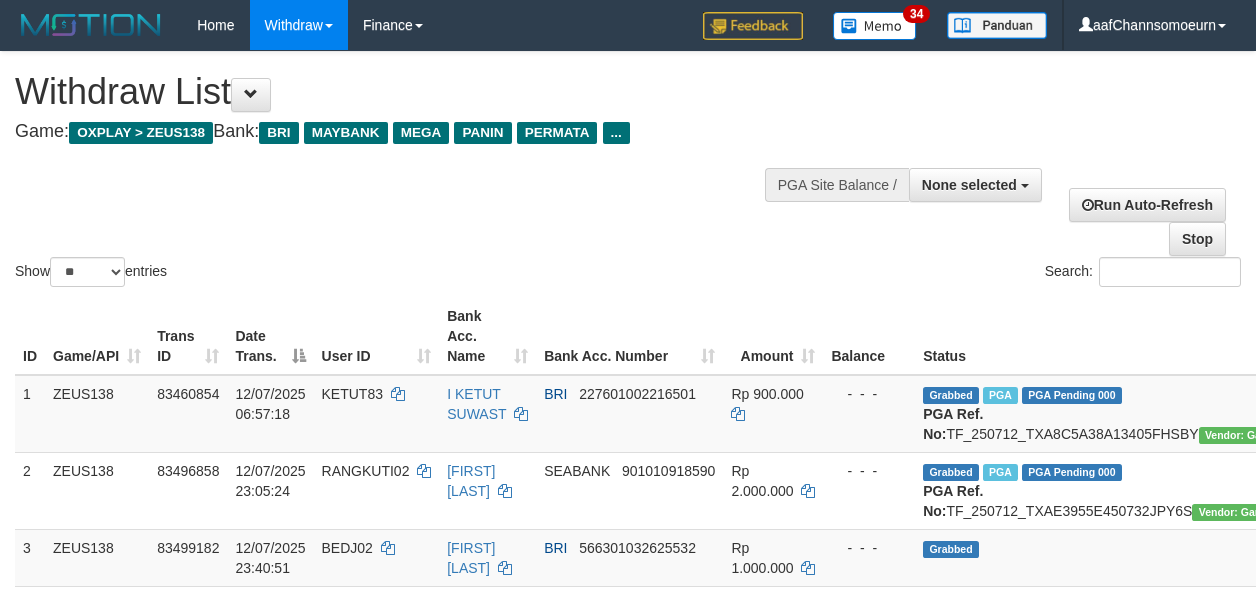 select 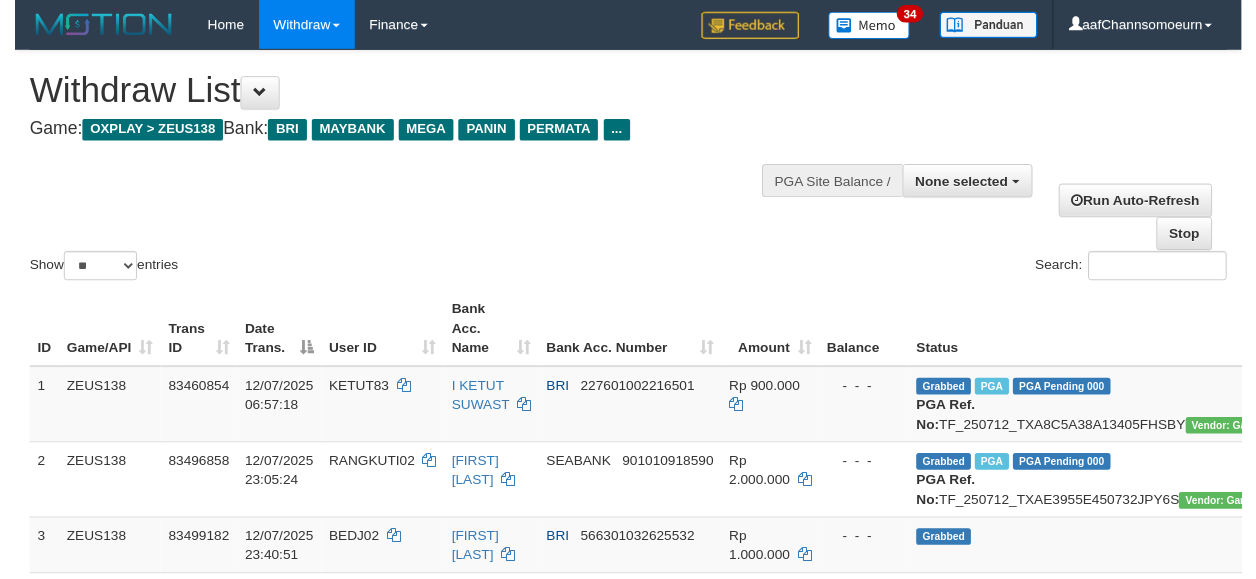 scroll, scrollTop: 2181, scrollLeft: 0, axis: vertical 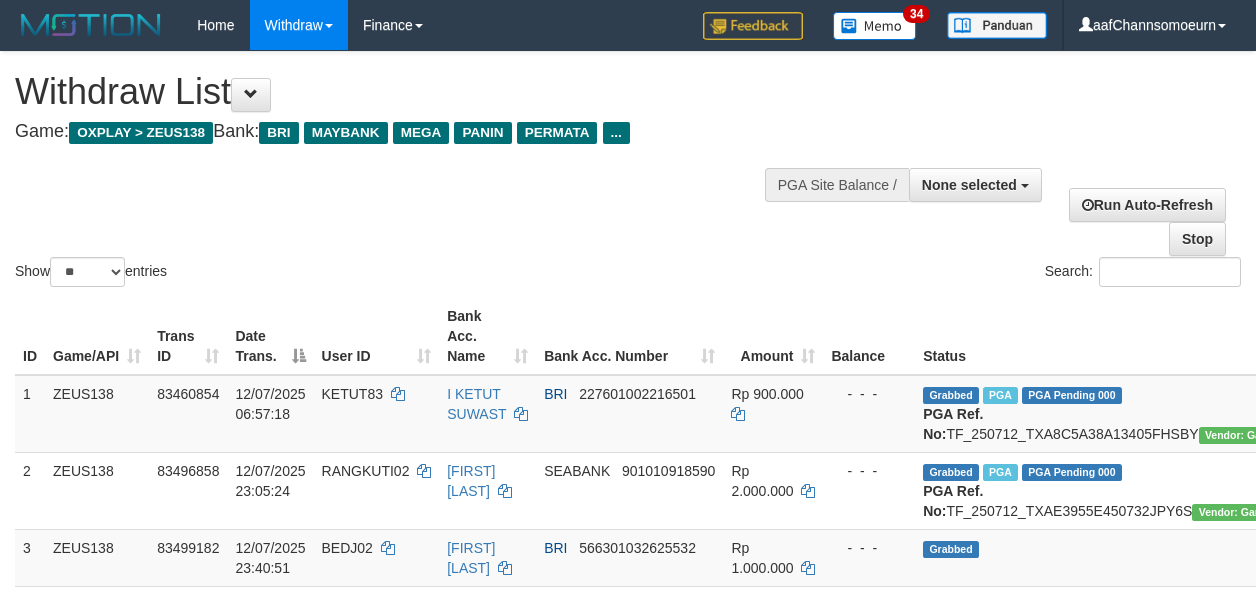 select 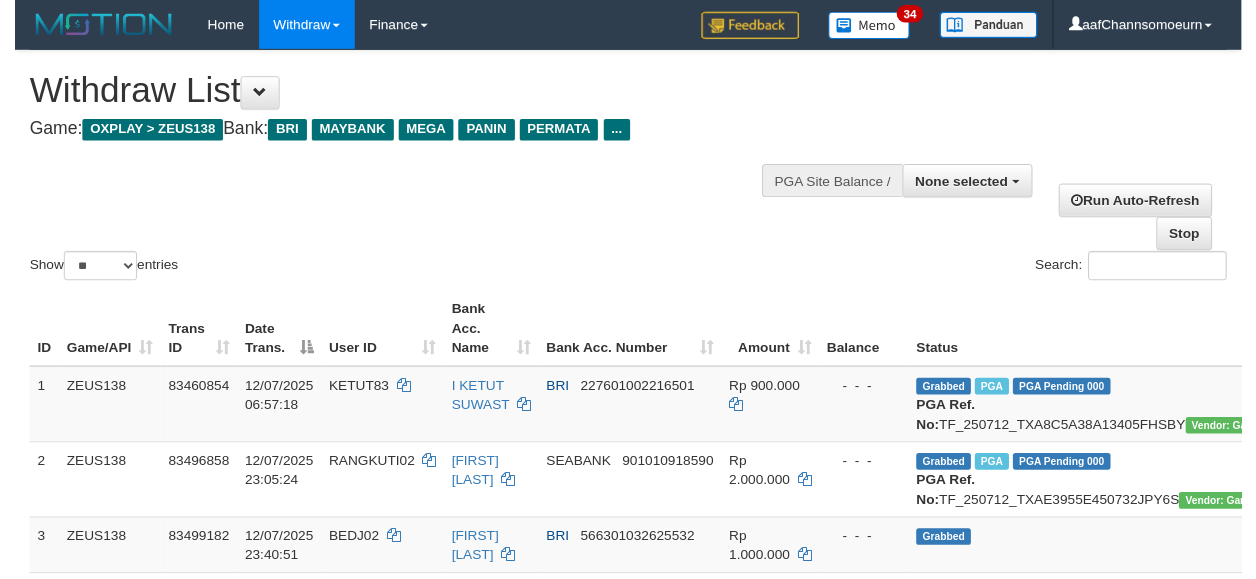 scroll, scrollTop: 2181, scrollLeft: 0, axis: vertical 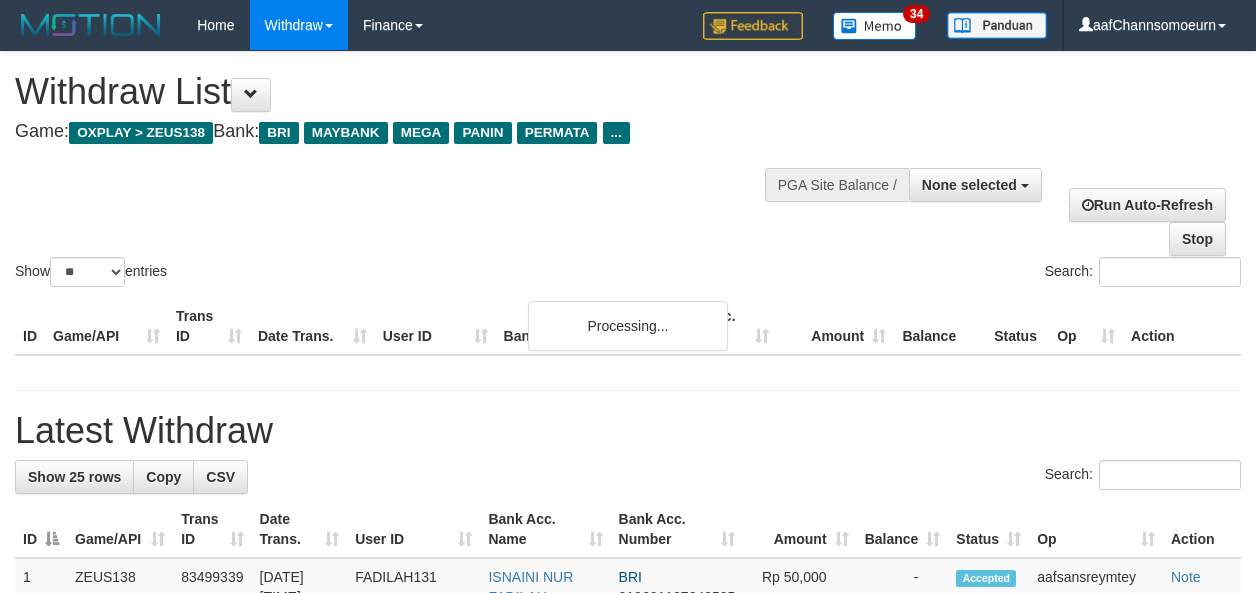 select 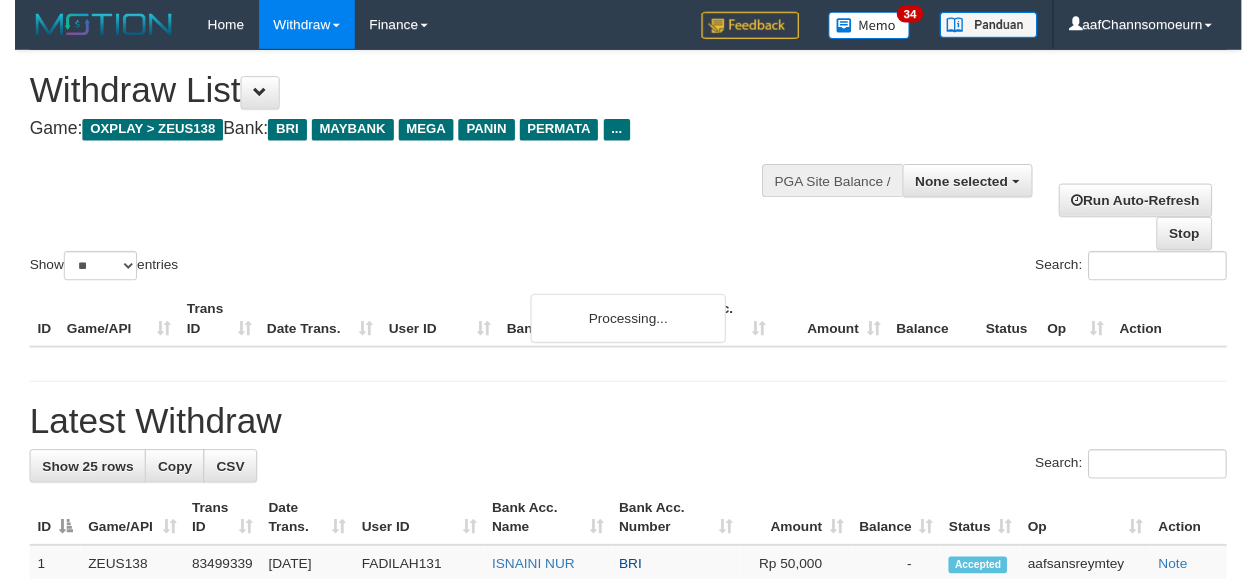 scroll, scrollTop: 2181, scrollLeft: 0, axis: vertical 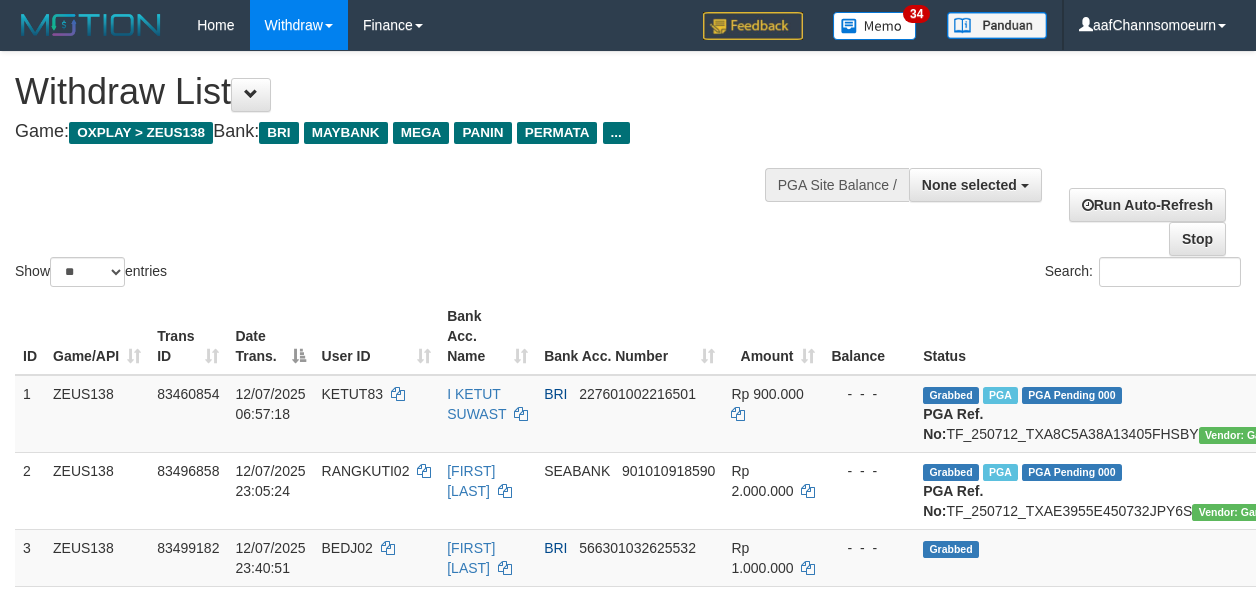 select 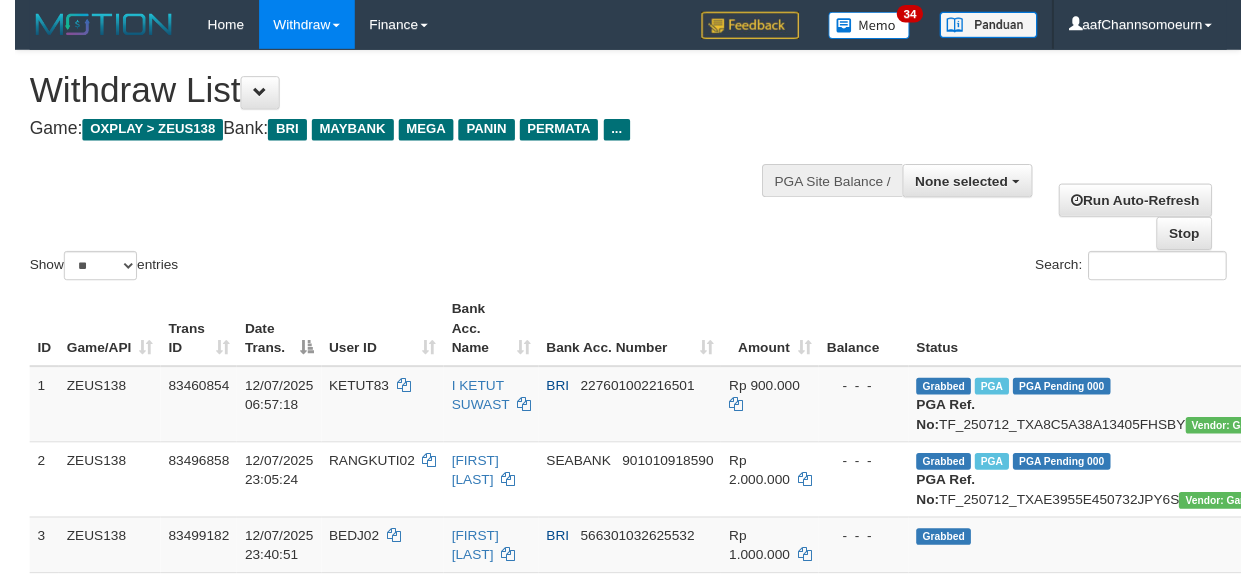 scroll, scrollTop: 2181, scrollLeft: 0, axis: vertical 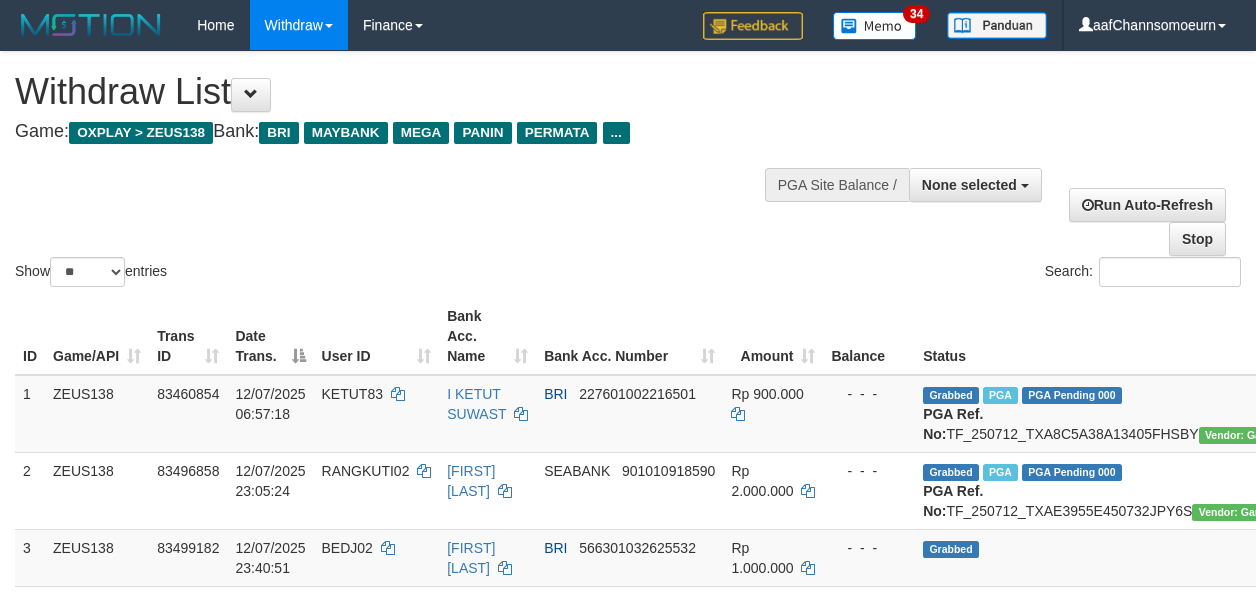 select 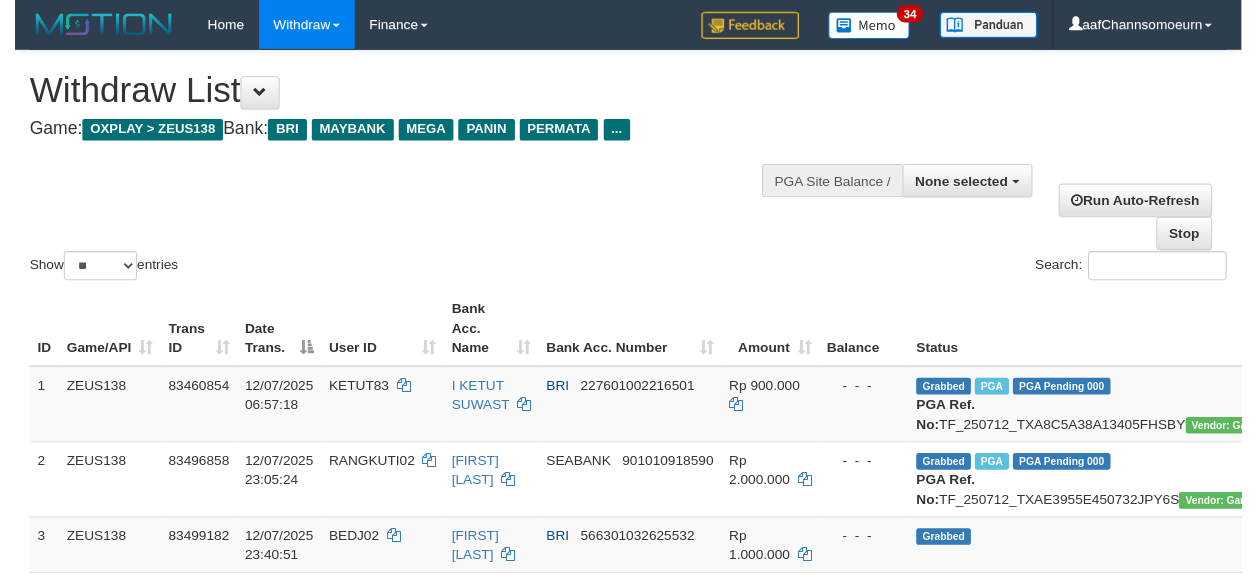 scroll, scrollTop: 2181, scrollLeft: 0, axis: vertical 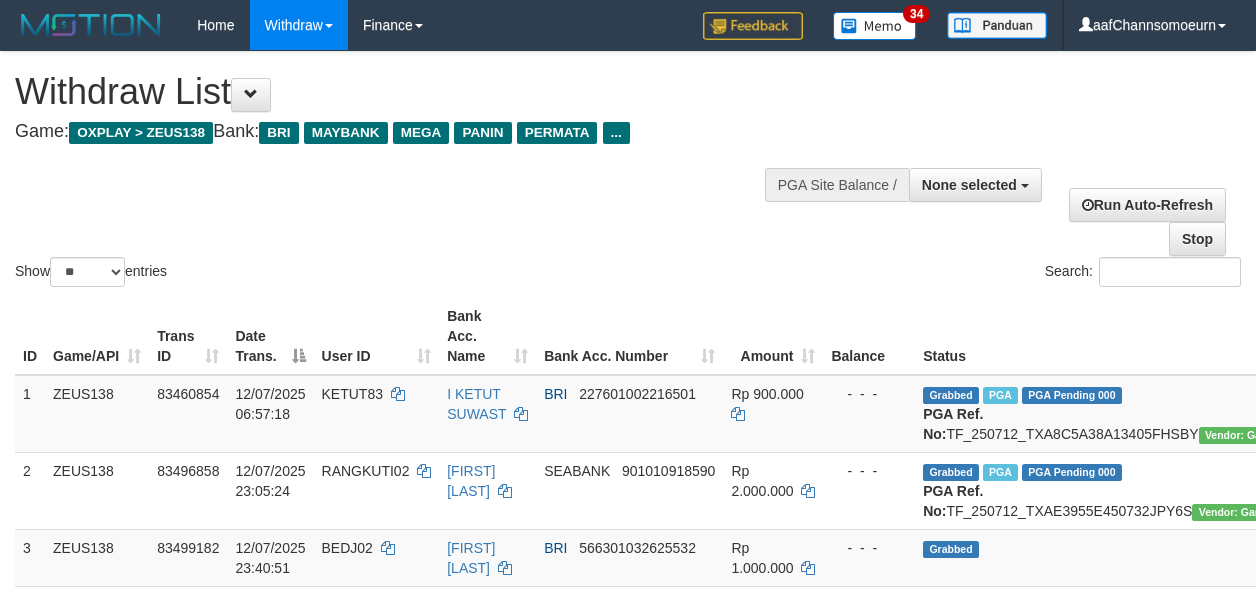 select 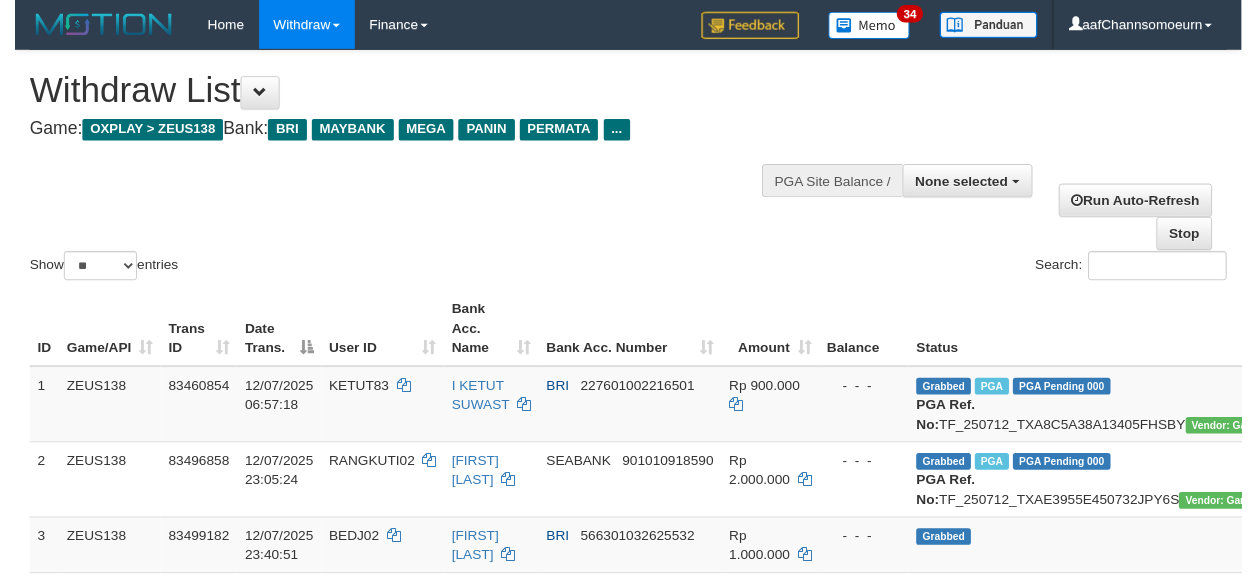 scroll, scrollTop: 2181, scrollLeft: 0, axis: vertical 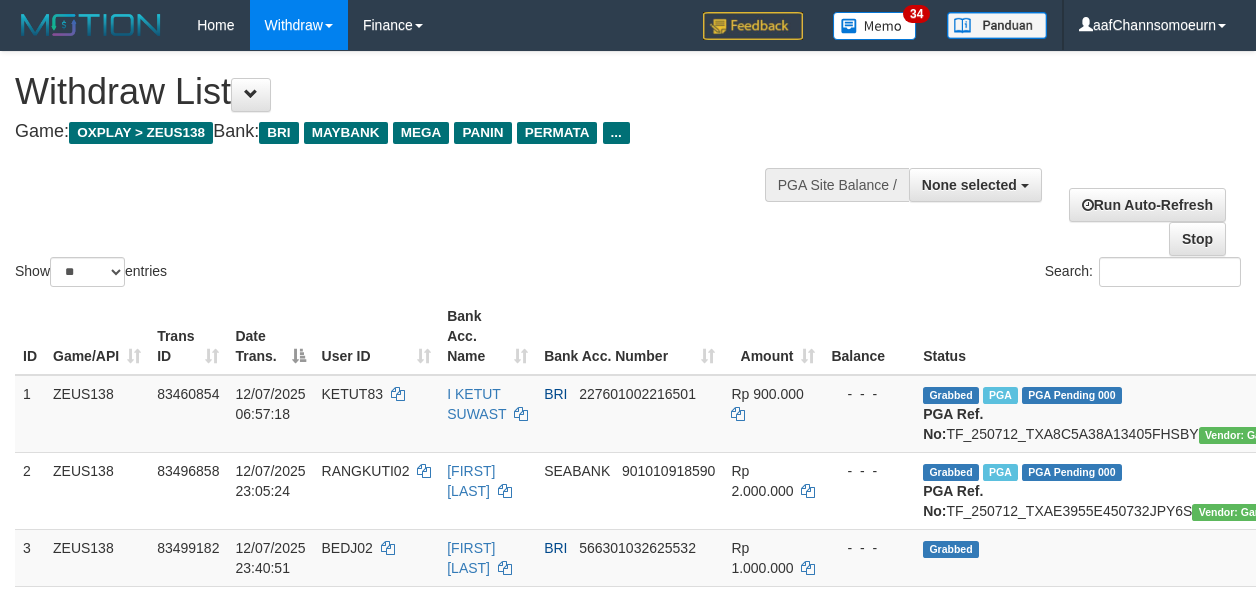 select 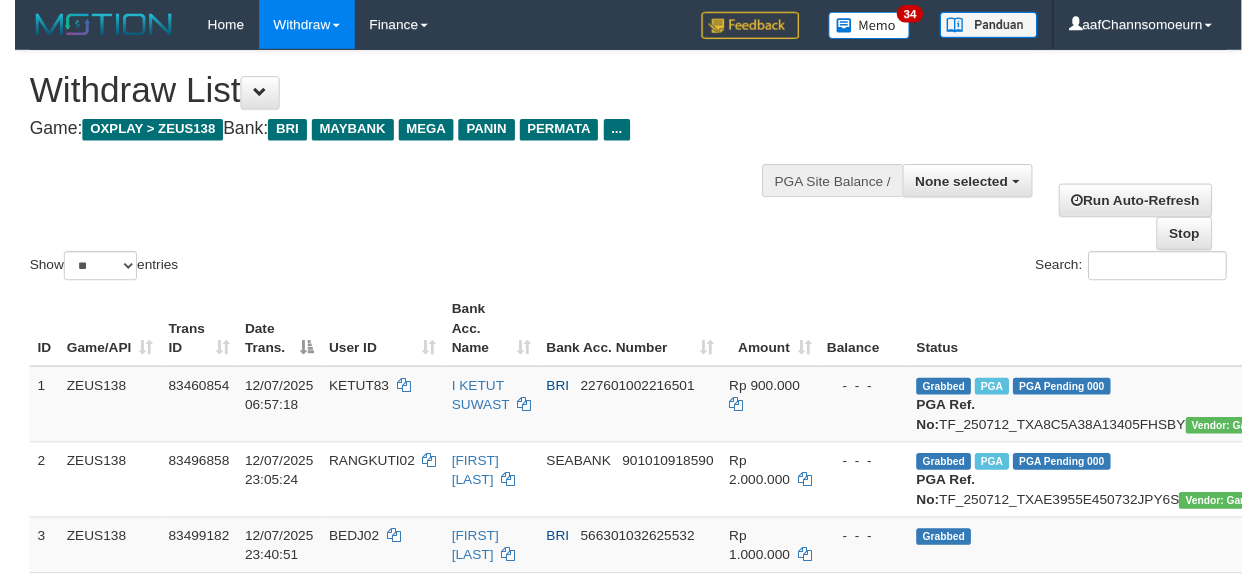 scroll, scrollTop: 2181, scrollLeft: 0, axis: vertical 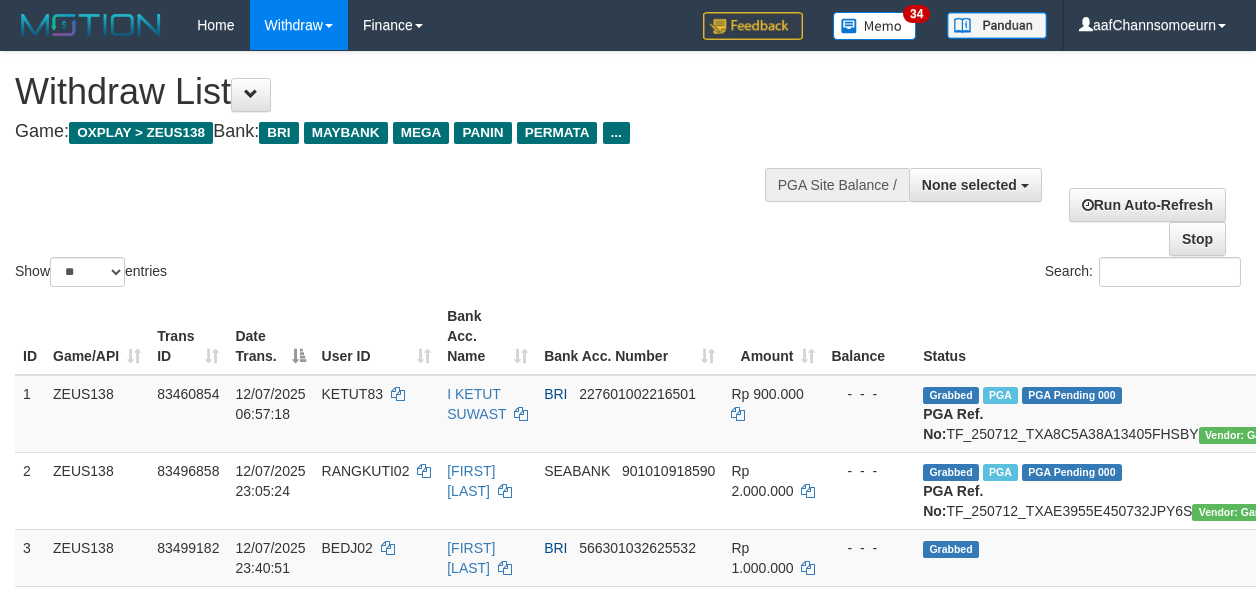 select 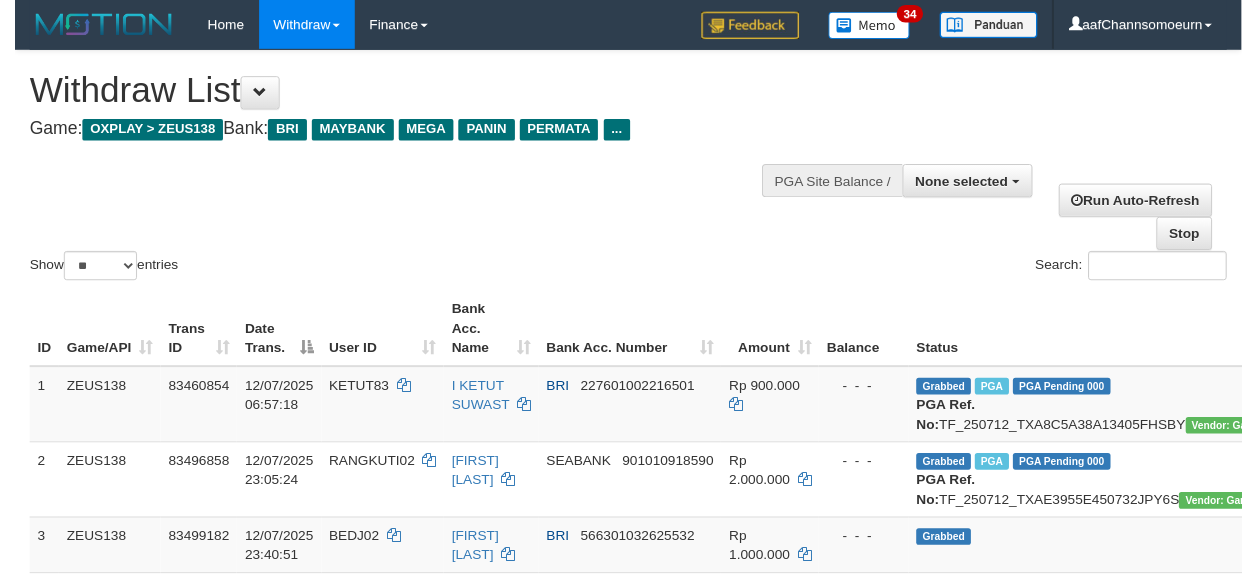 scroll, scrollTop: 2181, scrollLeft: 0, axis: vertical 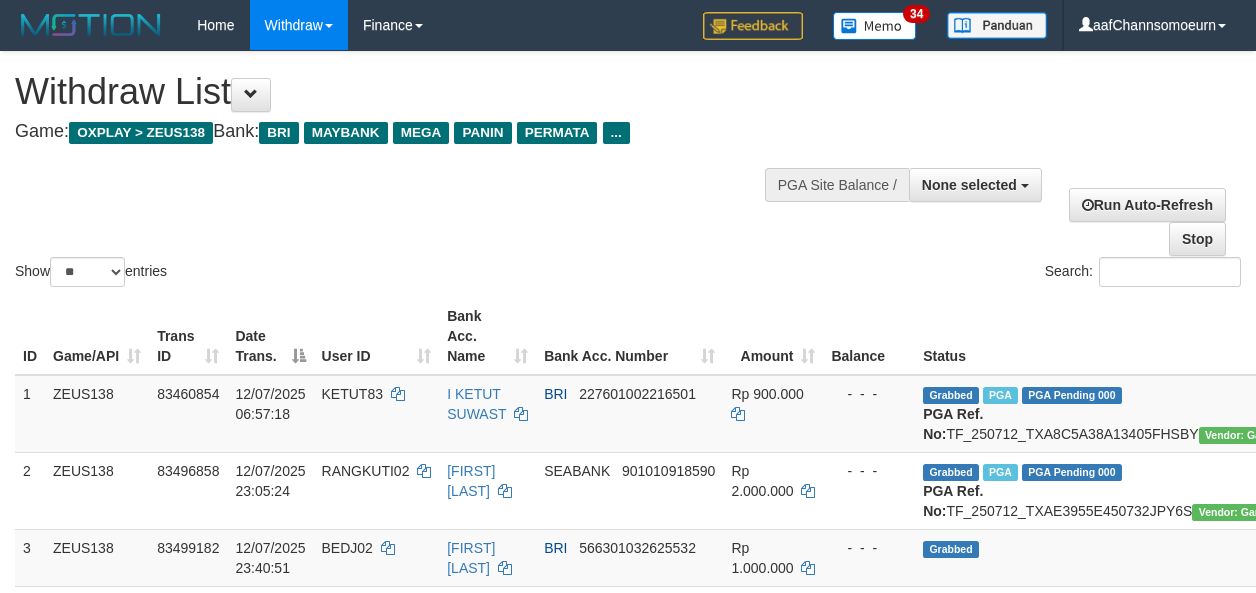 select 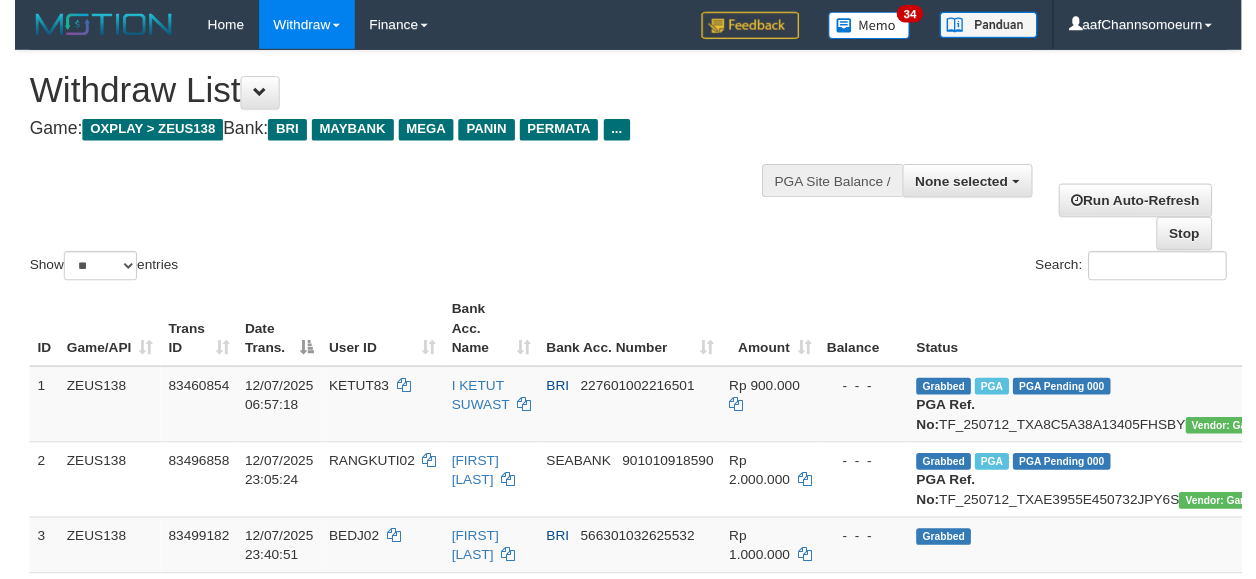 scroll, scrollTop: 2181, scrollLeft: 0, axis: vertical 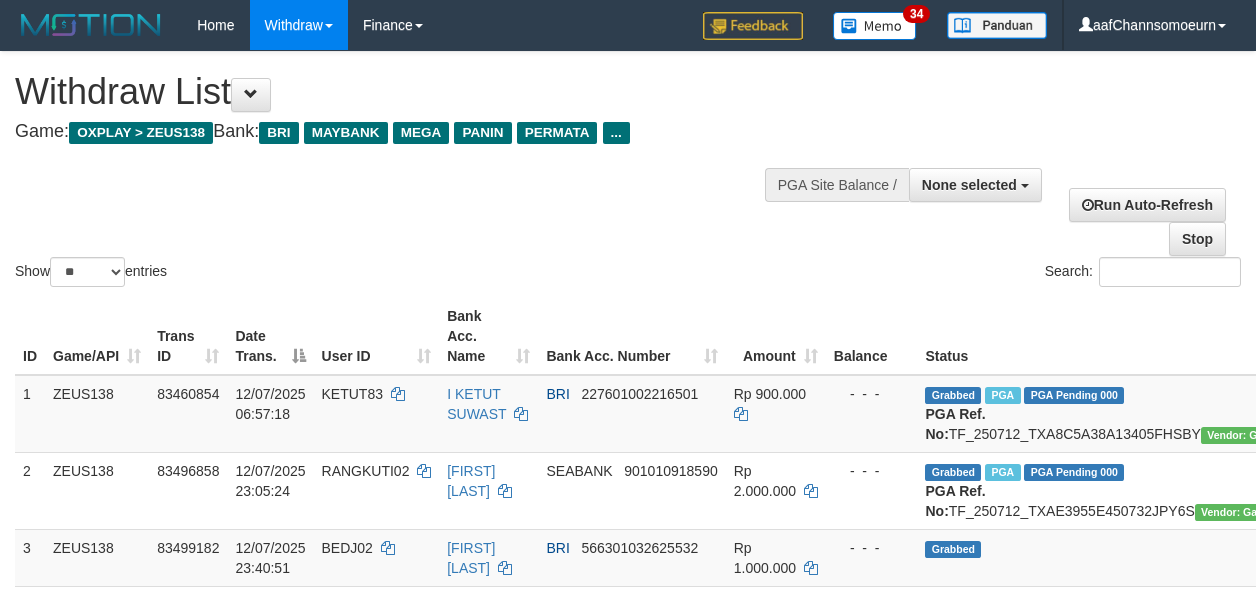 select 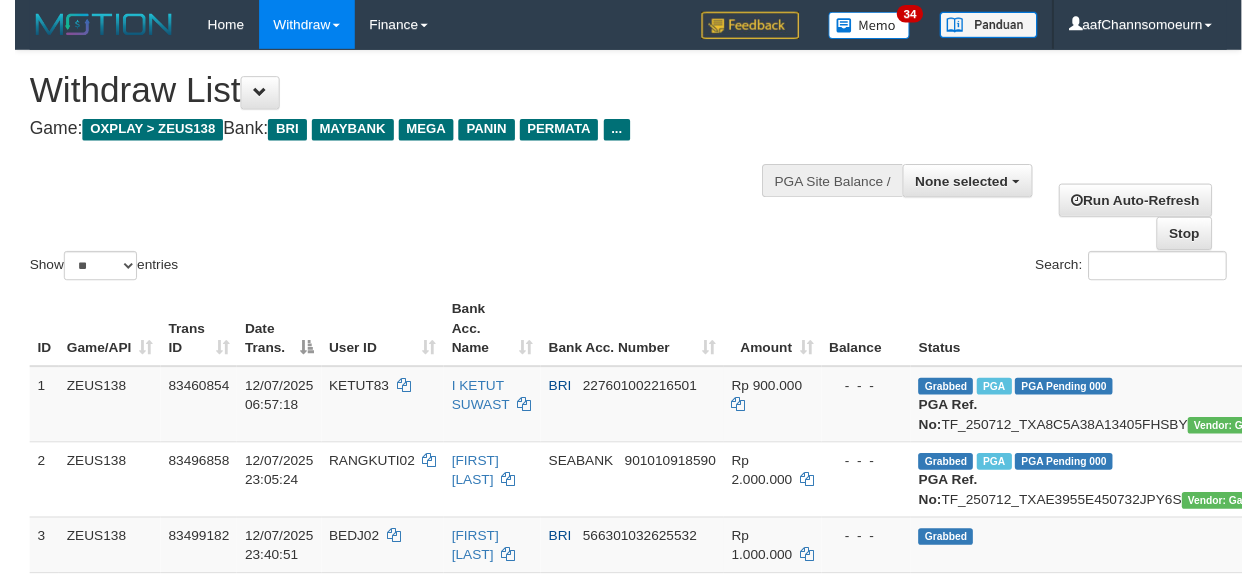 scroll, scrollTop: 2181, scrollLeft: 0, axis: vertical 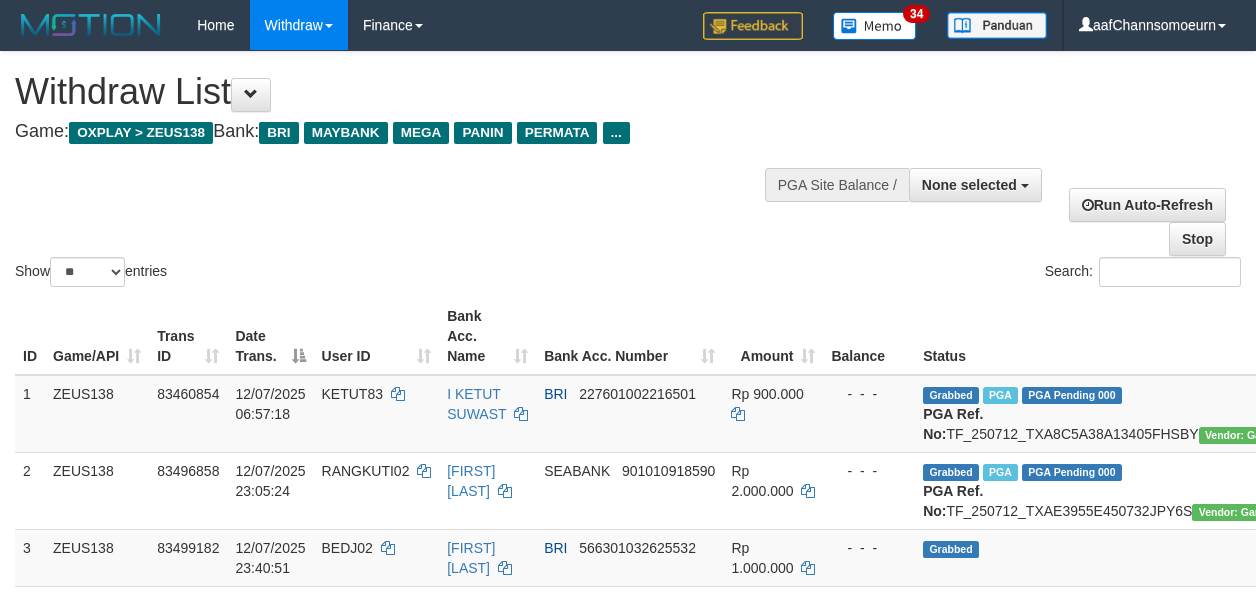 select 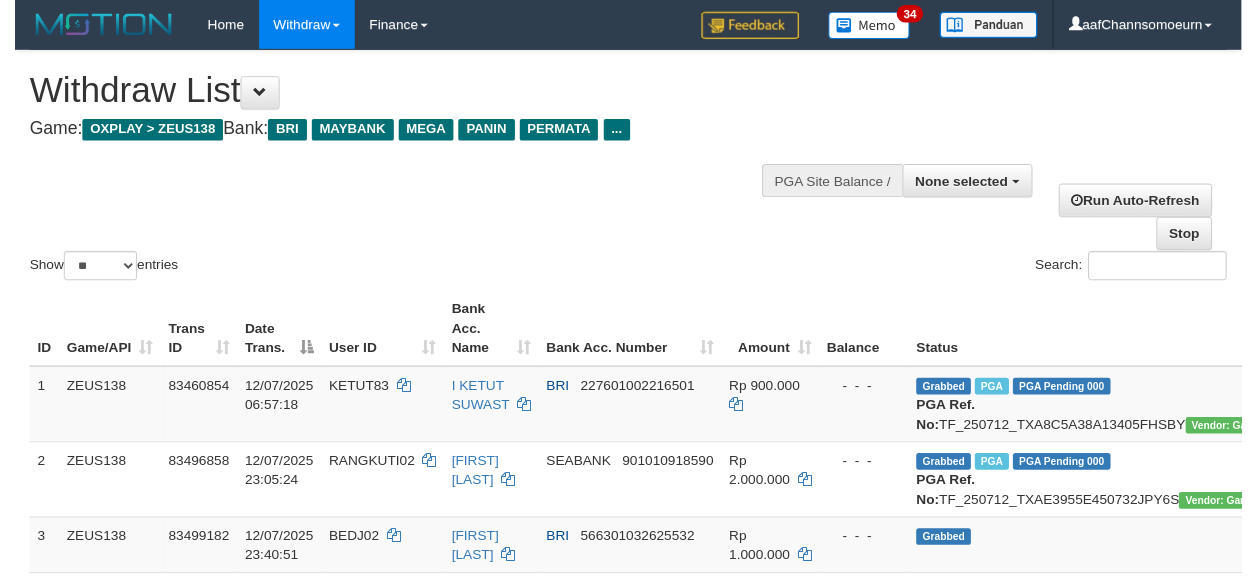scroll, scrollTop: 2181, scrollLeft: 0, axis: vertical 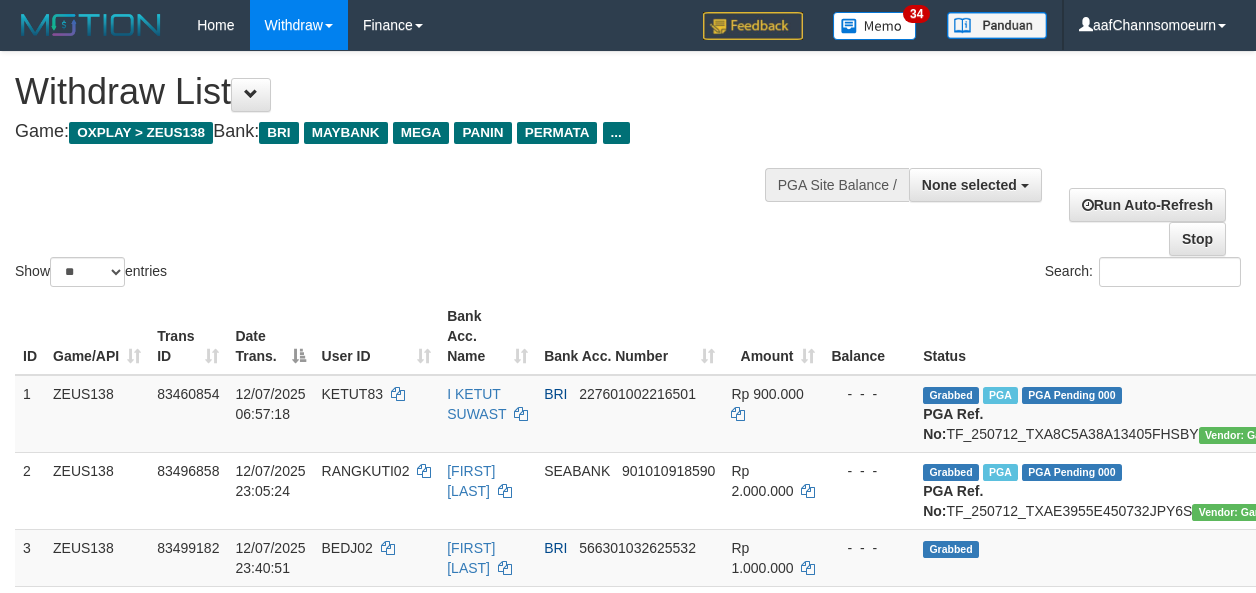 select 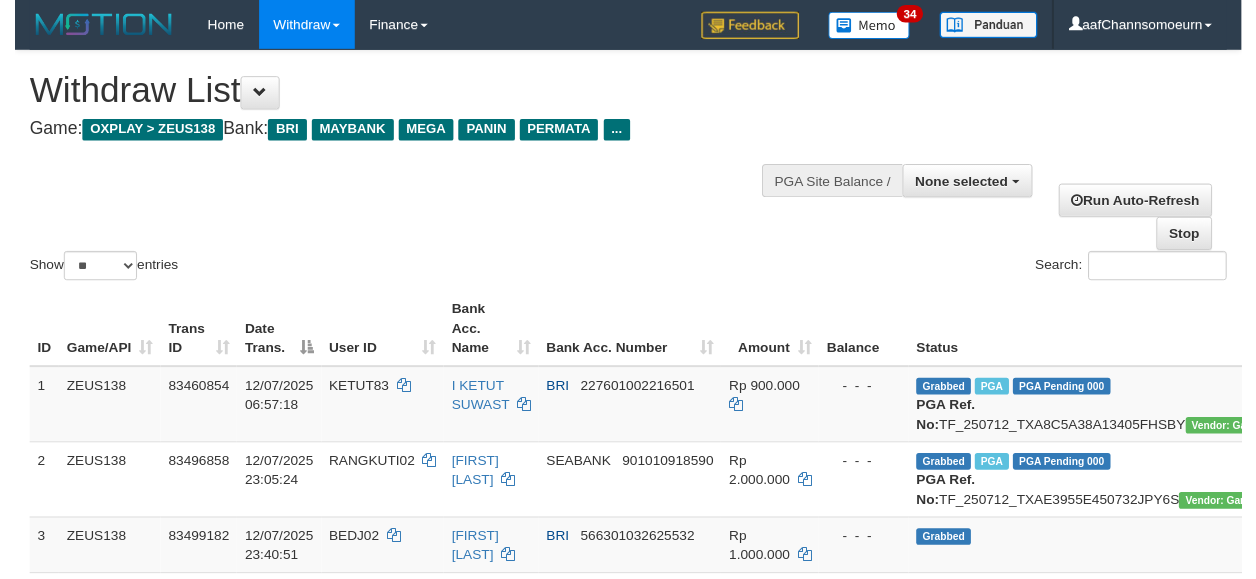 scroll, scrollTop: 2124, scrollLeft: 0, axis: vertical 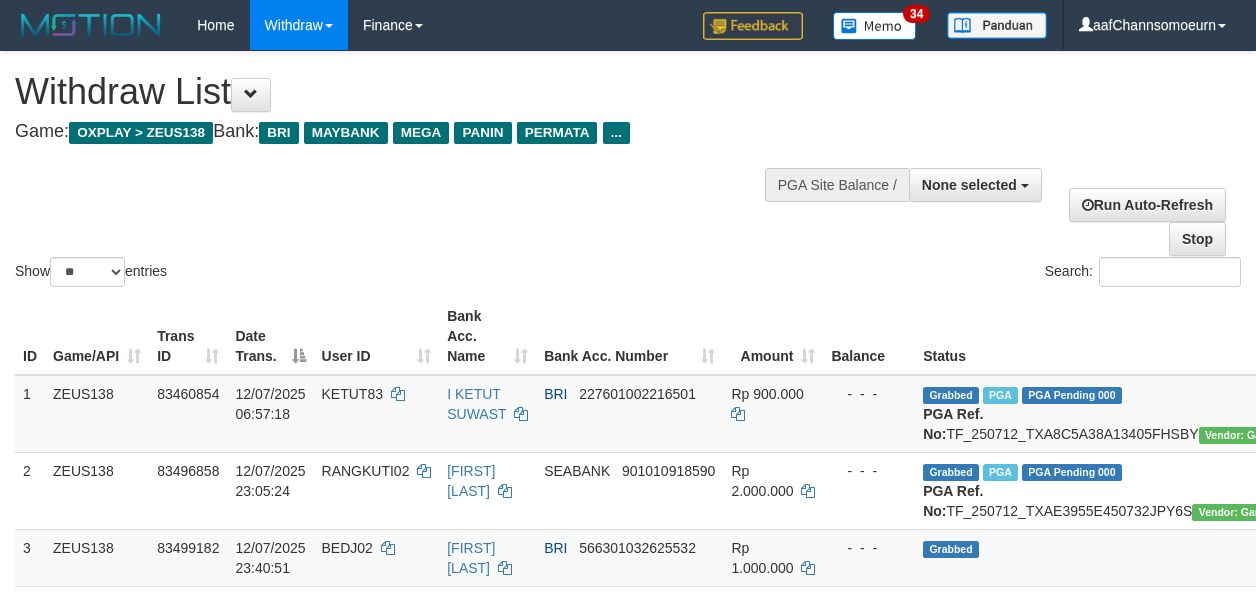 select 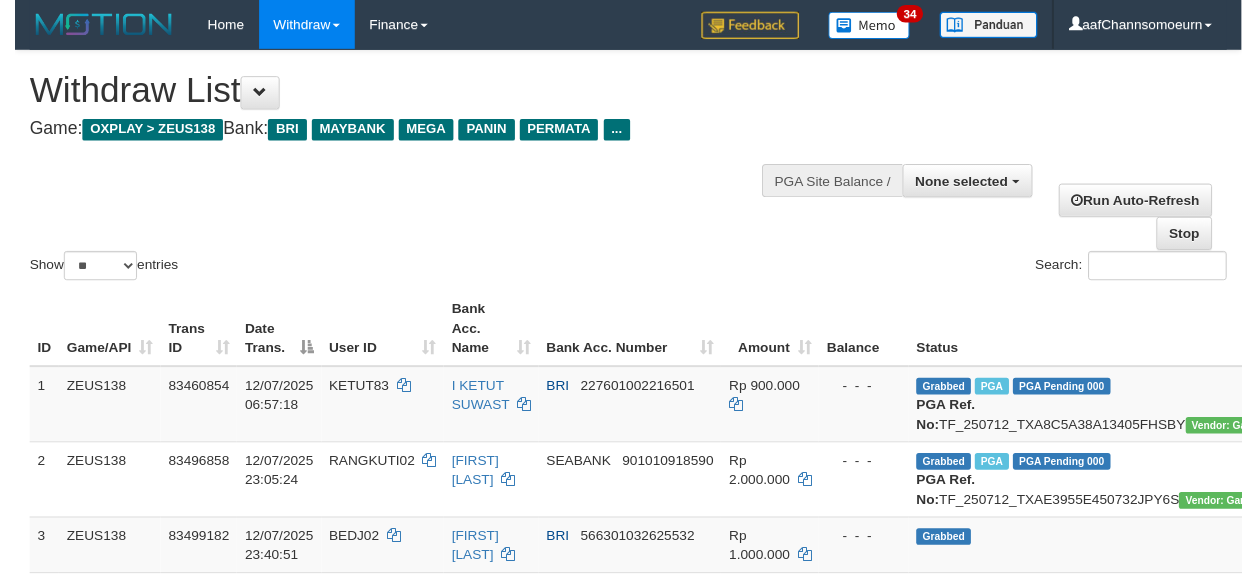 scroll, scrollTop: 2124, scrollLeft: 0, axis: vertical 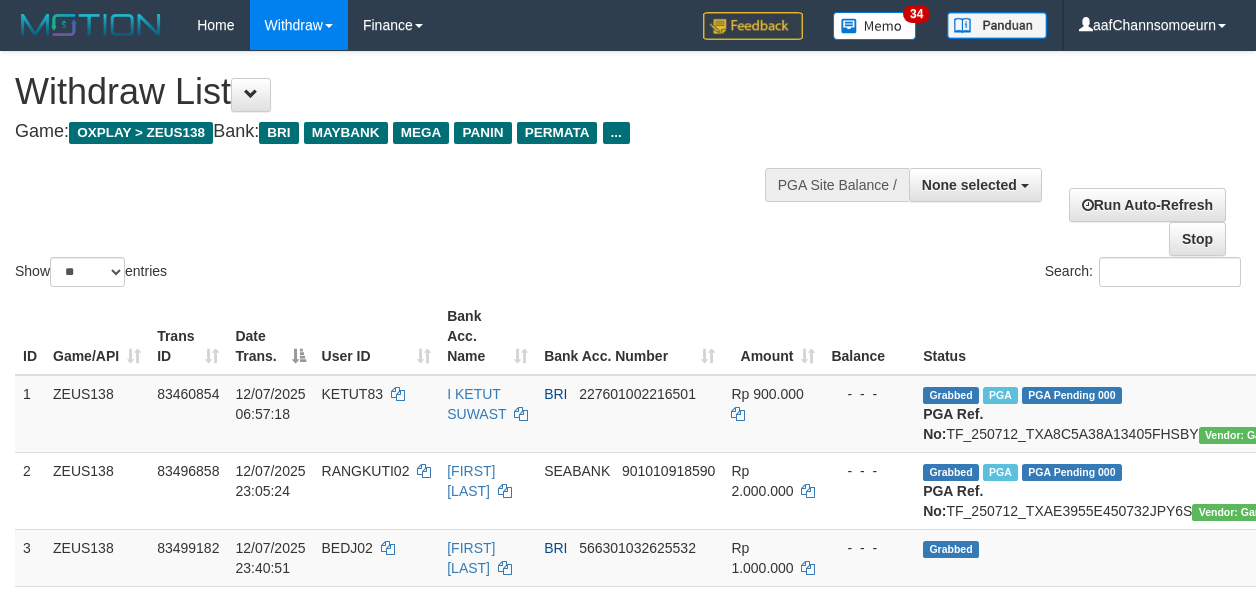 select 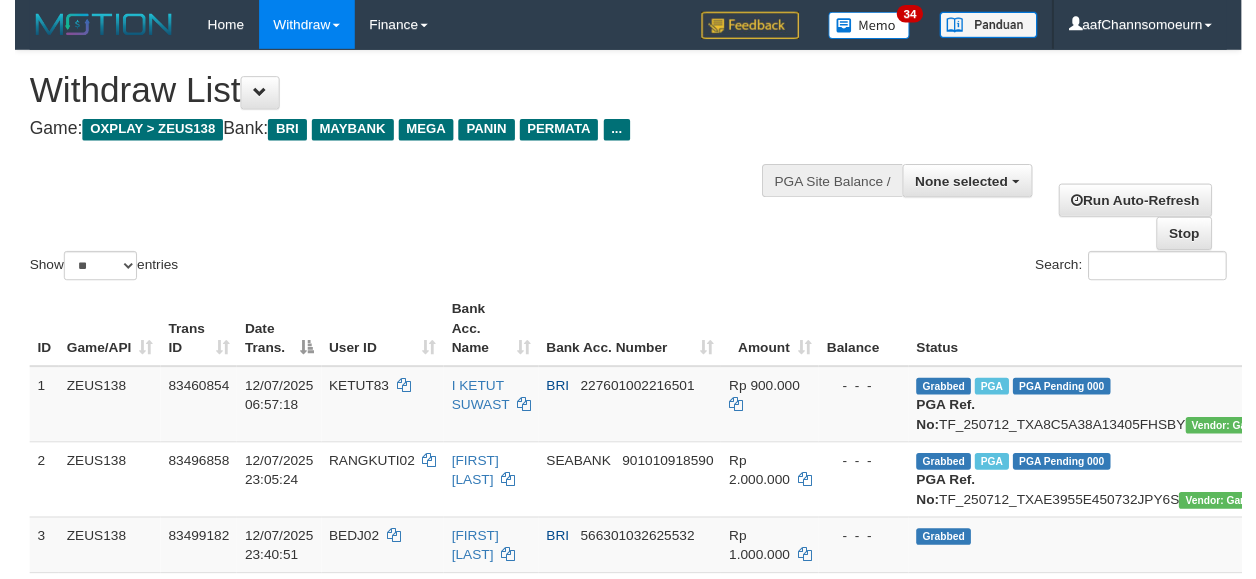 scroll, scrollTop: 2124, scrollLeft: 0, axis: vertical 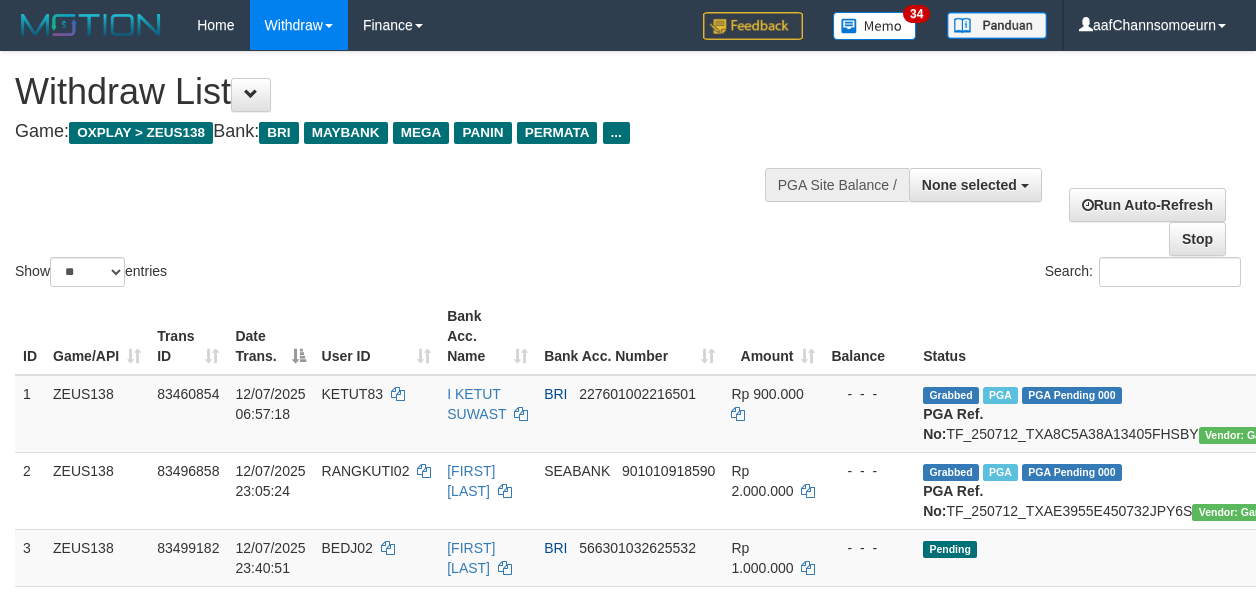 select 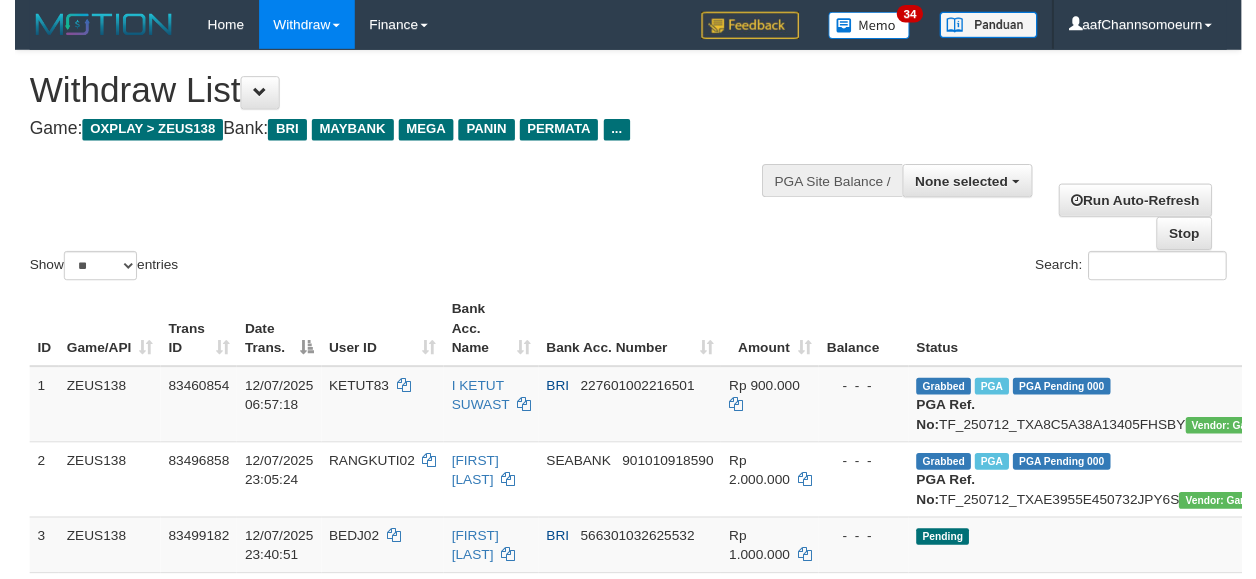 scroll, scrollTop: 2124, scrollLeft: 0, axis: vertical 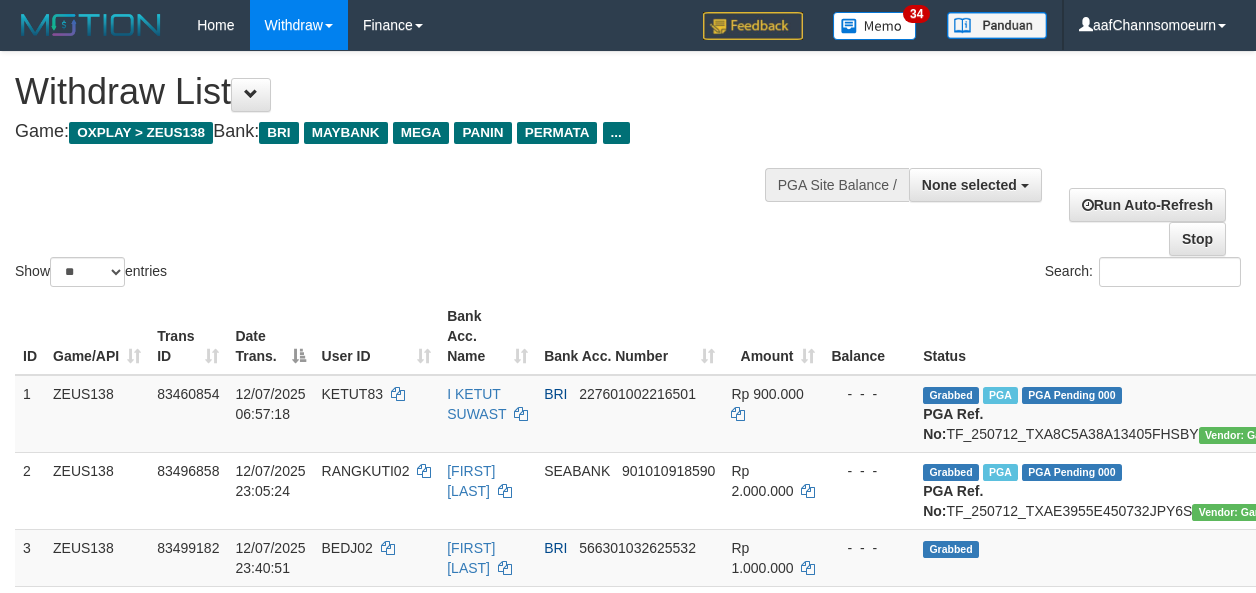select 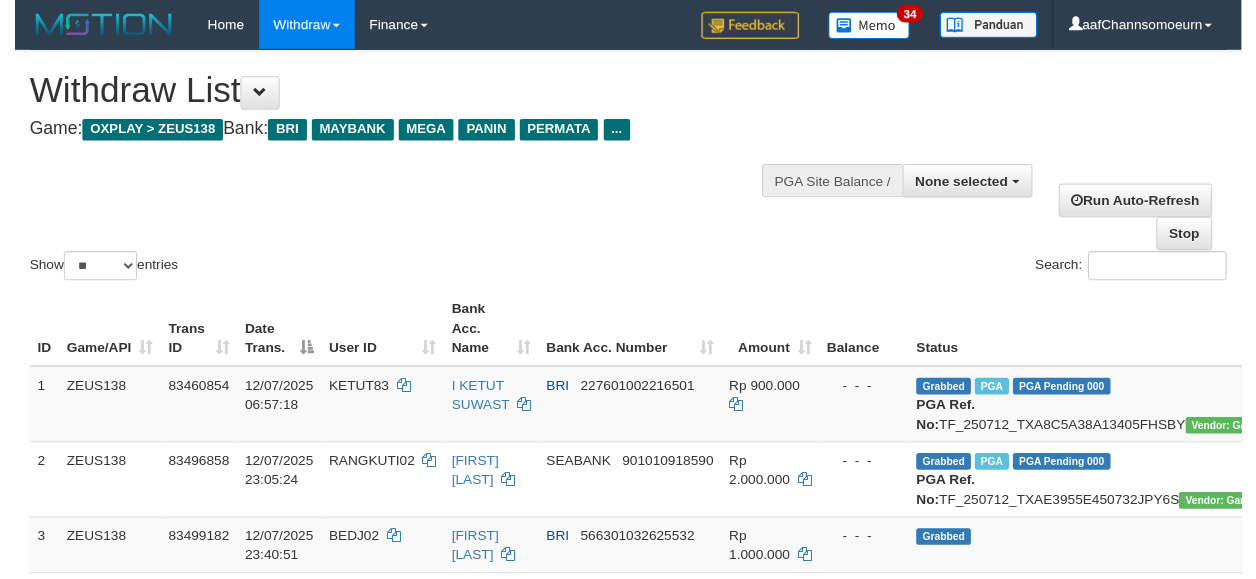 scroll, scrollTop: 2124, scrollLeft: 0, axis: vertical 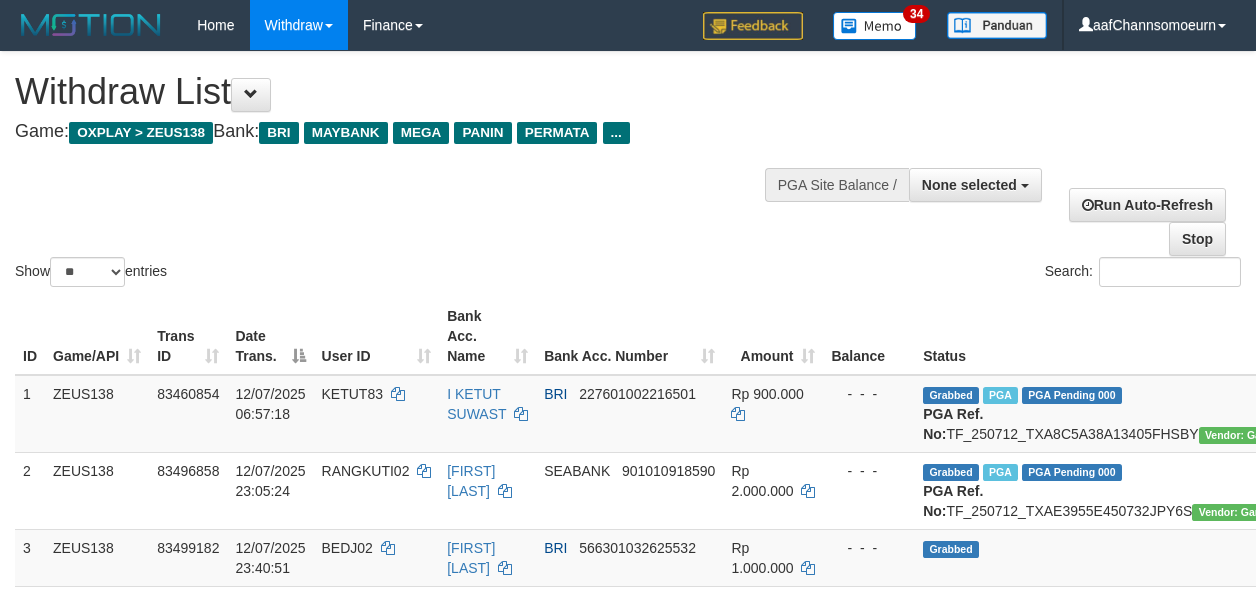 select 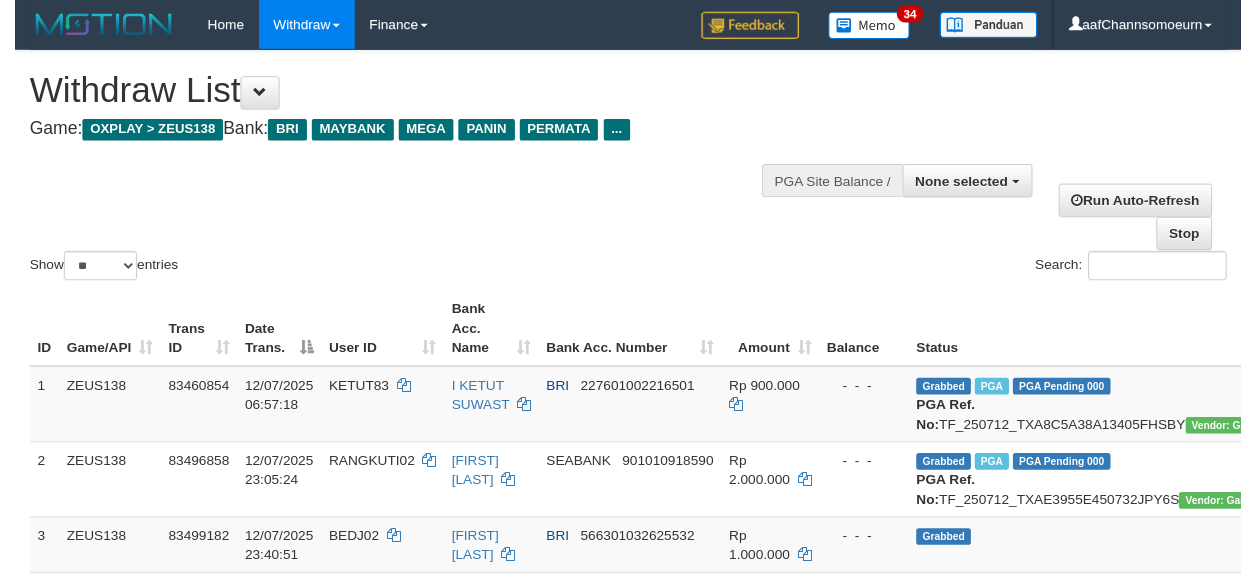 scroll, scrollTop: 2124, scrollLeft: 0, axis: vertical 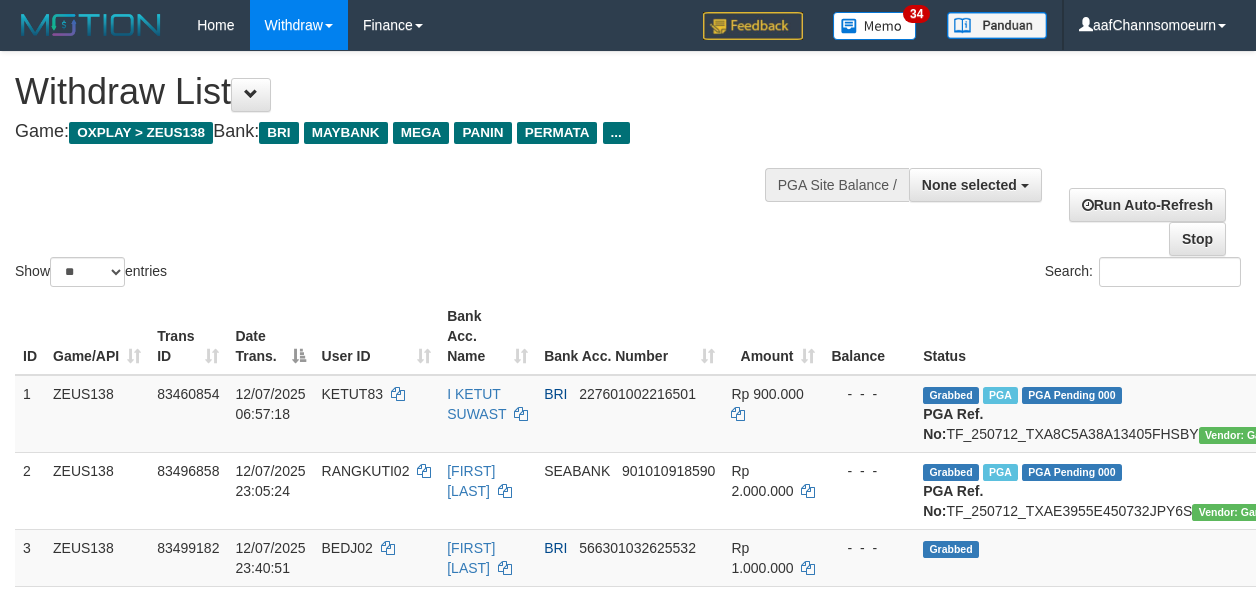 select 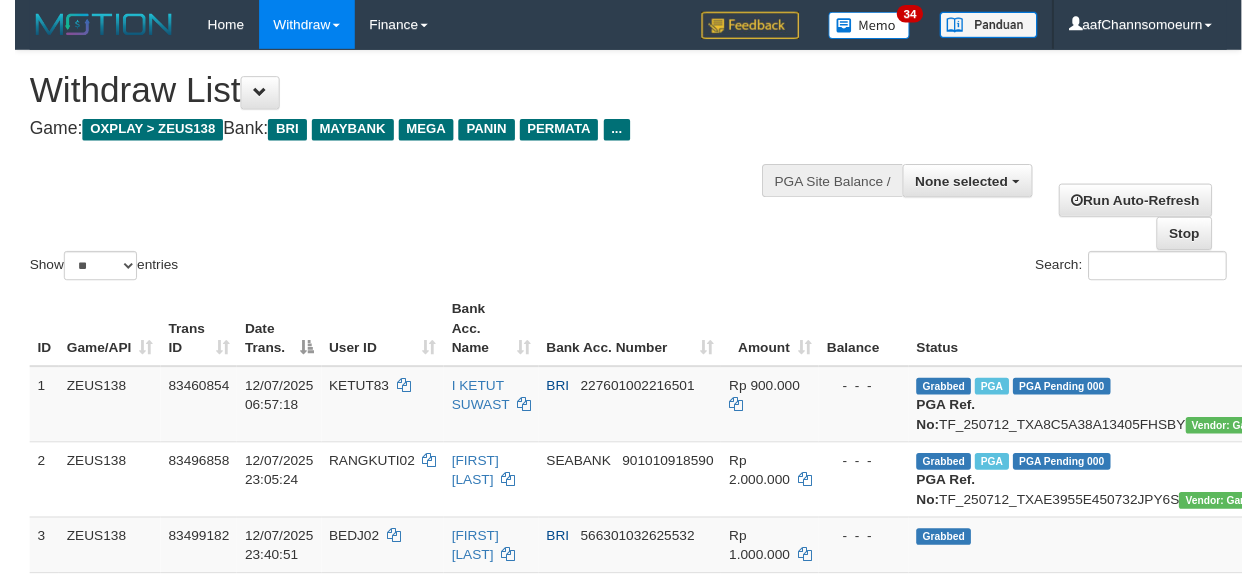 scroll, scrollTop: 2124, scrollLeft: 0, axis: vertical 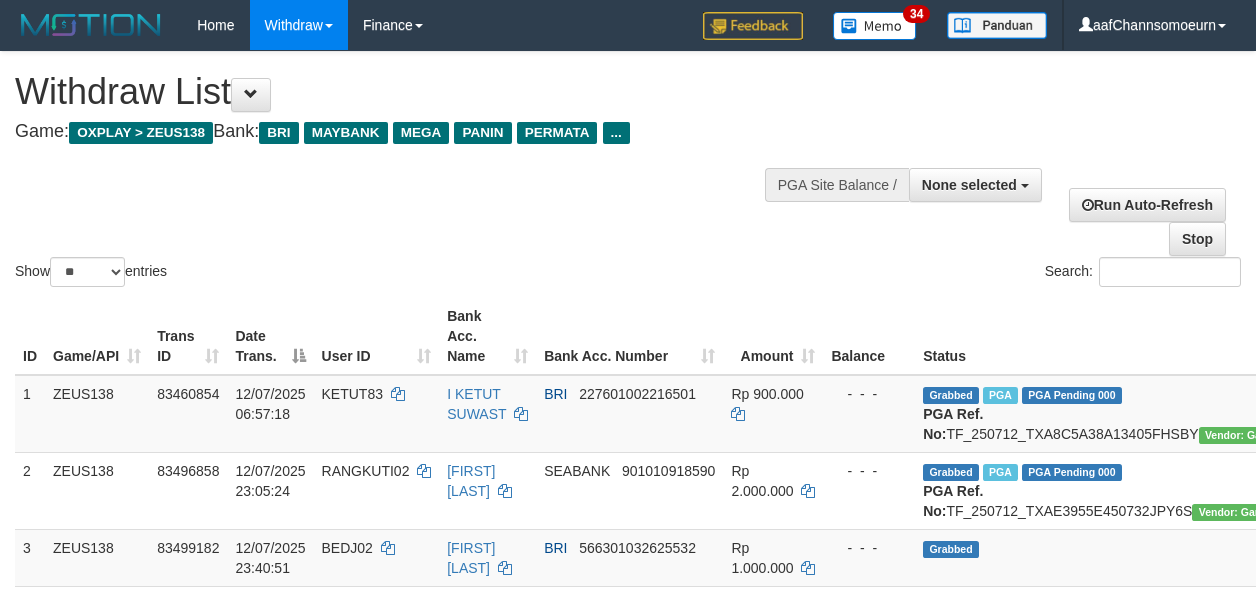 select 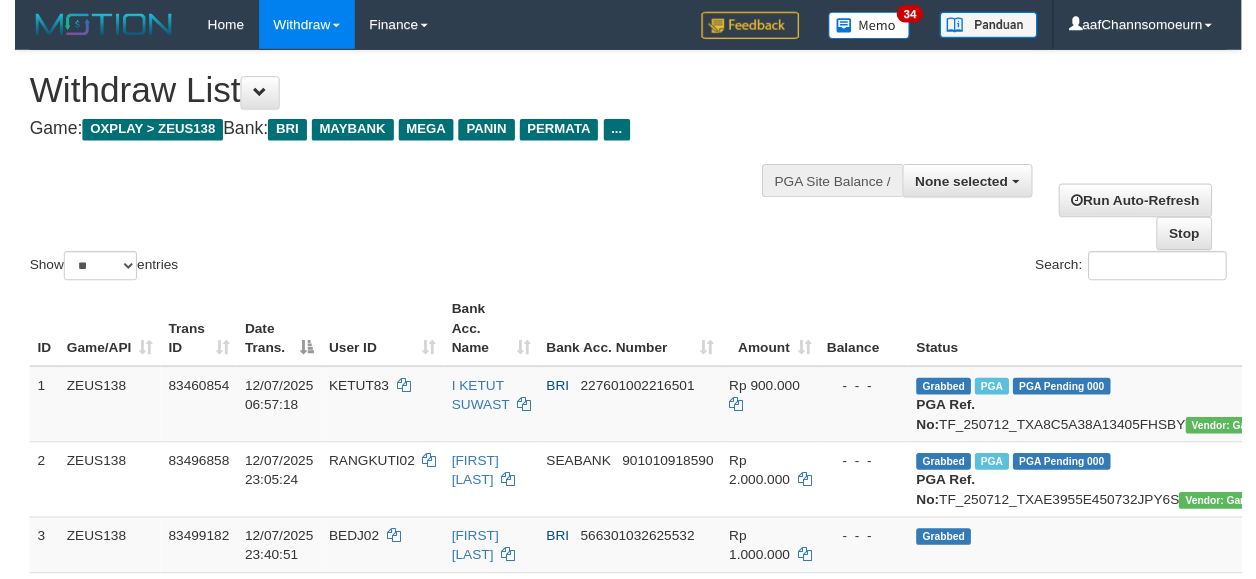 scroll, scrollTop: 2124, scrollLeft: 0, axis: vertical 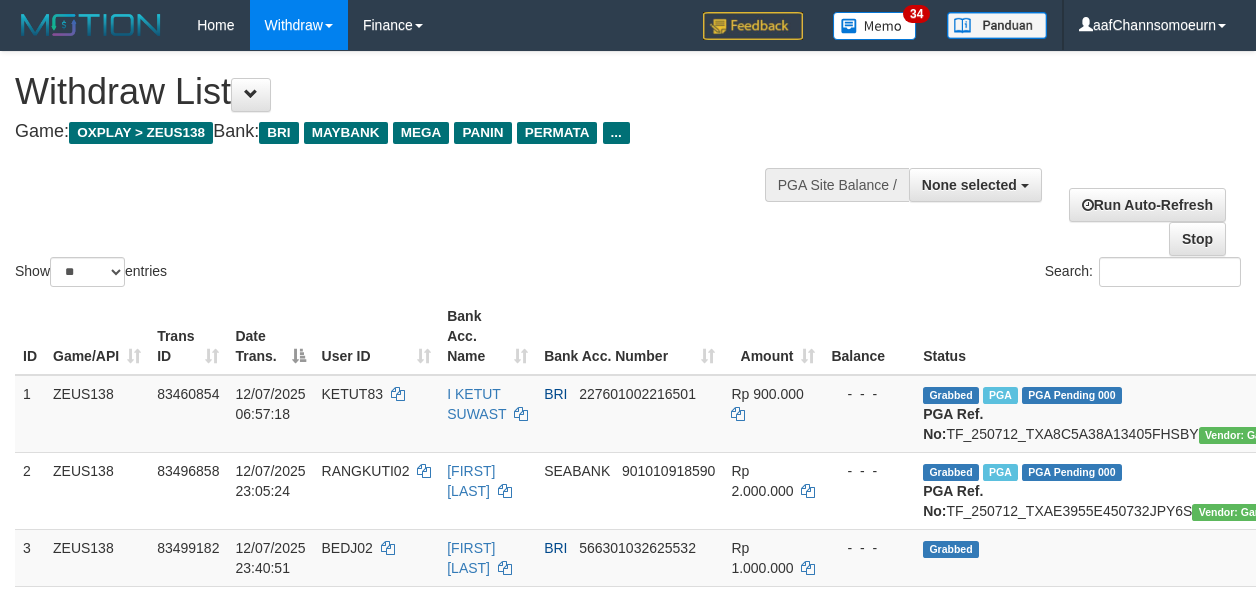 select 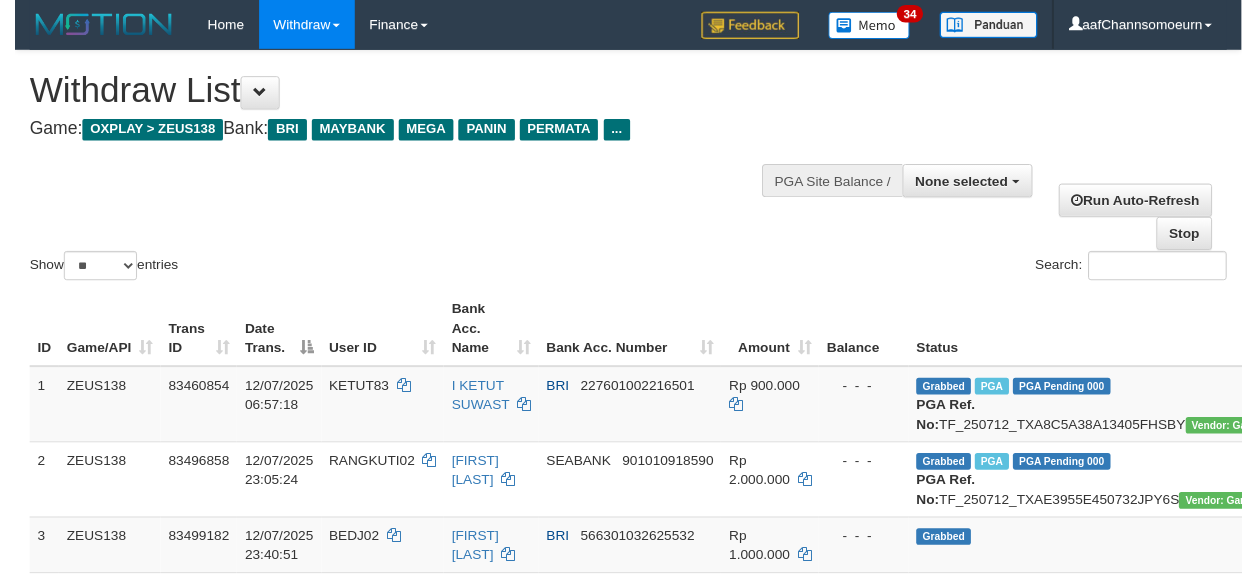 scroll, scrollTop: 2124, scrollLeft: 0, axis: vertical 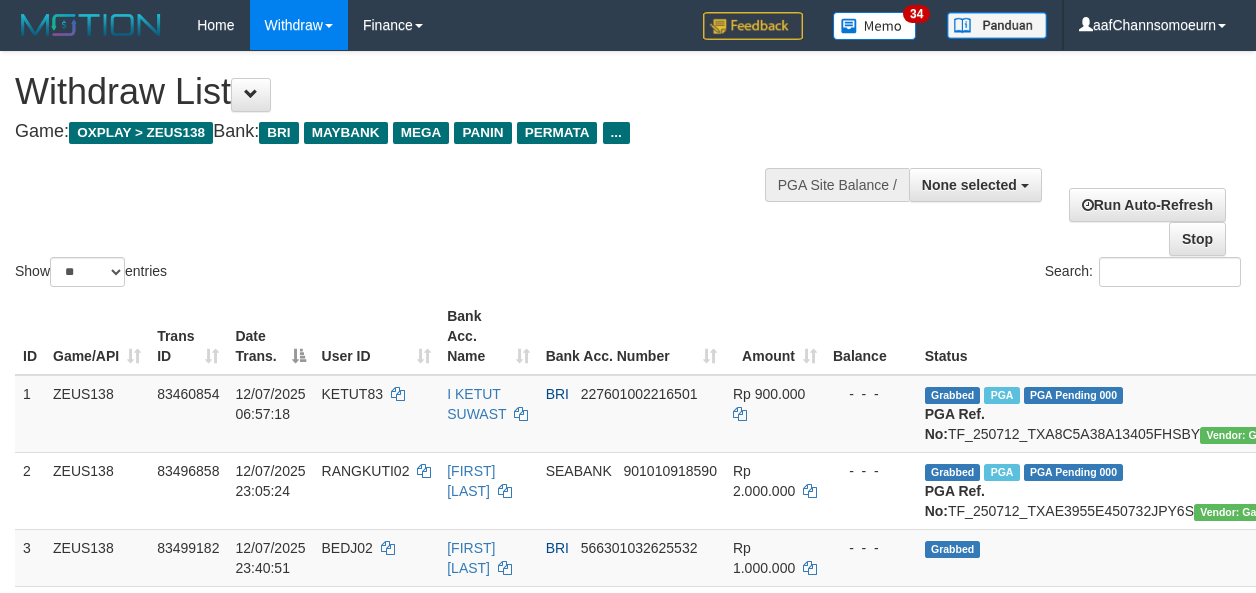 select 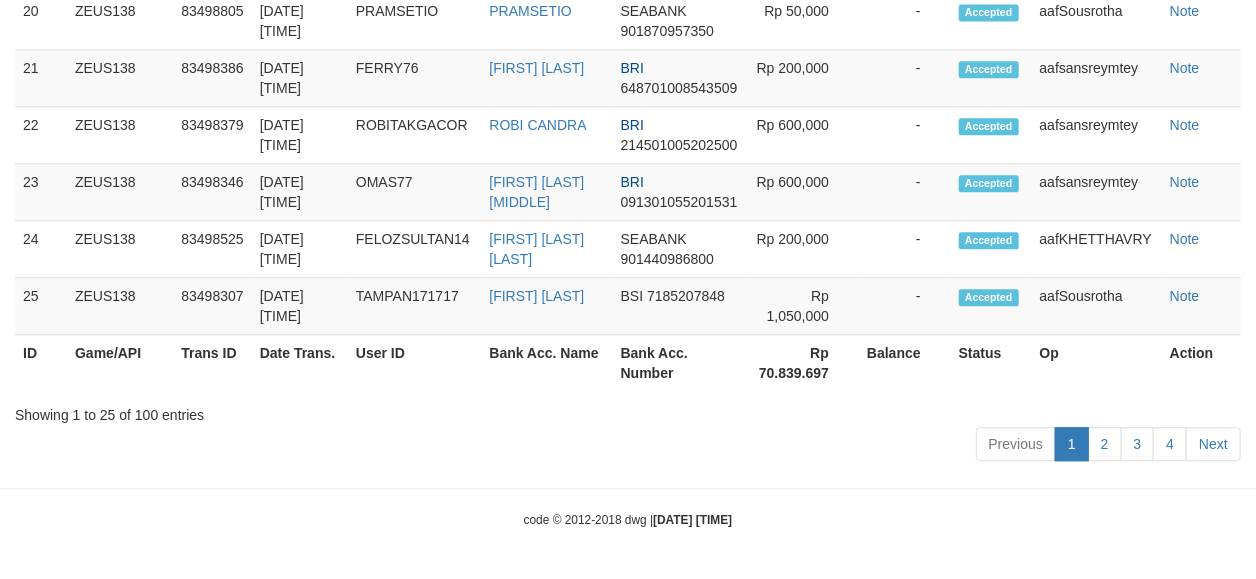 scroll, scrollTop: 2124, scrollLeft: 0, axis: vertical 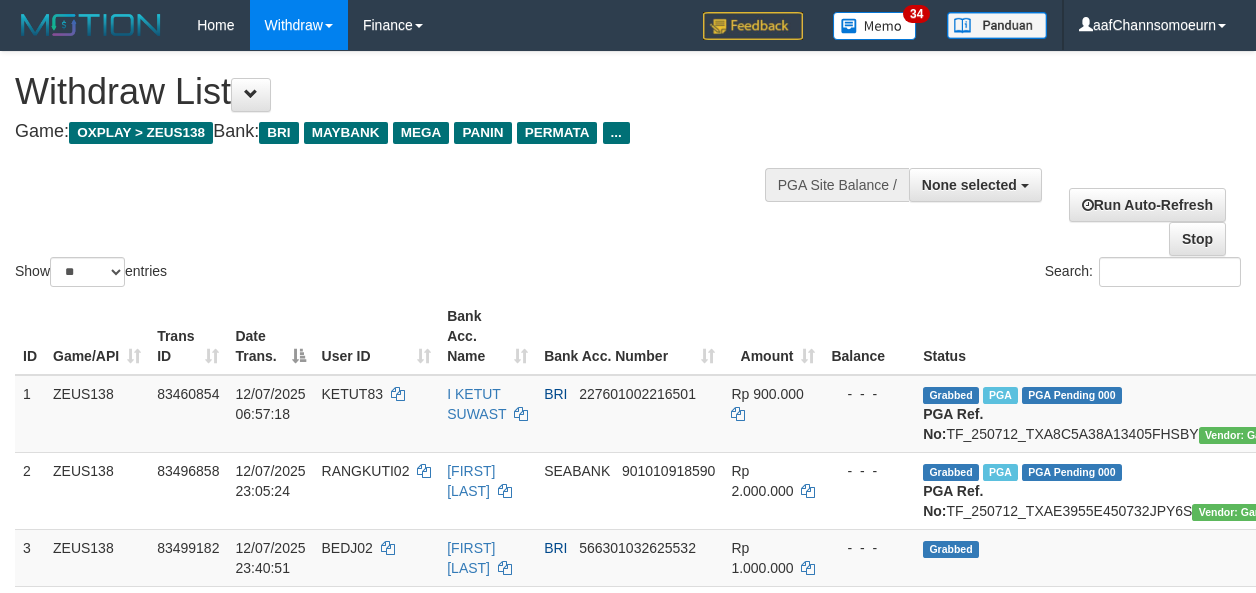 select 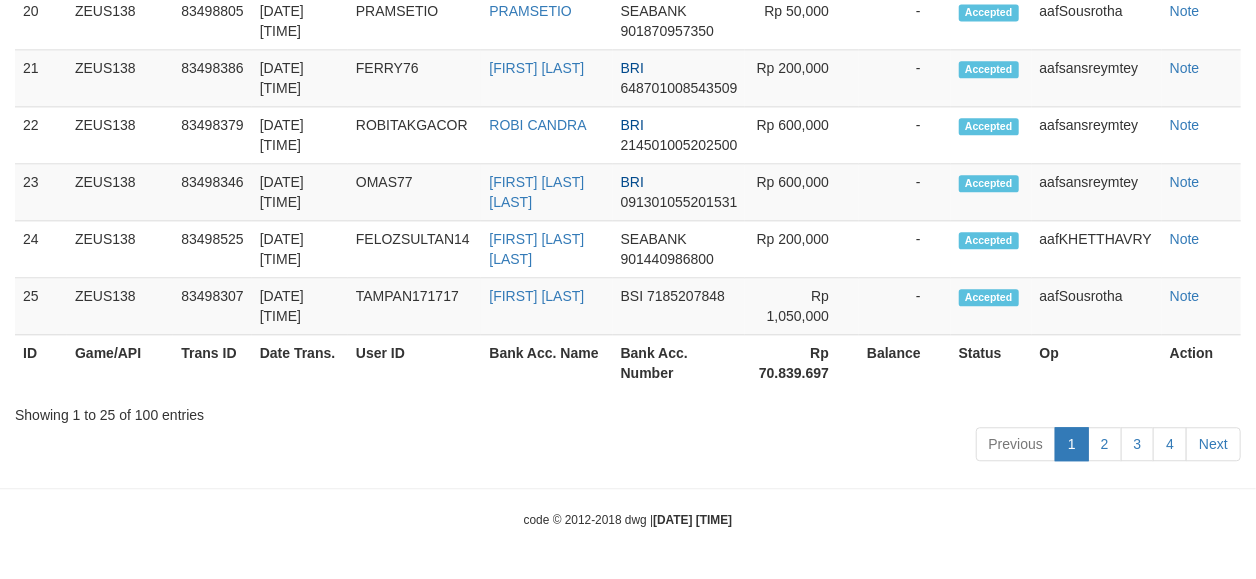 scroll, scrollTop: 2124, scrollLeft: 0, axis: vertical 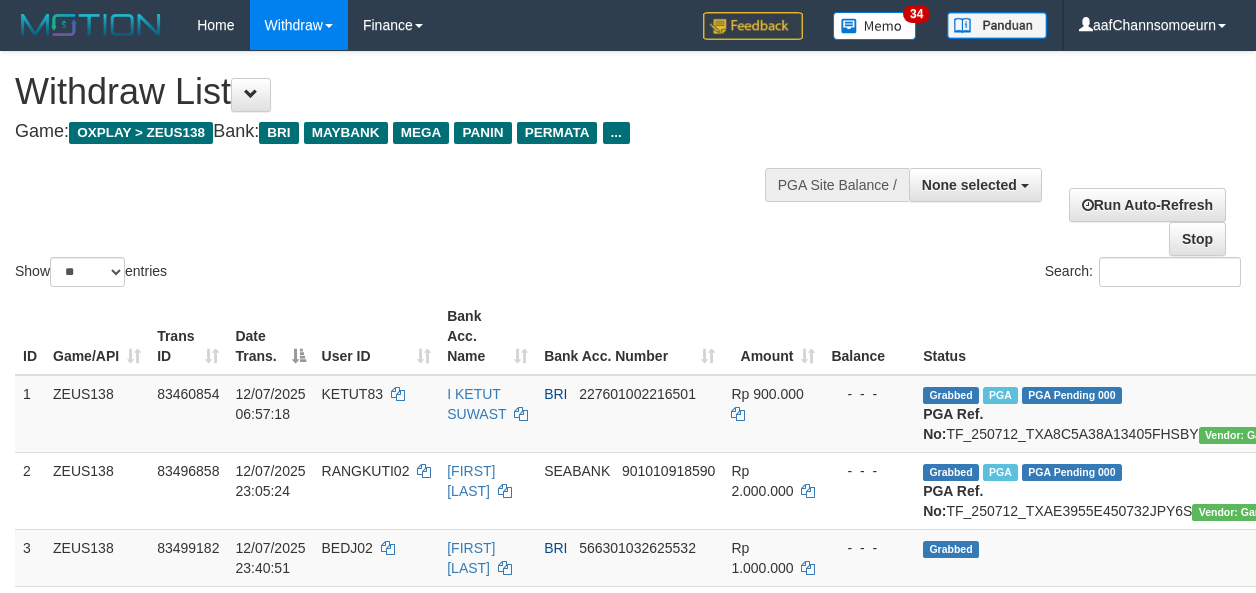select 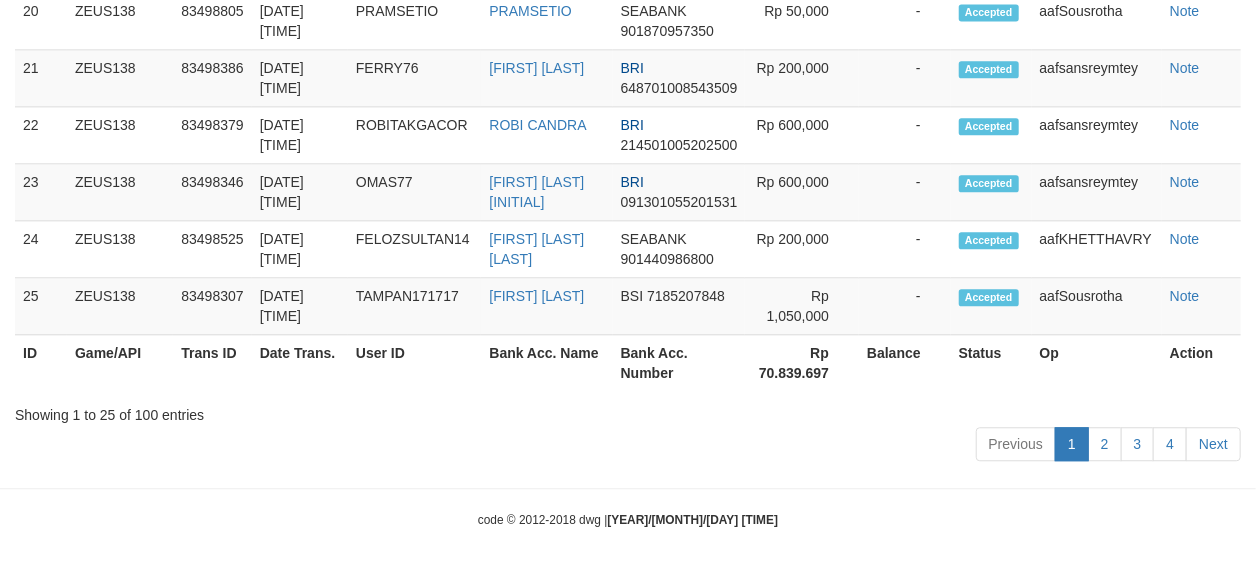 scroll, scrollTop: 2124, scrollLeft: 0, axis: vertical 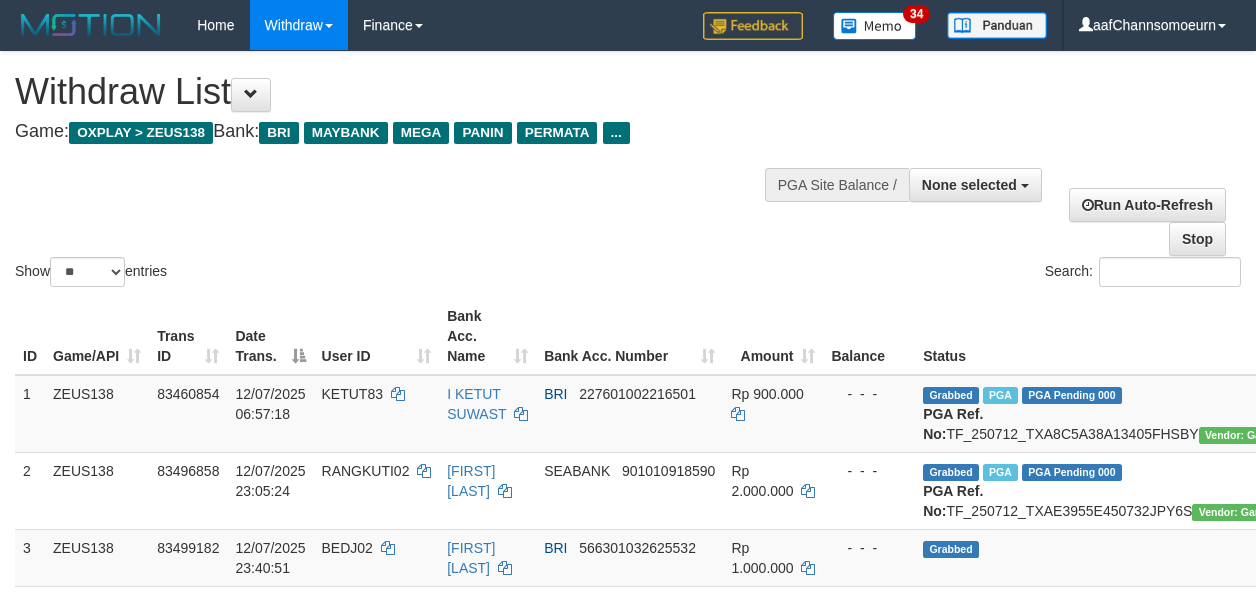 select 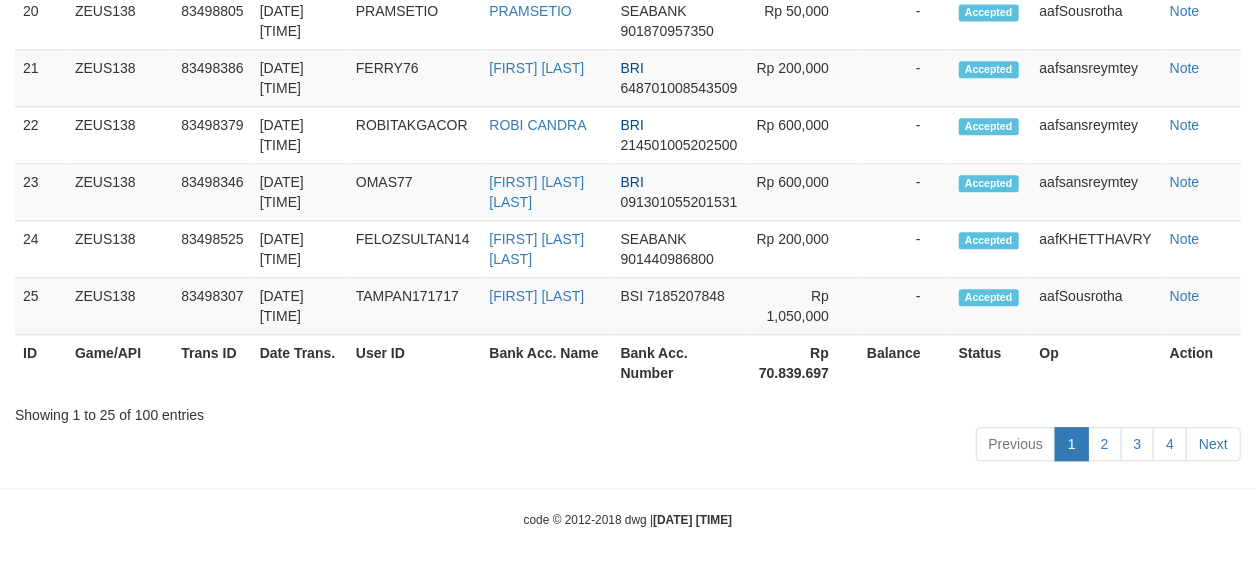 scroll, scrollTop: 2124, scrollLeft: 0, axis: vertical 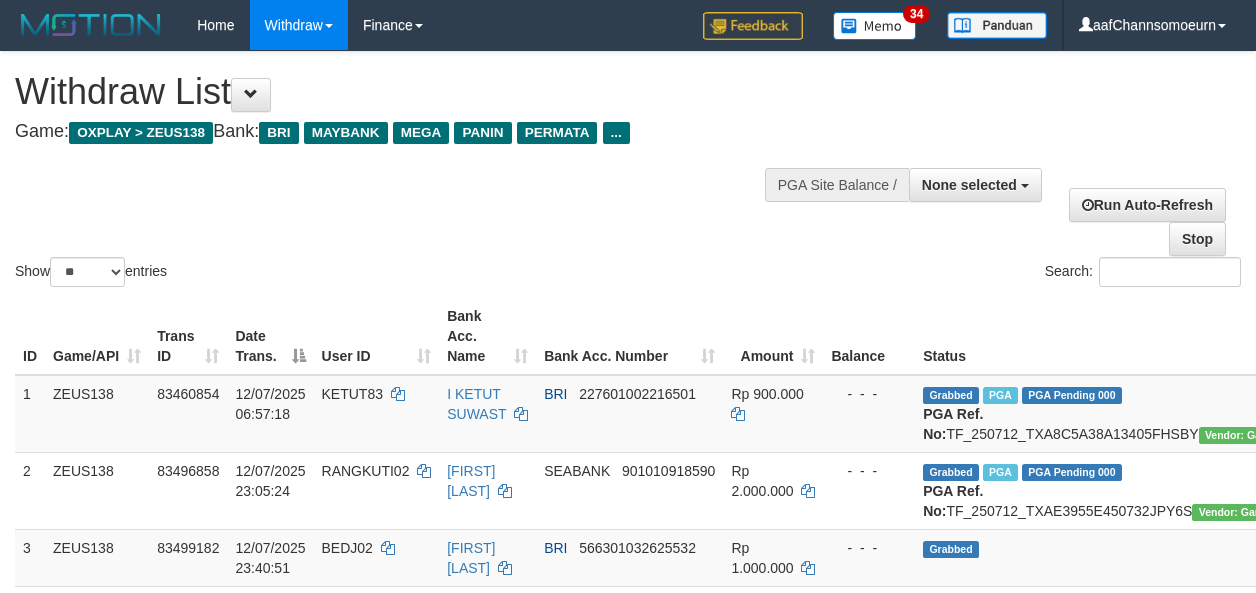 select 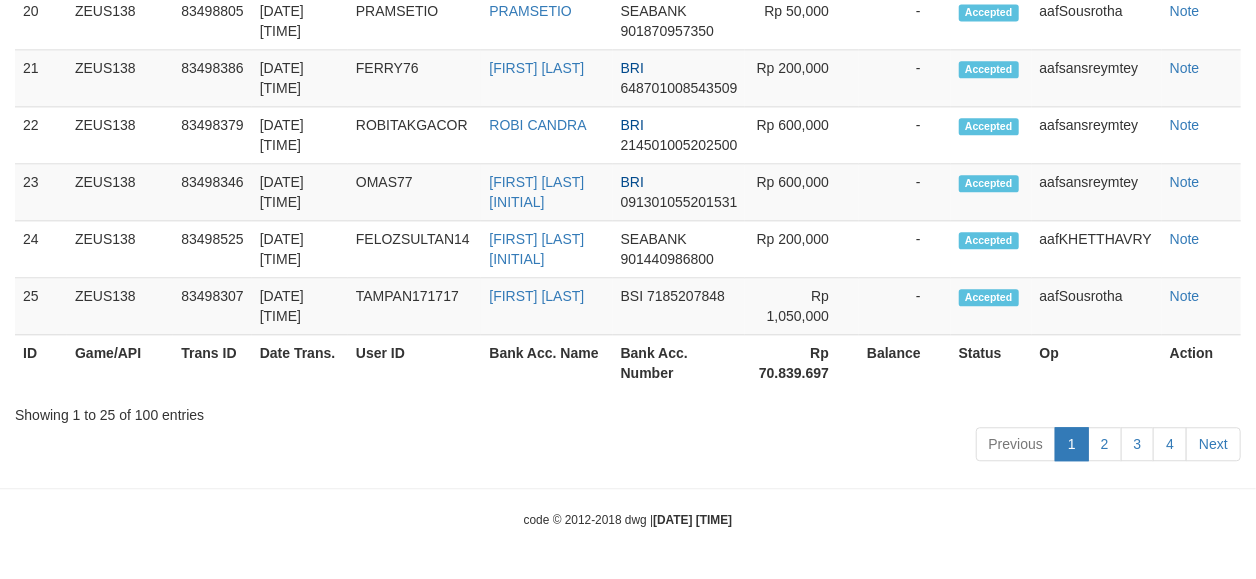 scroll, scrollTop: 2124, scrollLeft: 0, axis: vertical 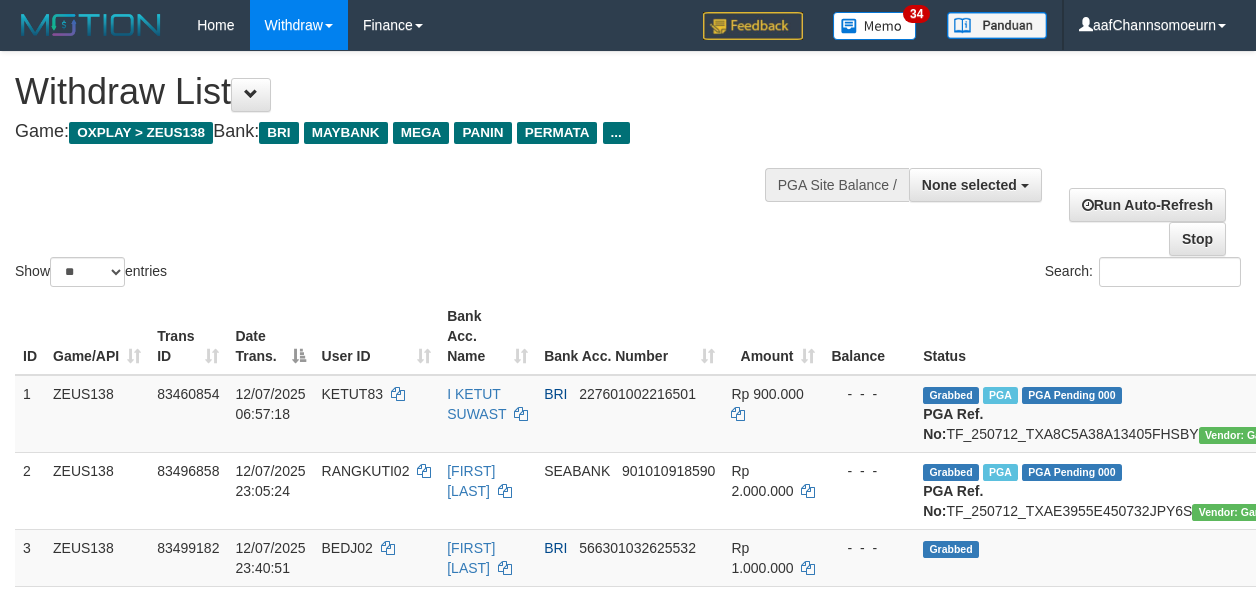 select 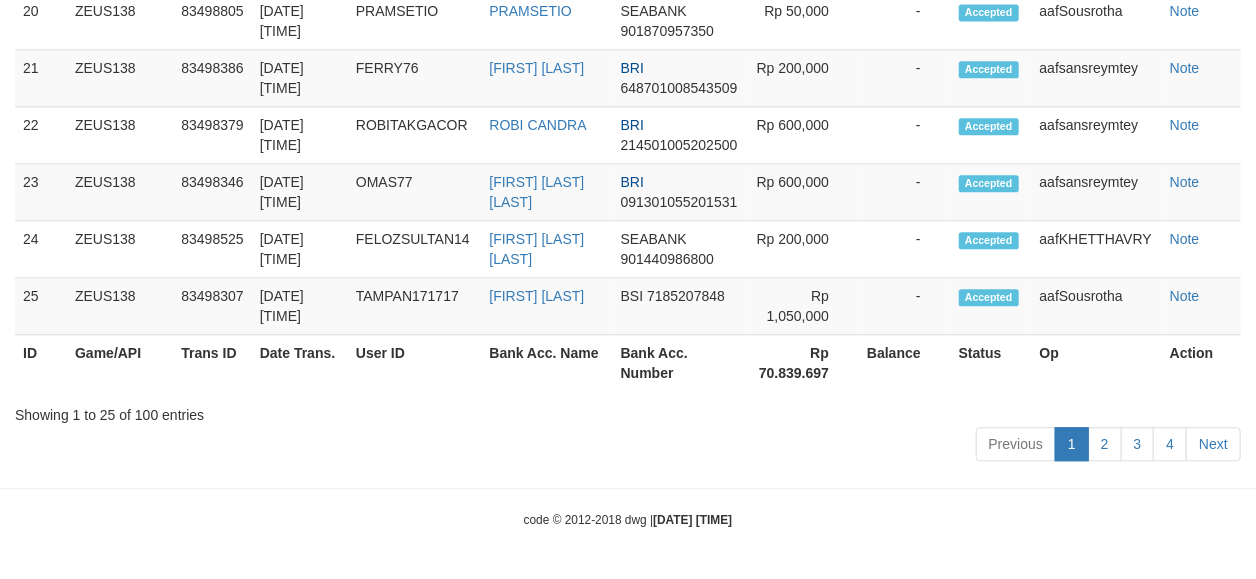 scroll, scrollTop: 2124, scrollLeft: 0, axis: vertical 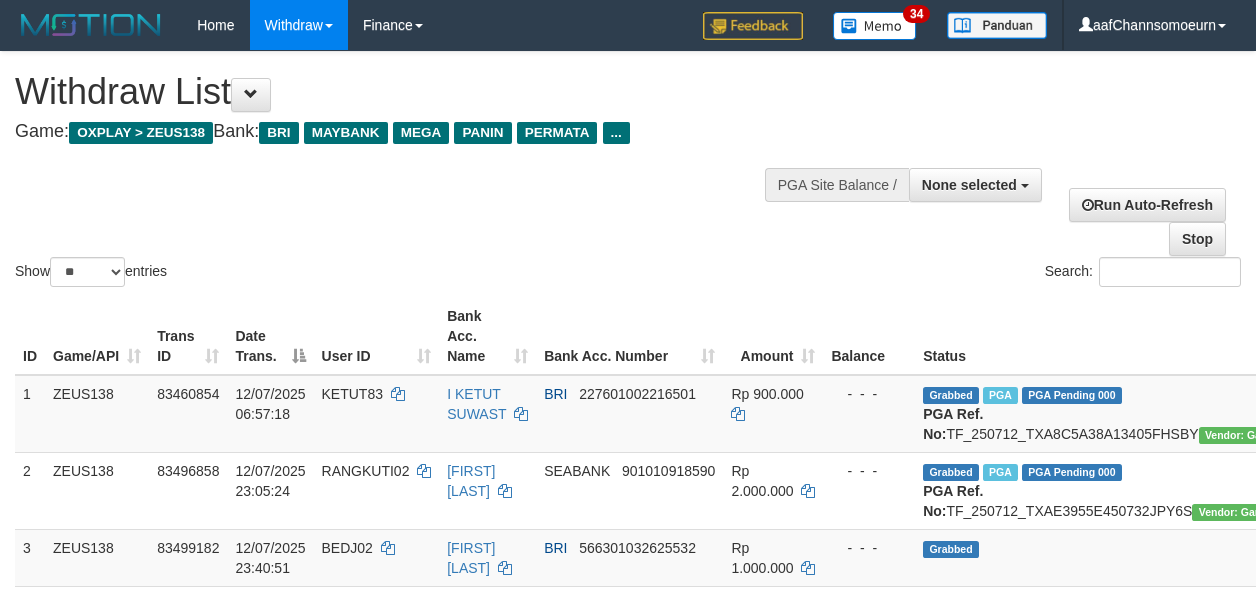 select 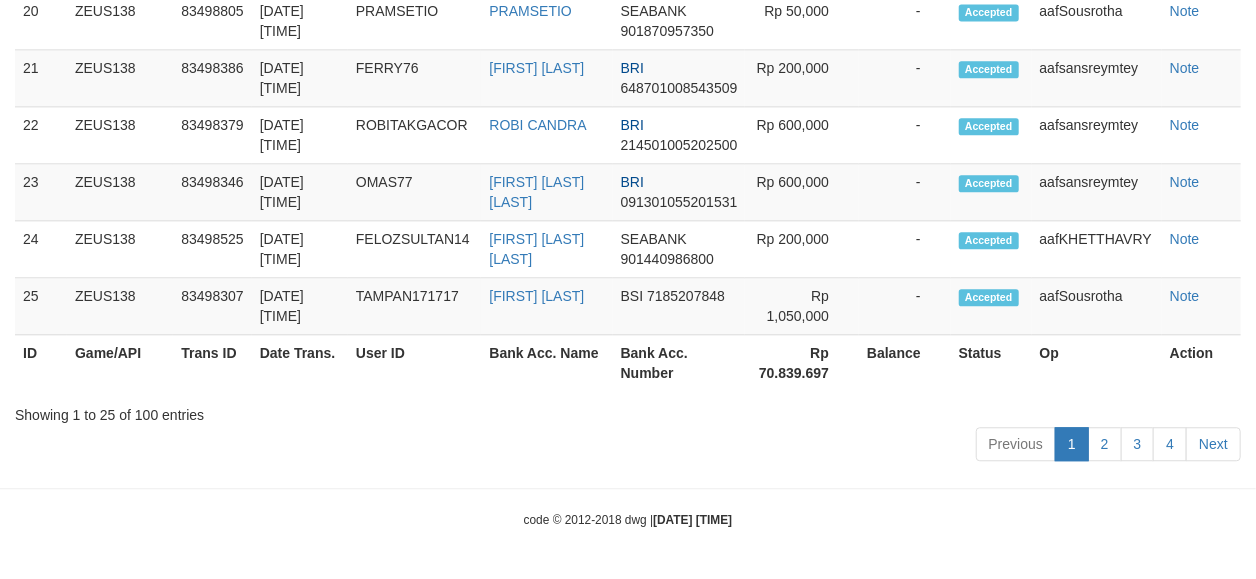 scroll, scrollTop: 2124, scrollLeft: 0, axis: vertical 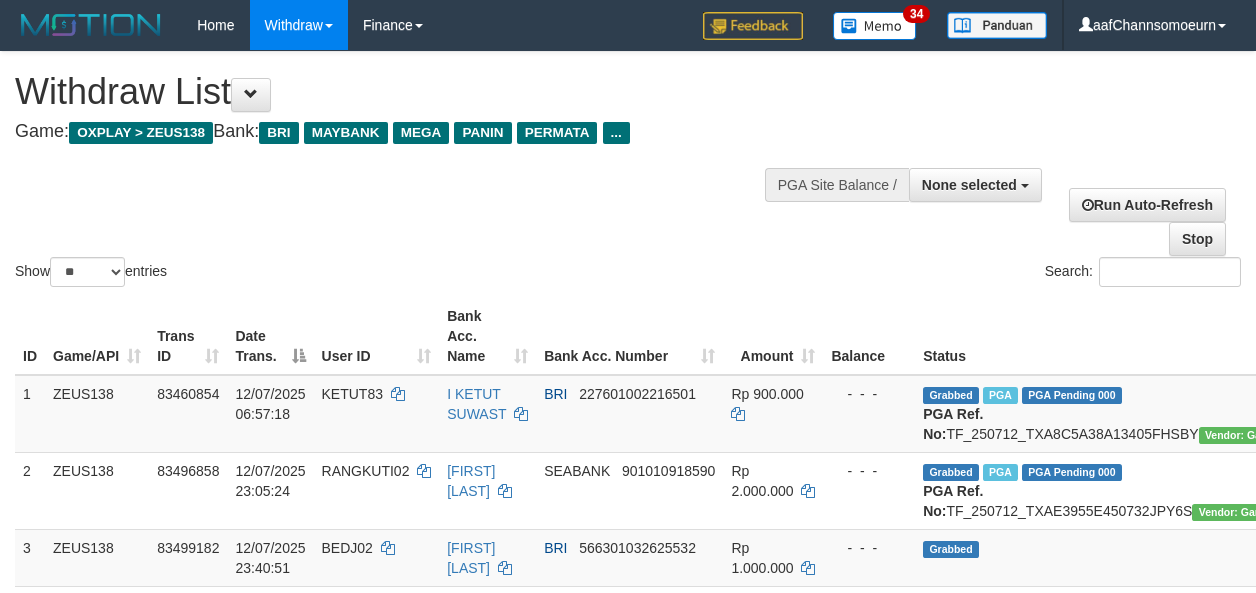 select 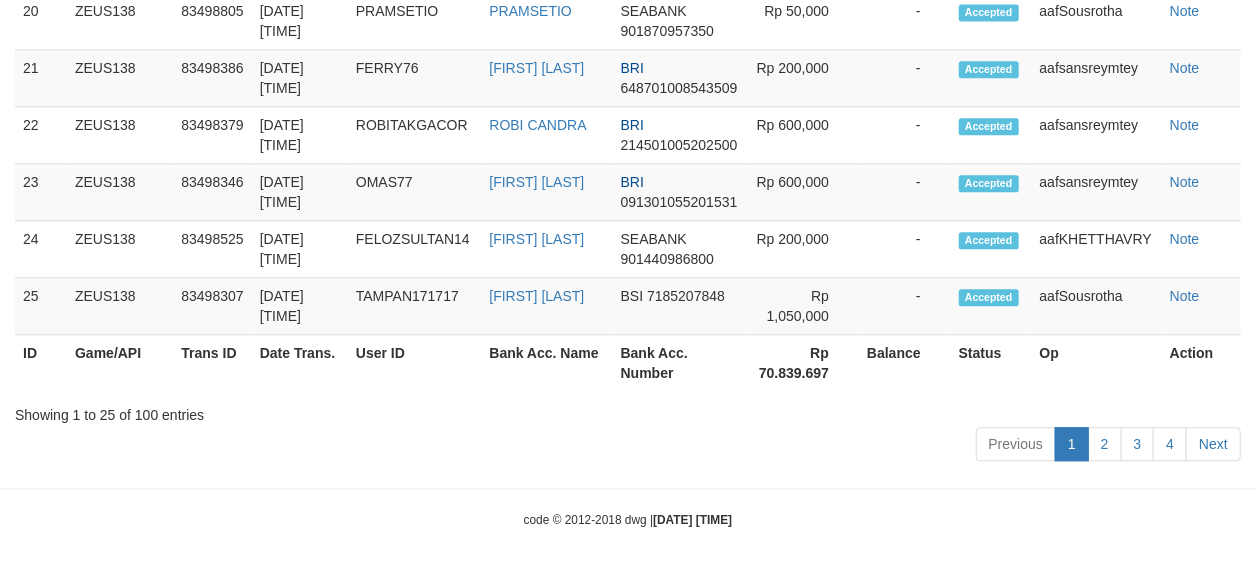 scroll, scrollTop: 2124, scrollLeft: 0, axis: vertical 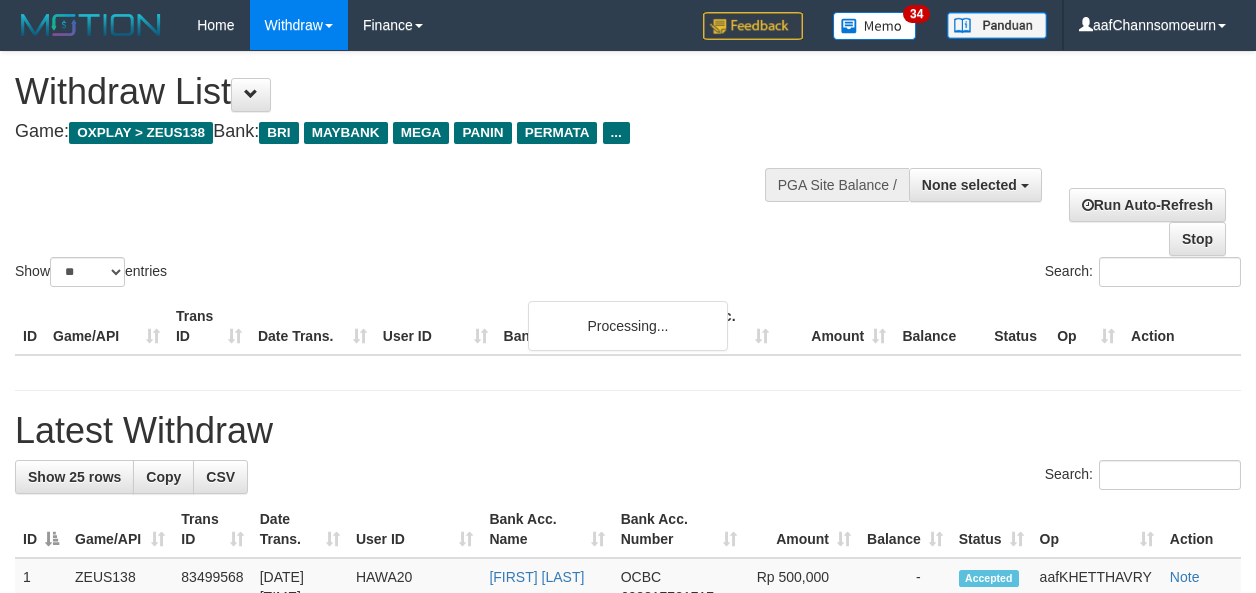 select 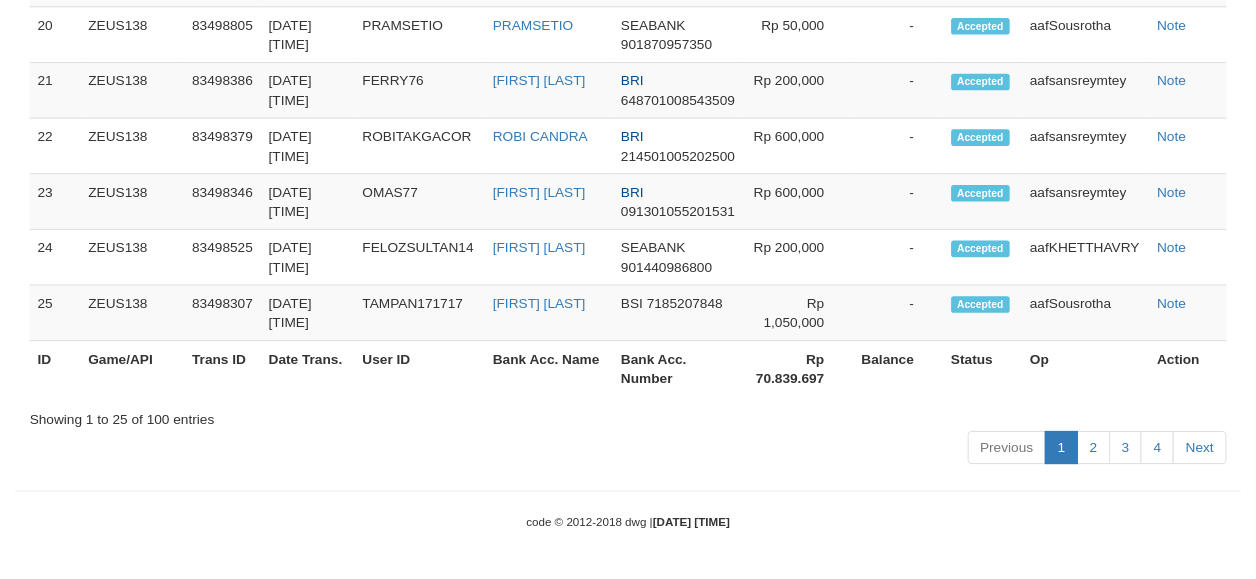 scroll, scrollTop: 2141, scrollLeft: 0, axis: vertical 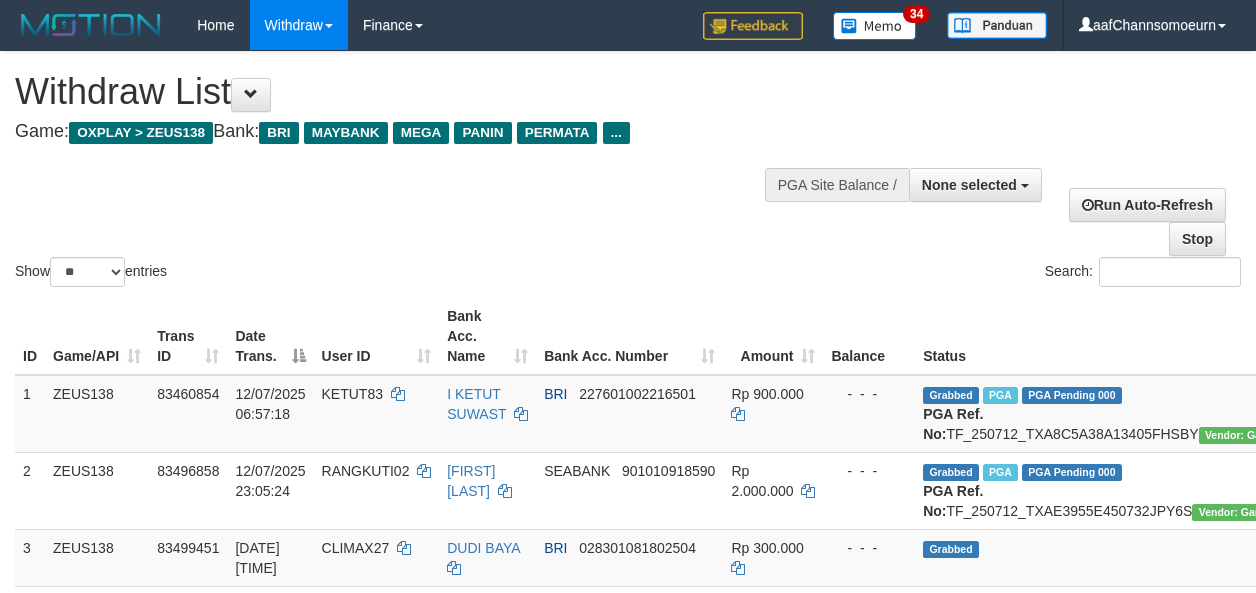 select 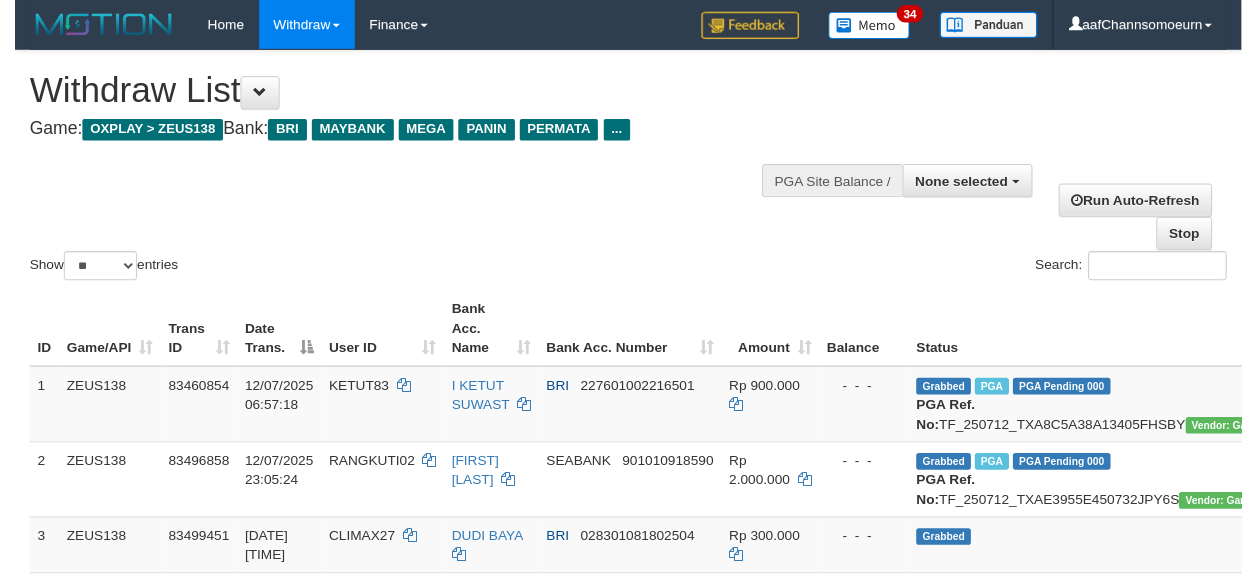 scroll, scrollTop: 2084, scrollLeft: 0, axis: vertical 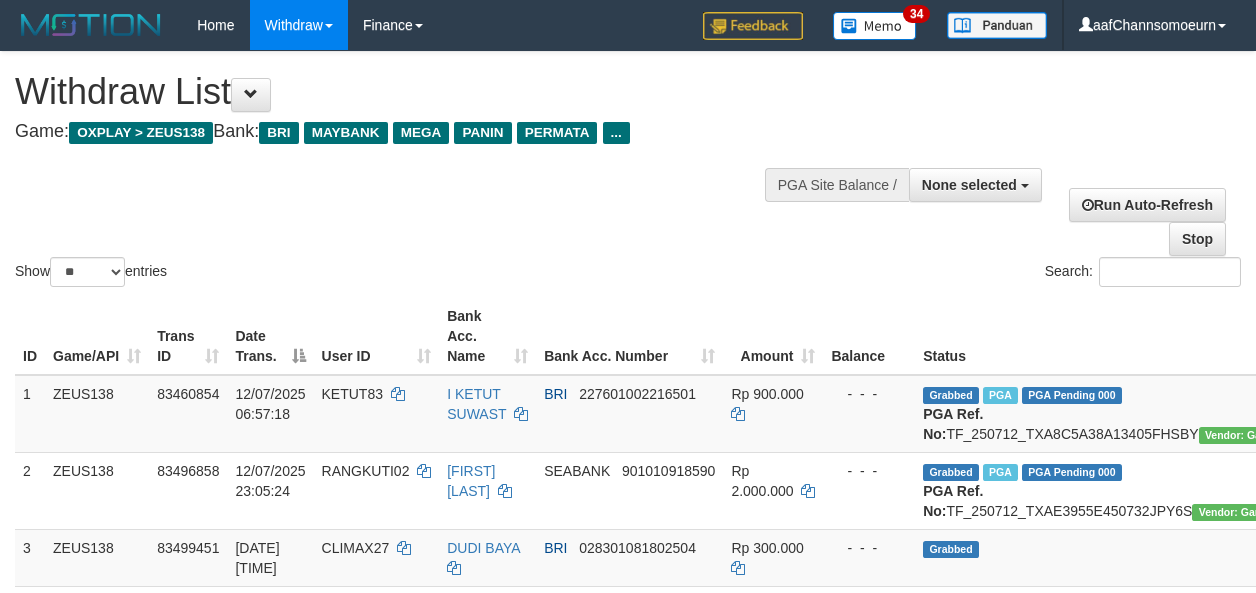 select 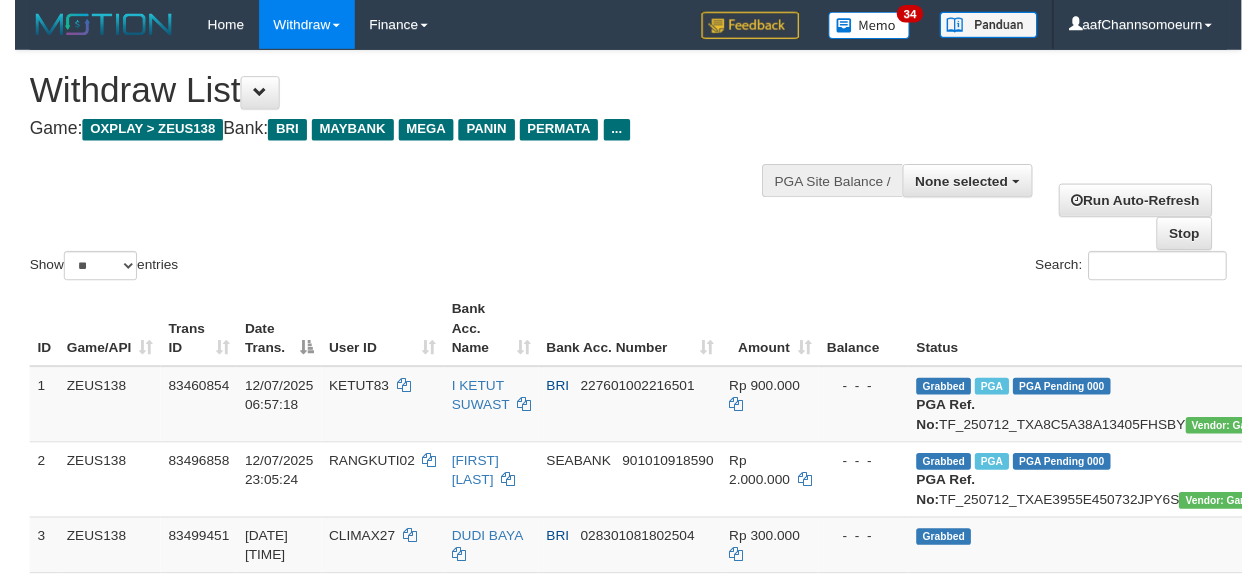 scroll, scrollTop: 2084, scrollLeft: 0, axis: vertical 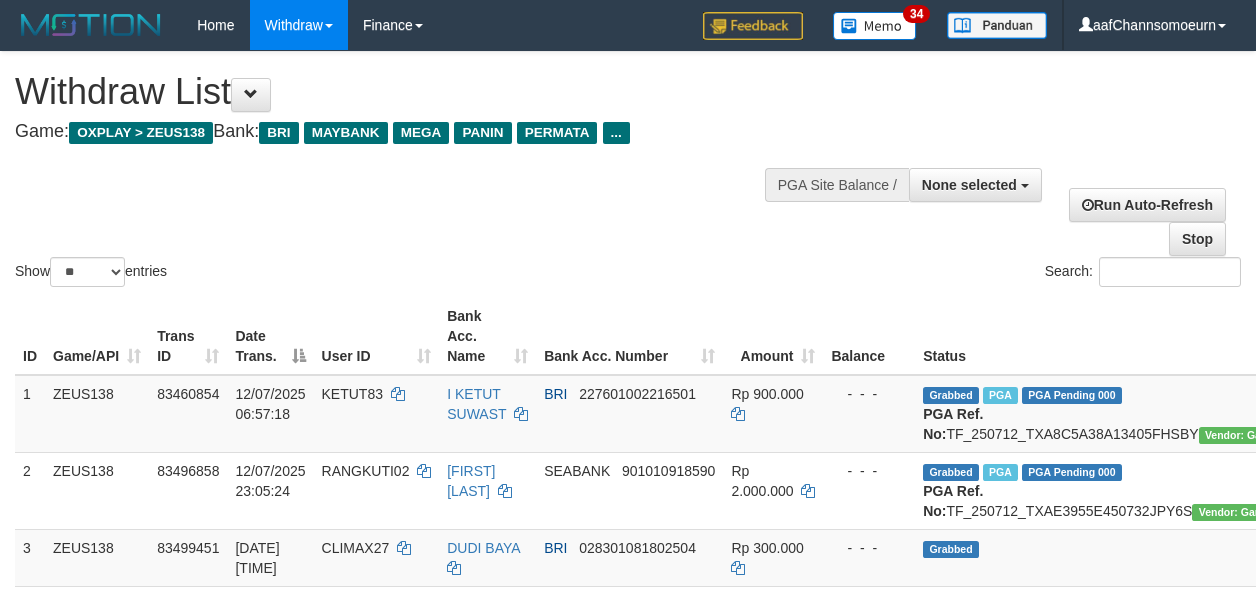 select 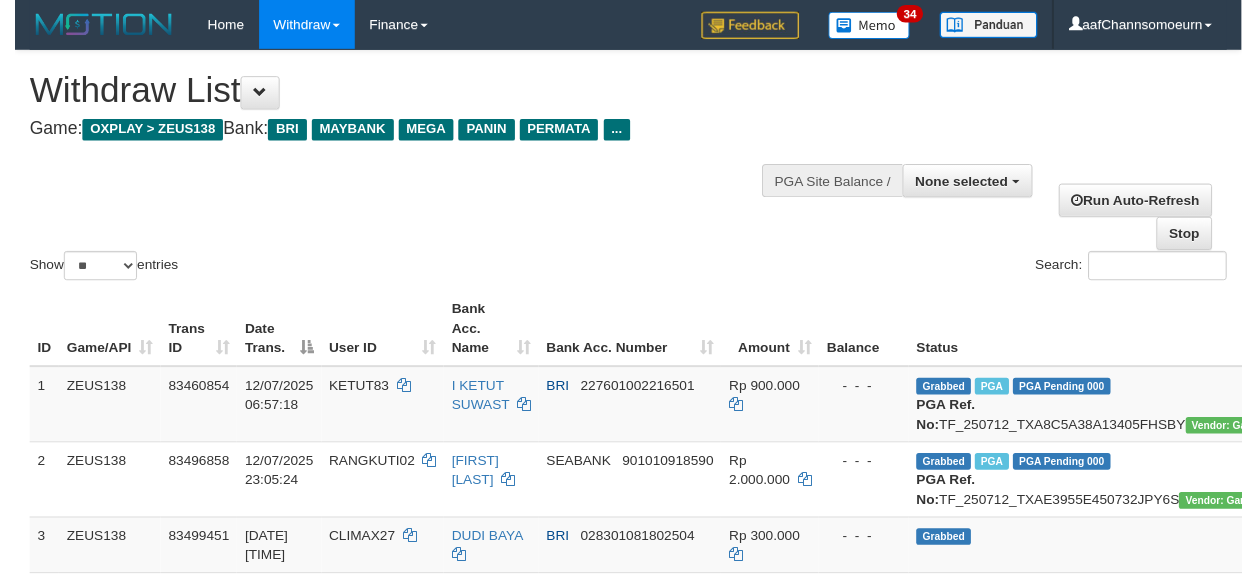 scroll, scrollTop: 2084, scrollLeft: 0, axis: vertical 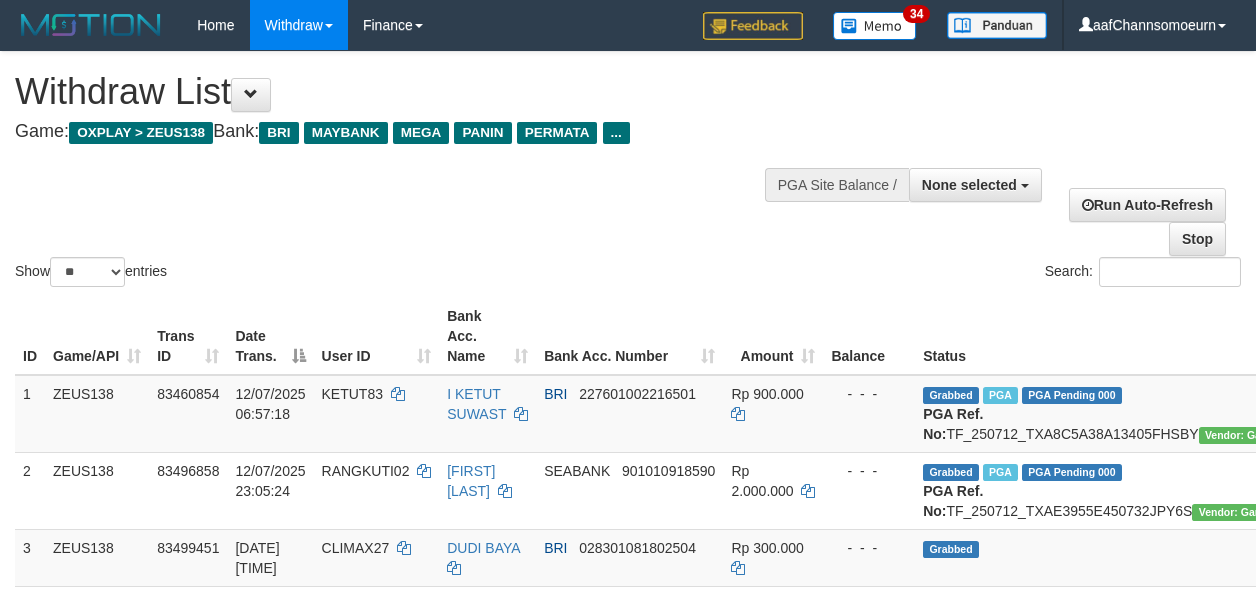 select 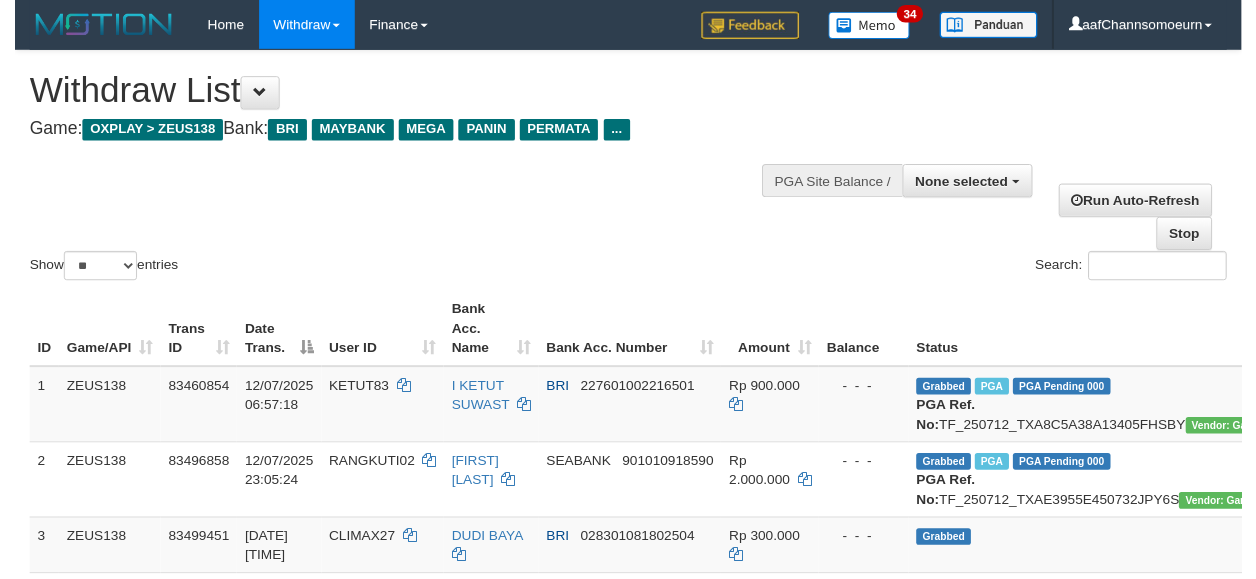 scroll, scrollTop: 2084, scrollLeft: 0, axis: vertical 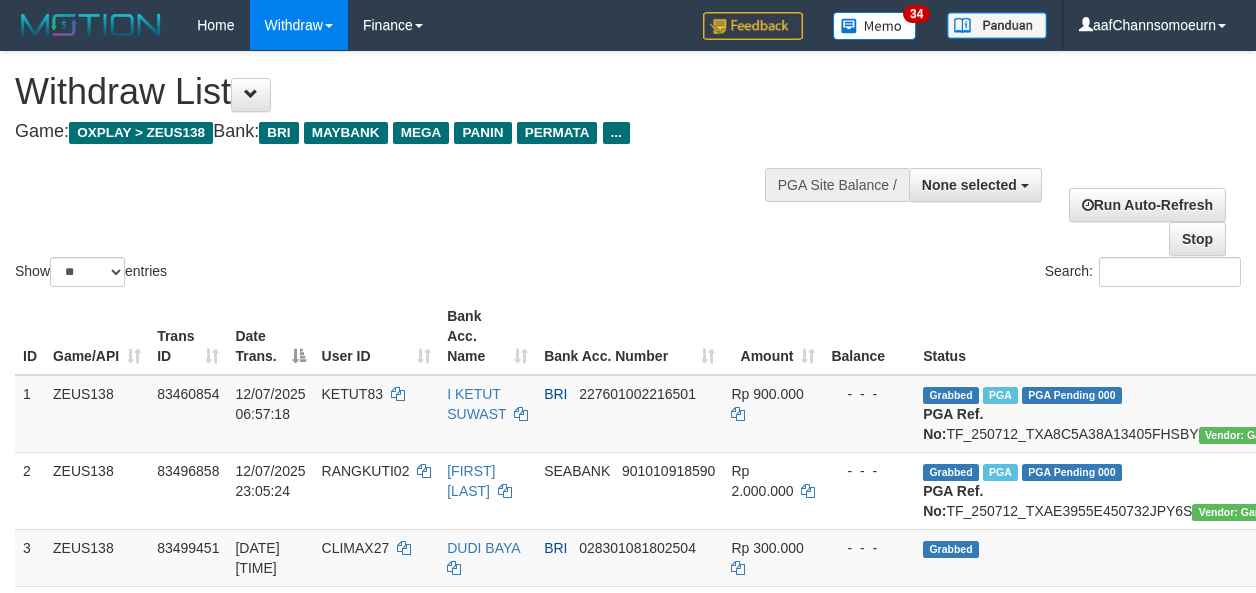 select 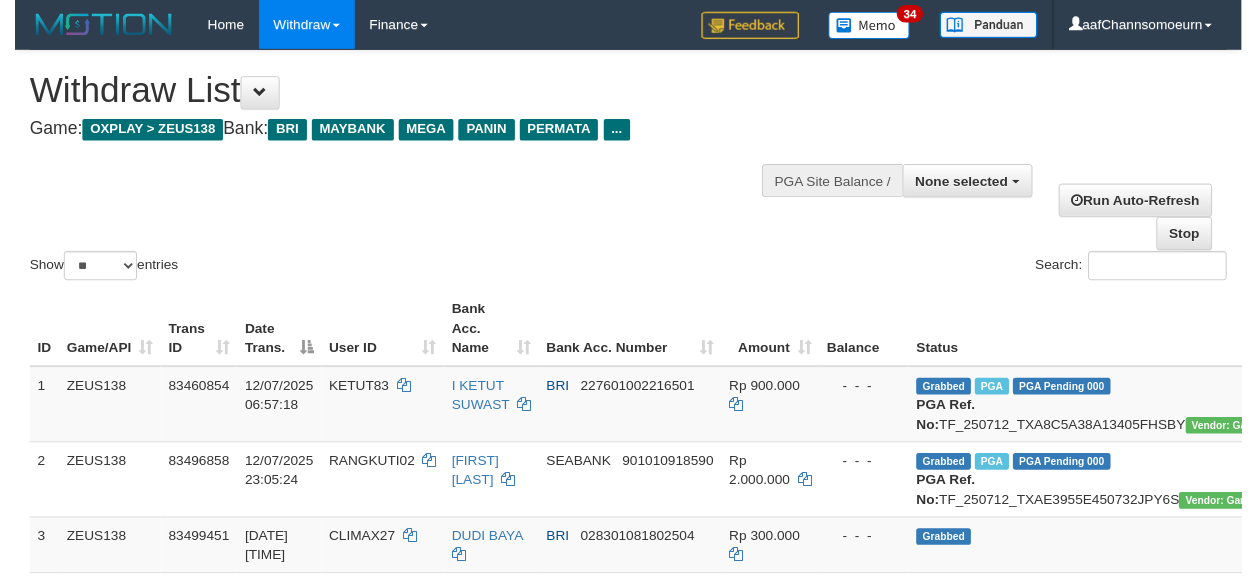 scroll, scrollTop: 2084, scrollLeft: 0, axis: vertical 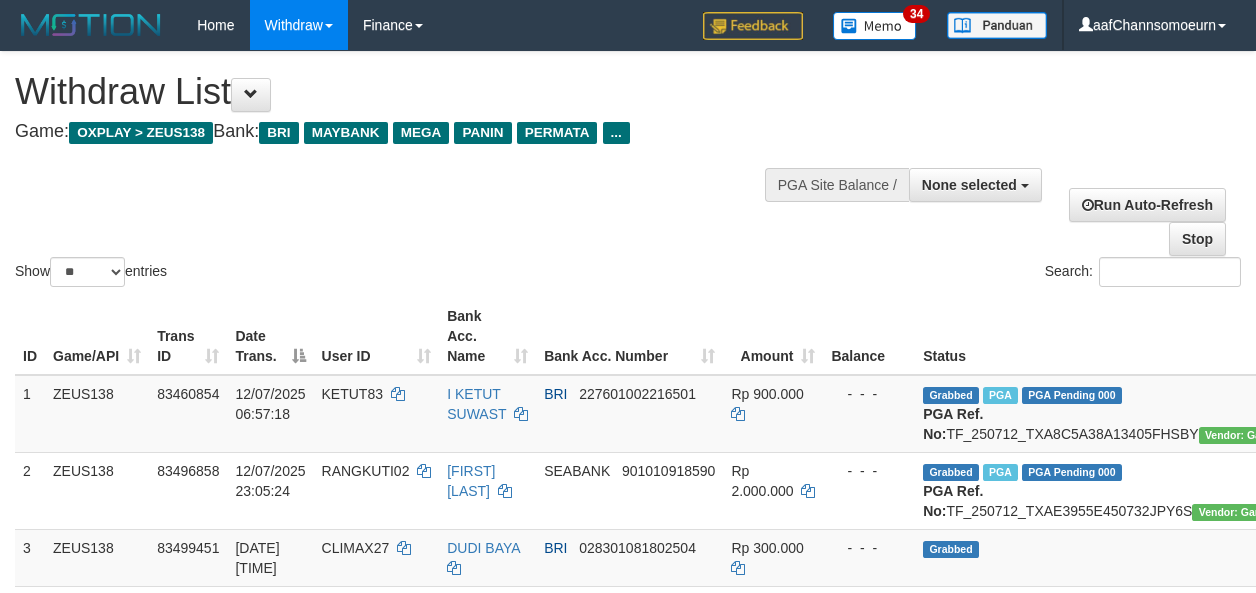 select 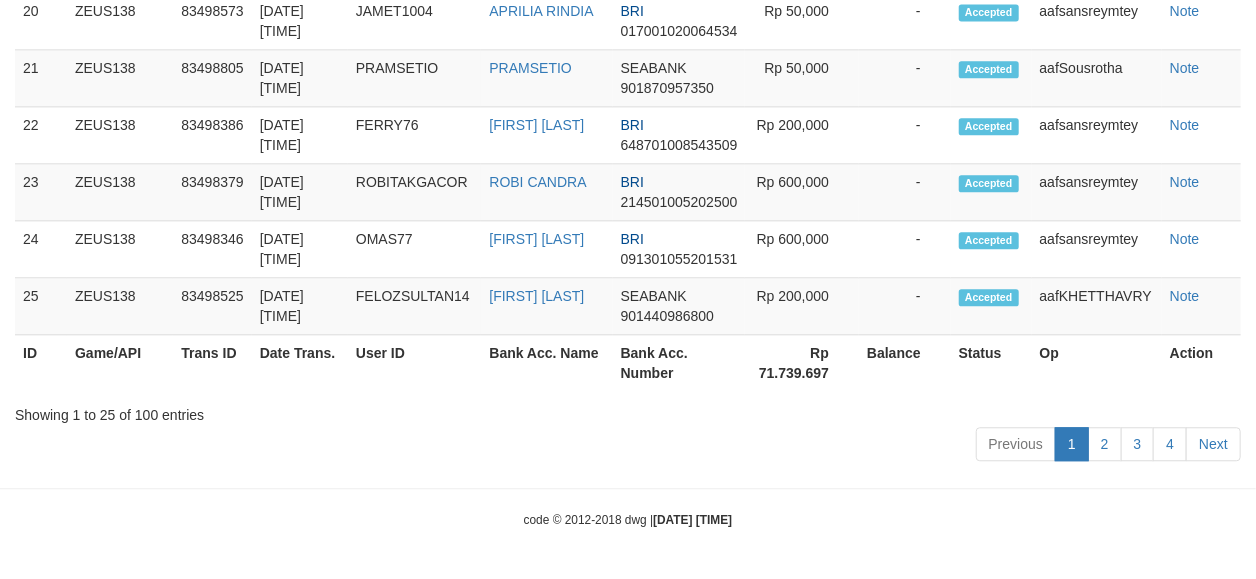 scroll, scrollTop: 2084, scrollLeft: 0, axis: vertical 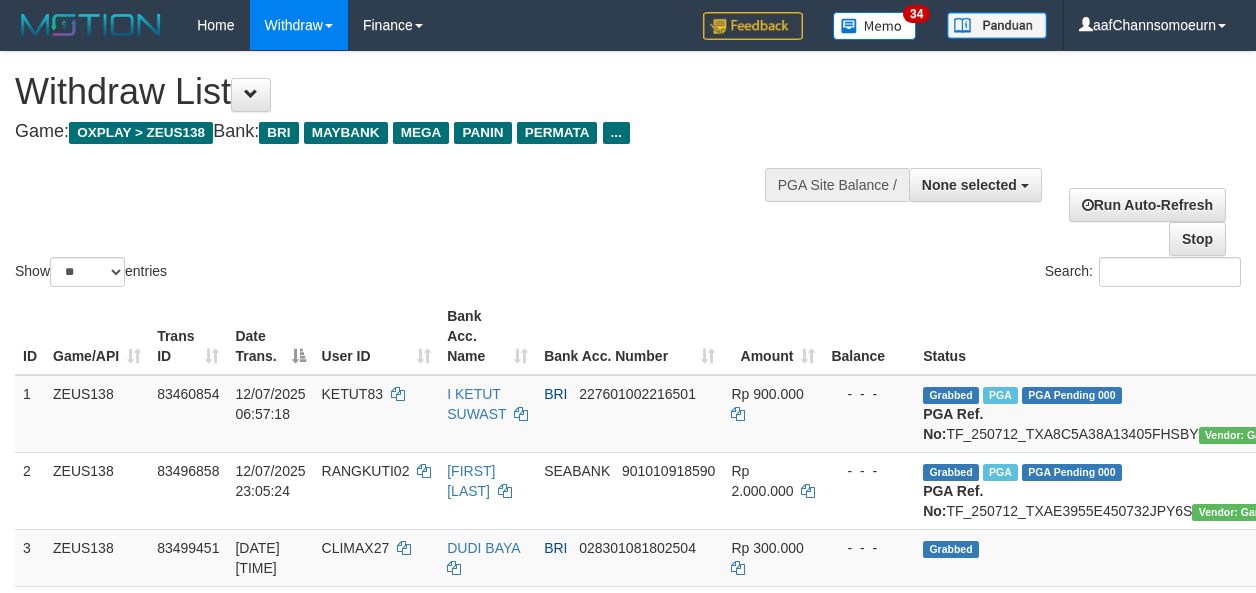 select 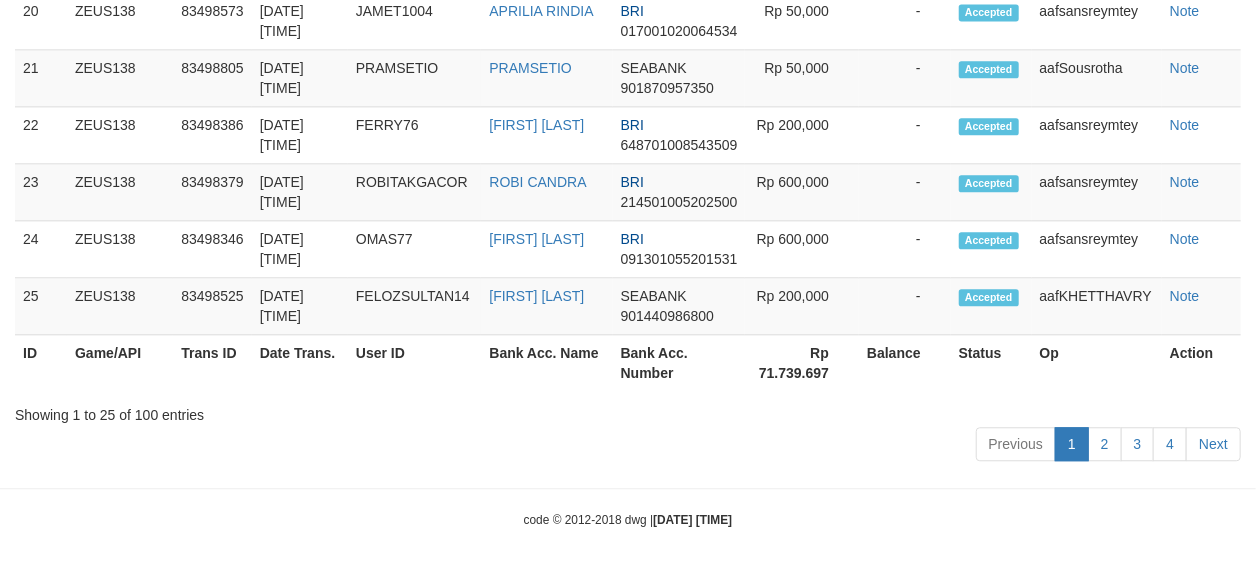 scroll, scrollTop: 2084, scrollLeft: 0, axis: vertical 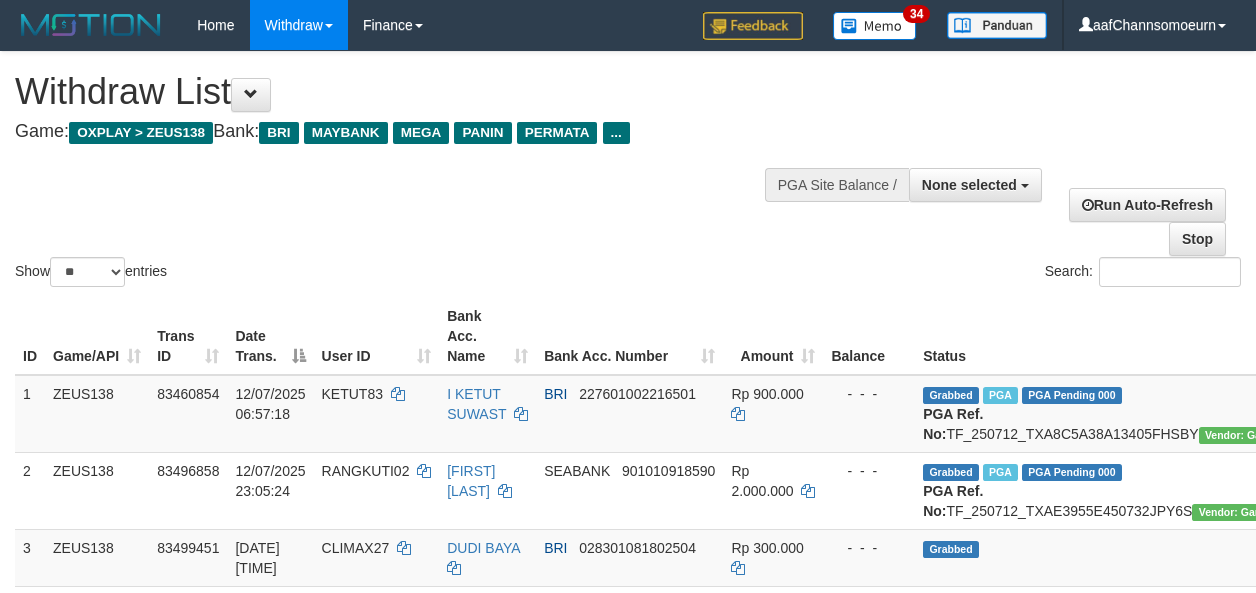 select 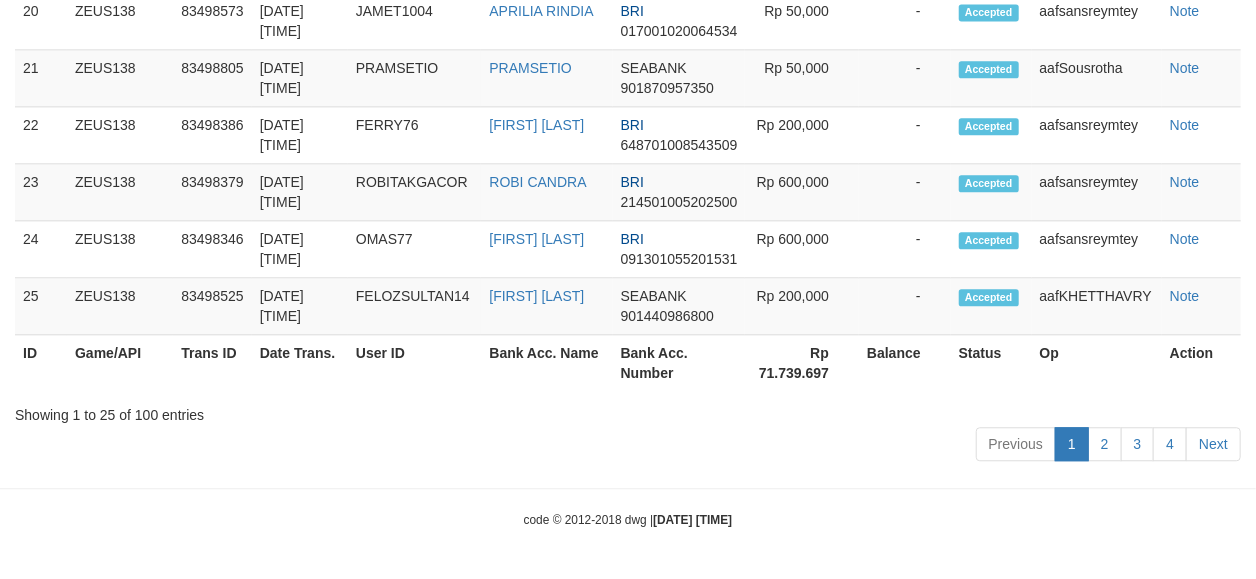 scroll, scrollTop: 2084, scrollLeft: 0, axis: vertical 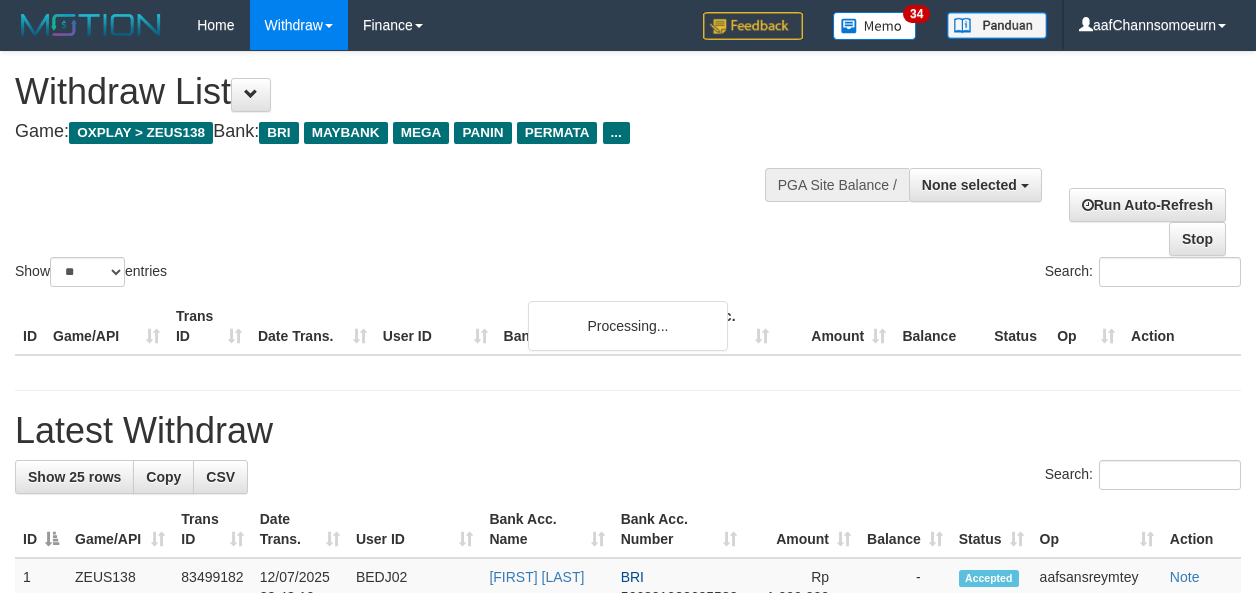 select 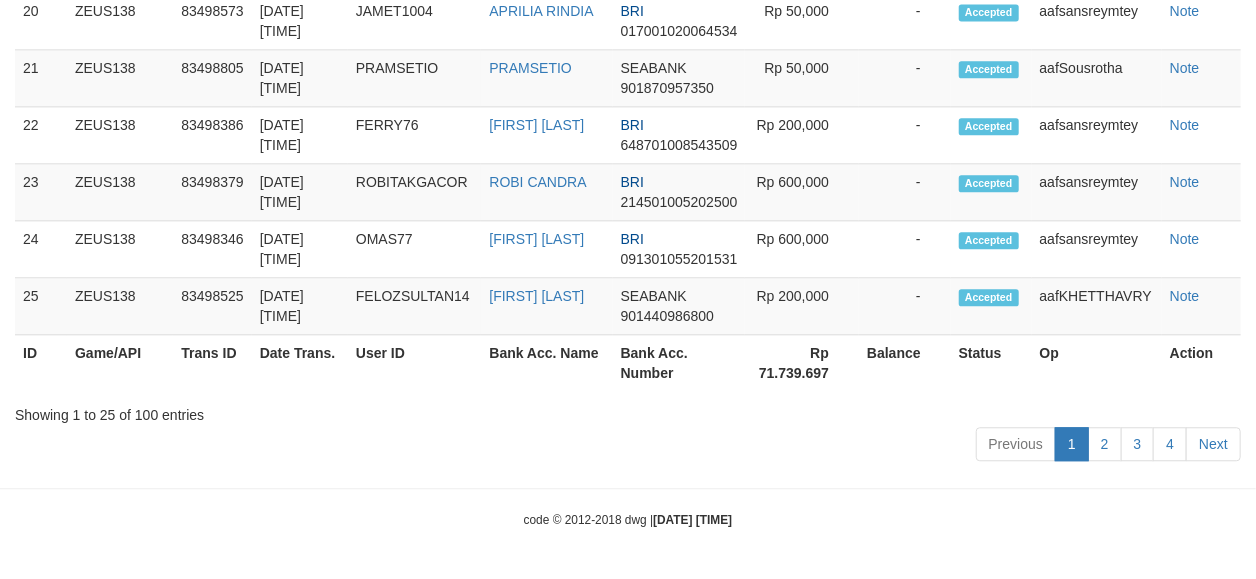 scroll, scrollTop: 2084, scrollLeft: 0, axis: vertical 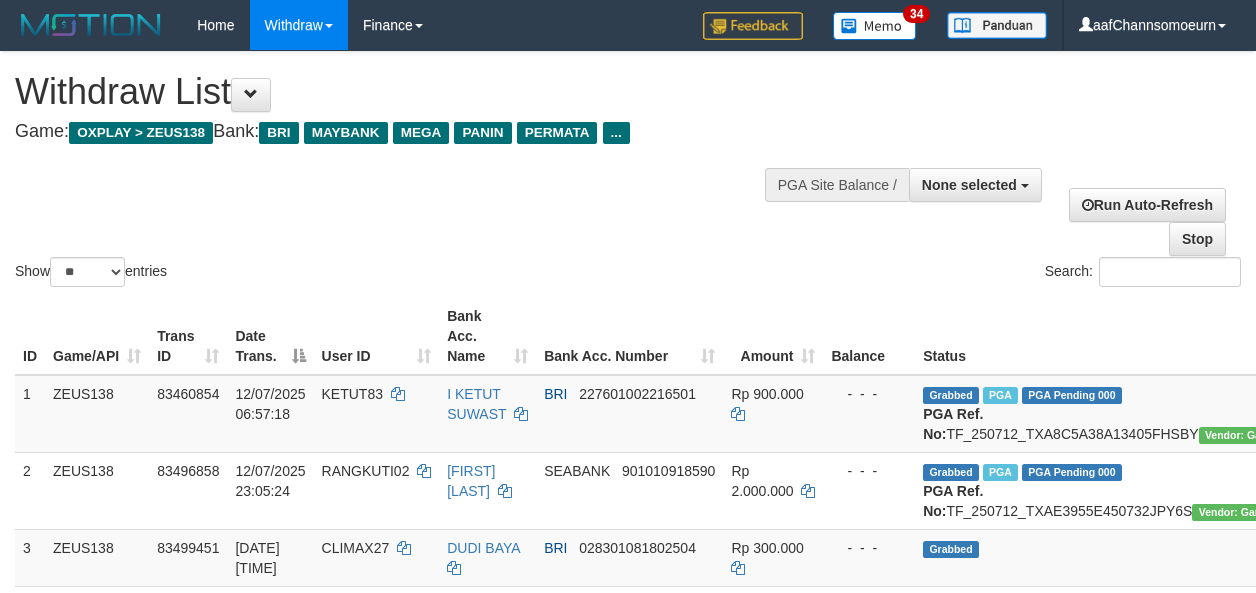 select 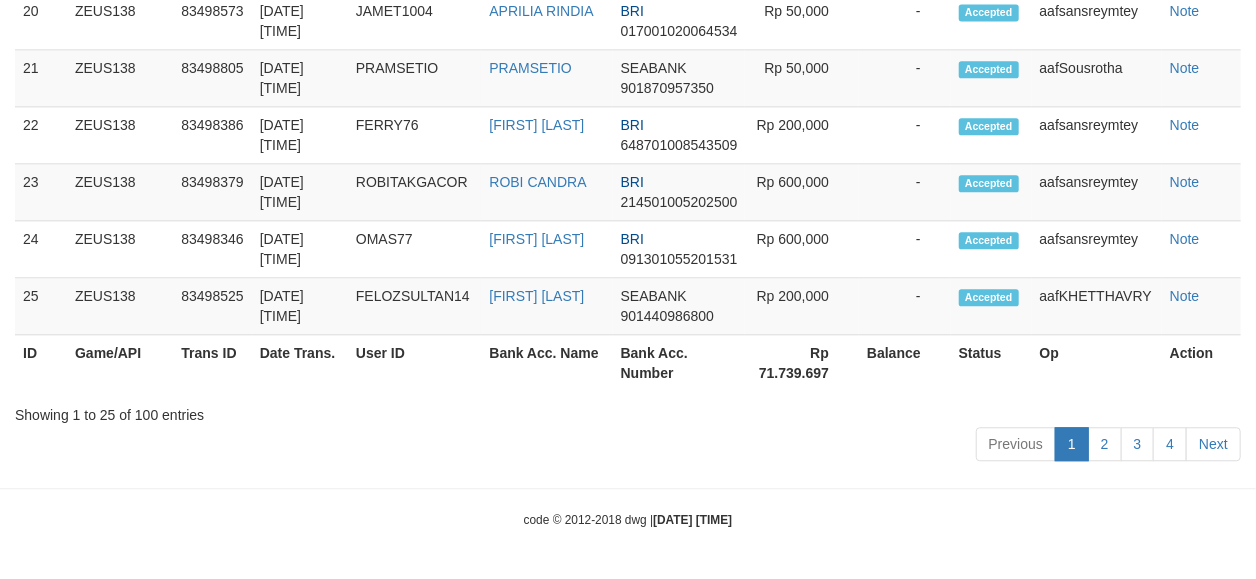 scroll, scrollTop: 2084, scrollLeft: 0, axis: vertical 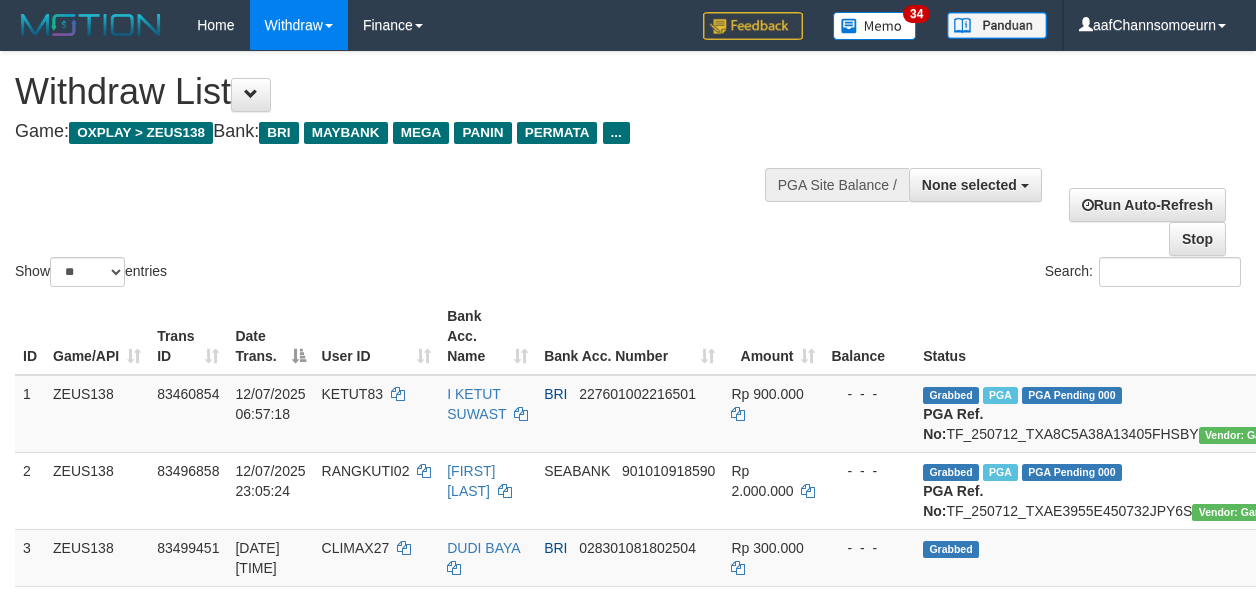 select 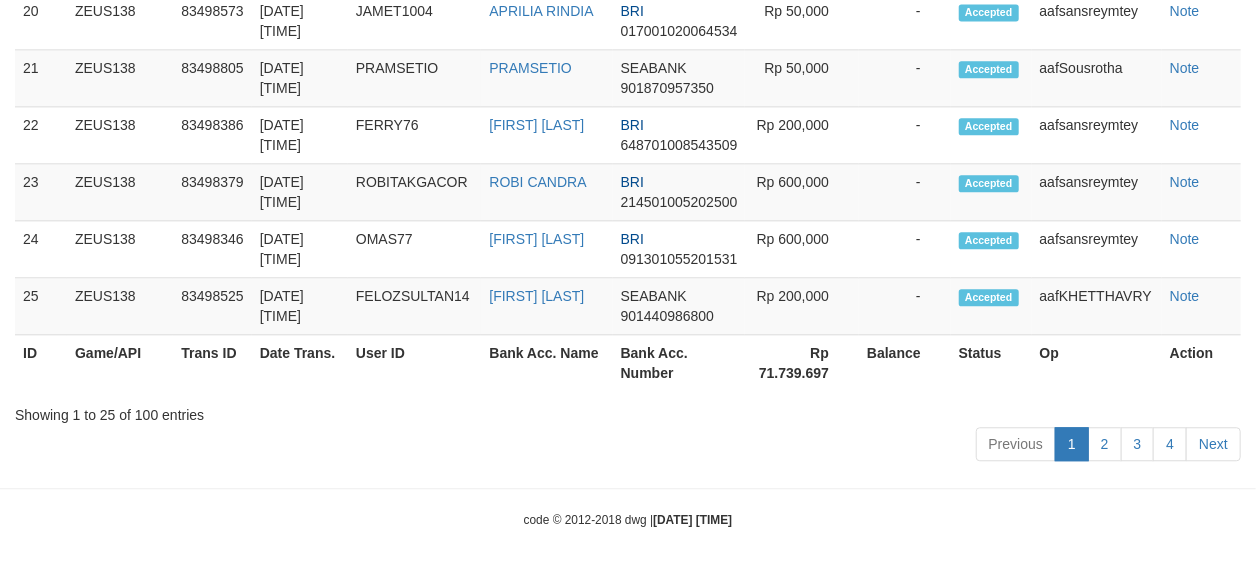 scroll, scrollTop: 2084, scrollLeft: 0, axis: vertical 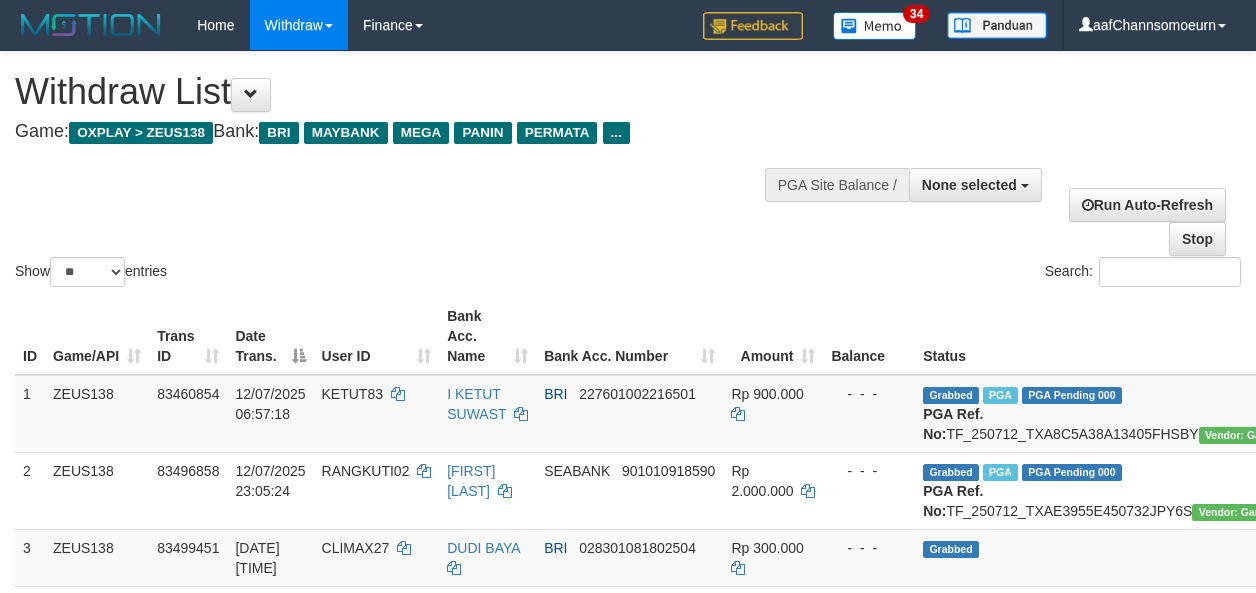 select 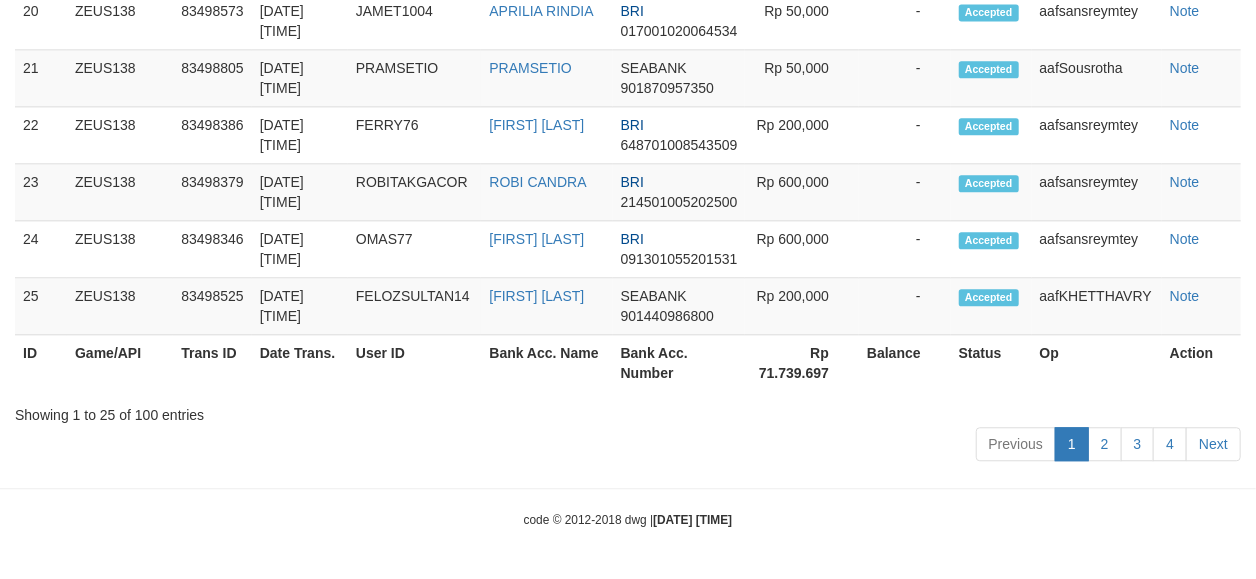 scroll, scrollTop: 2084, scrollLeft: 0, axis: vertical 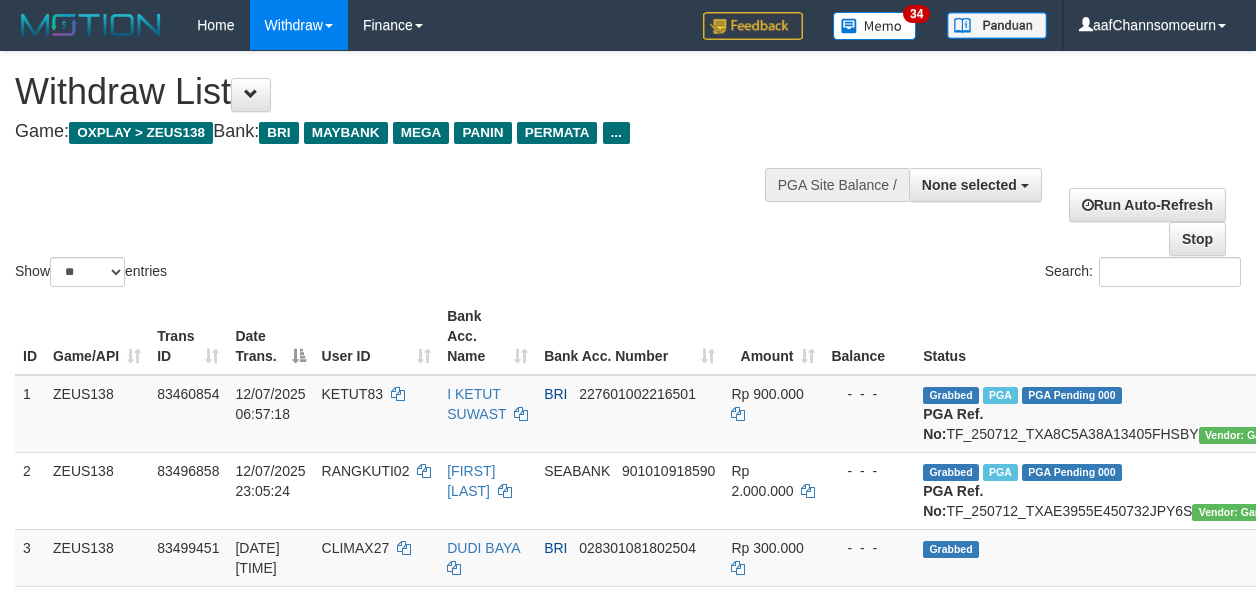 select 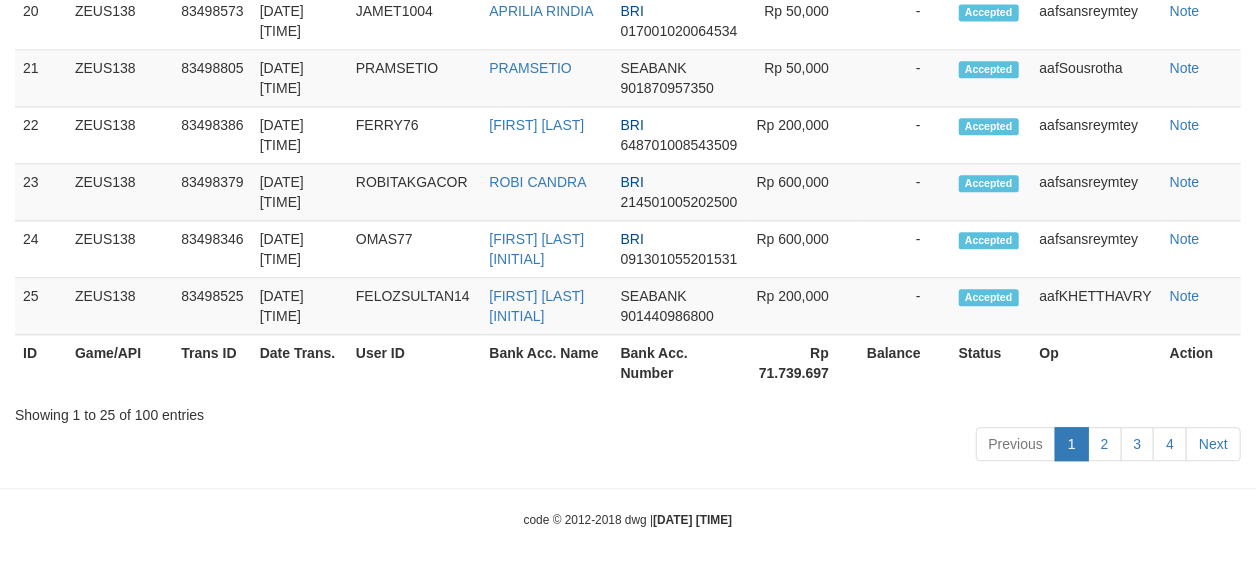 scroll, scrollTop: 2084, scrollLeft: 0, axis: vertical 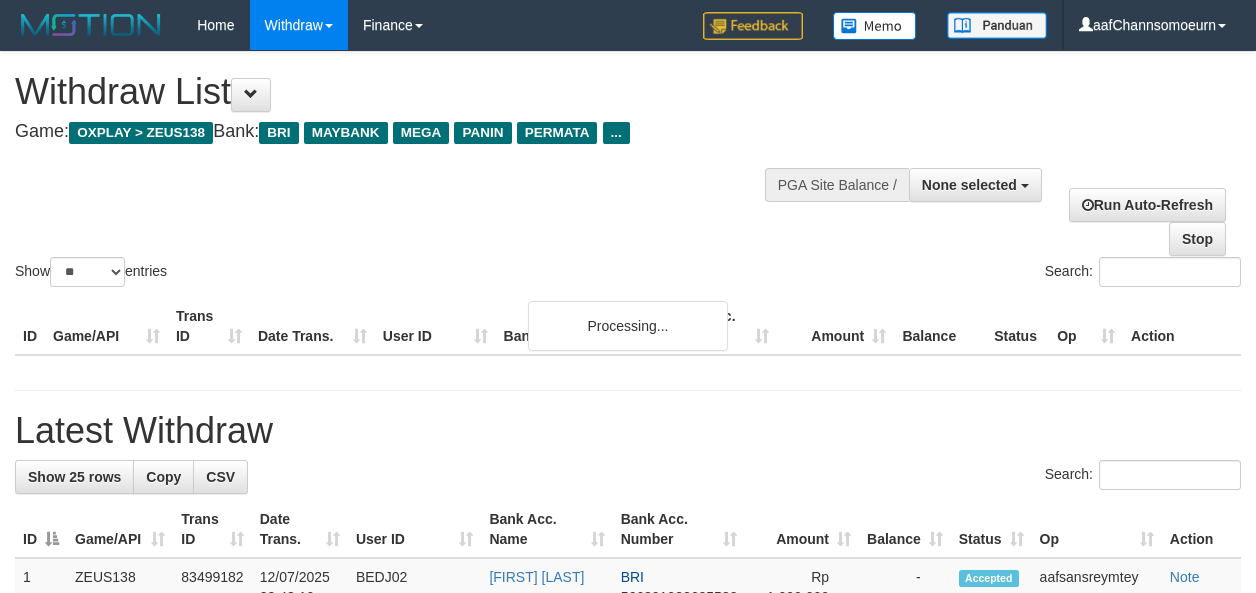 select 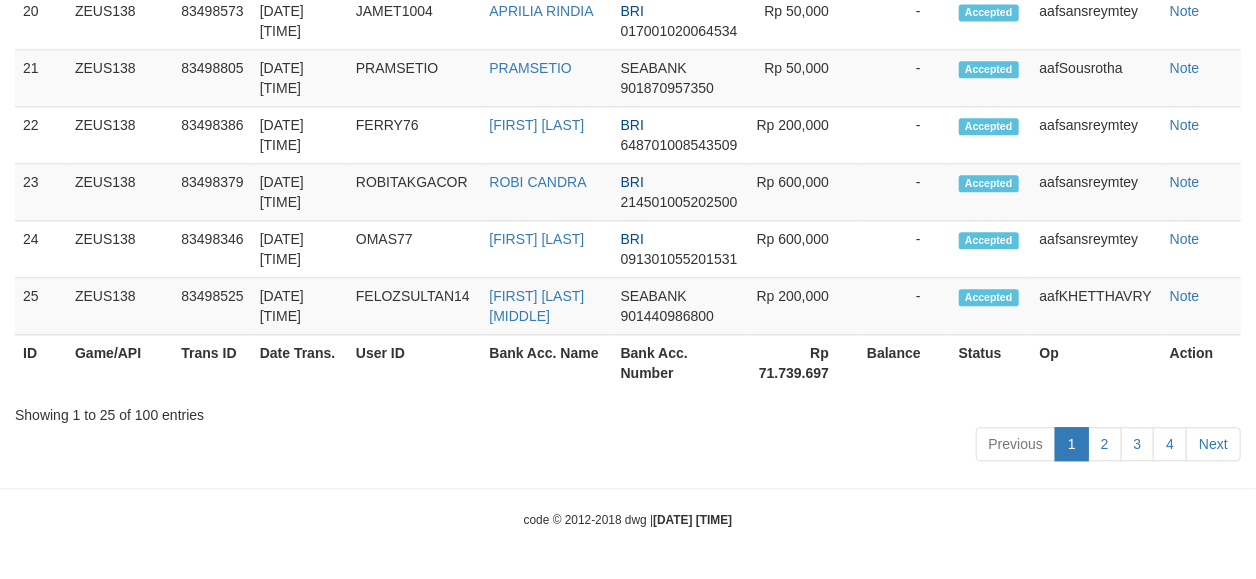 scroll, scrollTop: 2084, scrollLeft: 0, axis: vertical 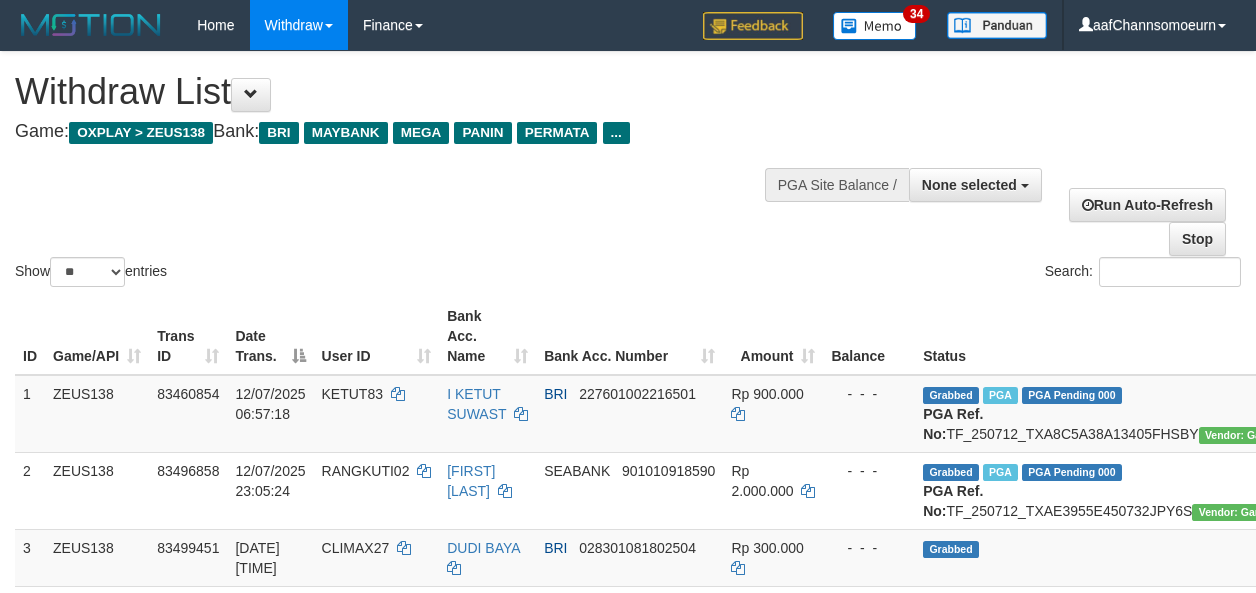 select 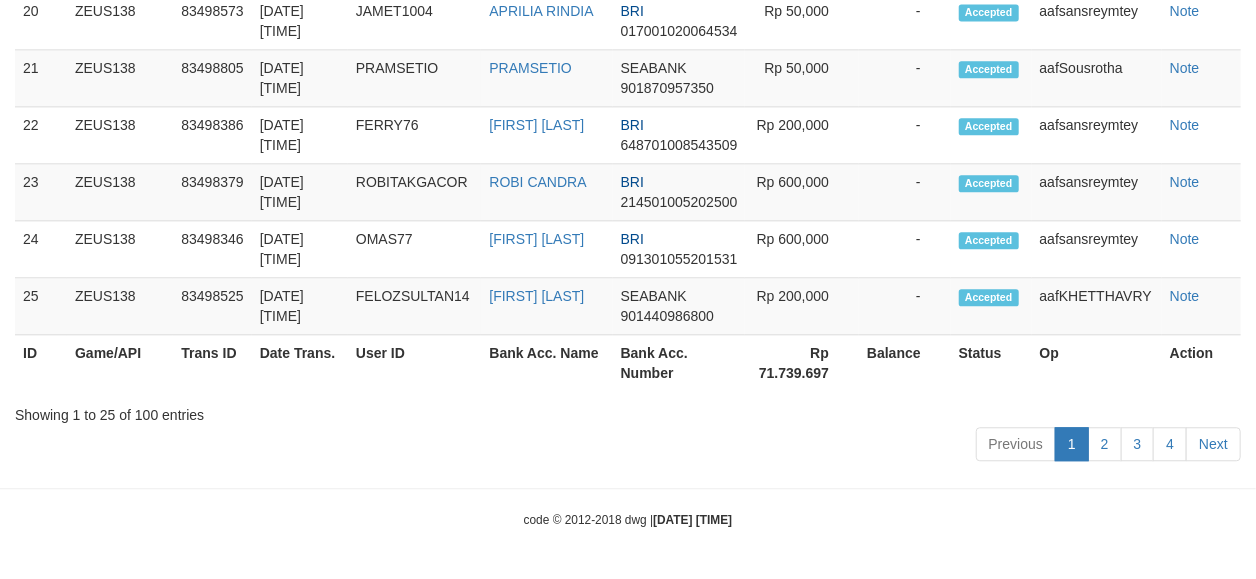 scroll, scrollTop: 2084, scrollLeft: 0, axis: vertical 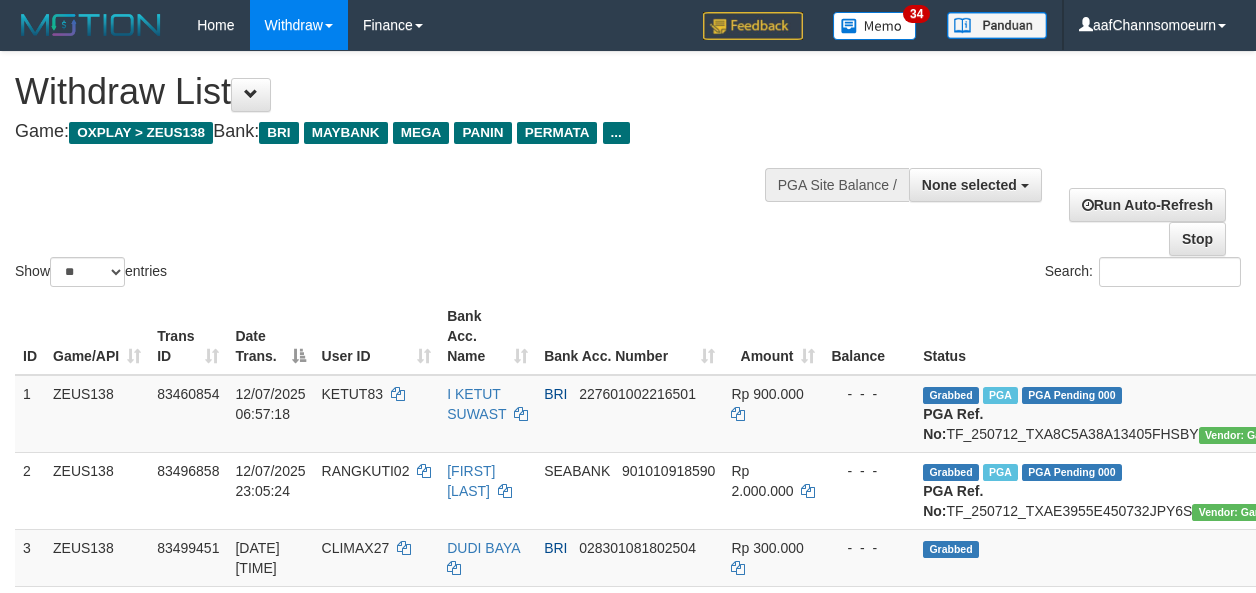 select 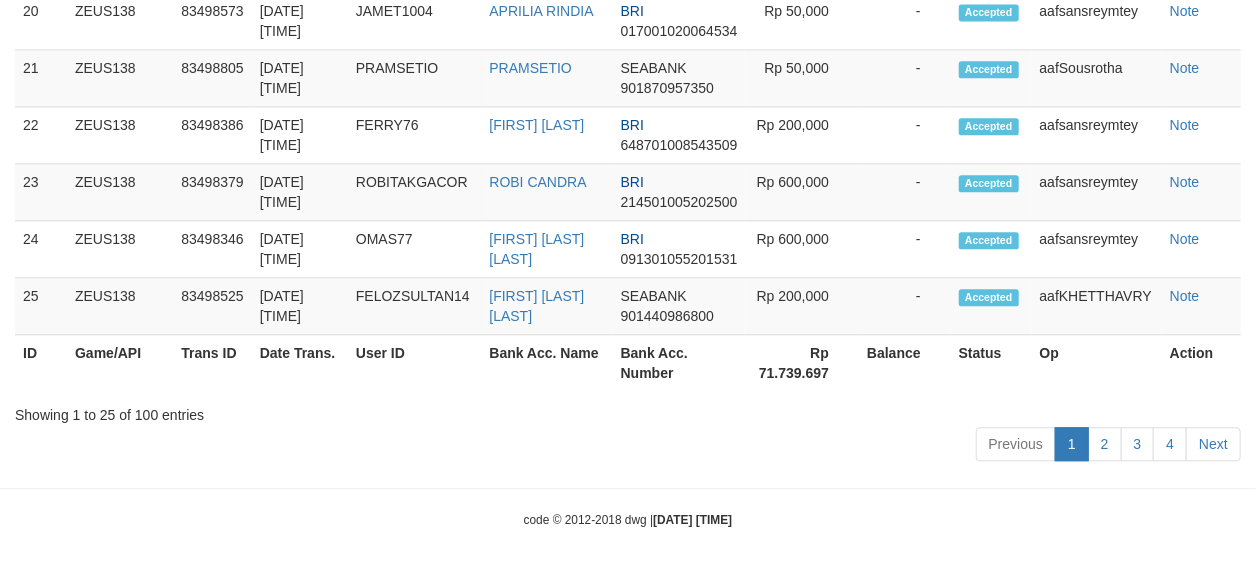 scroll, scrollTop: 2084, scrollLeft: 0, axis: vertical 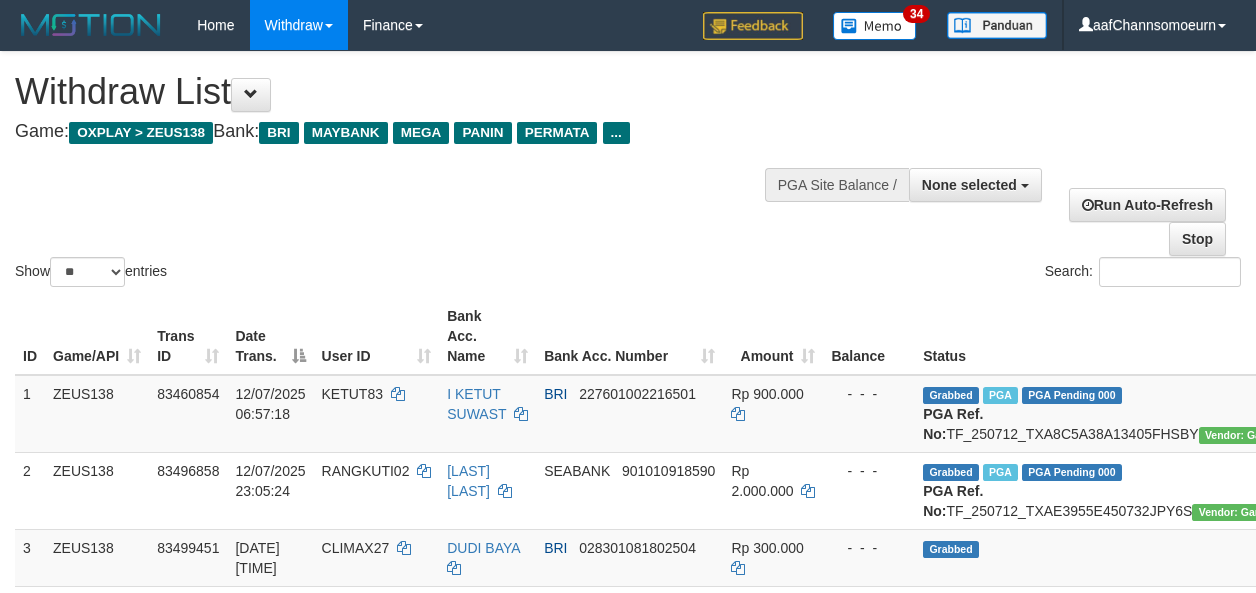 select 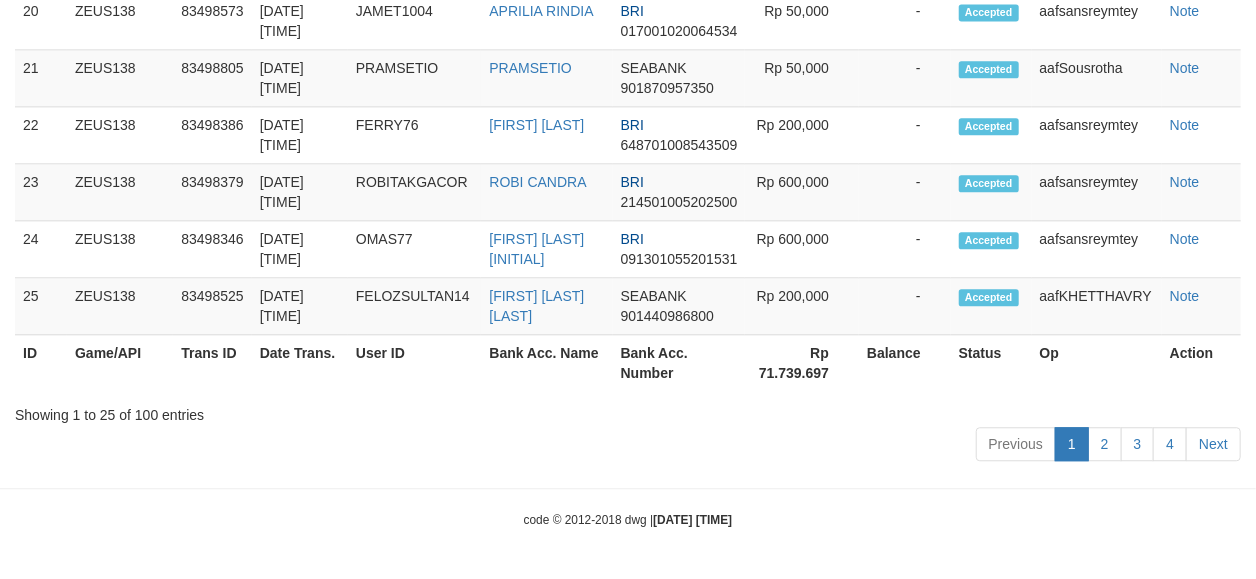 scroll, scrollTop: 2084, scrollLeft: 0, axis: vertical 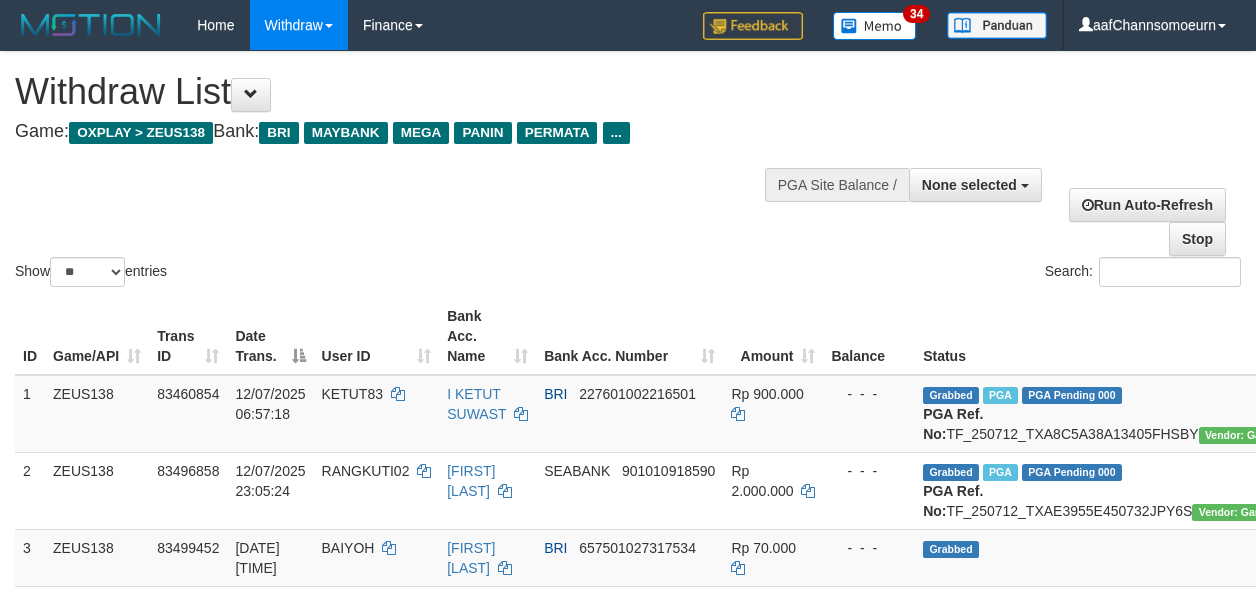 select 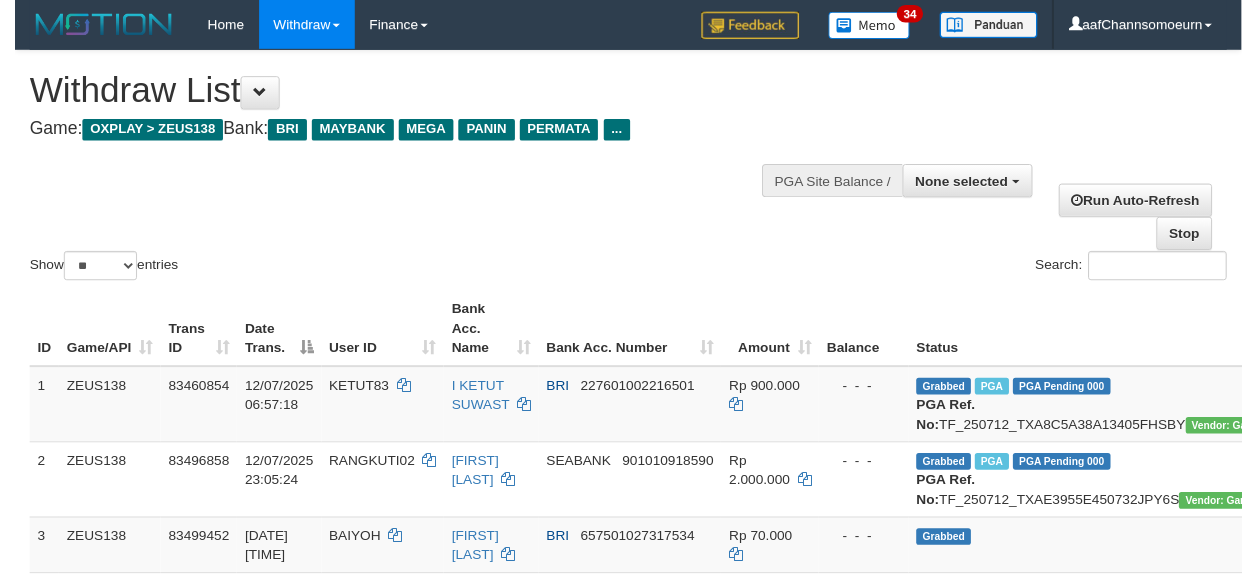 scroll, scrollTop: 2084, scrollLeft: 0, axis: vertical 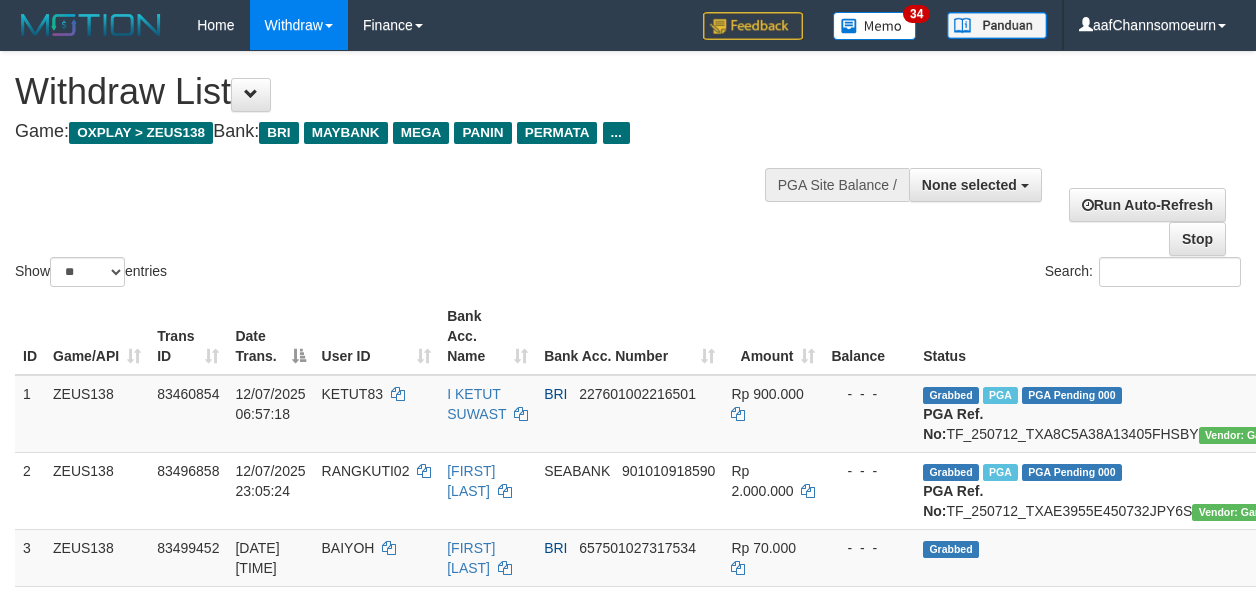 select 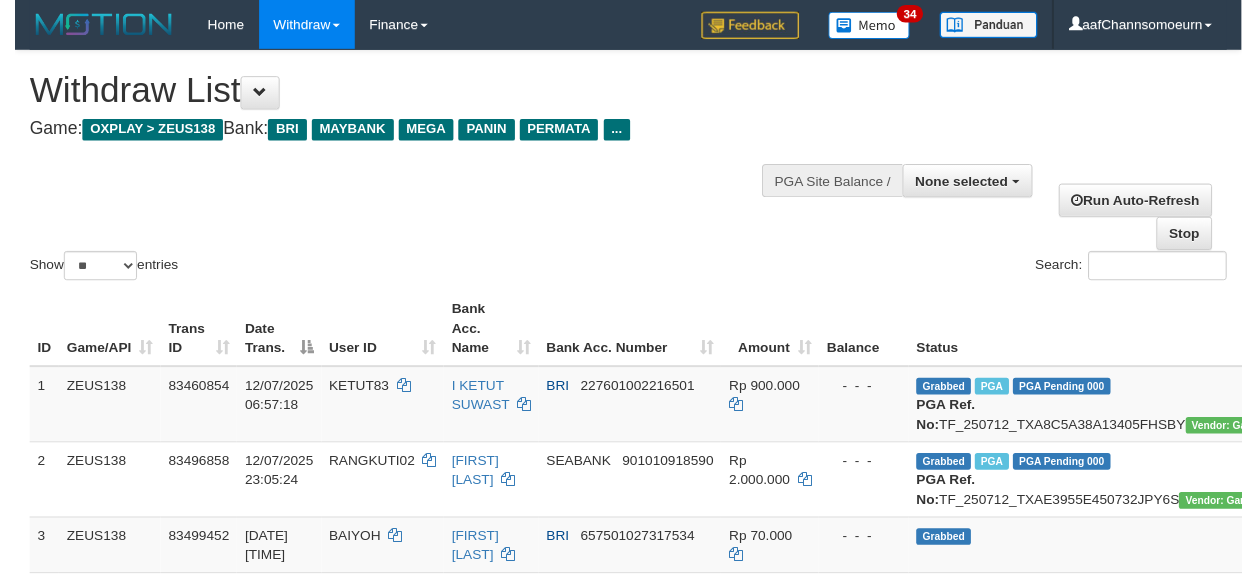 scroll, scrollTop: 2084, scrollLeft: 0, axis: vertical 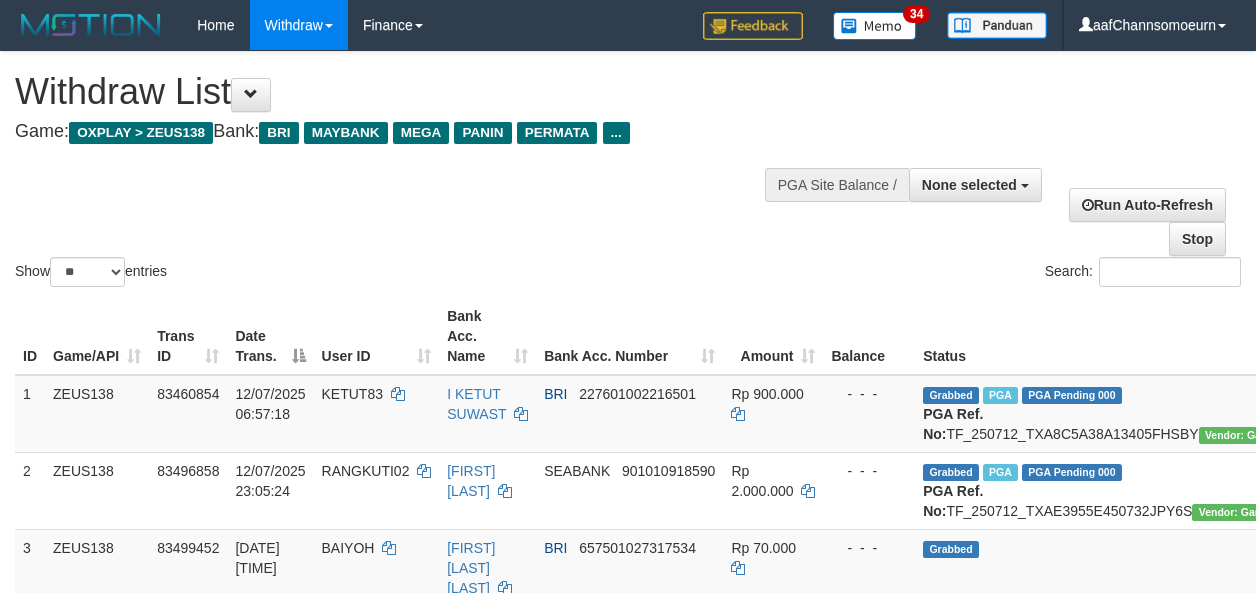 select 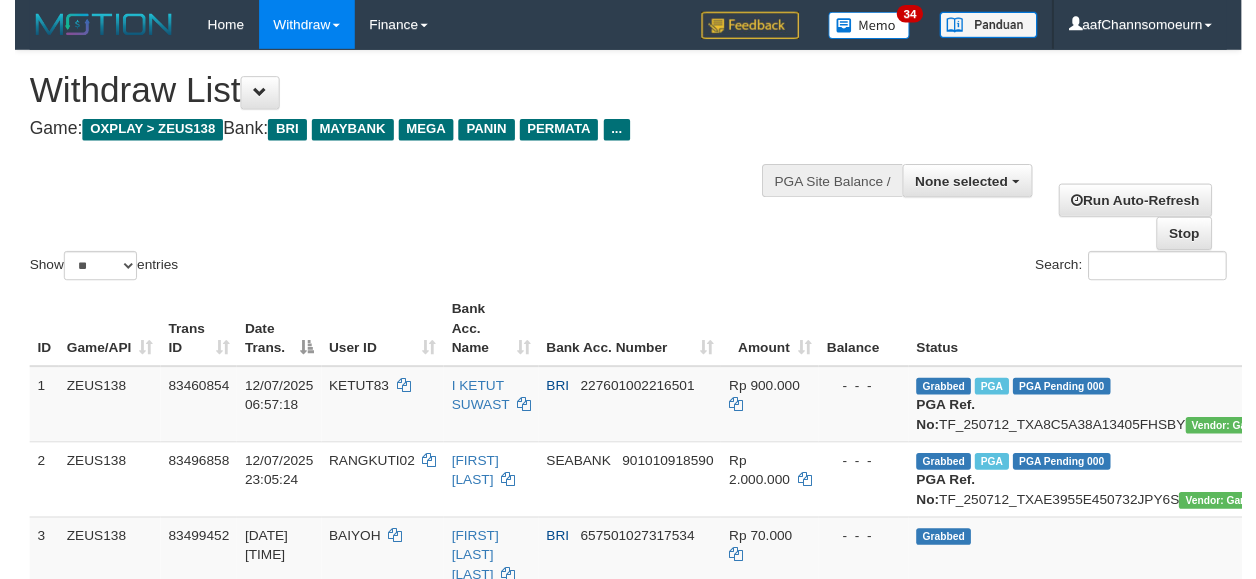 scroll, scrollTop: 2084, scrollLeft: 0, axis: vertical 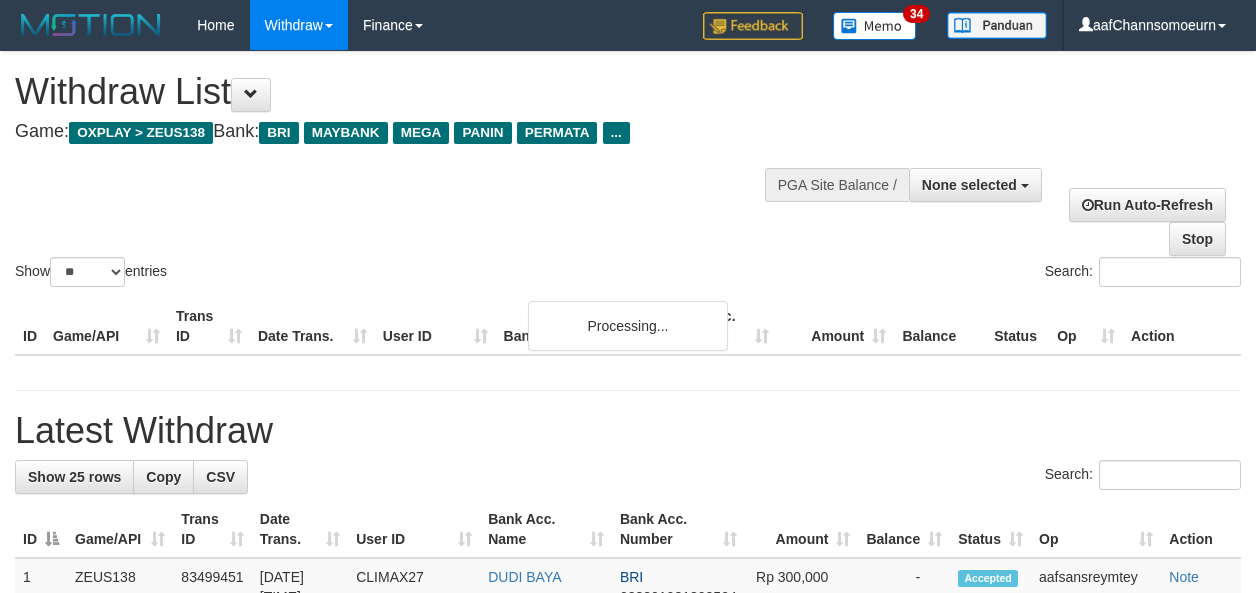 select 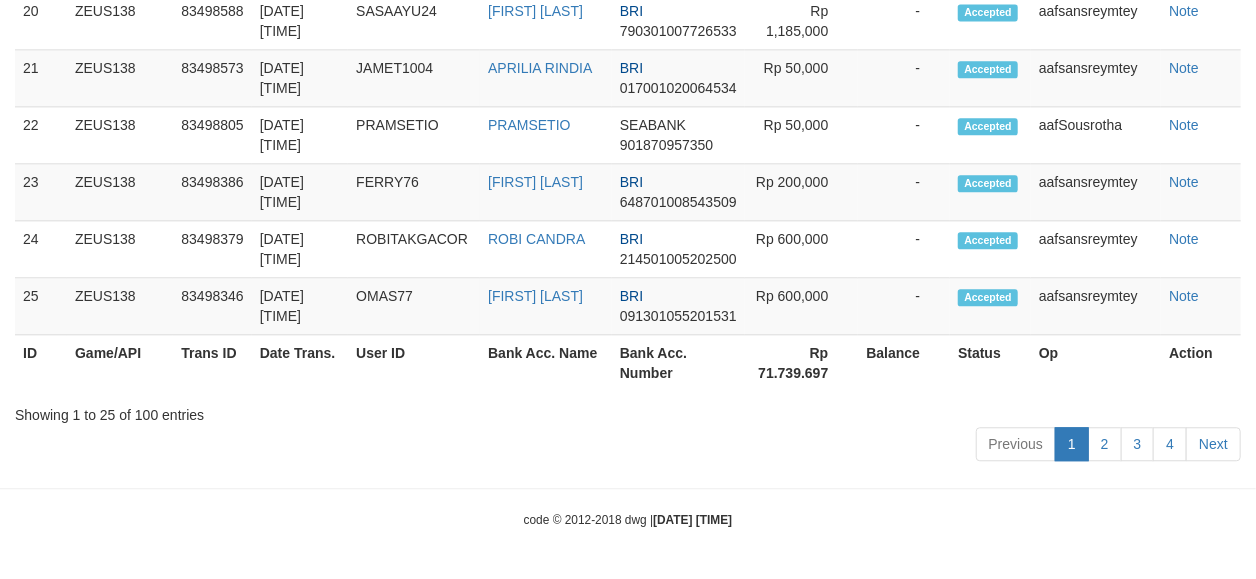 scroll, scrollTop: 2084, scrollLeft: 0, axis: vertical 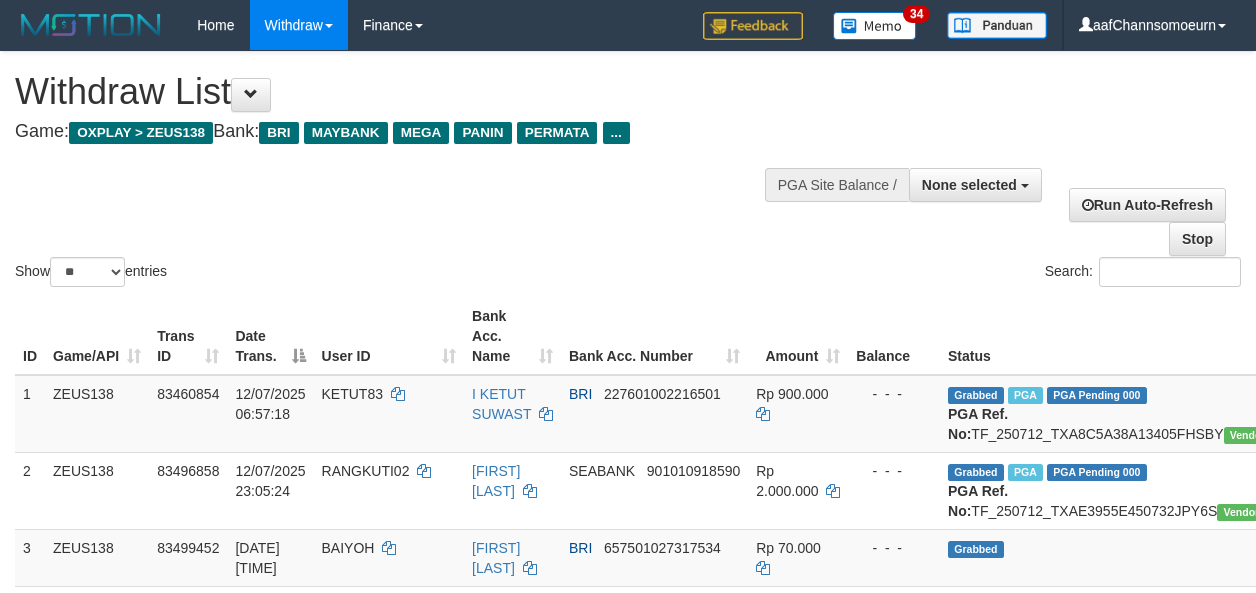 select 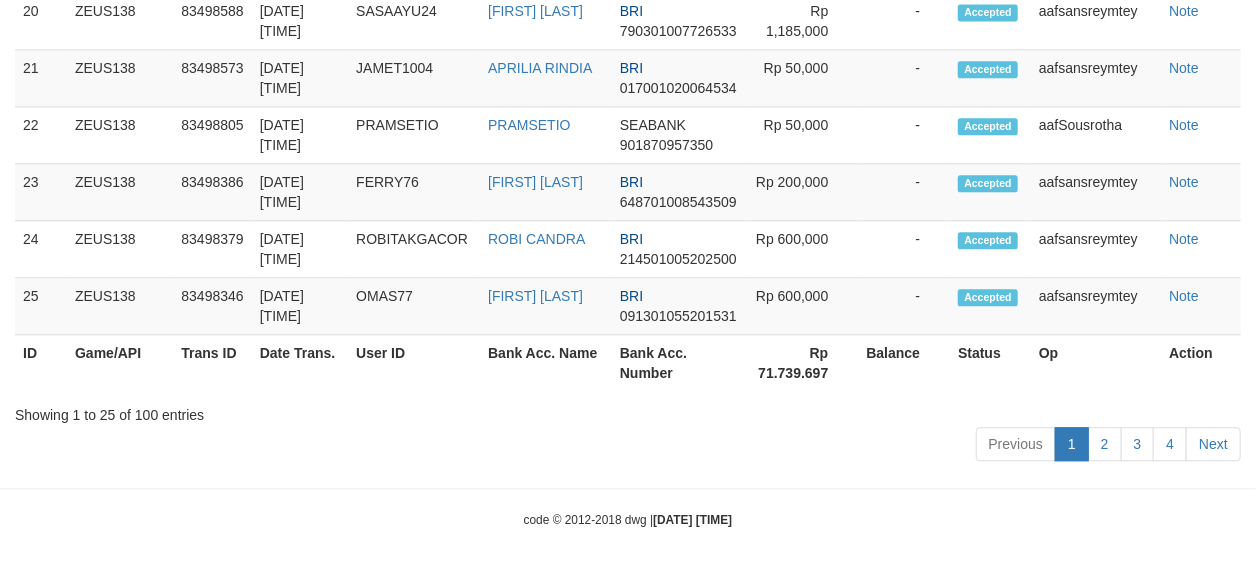 scroll, scrollTop: 2084, scrollLeft: 0, axis: vertical 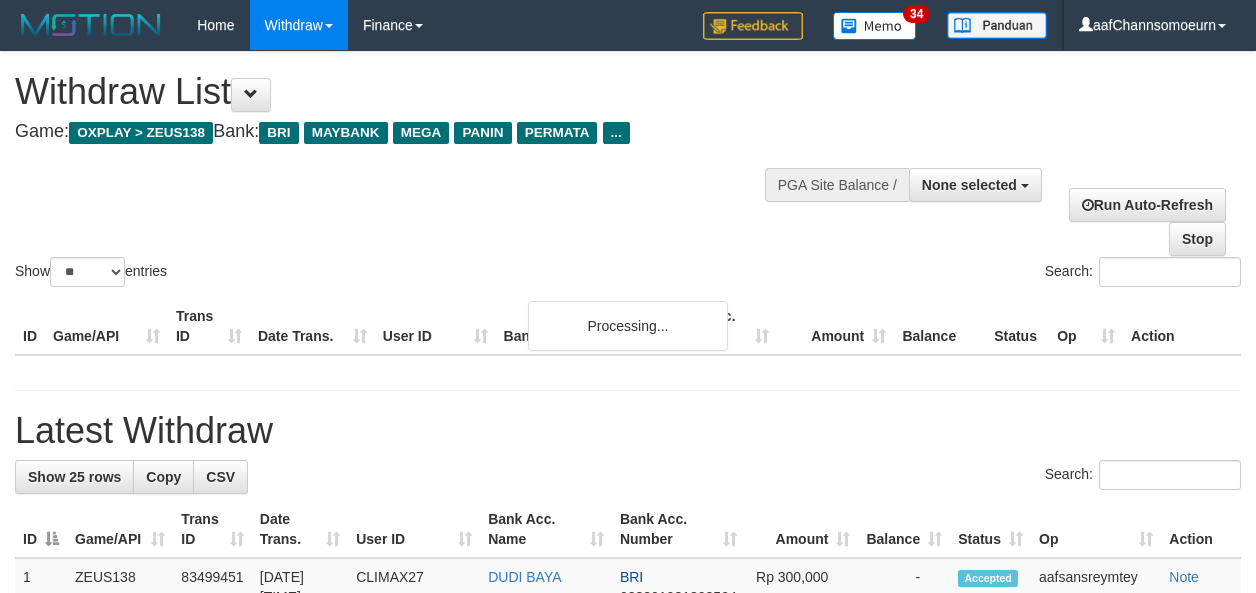 select 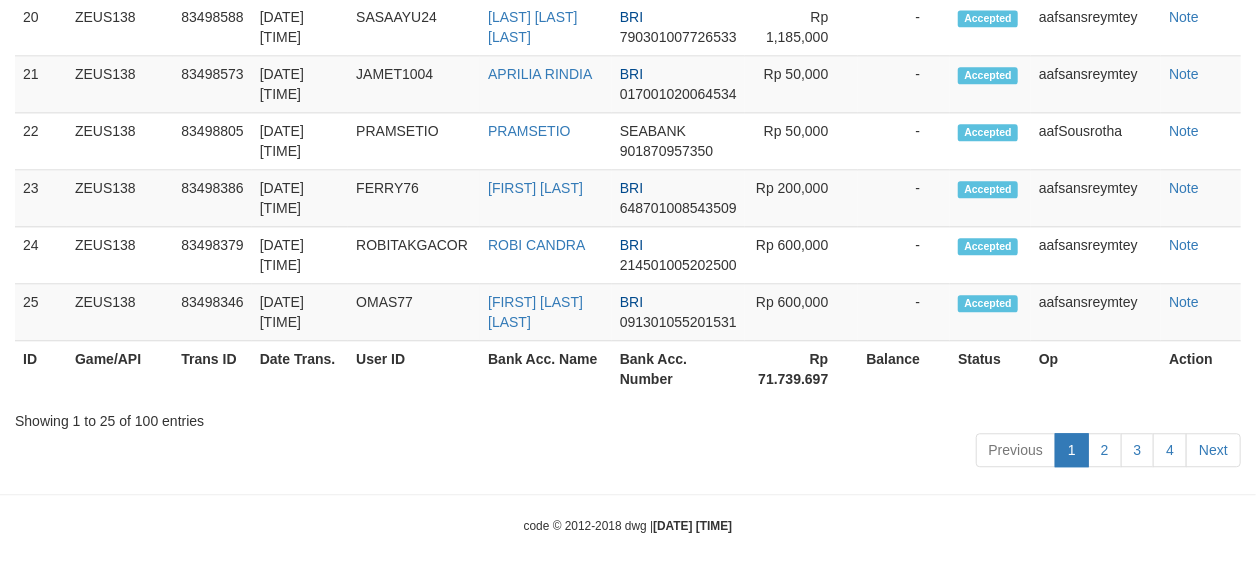 scroll, scrollTop: 2084, scrollLeft: 0, axis: vertical 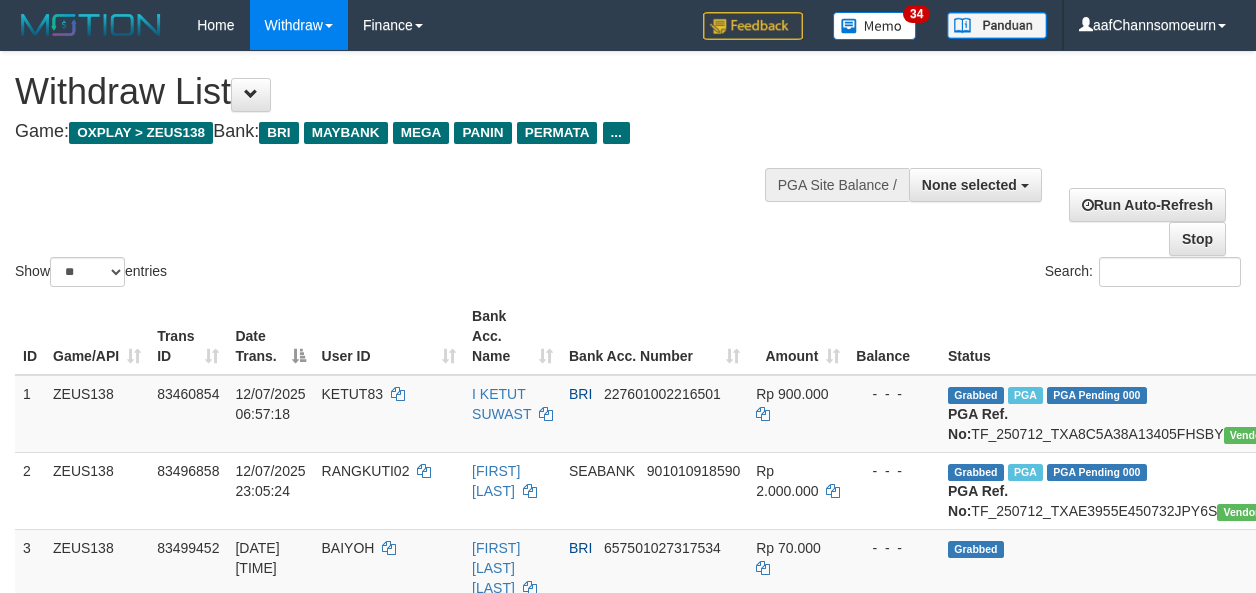 select 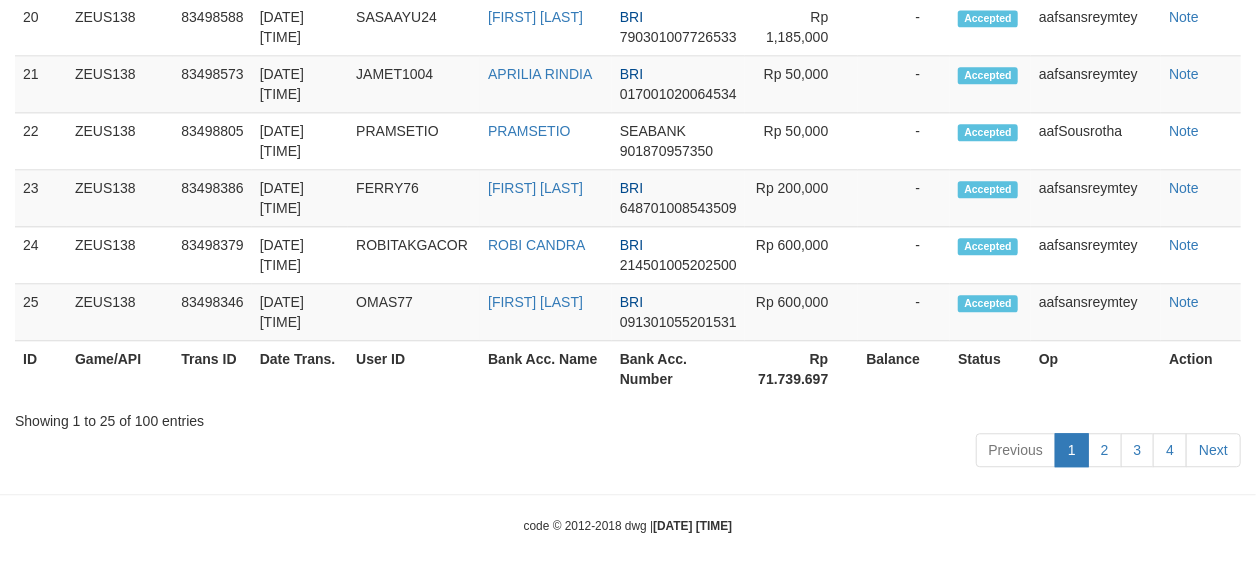 scroll, scrollTop: 2084, scrollLeft: 0, axis: vertical 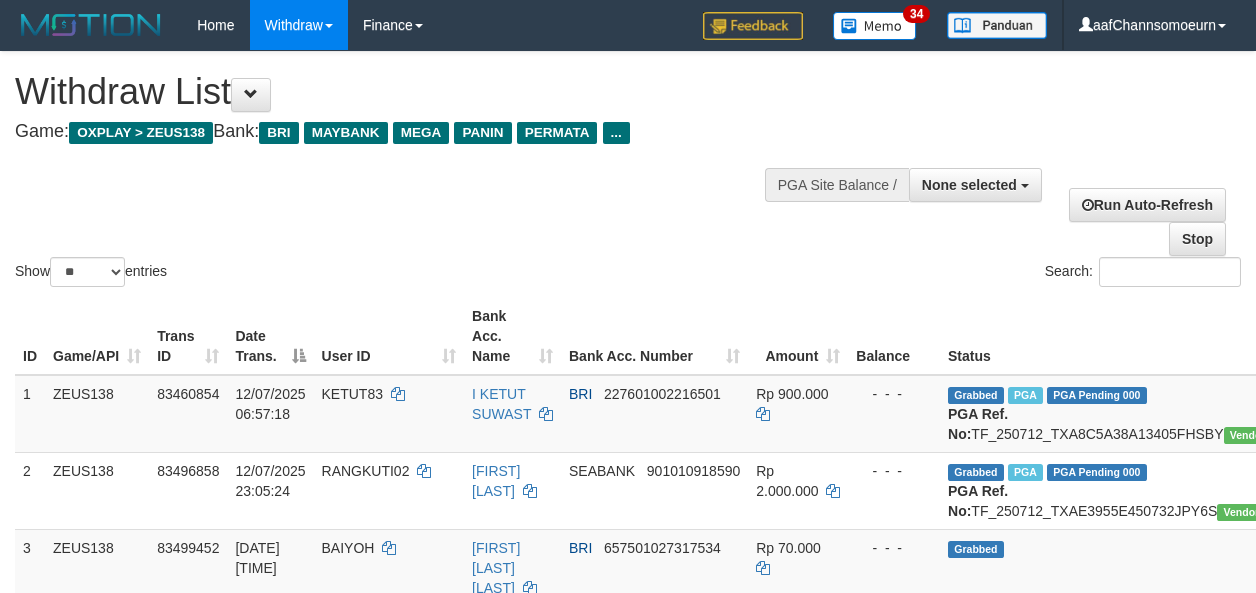 select 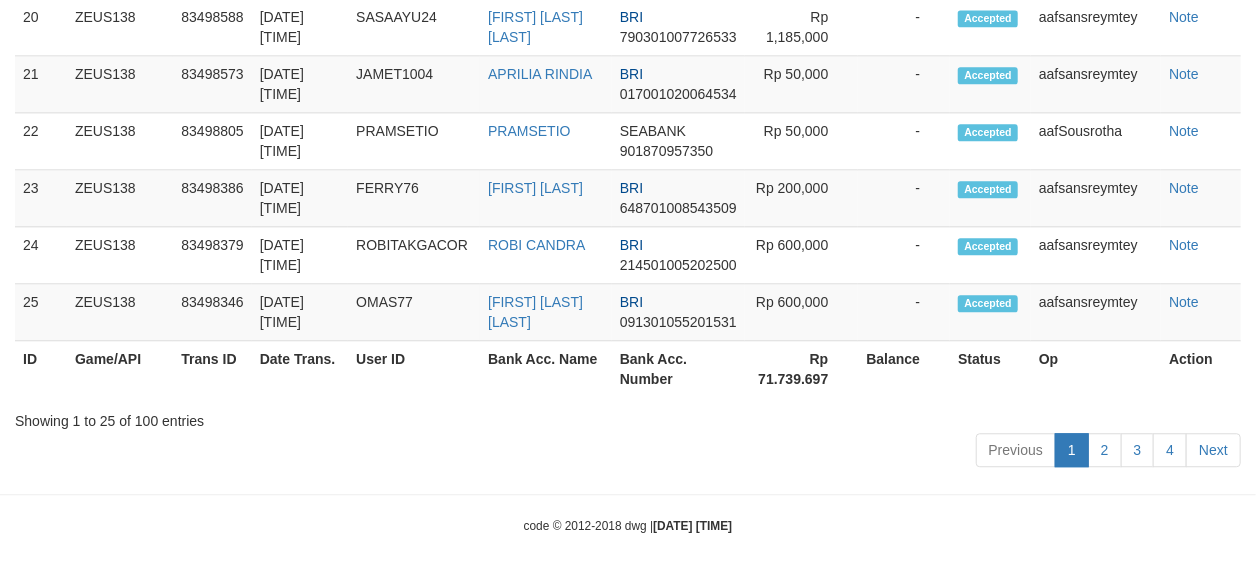 scroll, scrollTop: 2084, scrollLeft: 0, axis: vertical 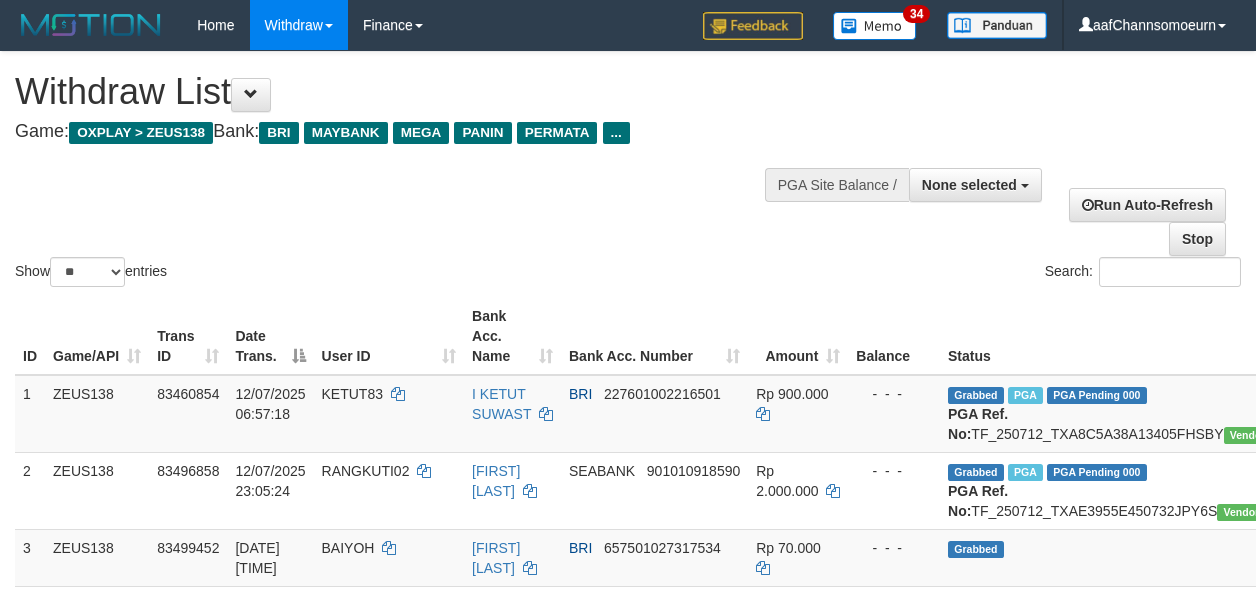 select 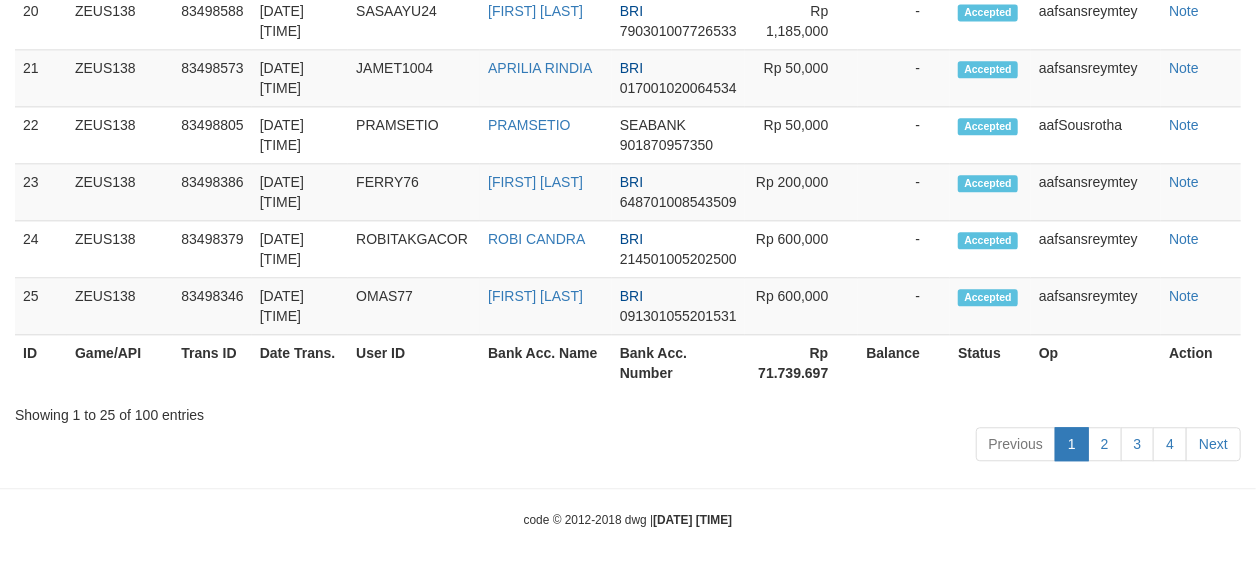 scroll, scrollTop: 2084, scrollLeft: 0, axis: vertical 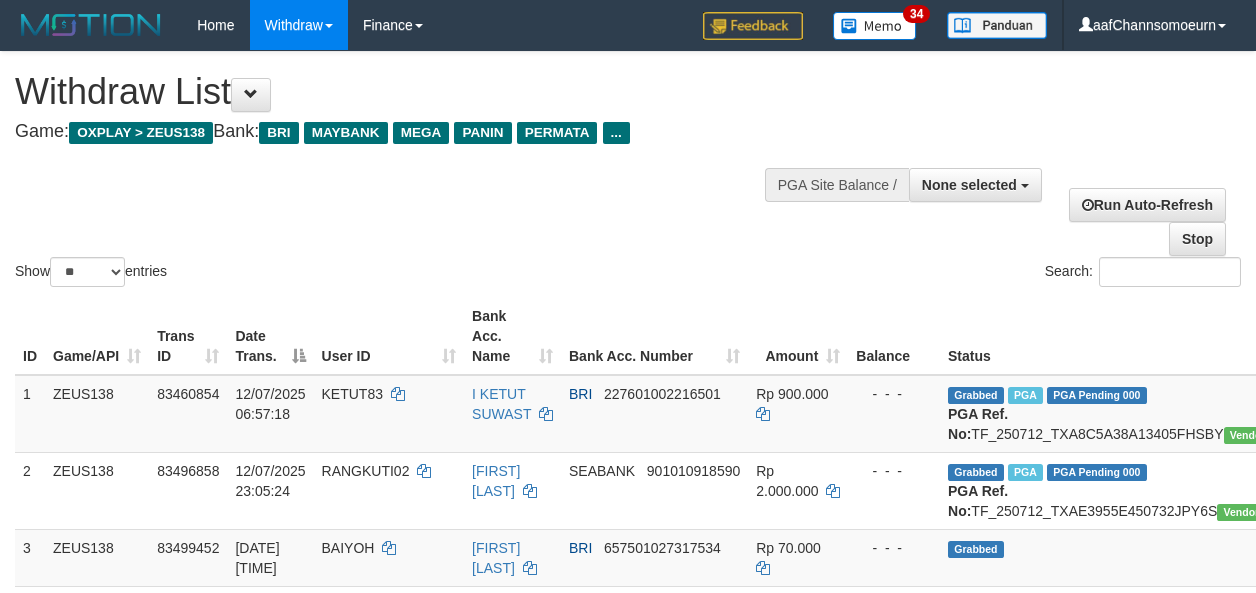 select 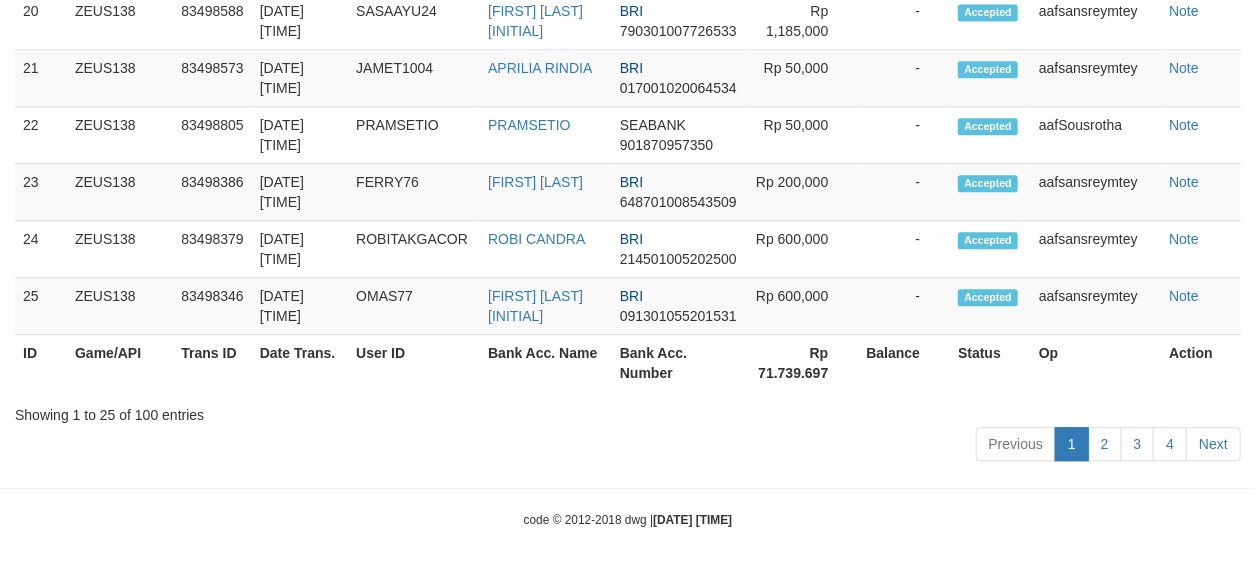 scroll, scrollTop: 2084, scrollLeft: 0, axis: vertical 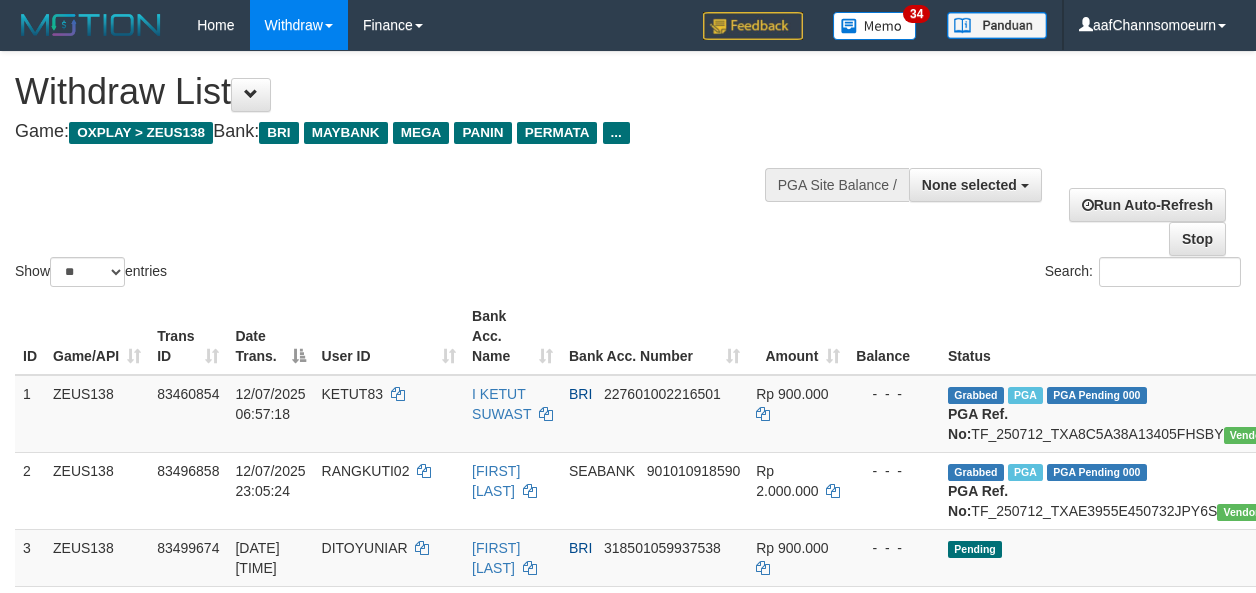 select 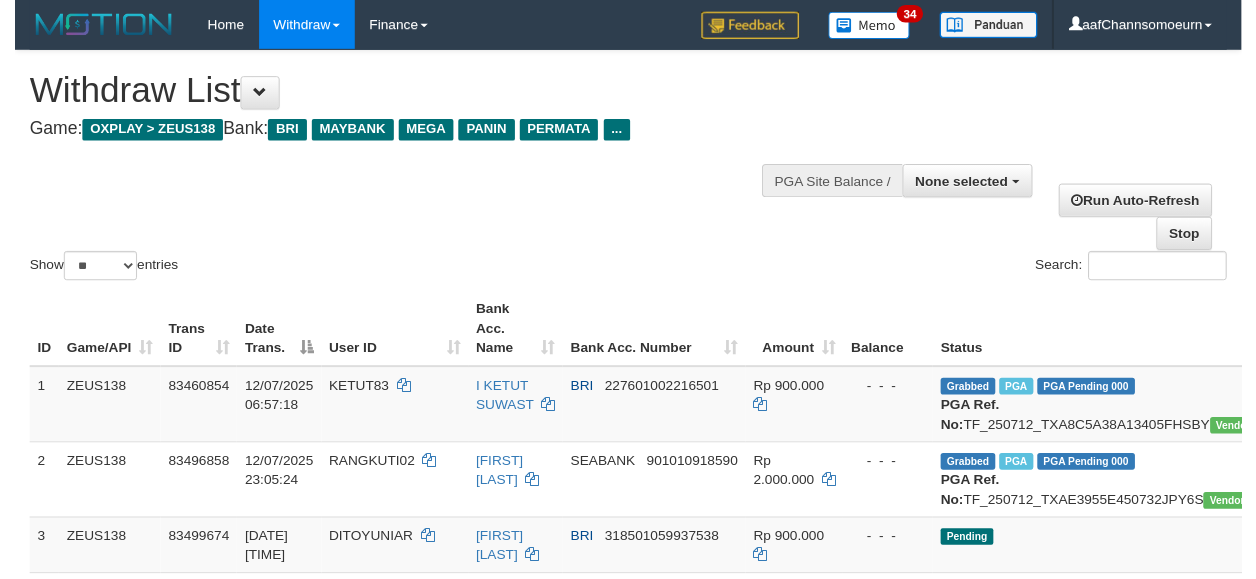 scroll, scrollTop: 2084, scrollLeft: 0, axis: vertical 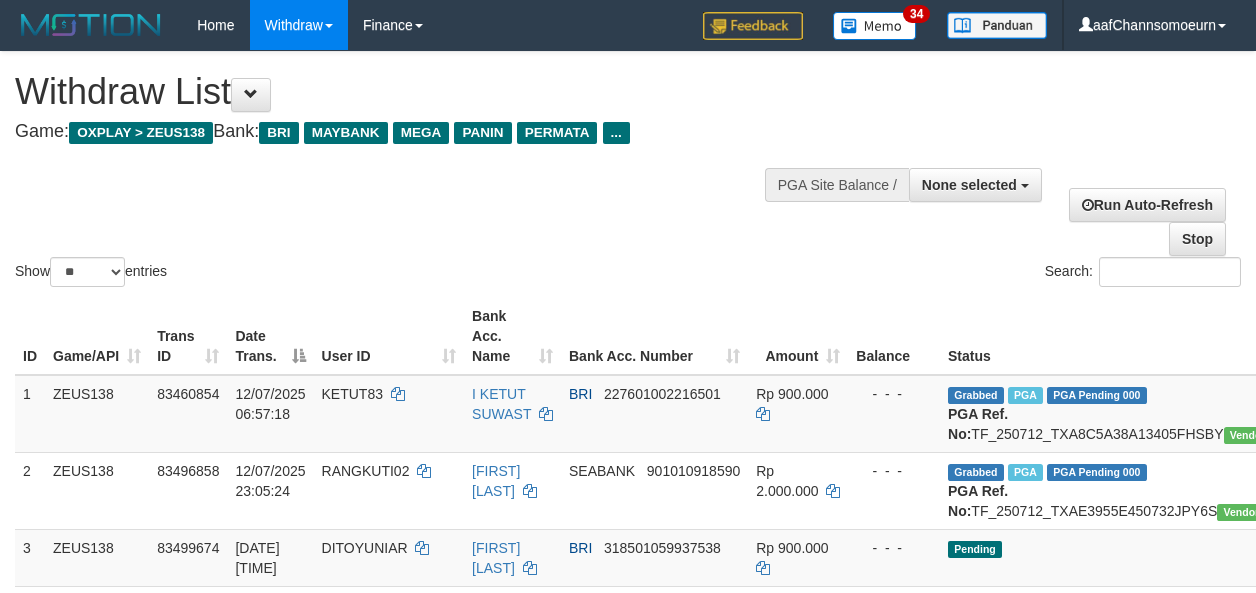 select 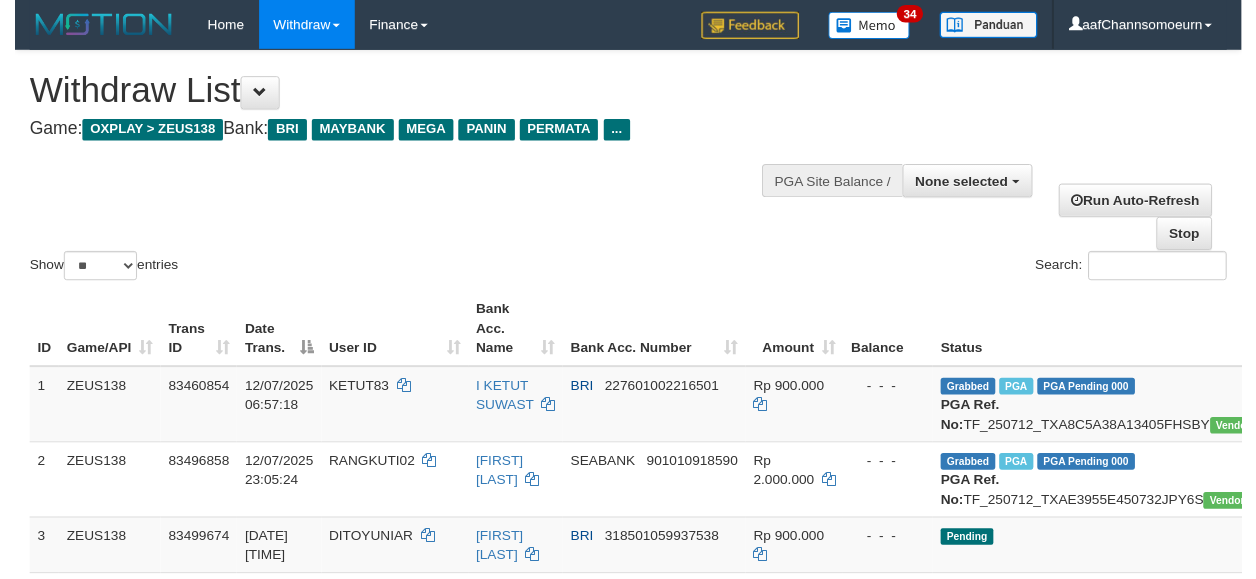 scroll, scrollTop: 2084, scrollLeft: 0, axis: vertical 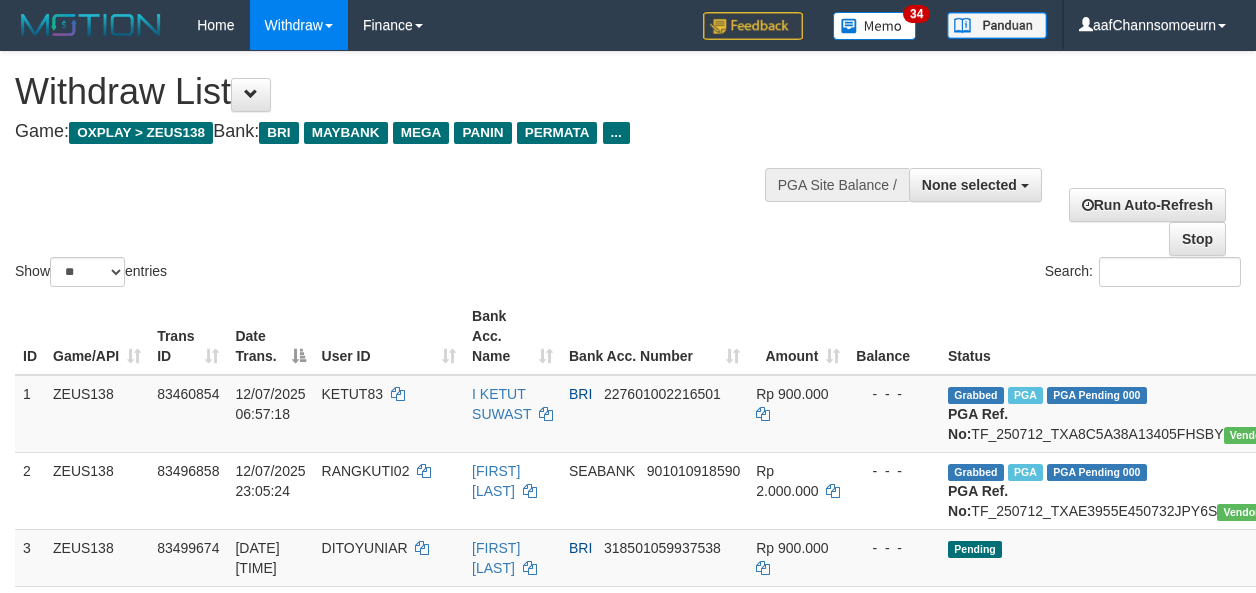 select 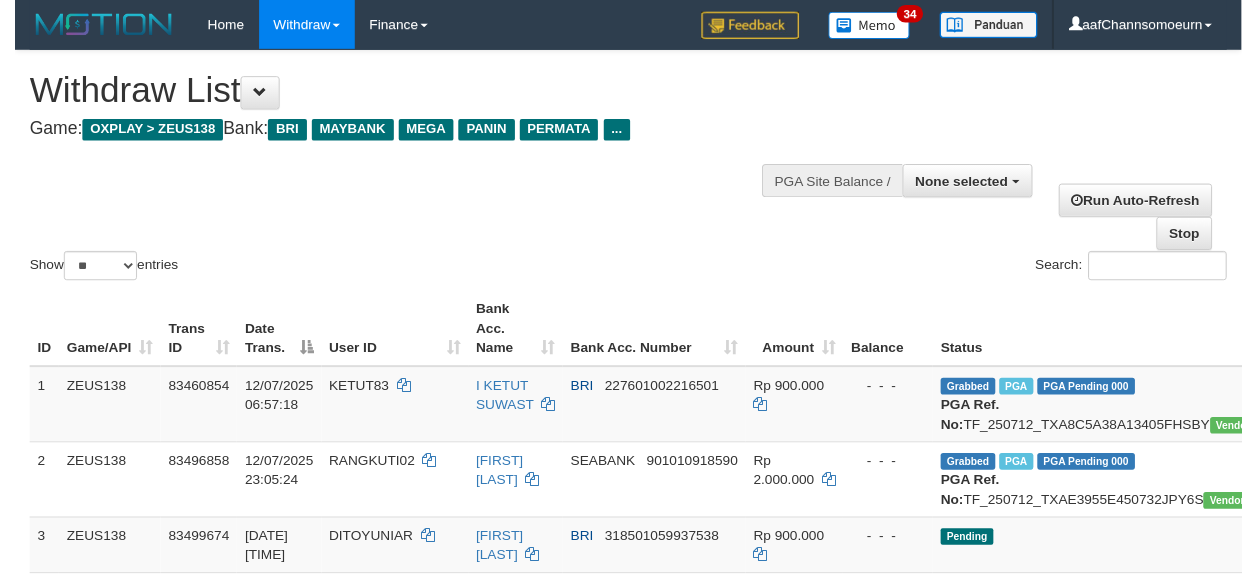scroll, scrollTop: 2084, scrollLeft: 0, axis: vertical 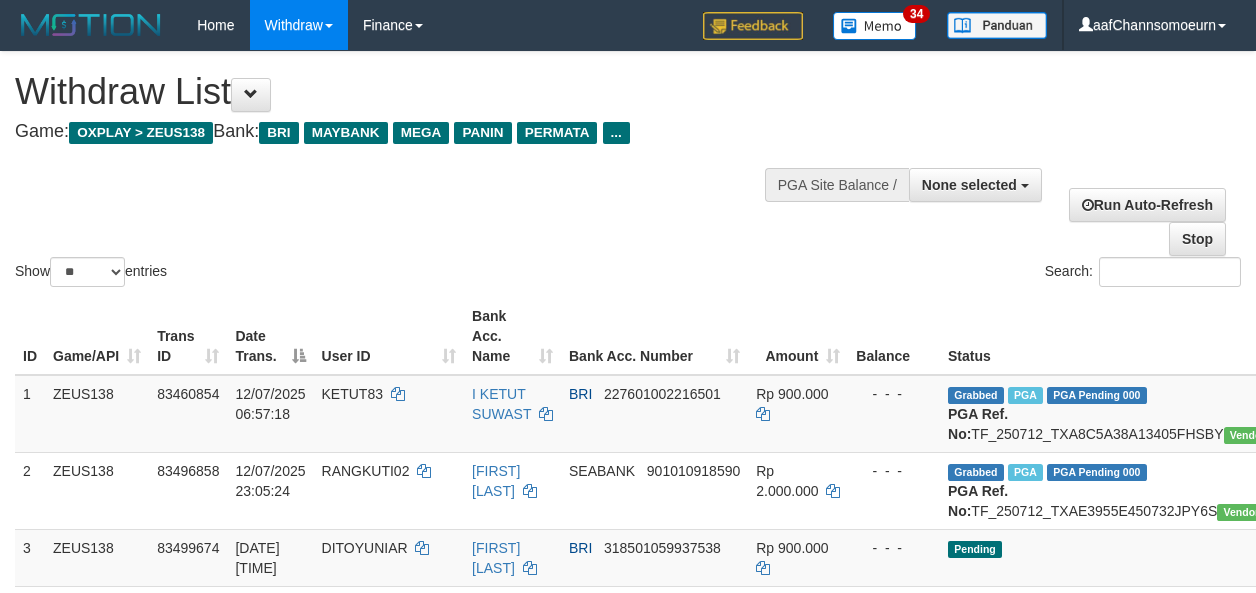 select 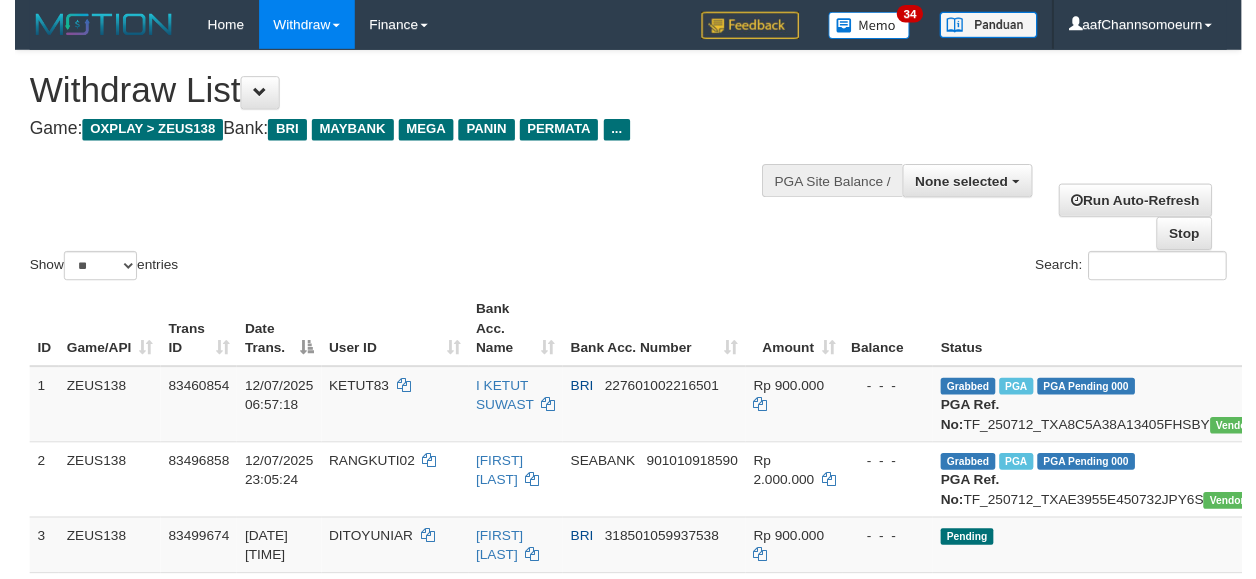 scroll, scrollTop: 2084, scrollLeft: 0, axis: vertical 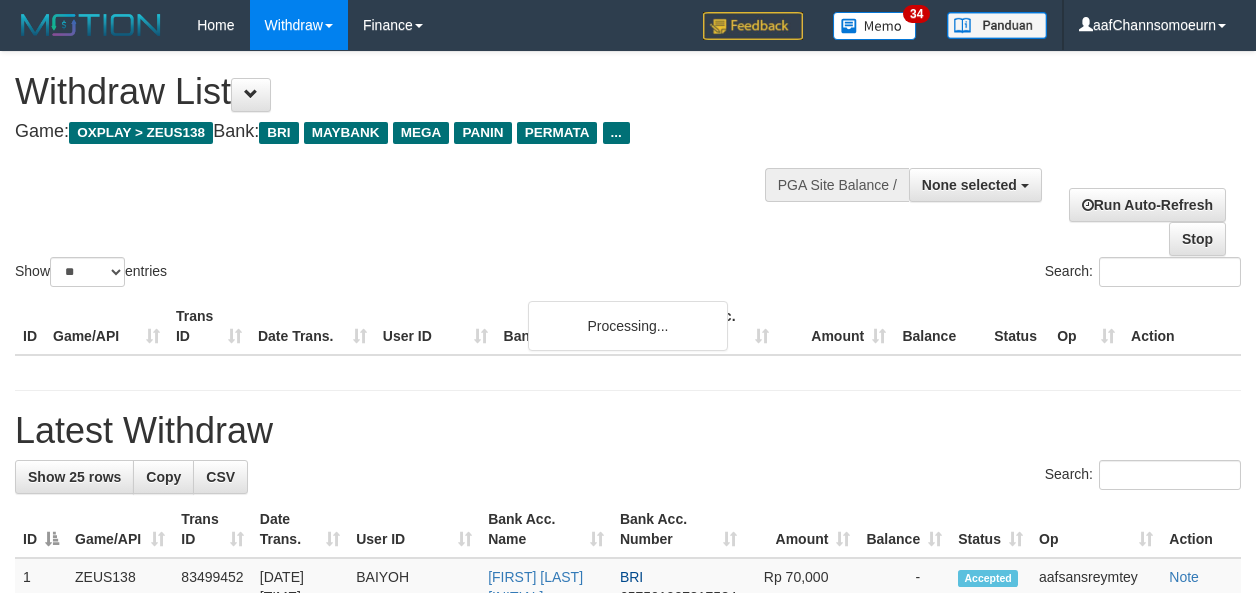 select 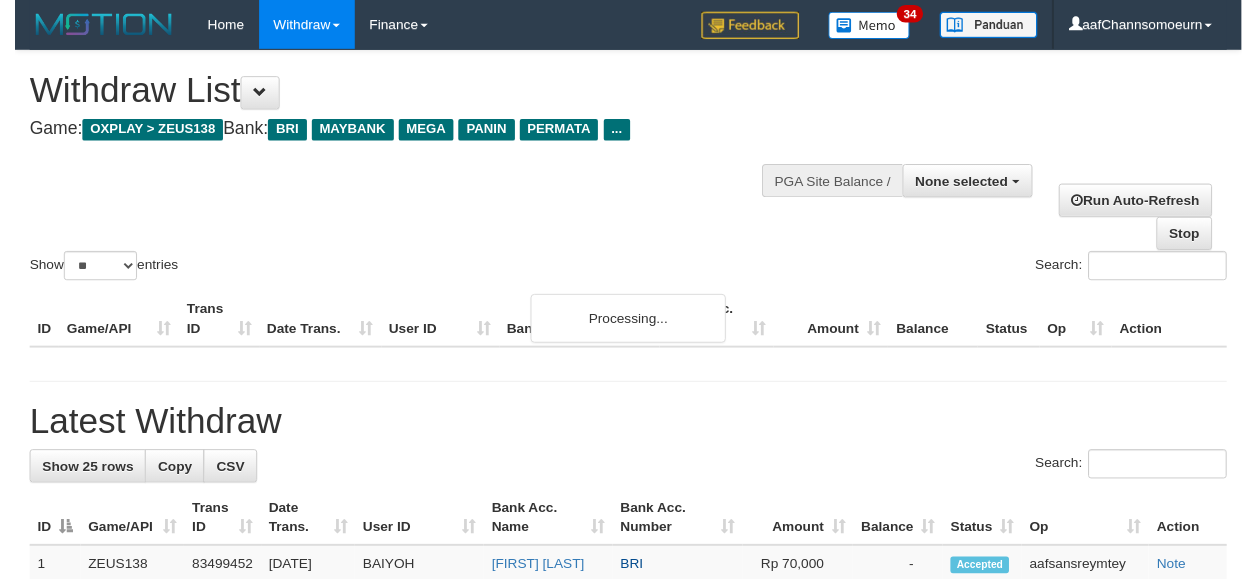 scroll, scrollTop: 2084, scrollLeft: 0, axis: vertical 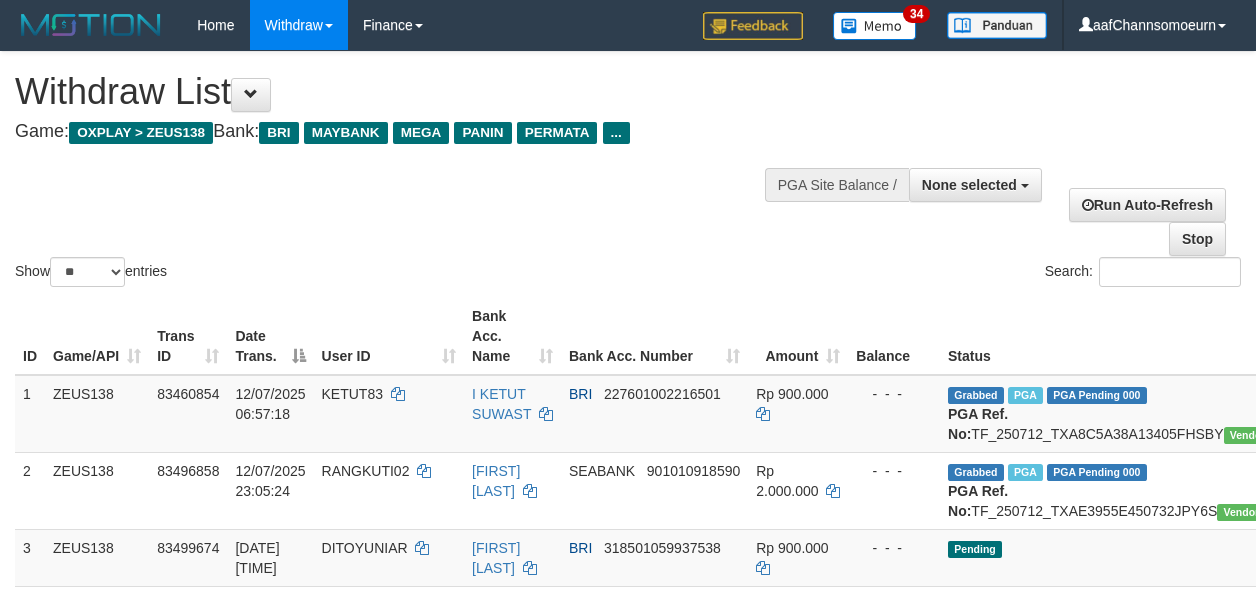 select 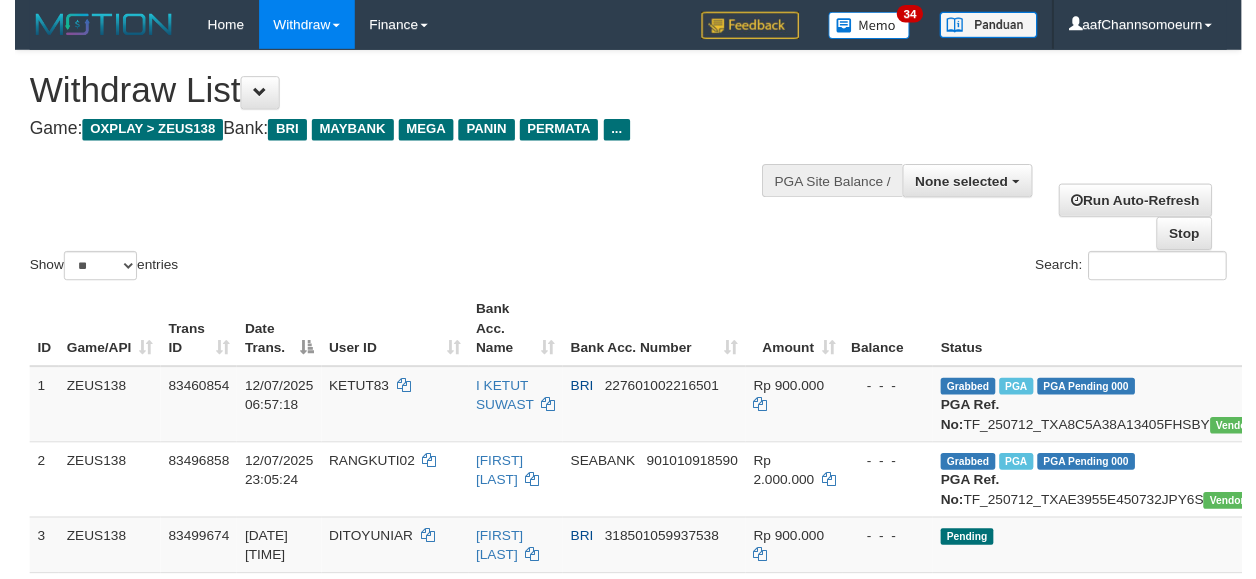scroll, scrollTop: 2084, scrollLeft: 0, axis: vertical 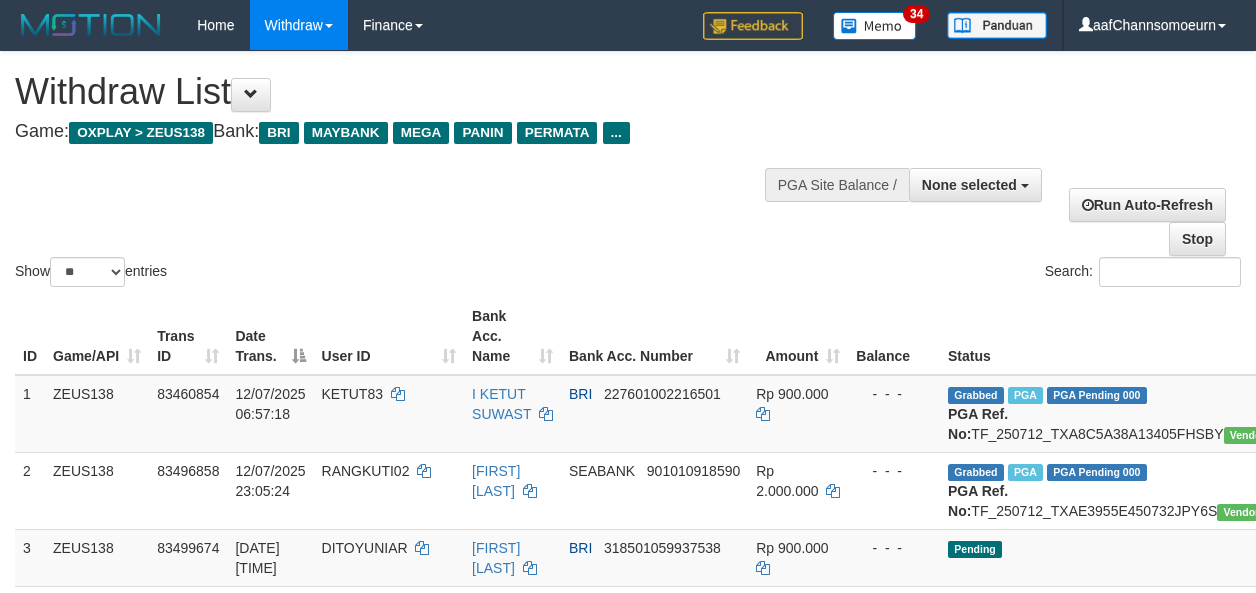 select 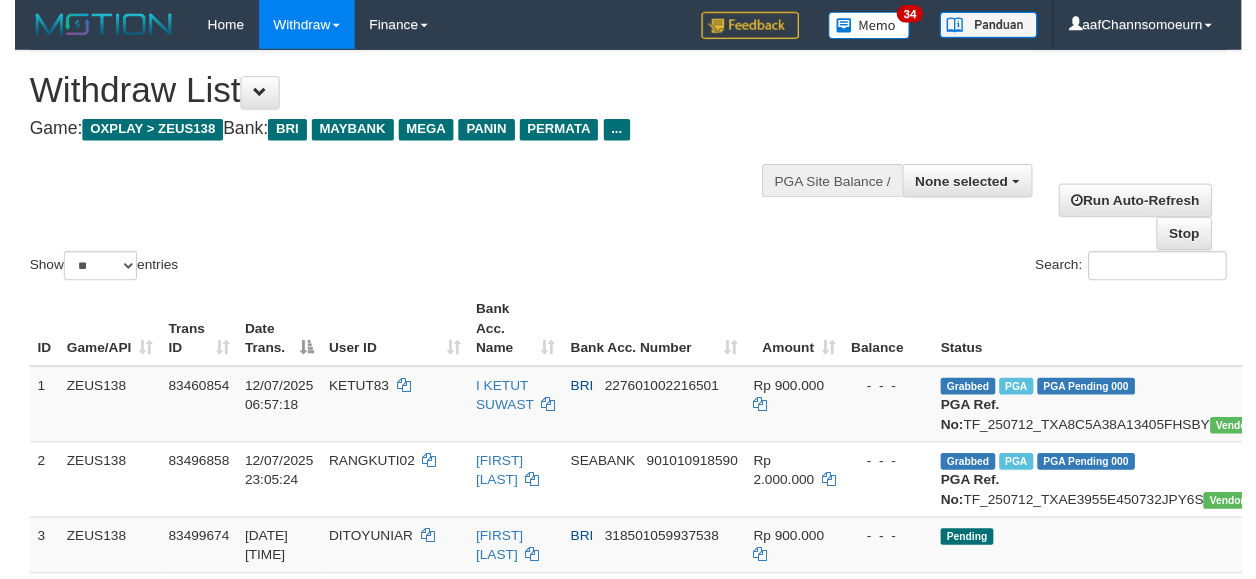 scroll, scrollTop: 2084, scrollLeft: 0, axis: vertical 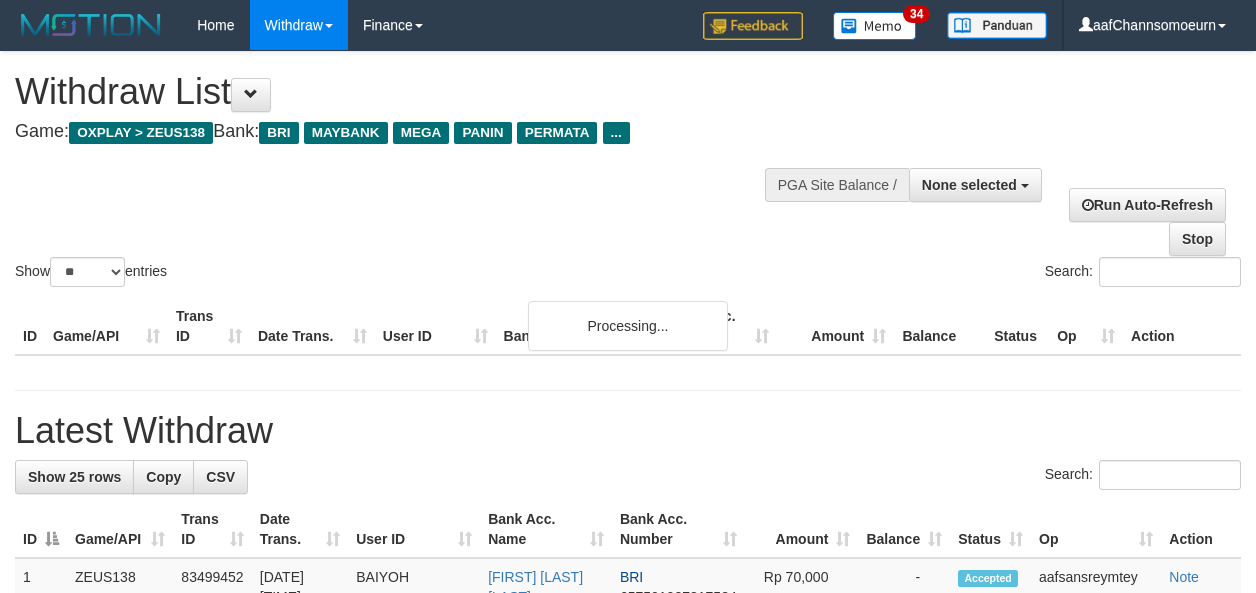select 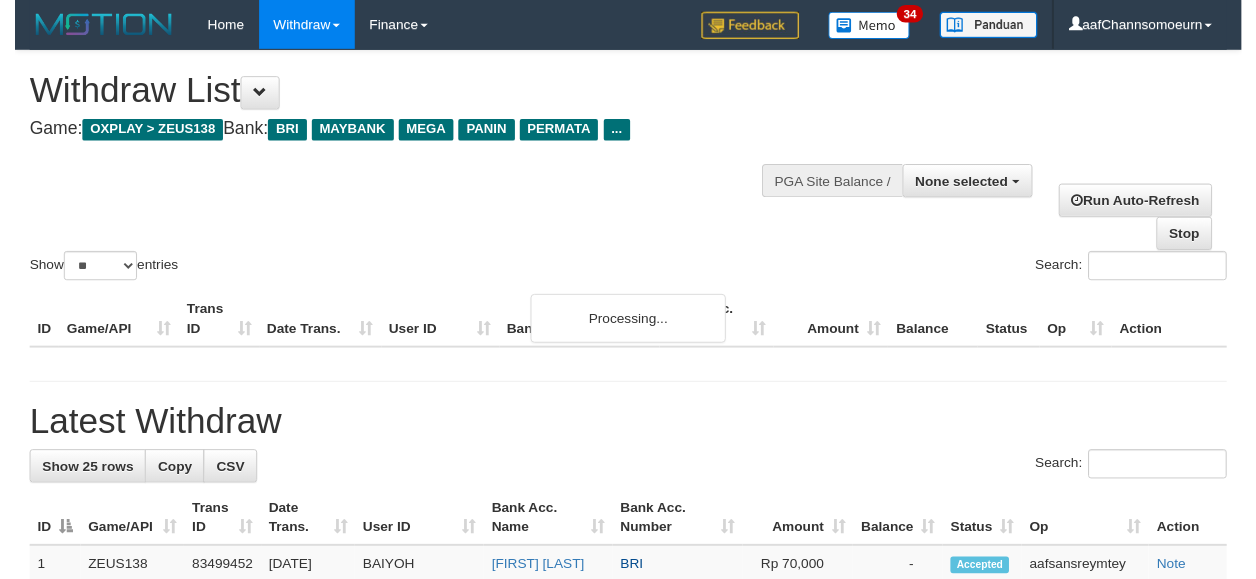 scroll, scrollTop: 2084, scrollLeft: 0, axis: vertical 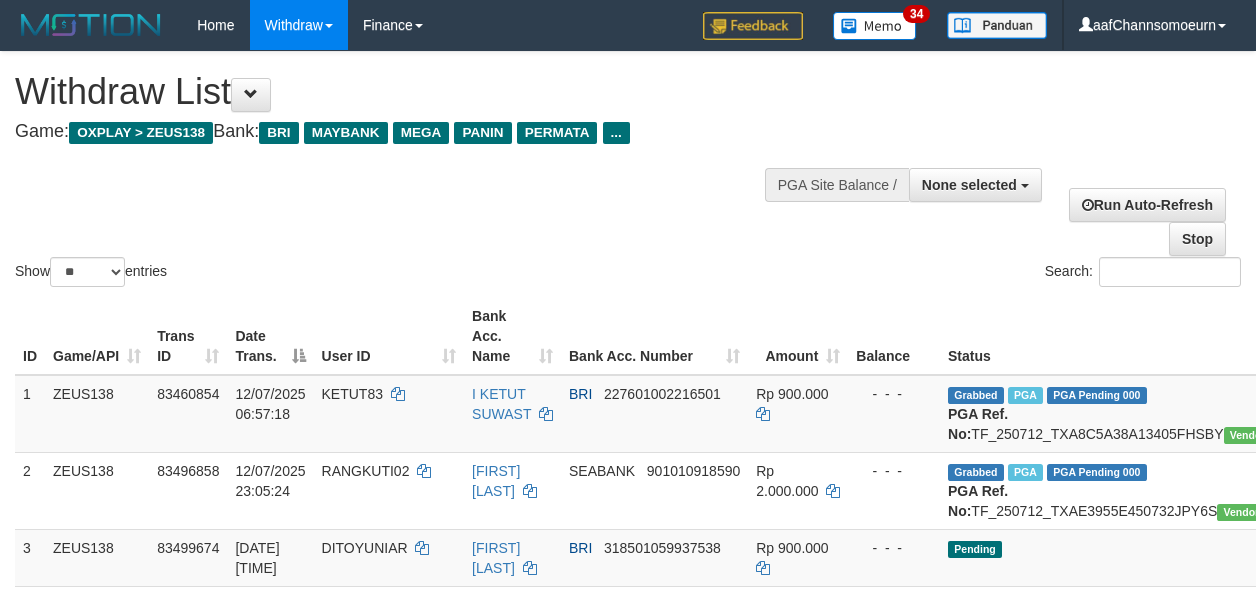 select 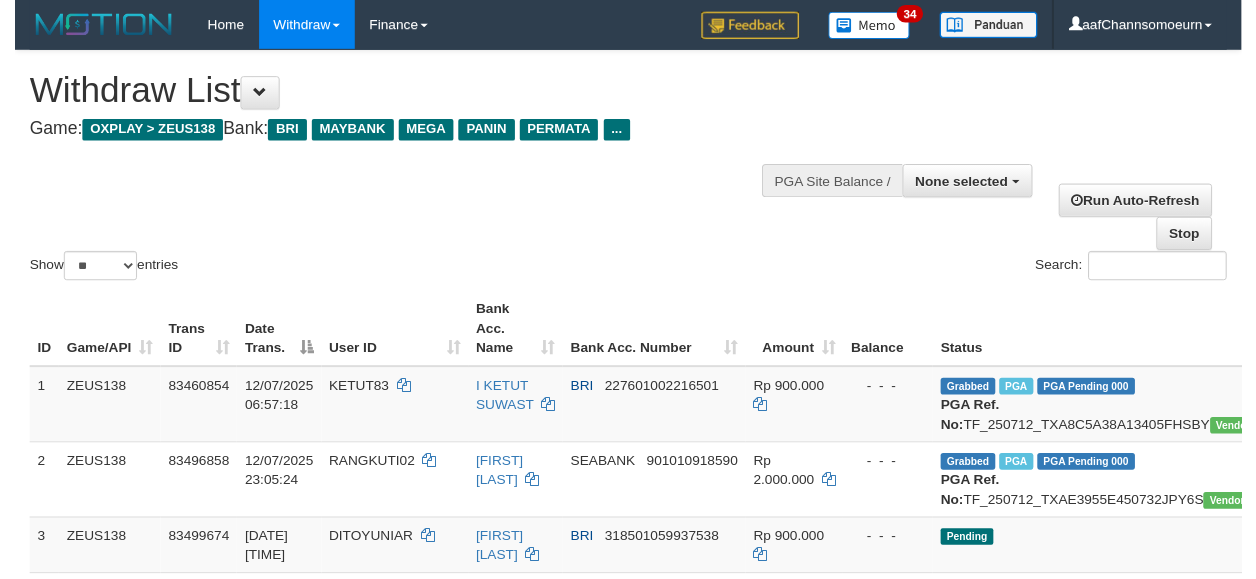 scroll, scrollTop: 2084, scrollLeft: 0, axis: vertical 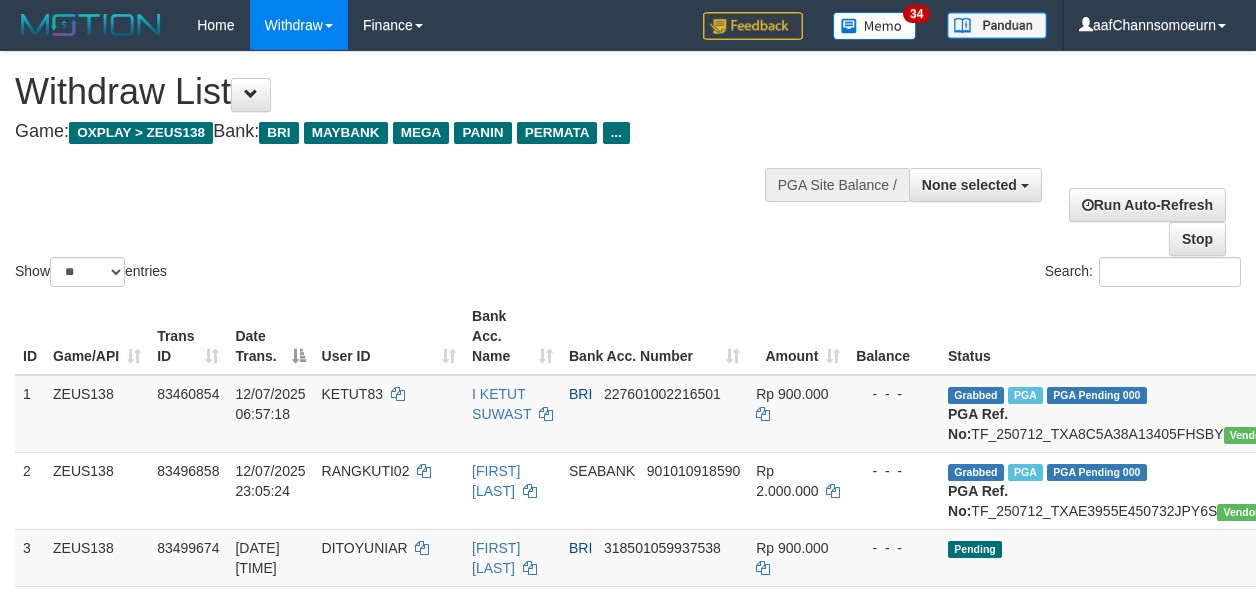select 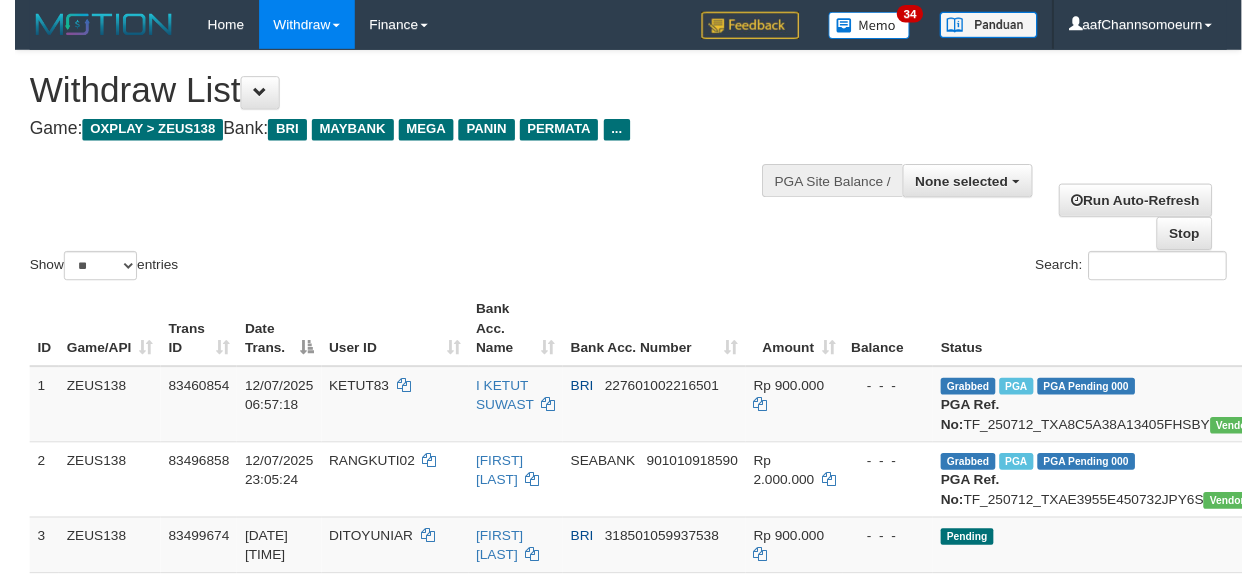 scroll, scrollTop: 2084, scrollLeft: 0, axis: vertical 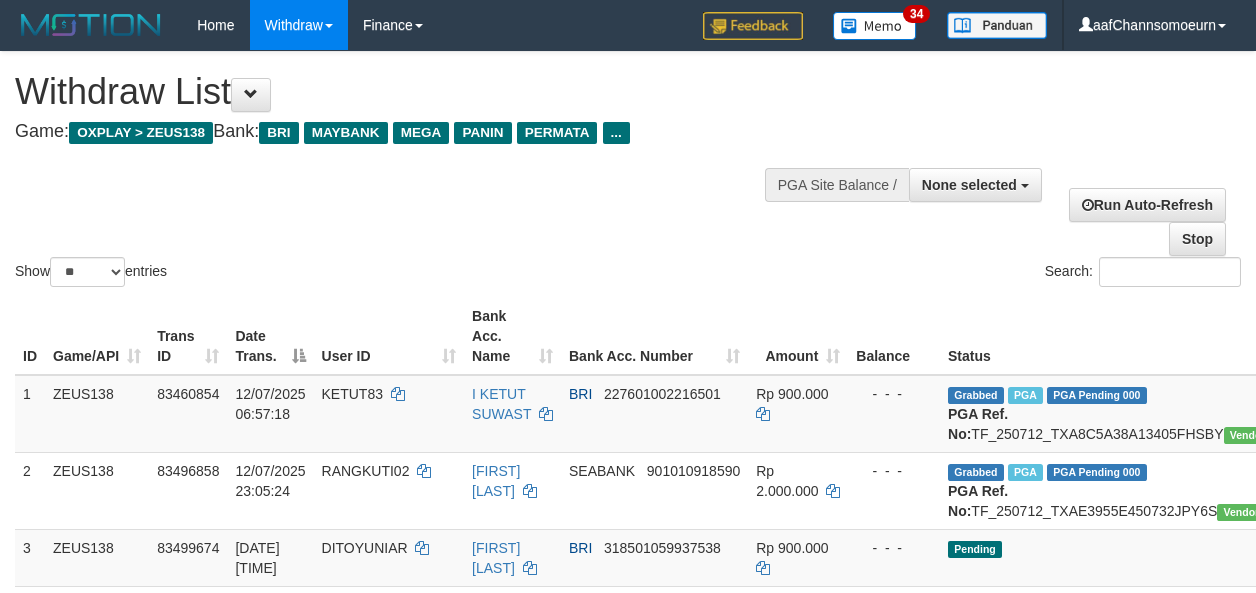 select 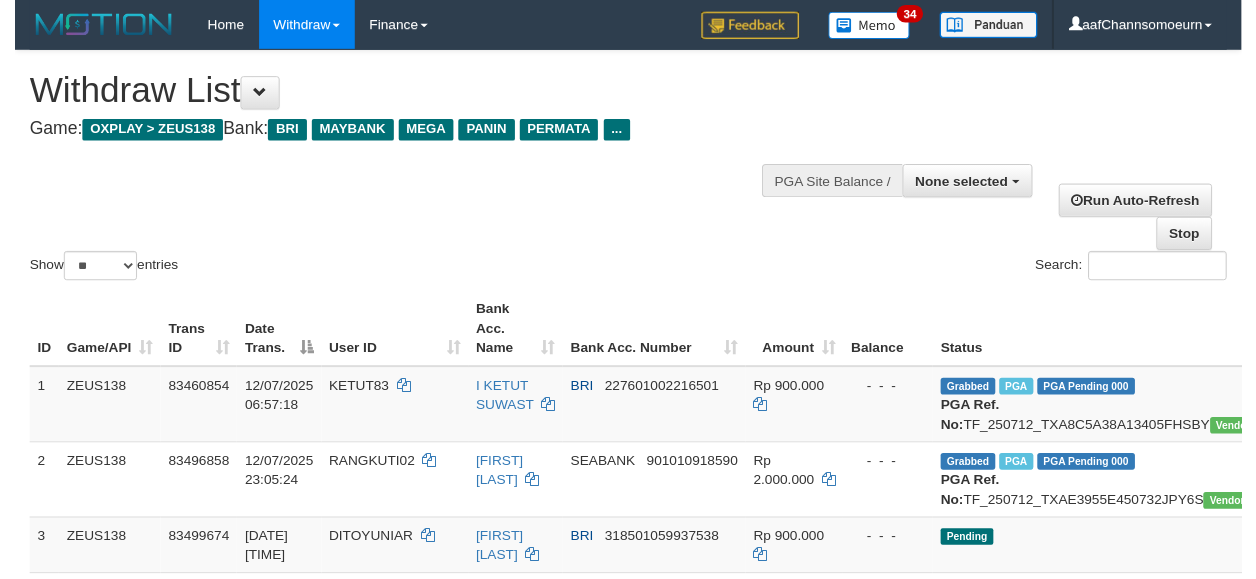 scroll, scrollTop: 2084, scrollLeft: 0, axis: vertical 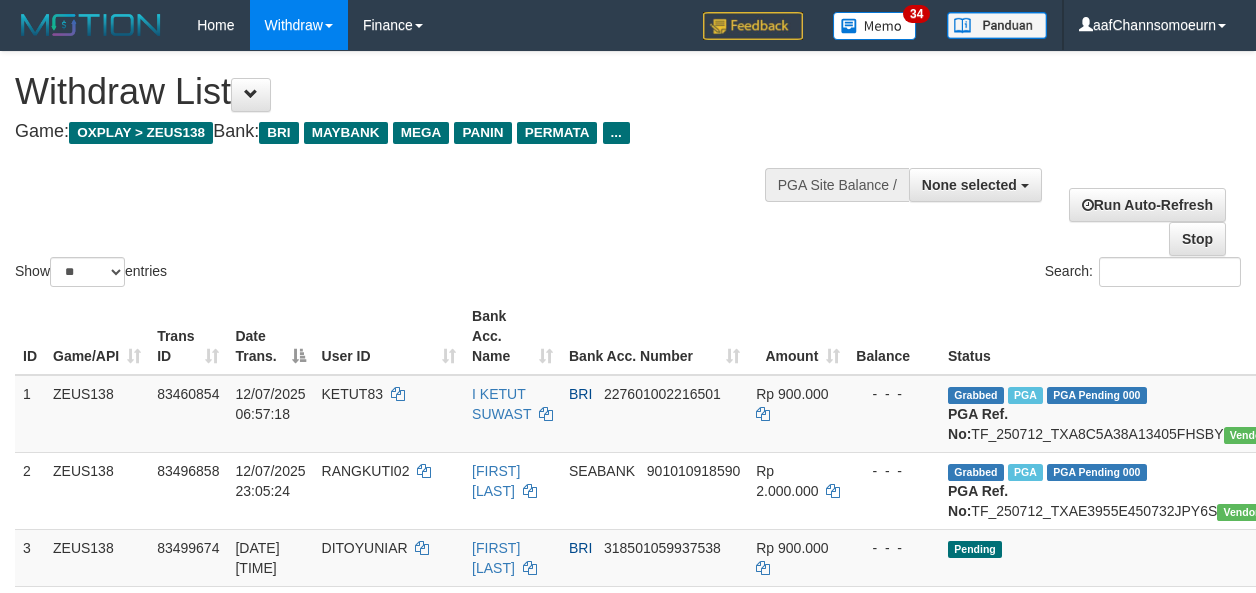 select 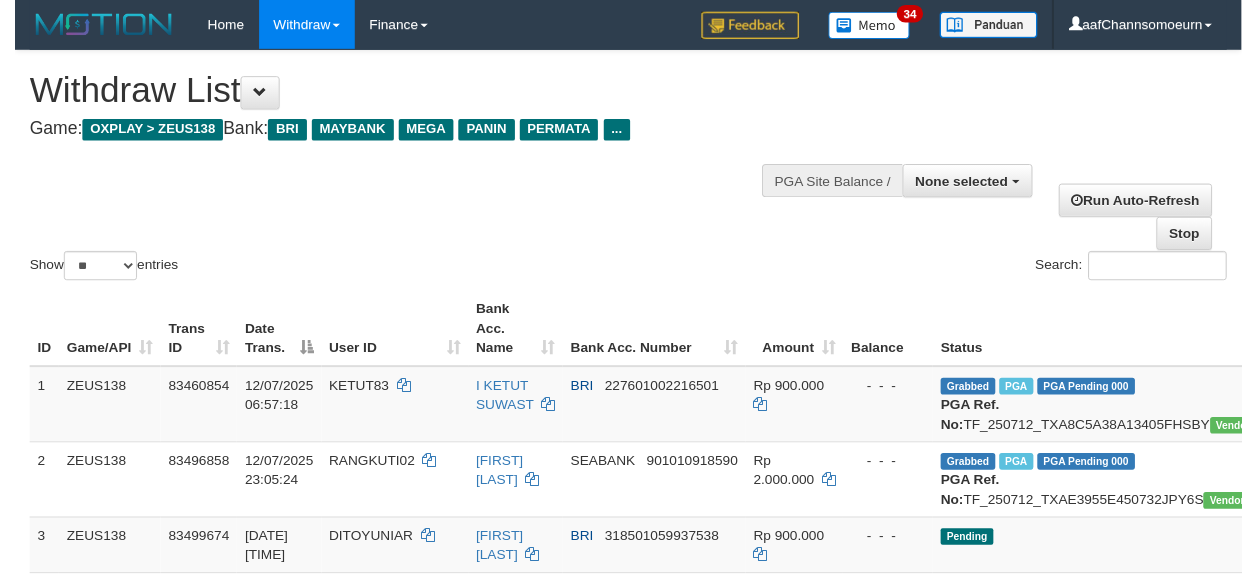 scroll, scrollTop: 2084, scrollLeft: 0, axis: vertical 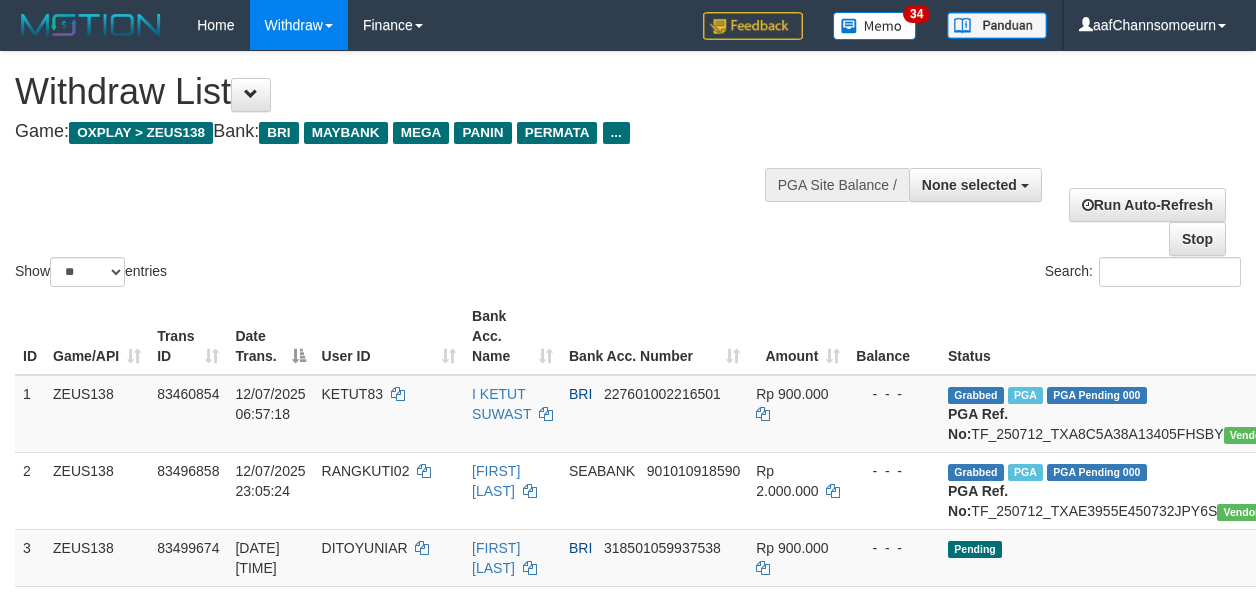 select 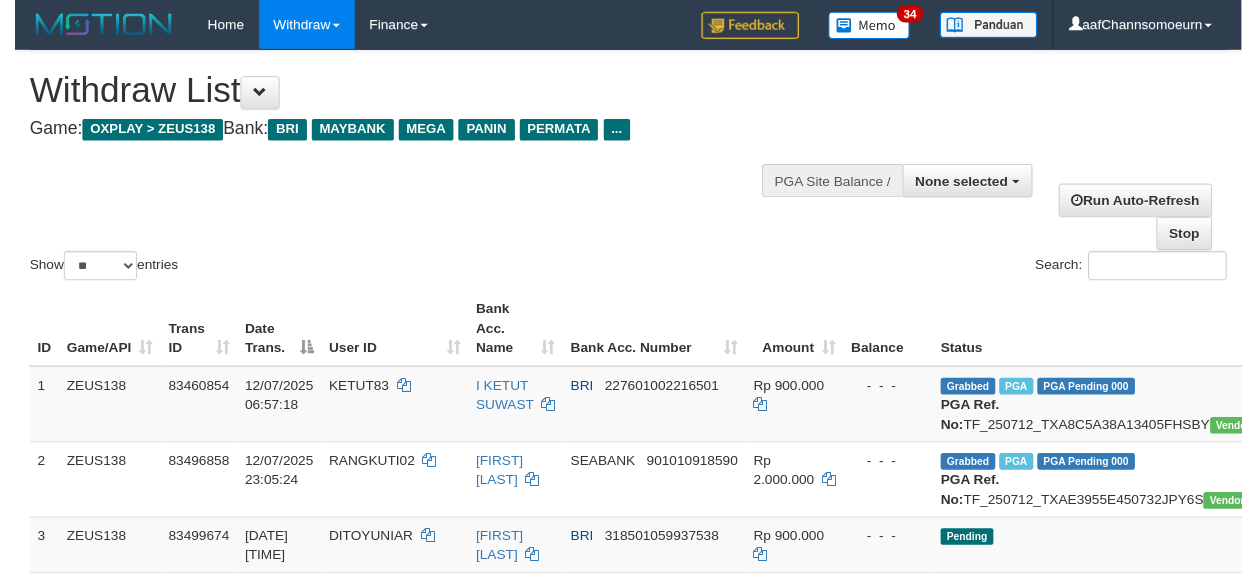 scroll, scrollTop: 2084, scrollLeft: 0, axis: vertical 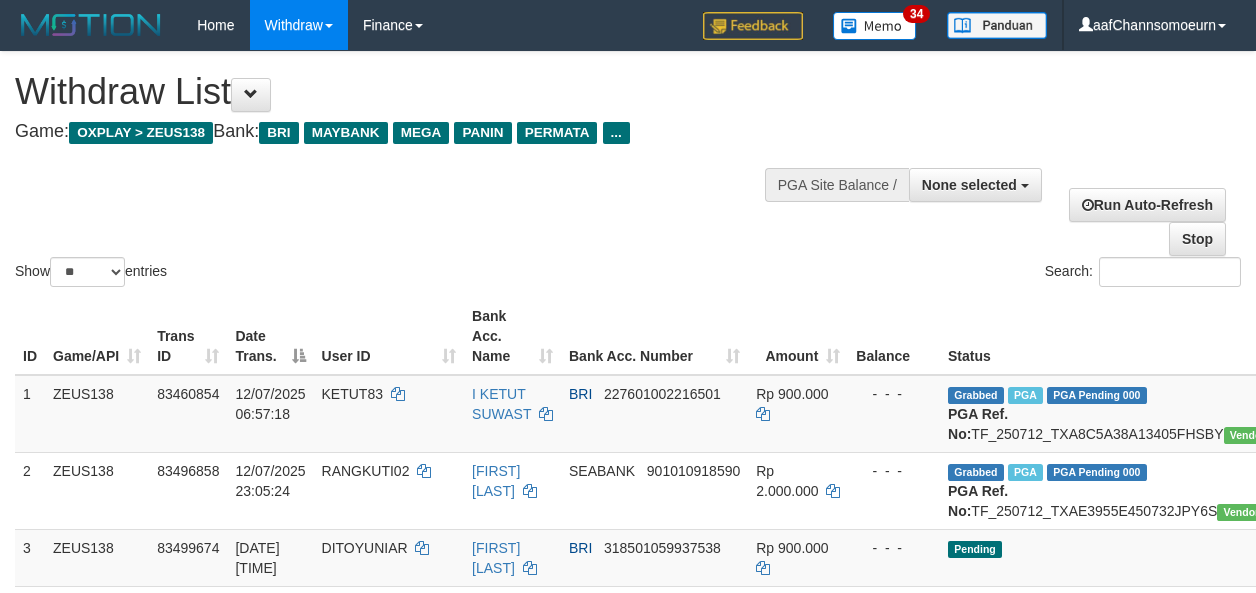 select 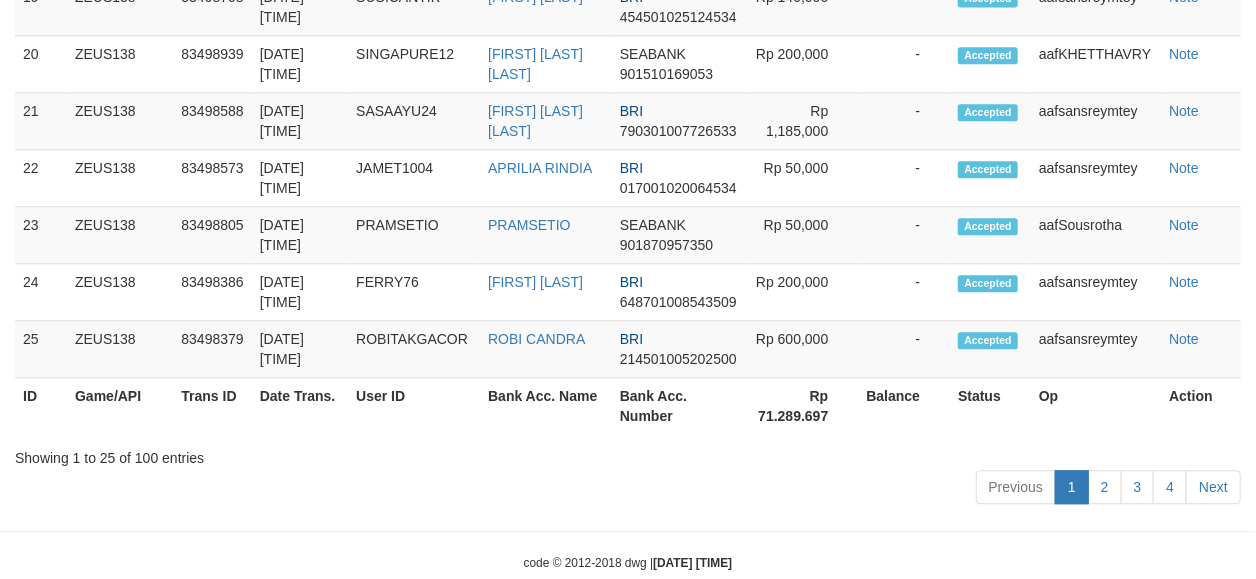 scroll, scrollTop: 2084, scrollLeft: 0, axis: vertical 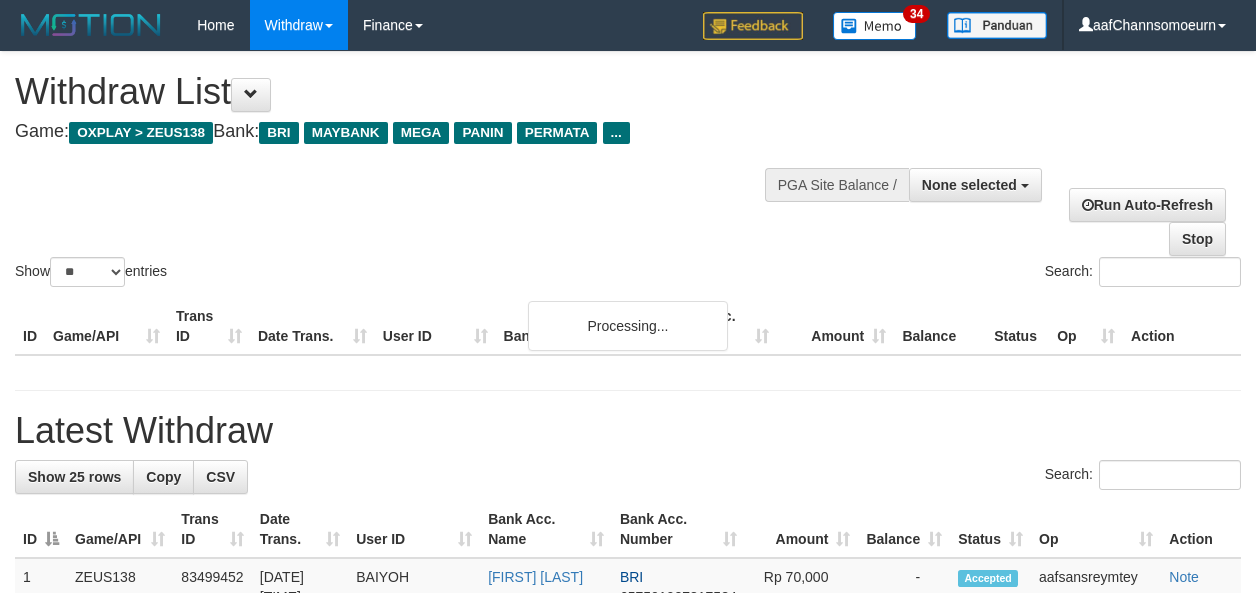 select 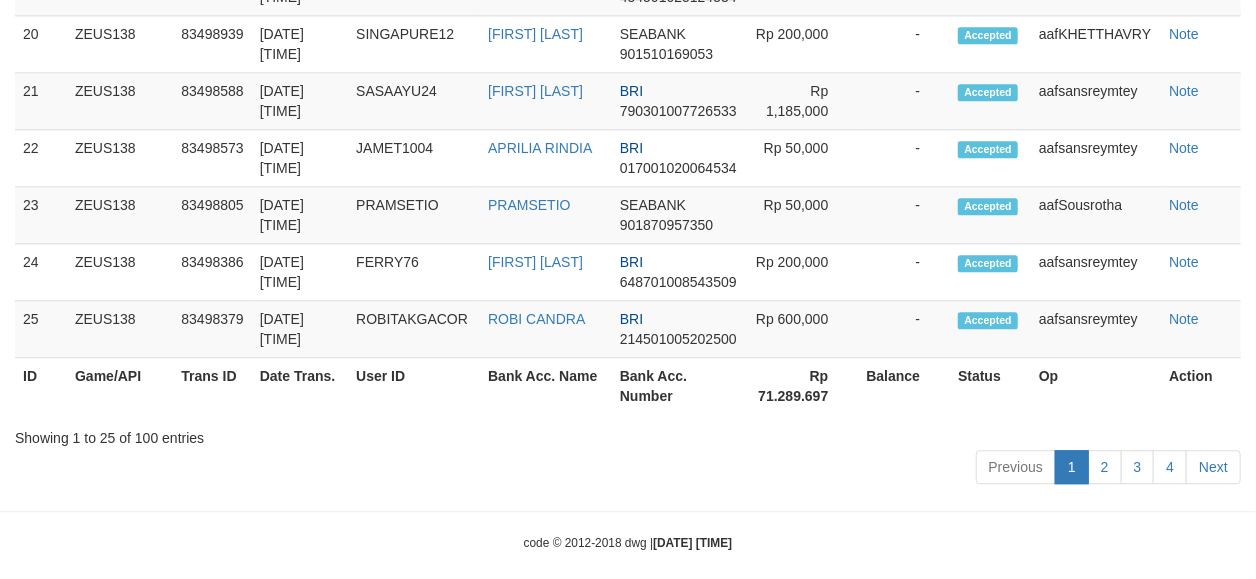 scroll, scrollTop: 2084, scrollLeft: 0, axis: vertical 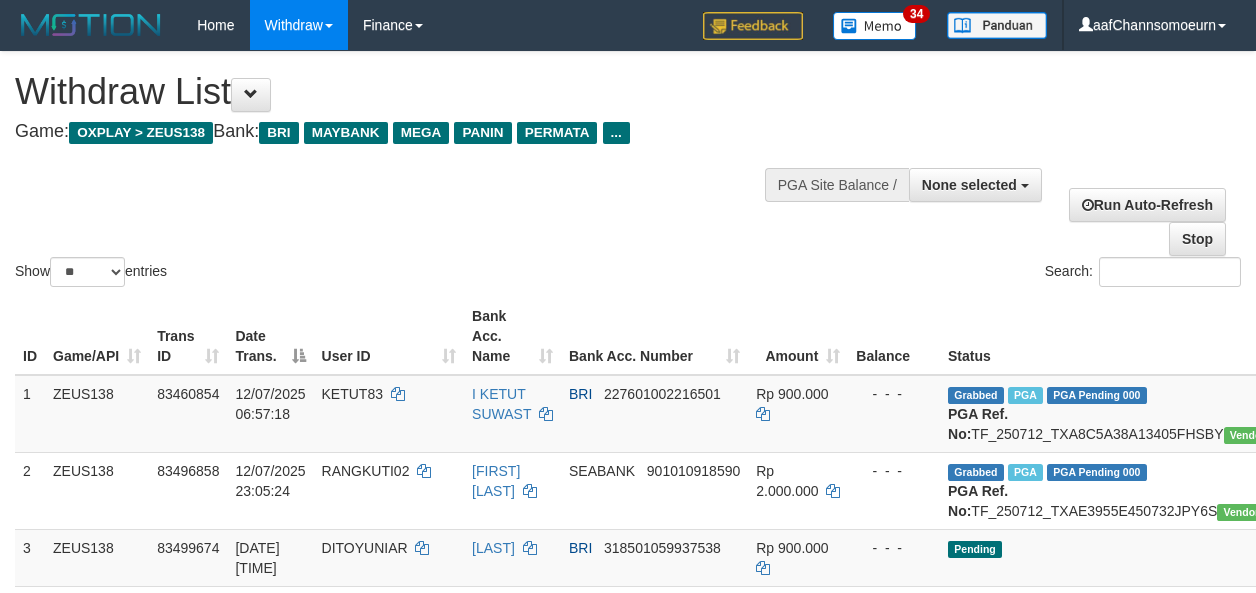 select 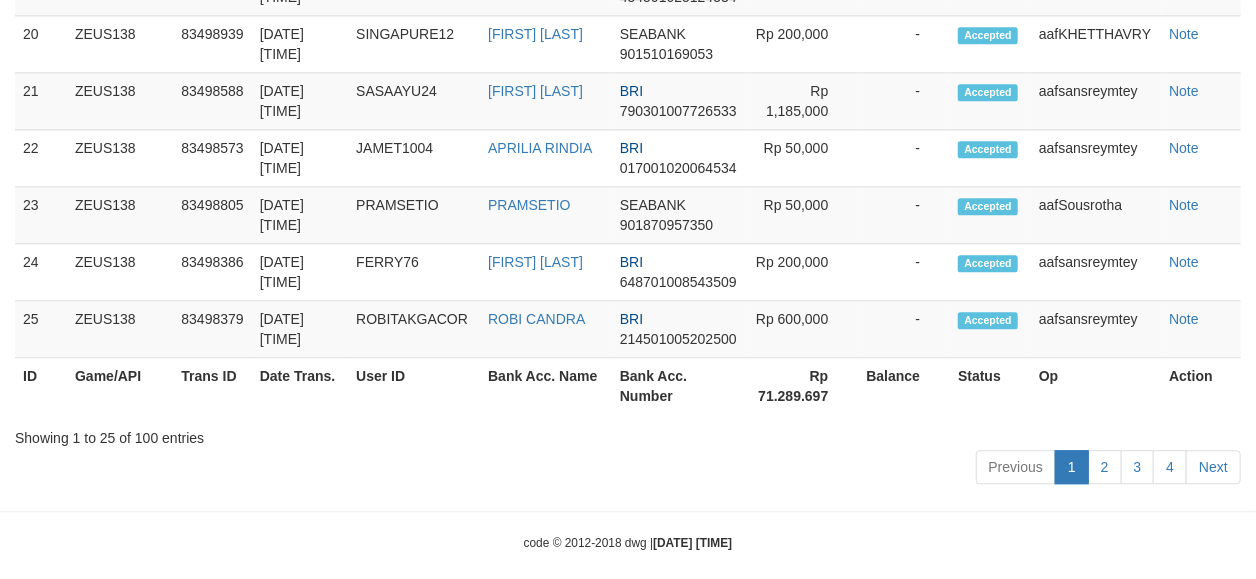 scroll, scrollTop: 2084, scrollLeft: 0, axis: vertical 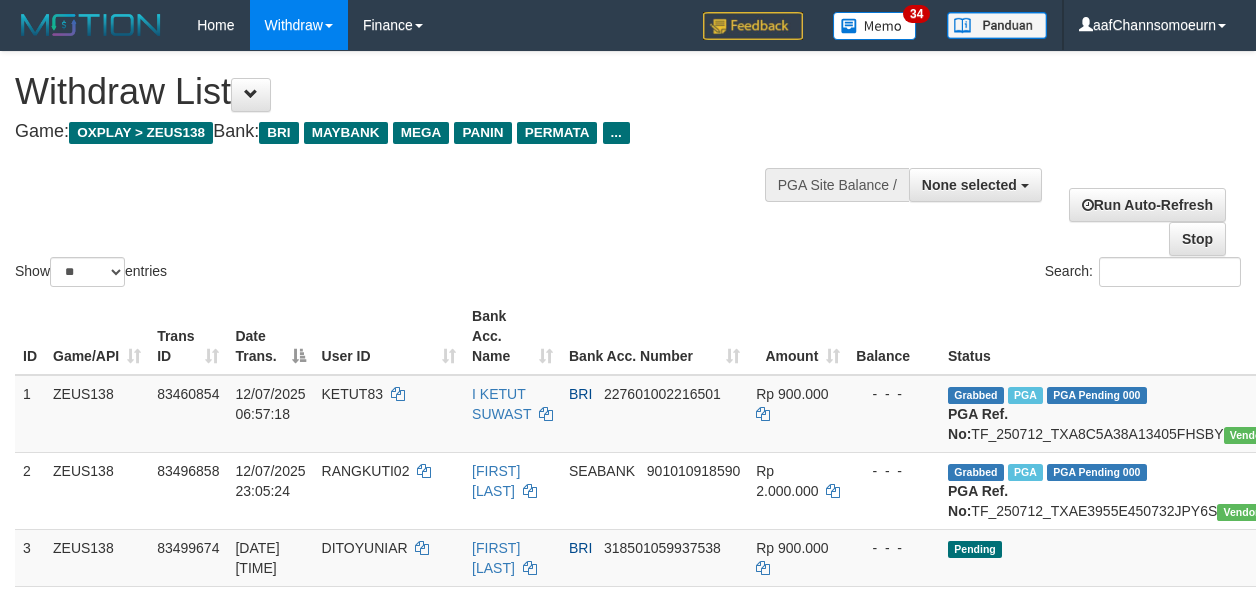 select 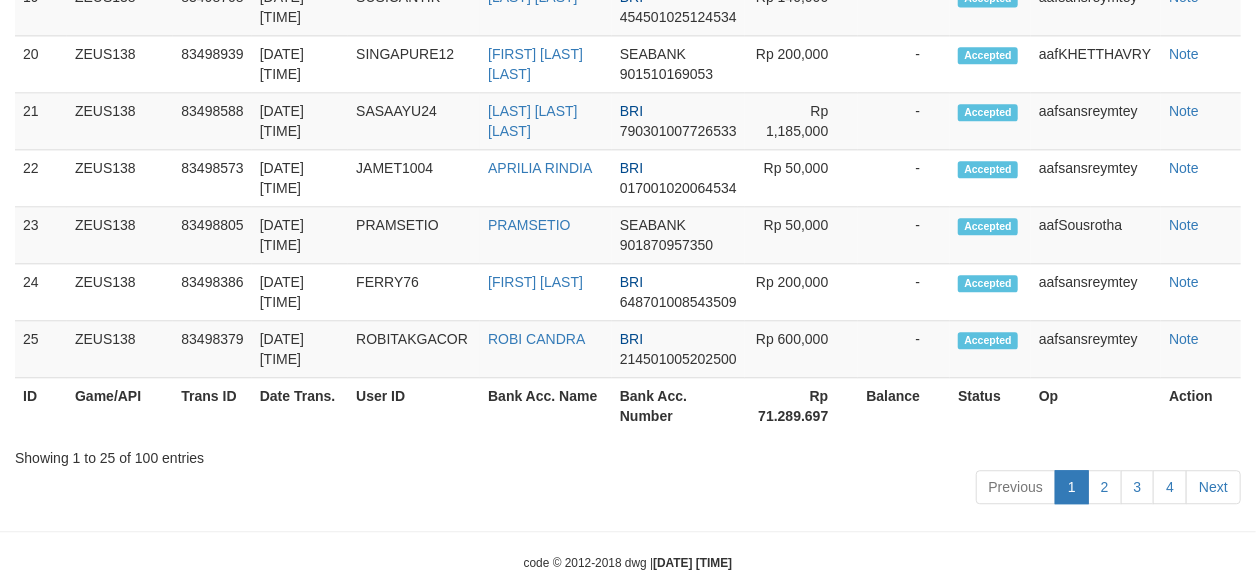 scroll, scrollTop: 2084, scrollLeft: 0, axis: vertical 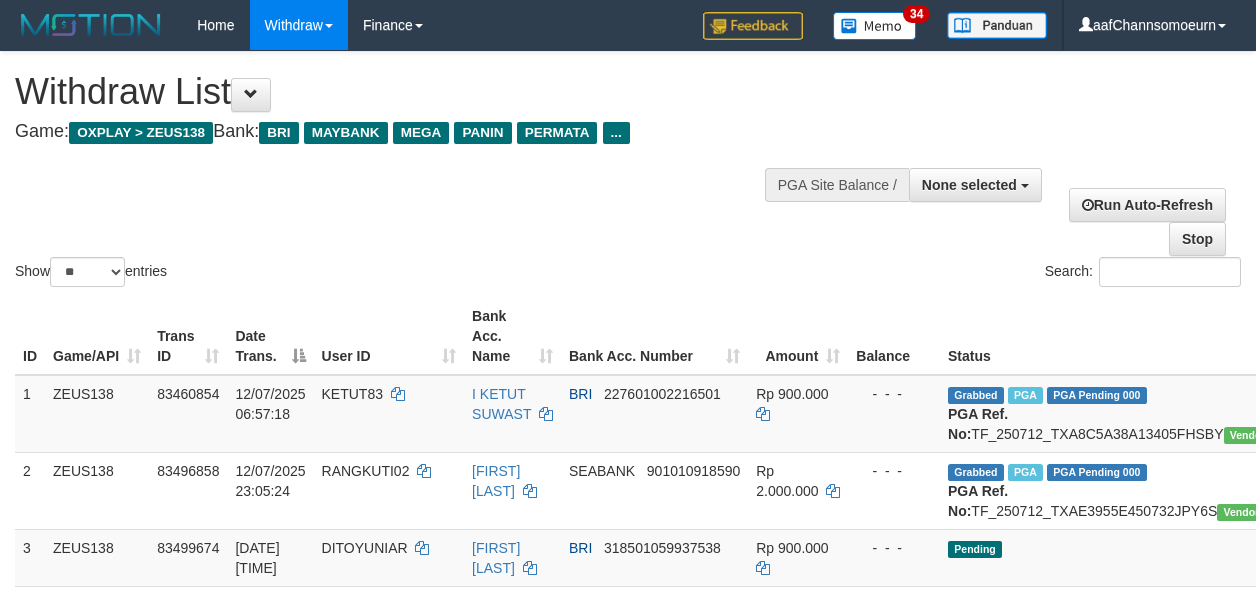 select 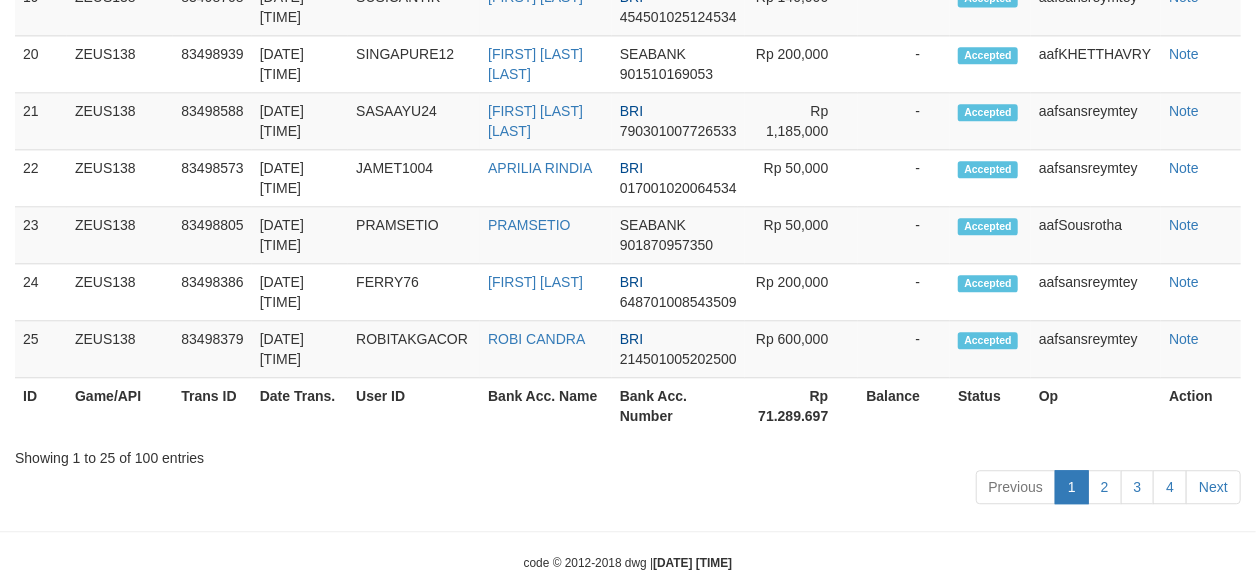 scroll, scrollTop: 2084, scrollLeft: 0, axis: vertical 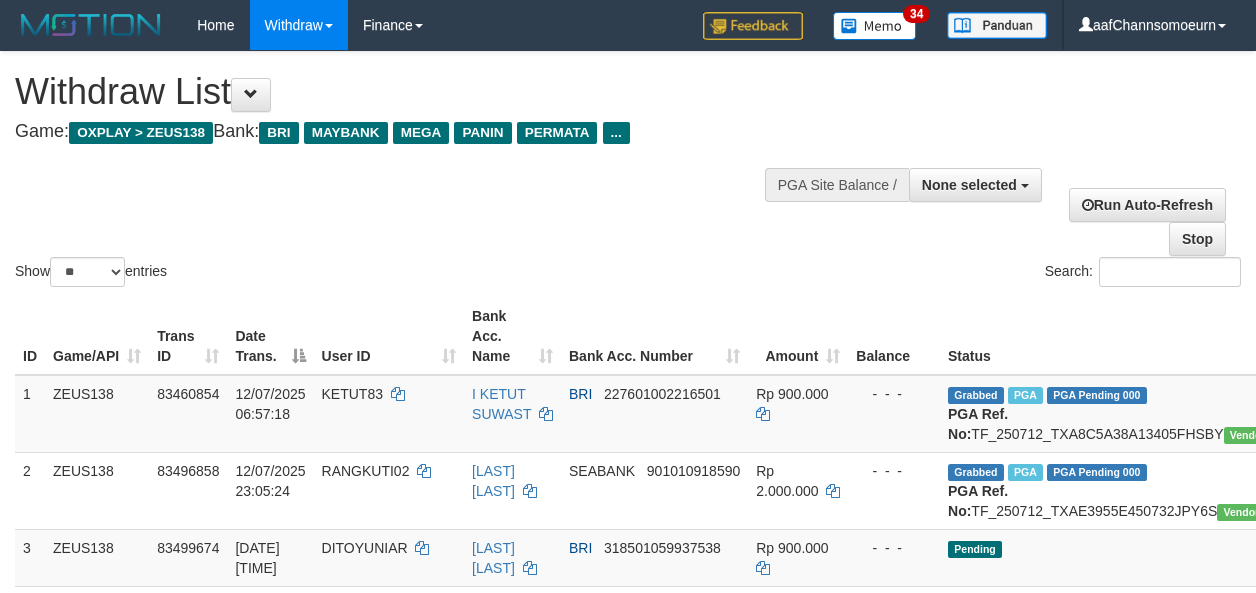 select 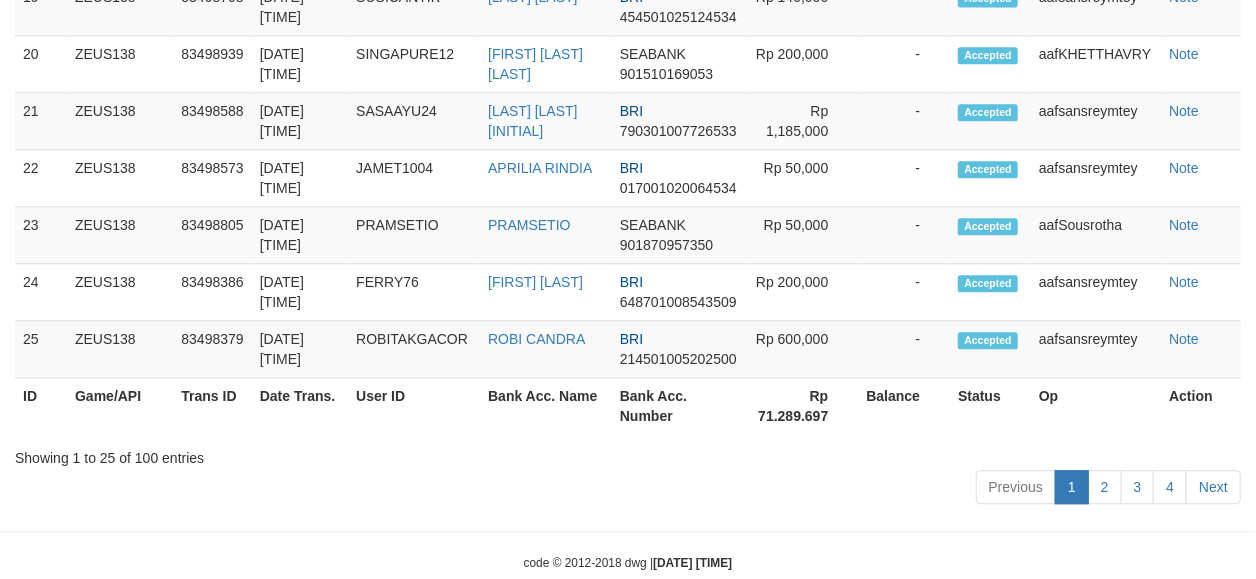 scroll, scrollTop: 2084, scrollLeft: 0, axis: vertical 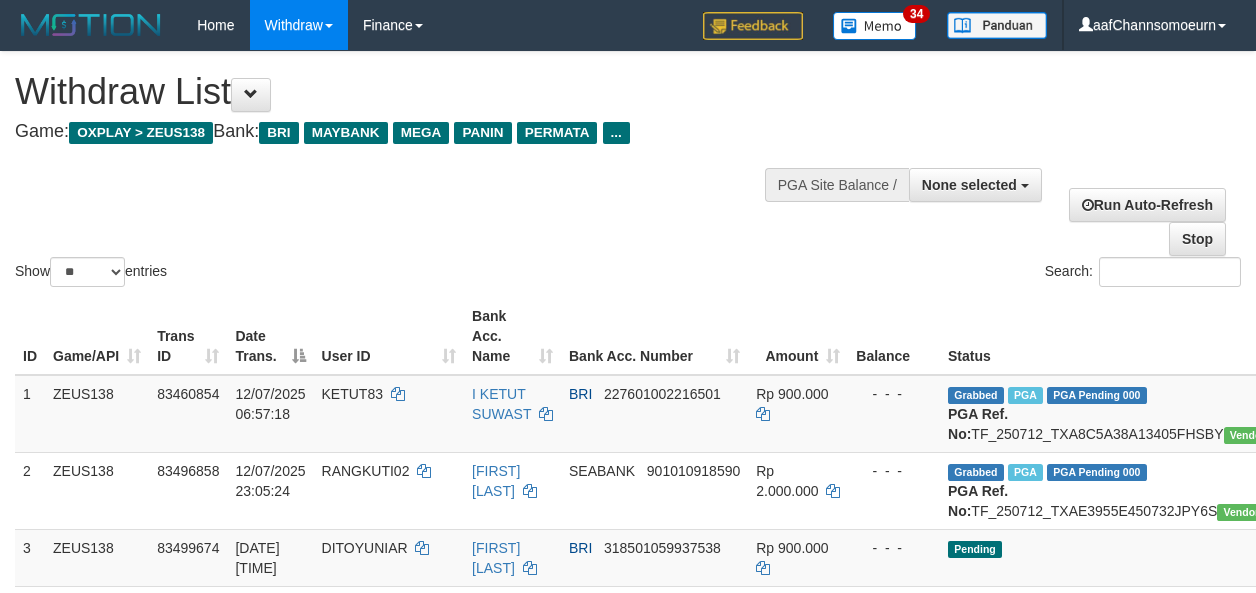 select 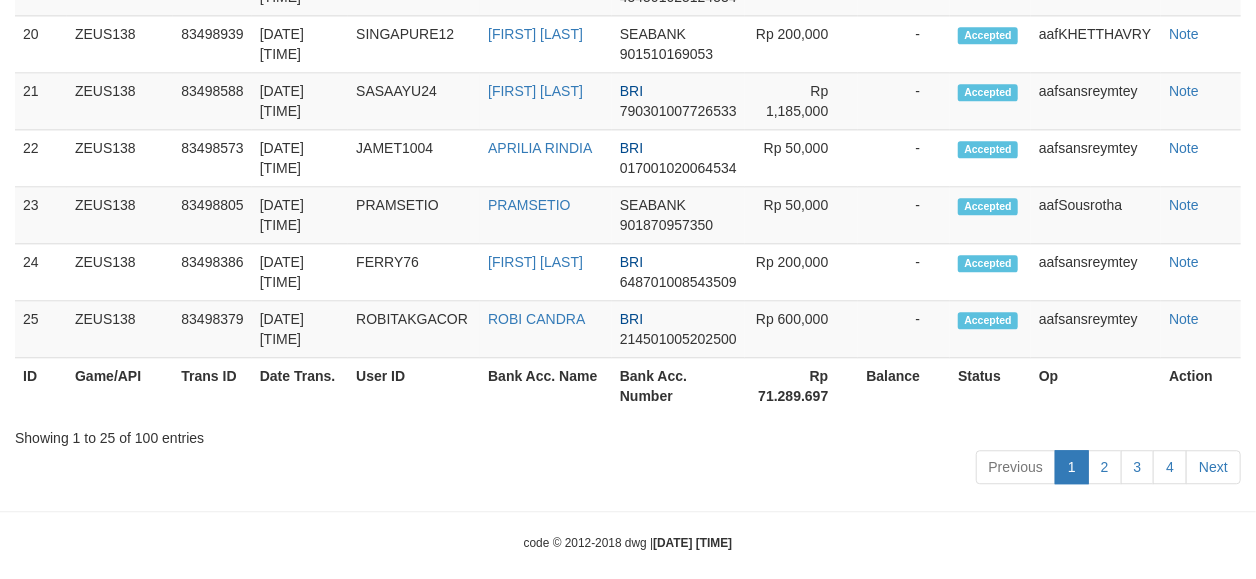 scroll, scrollTop: 2084, scrollLeft: 0, axis: vertical 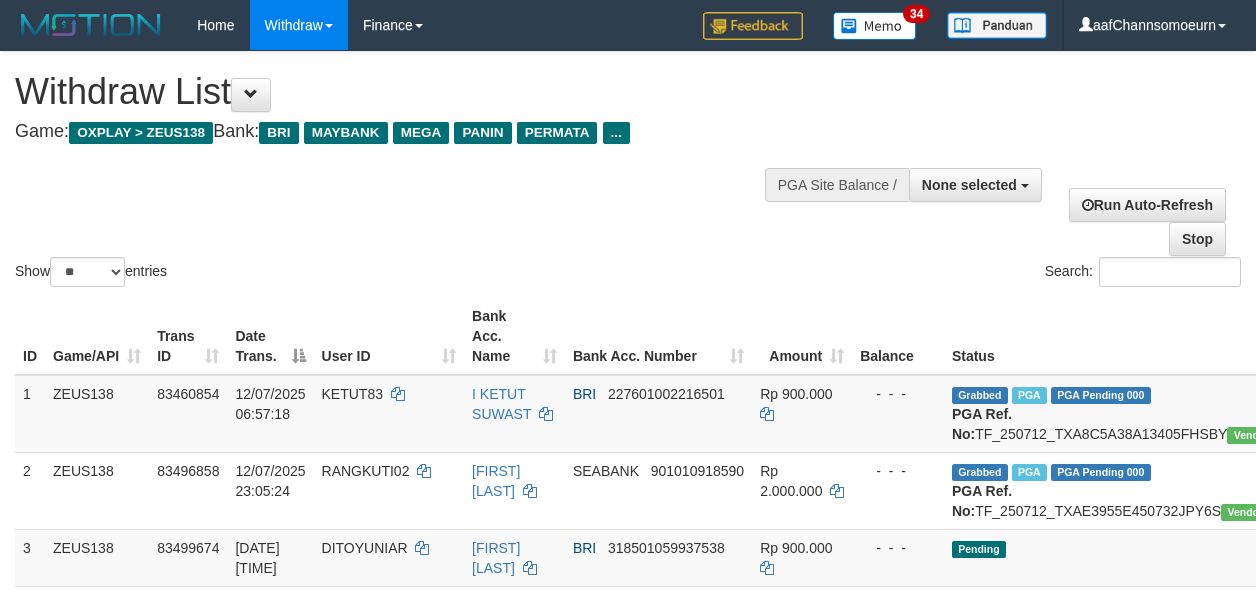 select 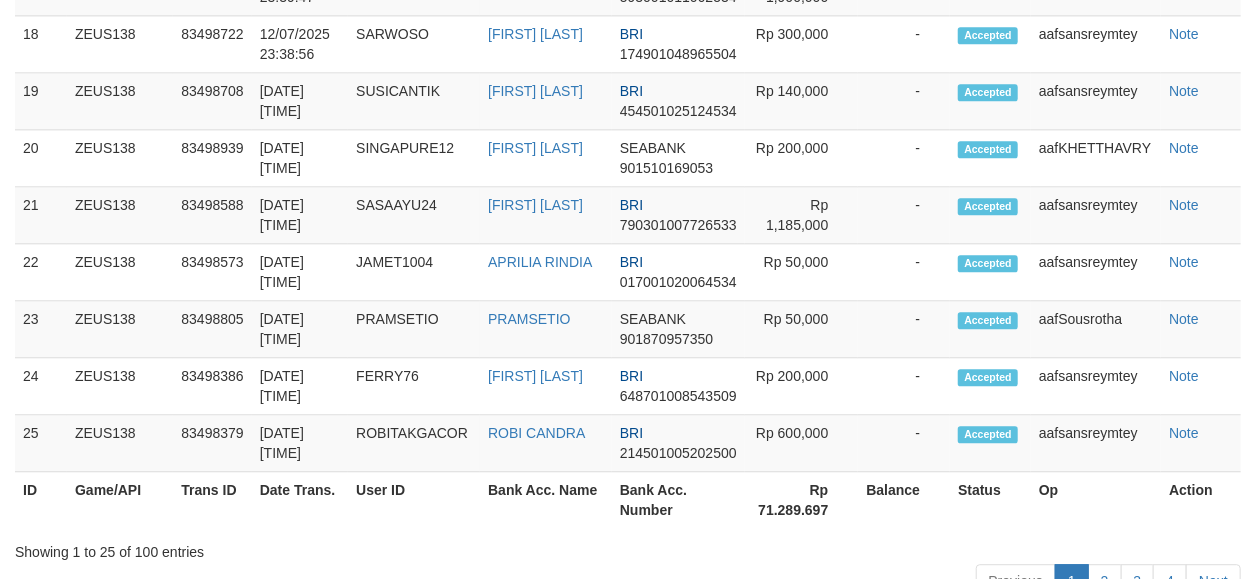 scroll, scrollTop: 2084, scrollLeft: 0, axis: vertical 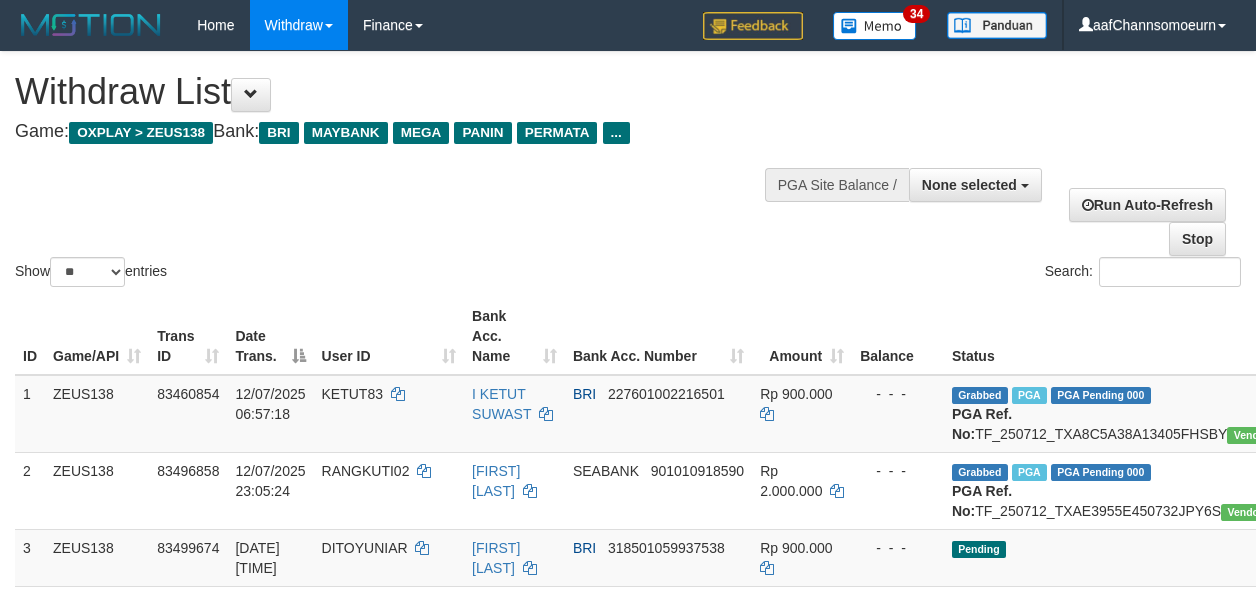 select 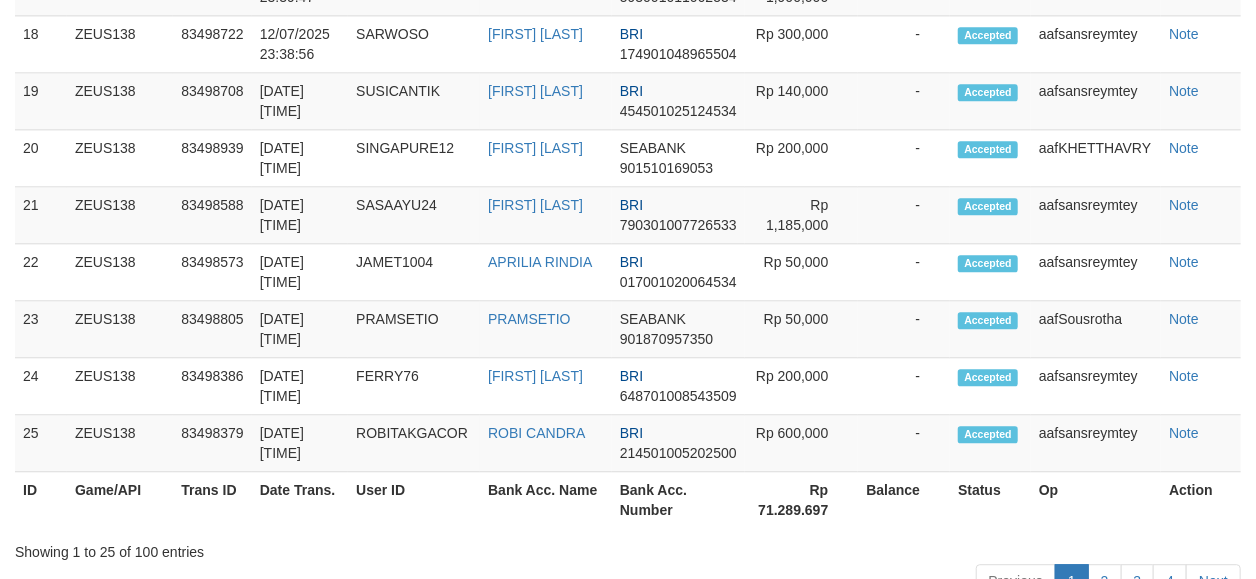 scroll, scrollTop: 2084, scrollLeft: 0, axis: vertical 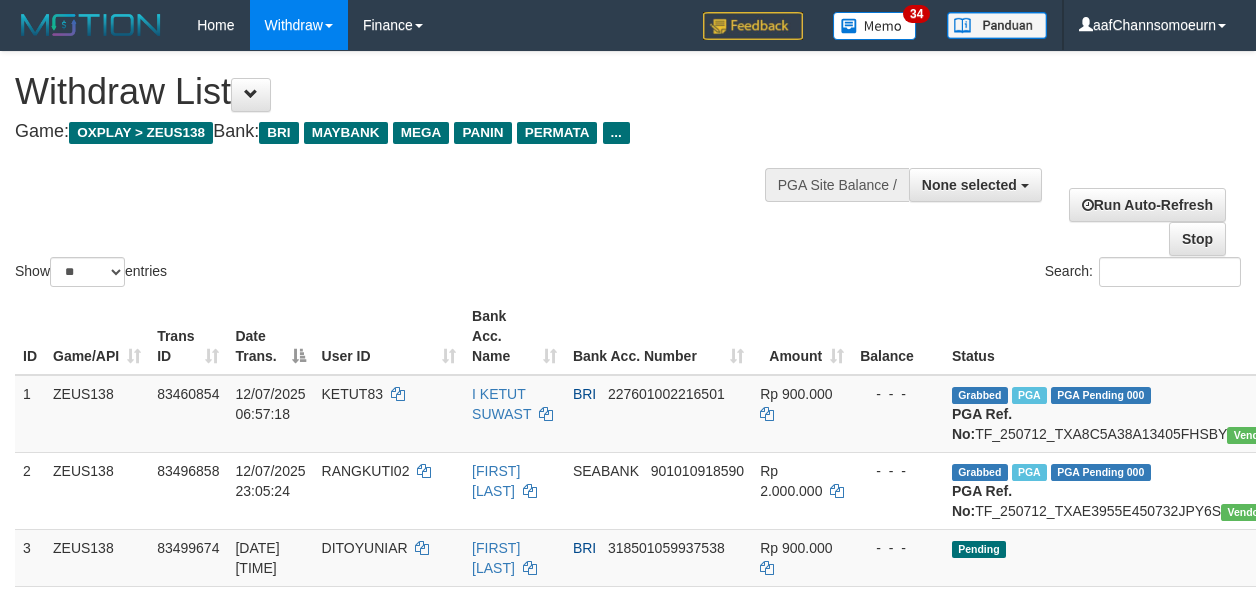 select 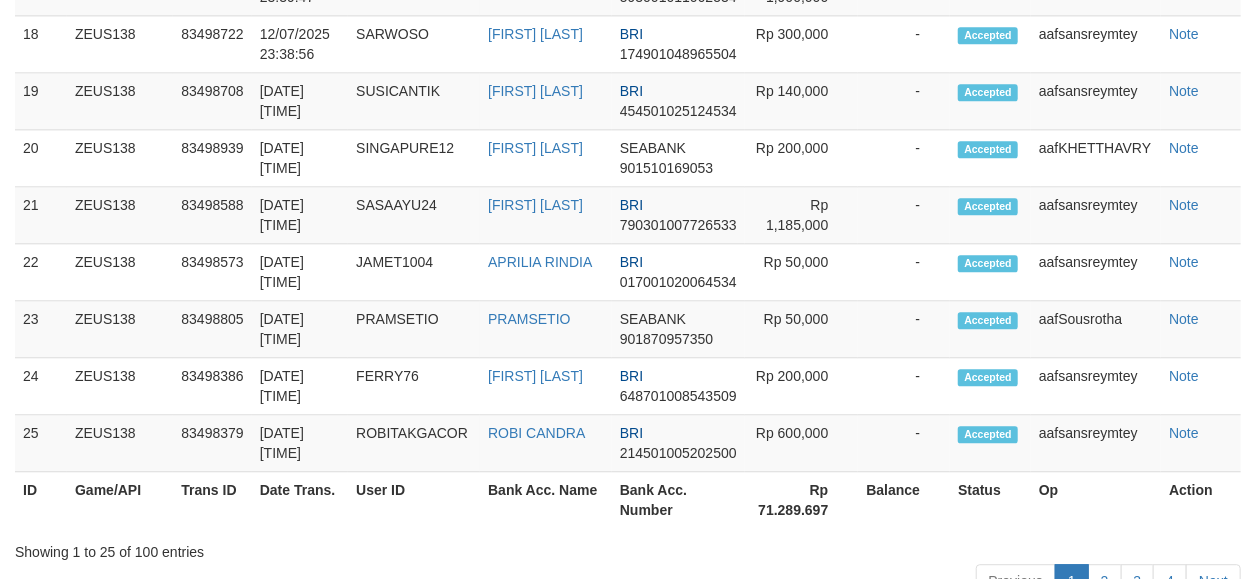 scroll, scrollTop: 2084, scrollLeft: 0, axis: vertical 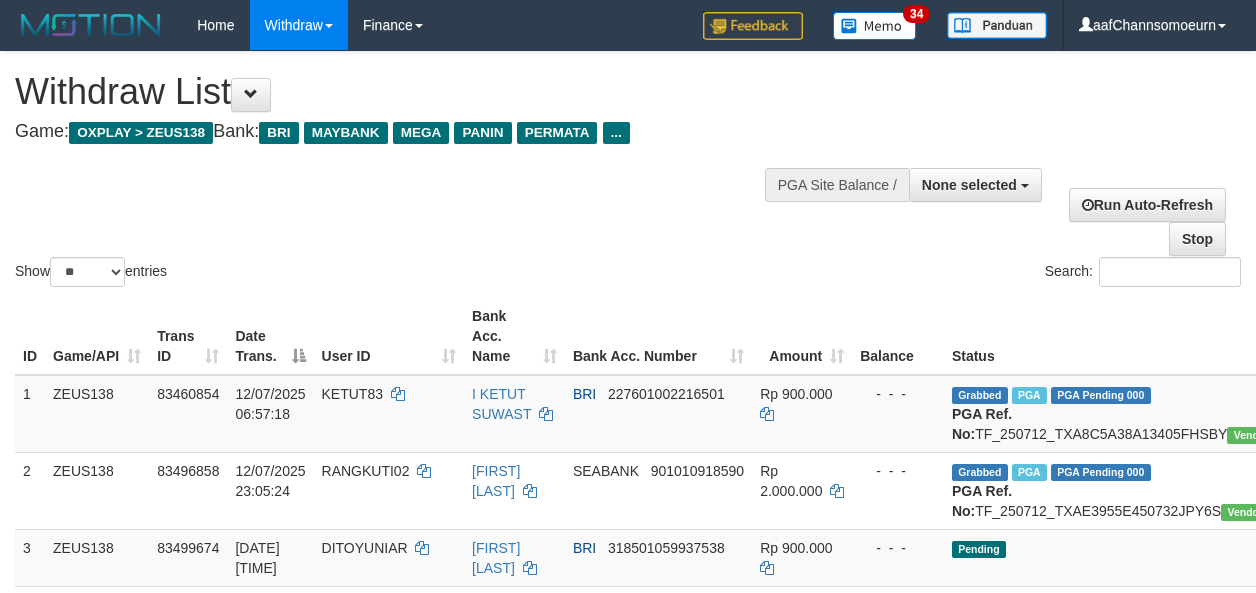 select 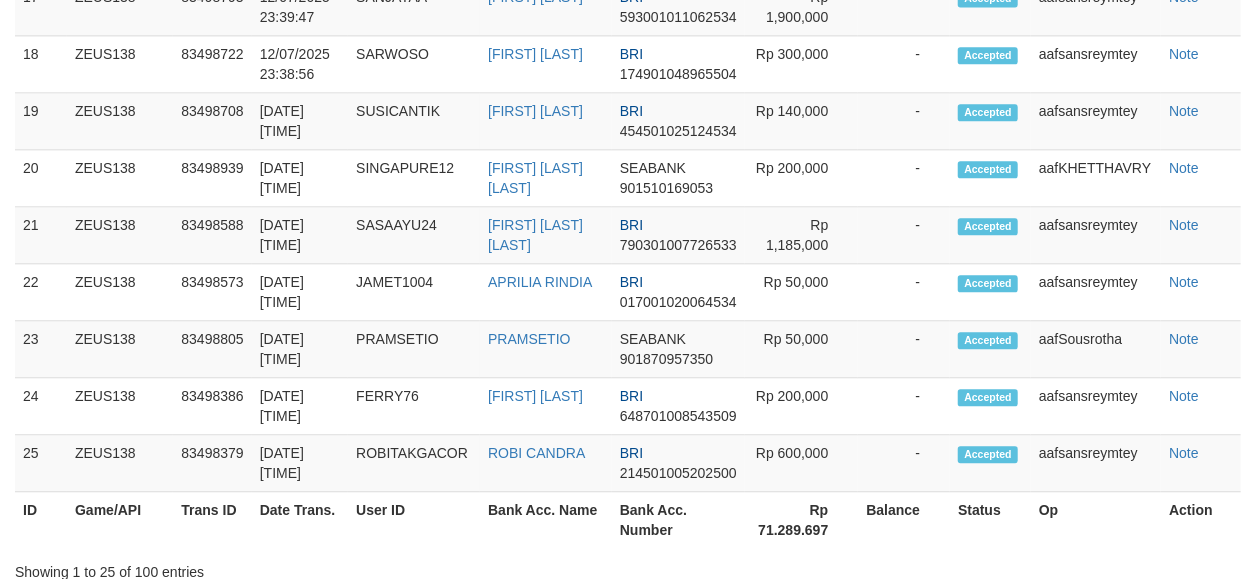 scroll, scrollTop: 2084, scrollLeft: 0, axis: vertical 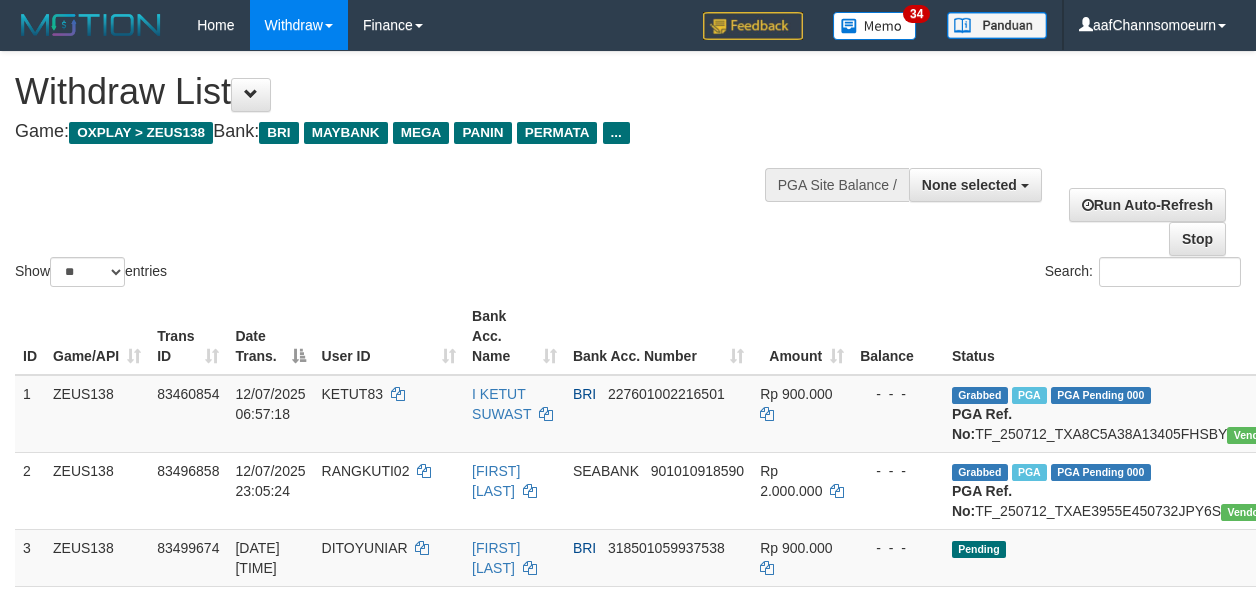 select 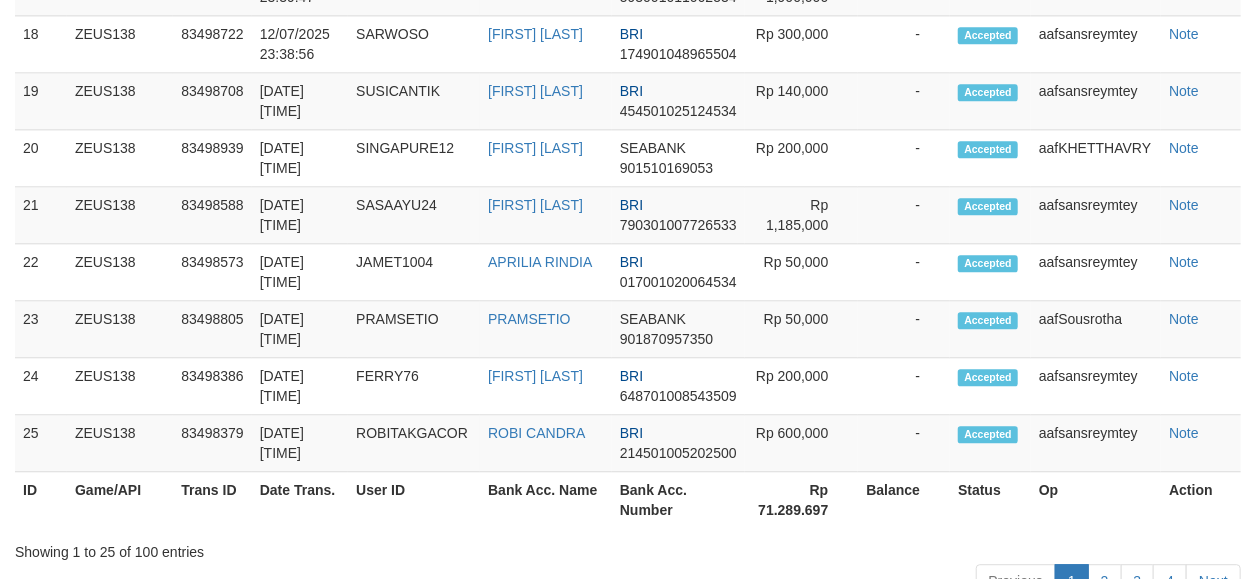 scroll, scrollTop: 2084, scrollLeft: 0, axis: vertical 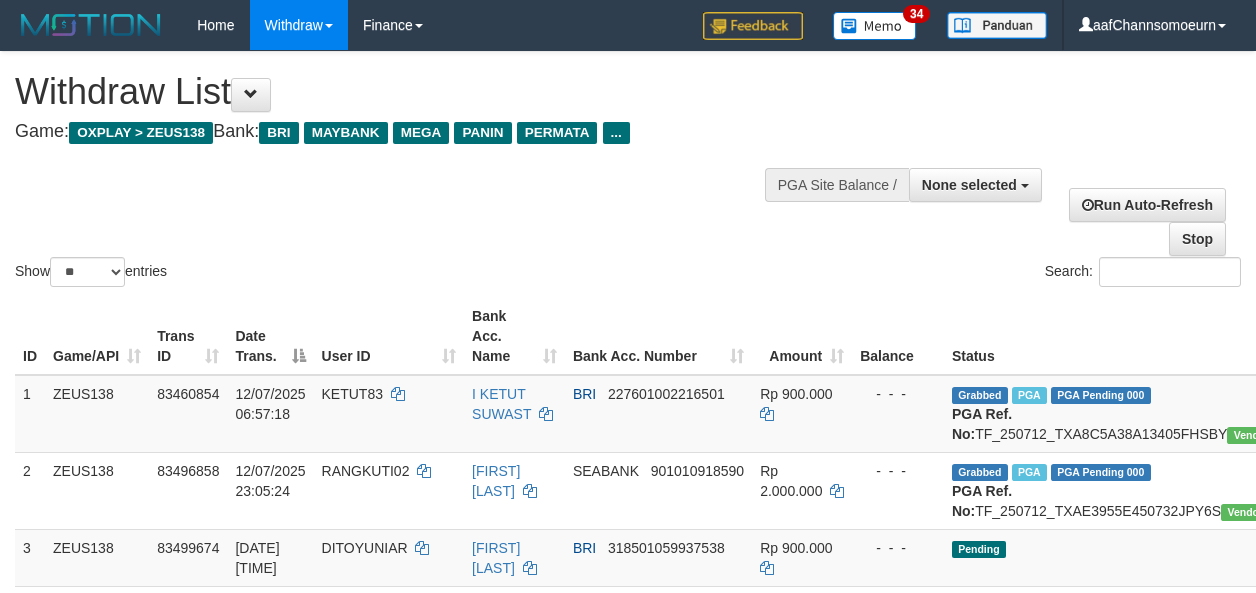 select 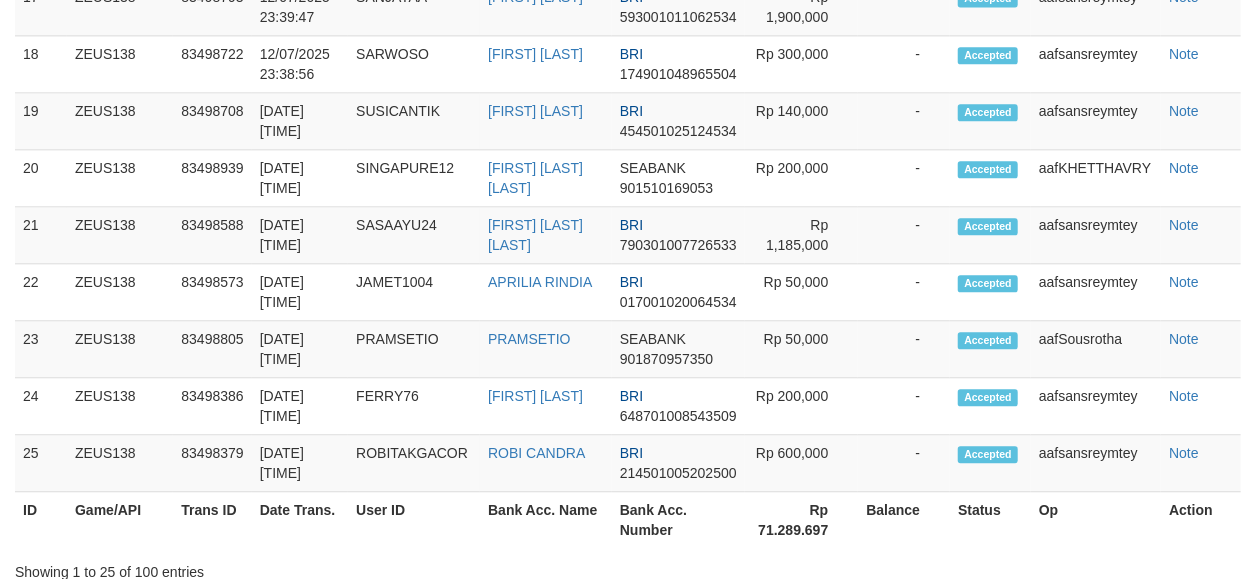 scroll, scrollTop: 2084, scrollLeft: 0, axis: vertical 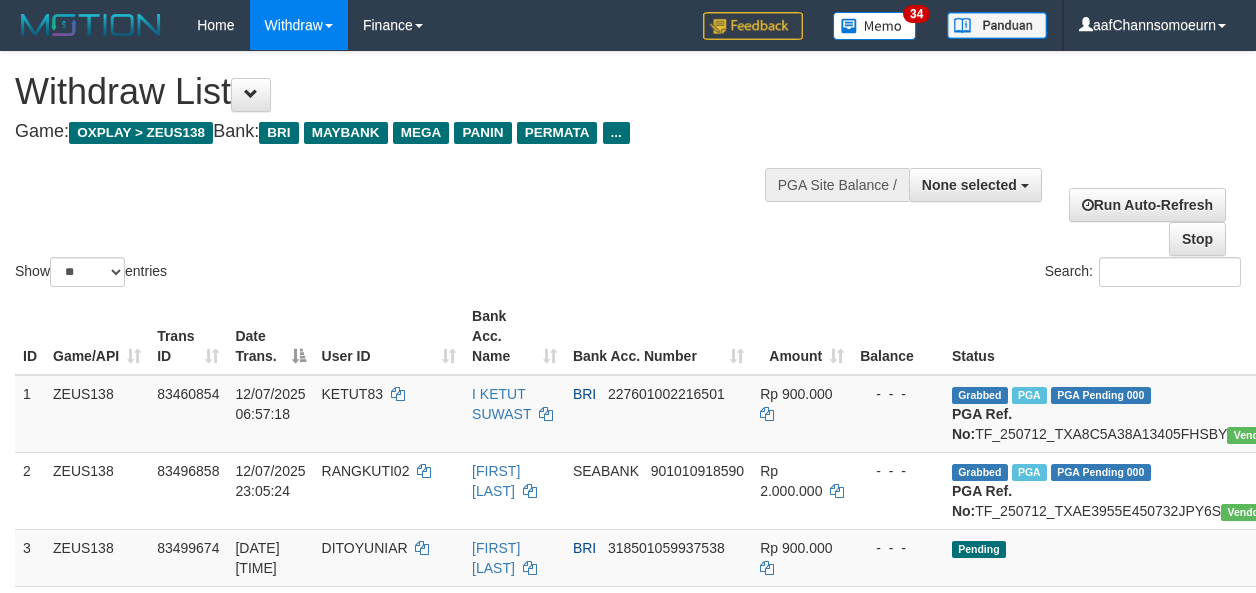 select 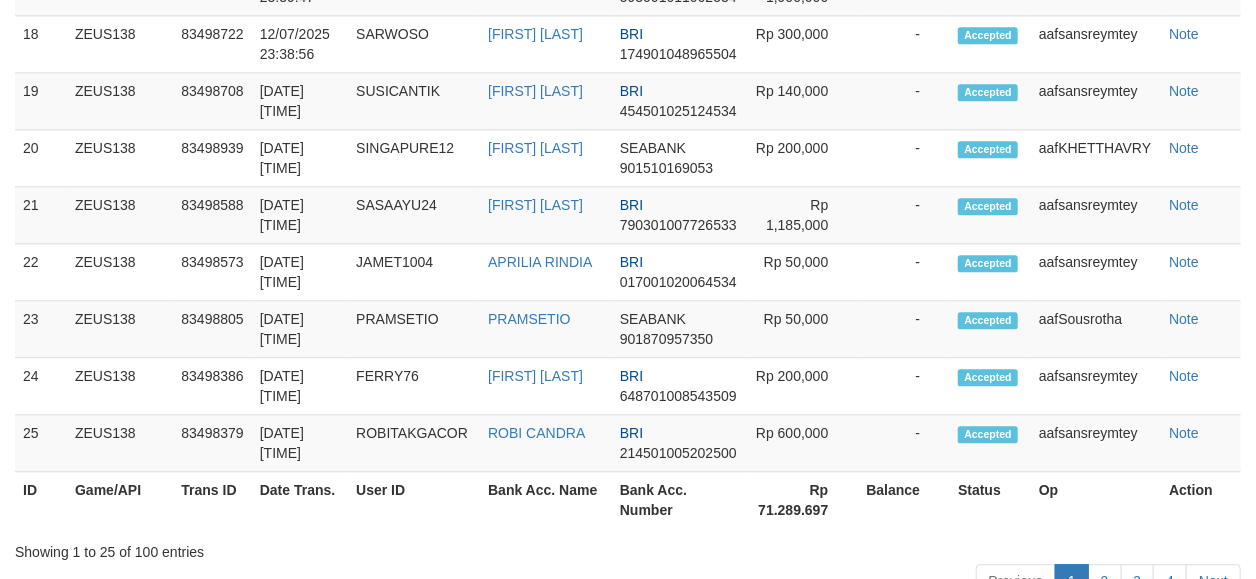 scroll, scrollTop: 2084, scrollLeft: 0, axis: vertical 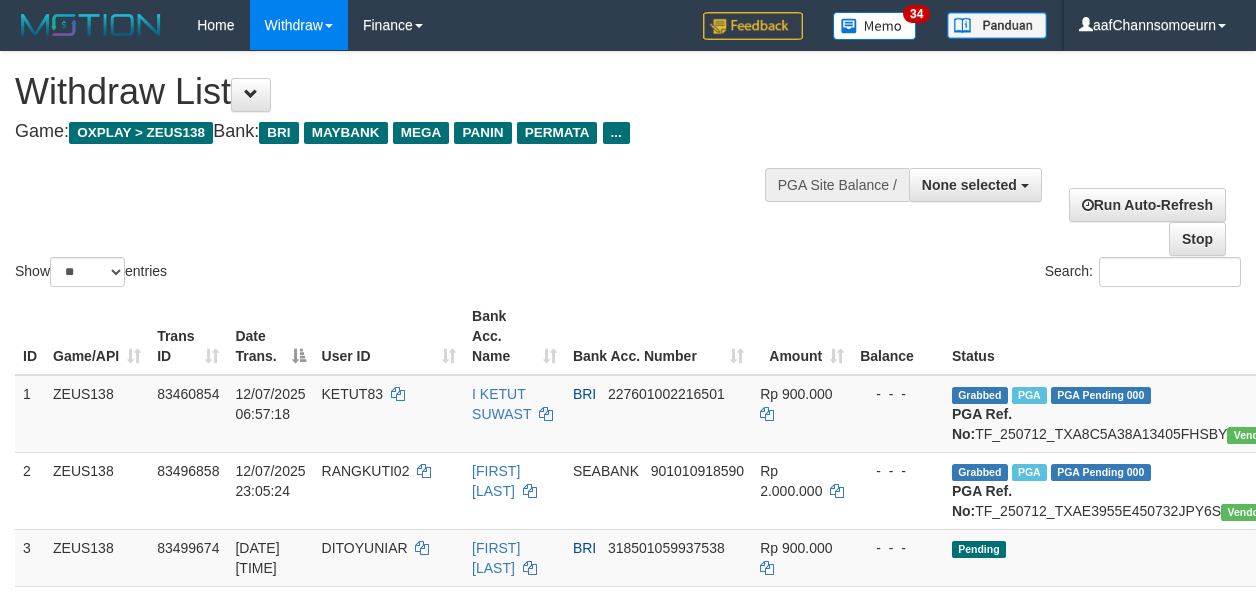 select 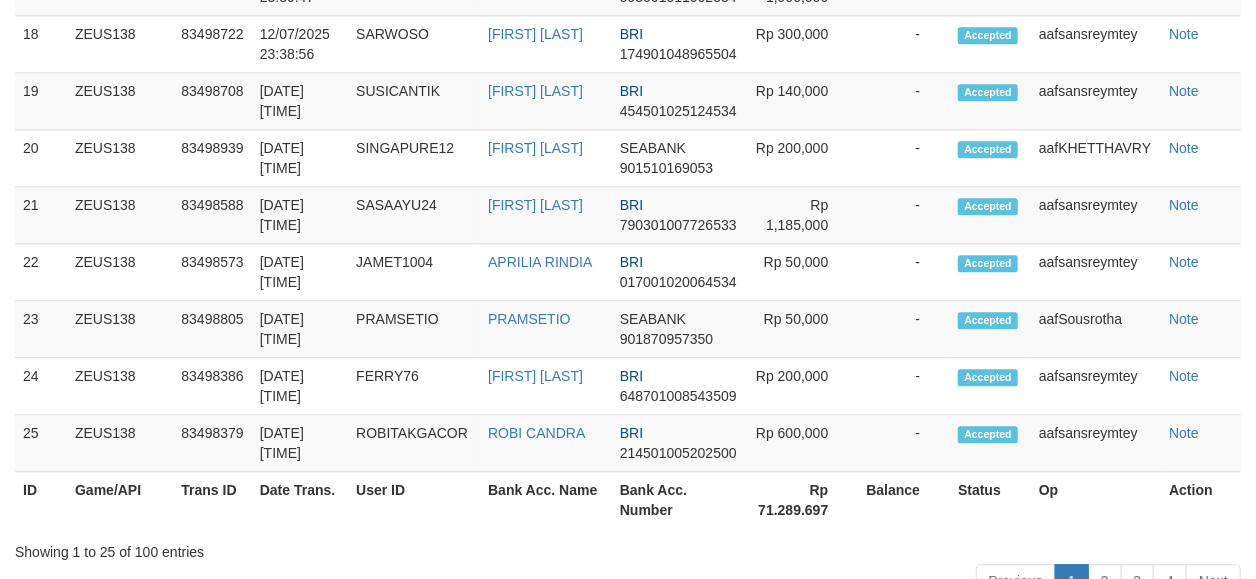 scroll, scrollTop: 2084, scrollLeft: 0, axis: vertical 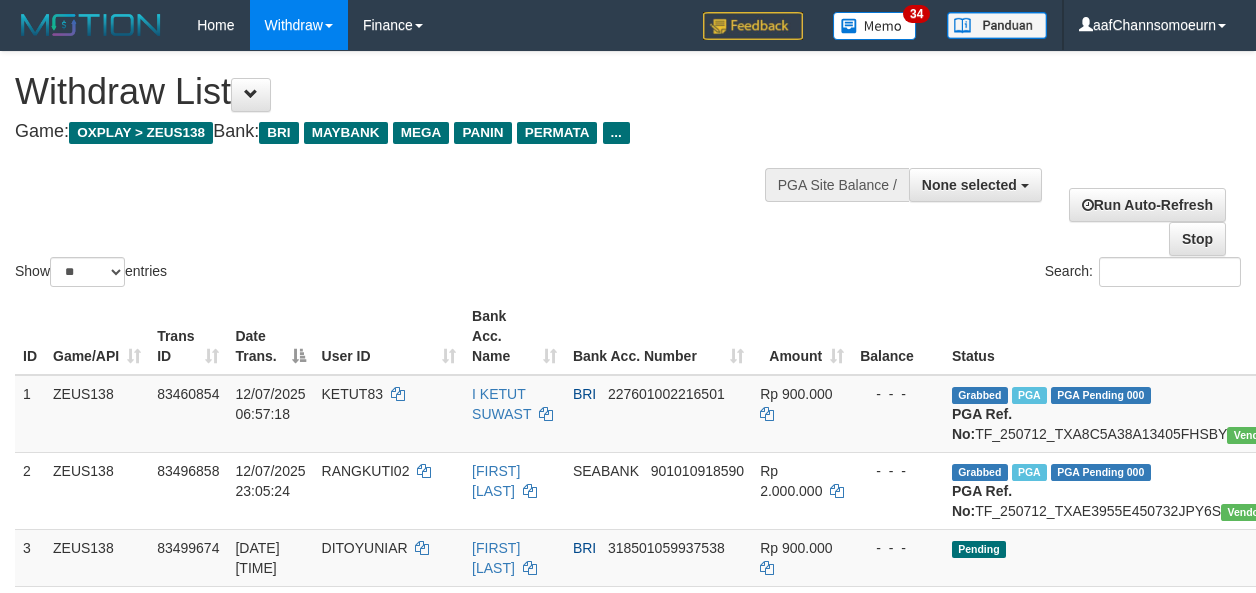 select 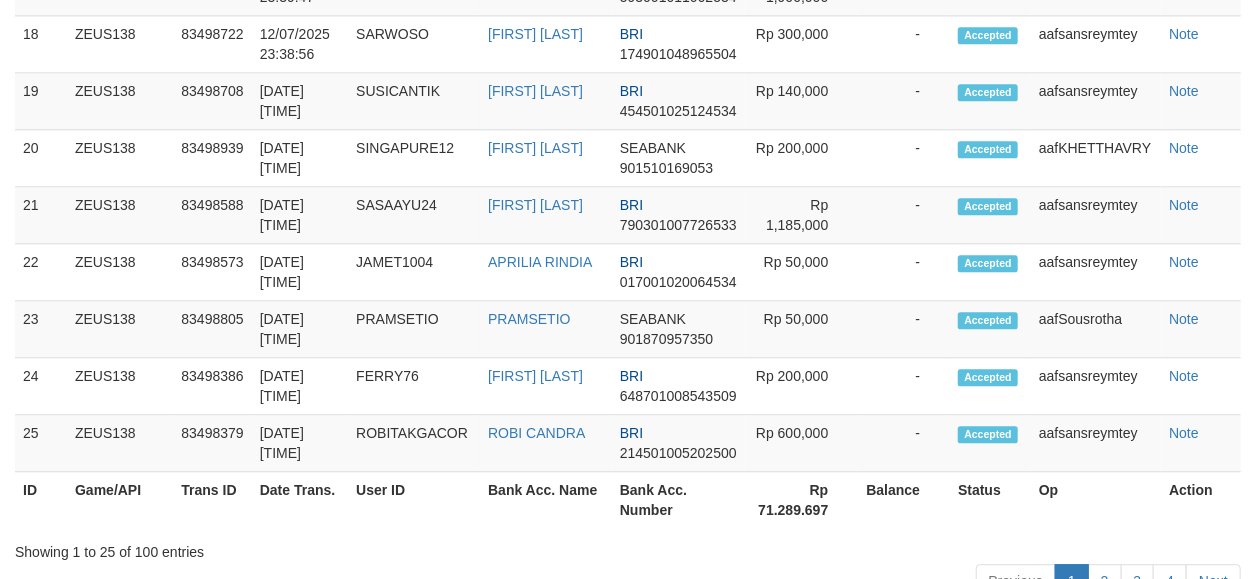 scroll, scrollTop: 2084, scrollLeft: 0, axis: vertical 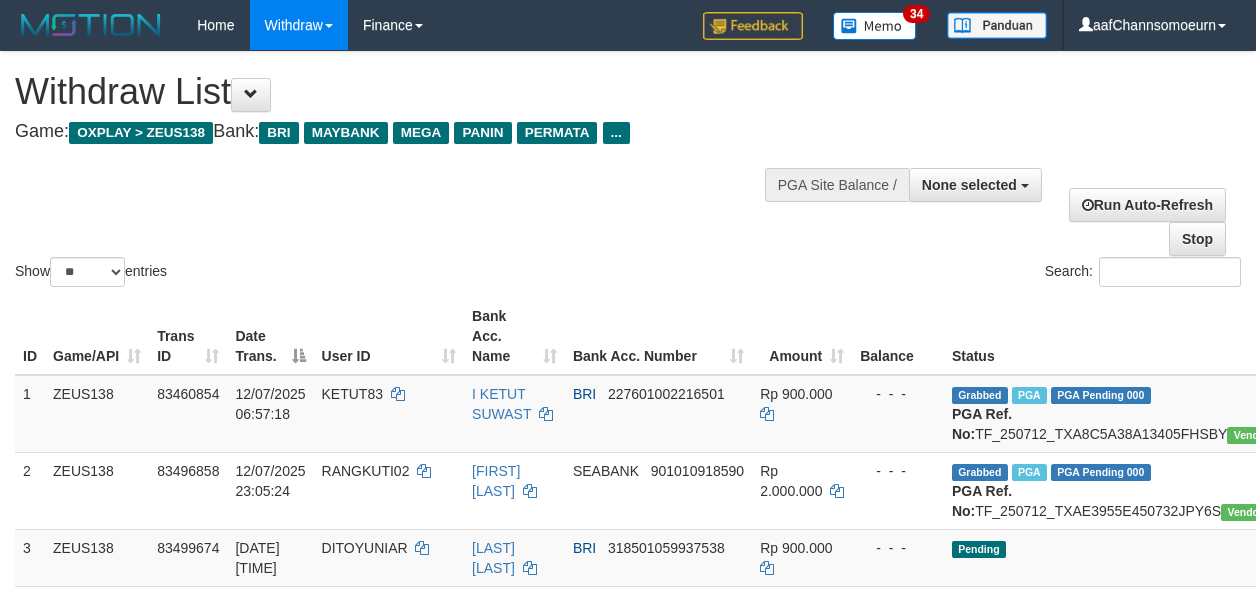 select 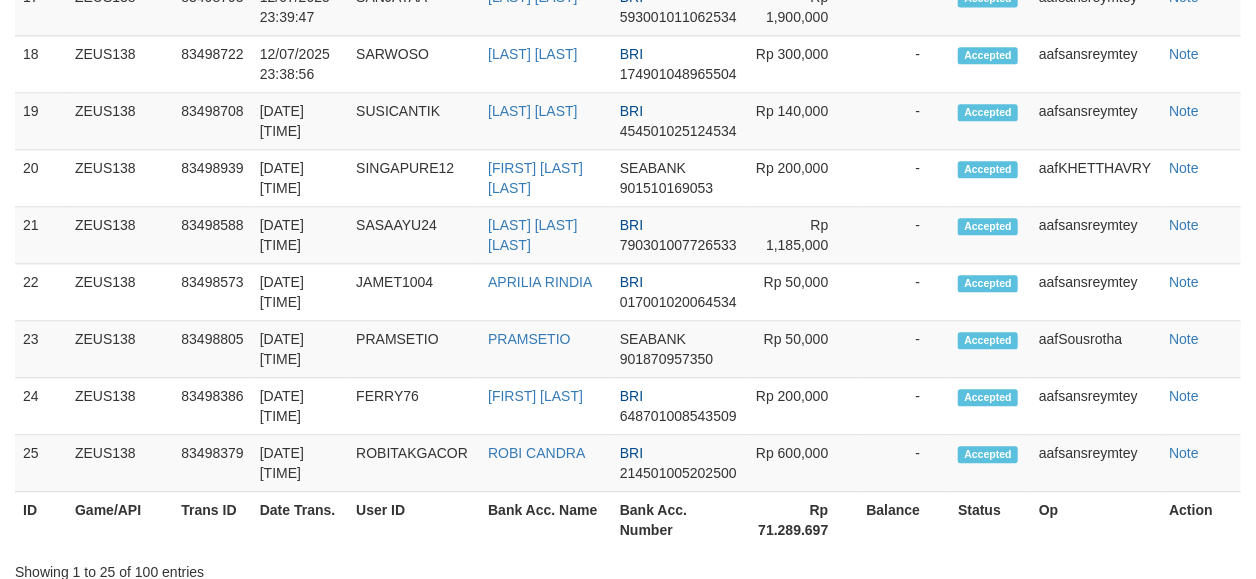 scroll, scrollTop: 2084, scrollLeft: 0, axis: vertical 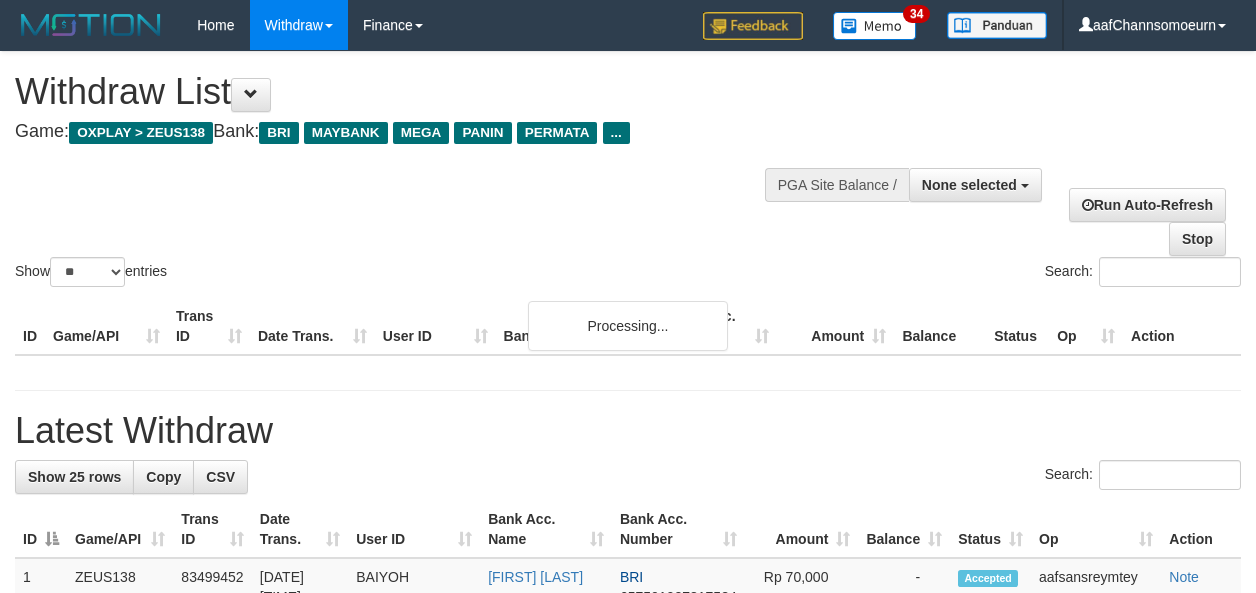 select 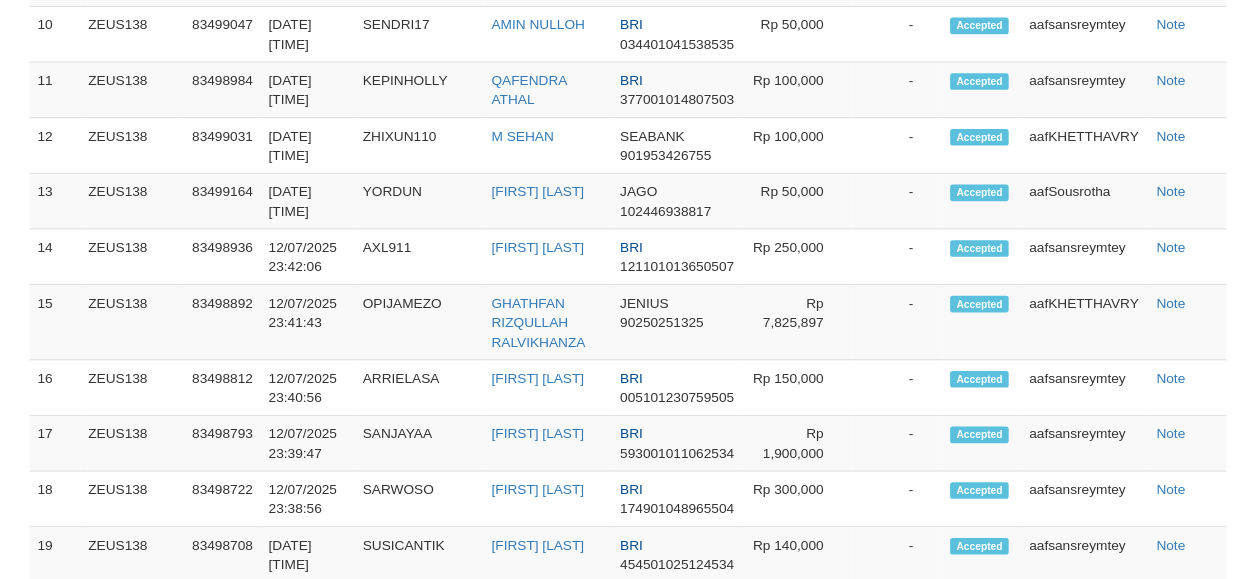 scroll, scrollTop: 2139, scrollLeft: 0, axis: vertical 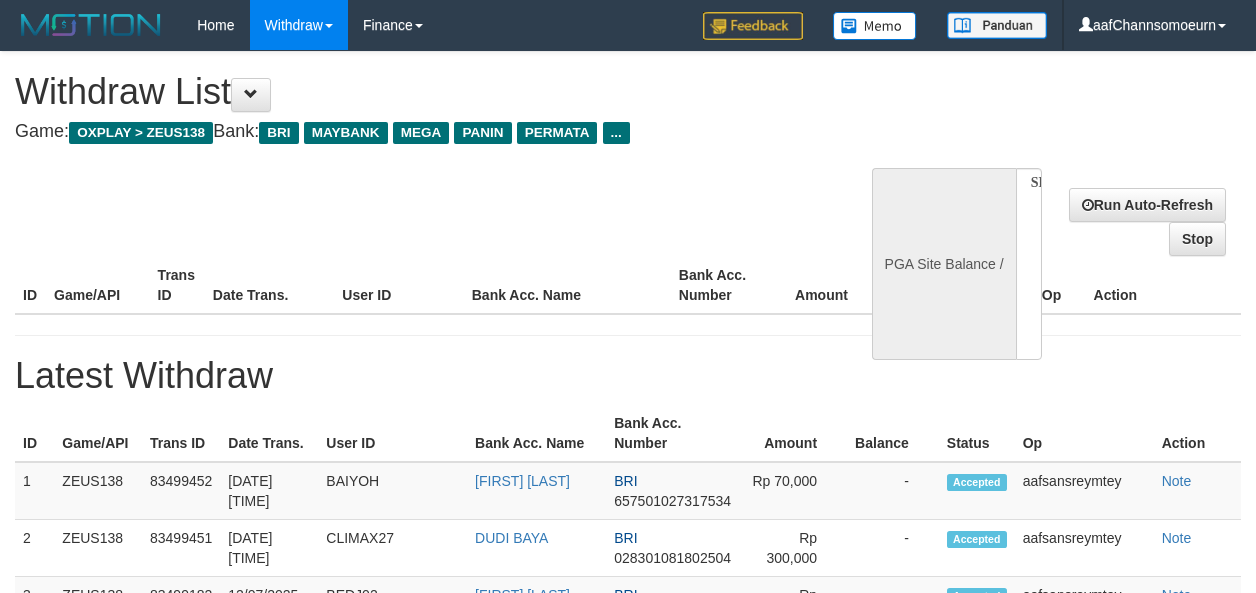 select 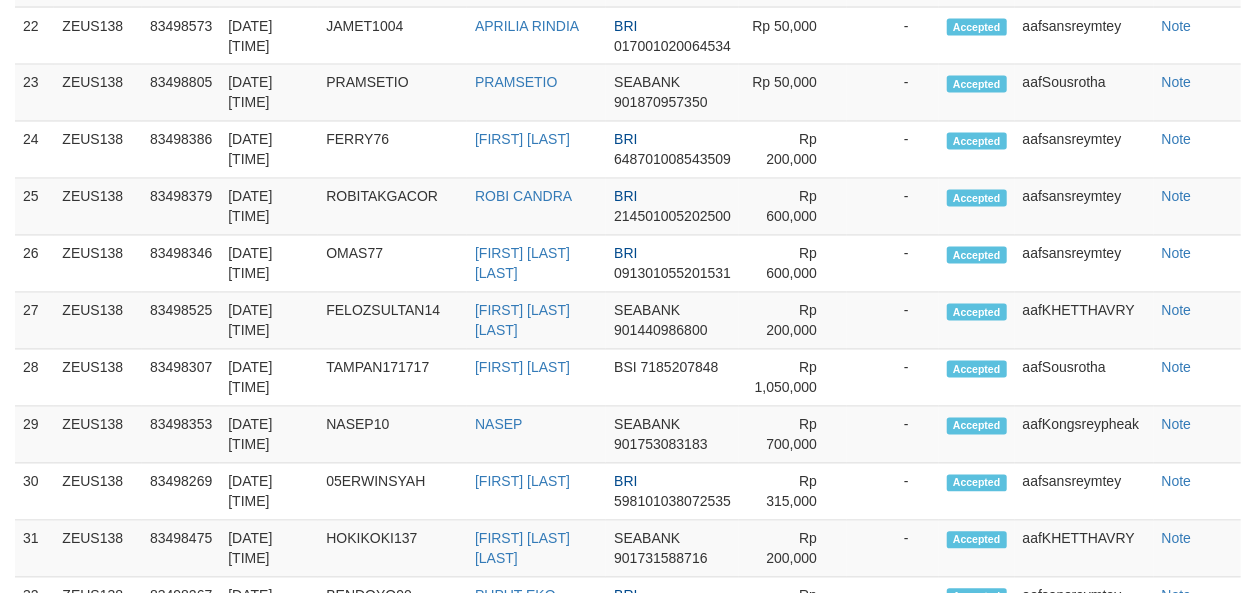select on "**" 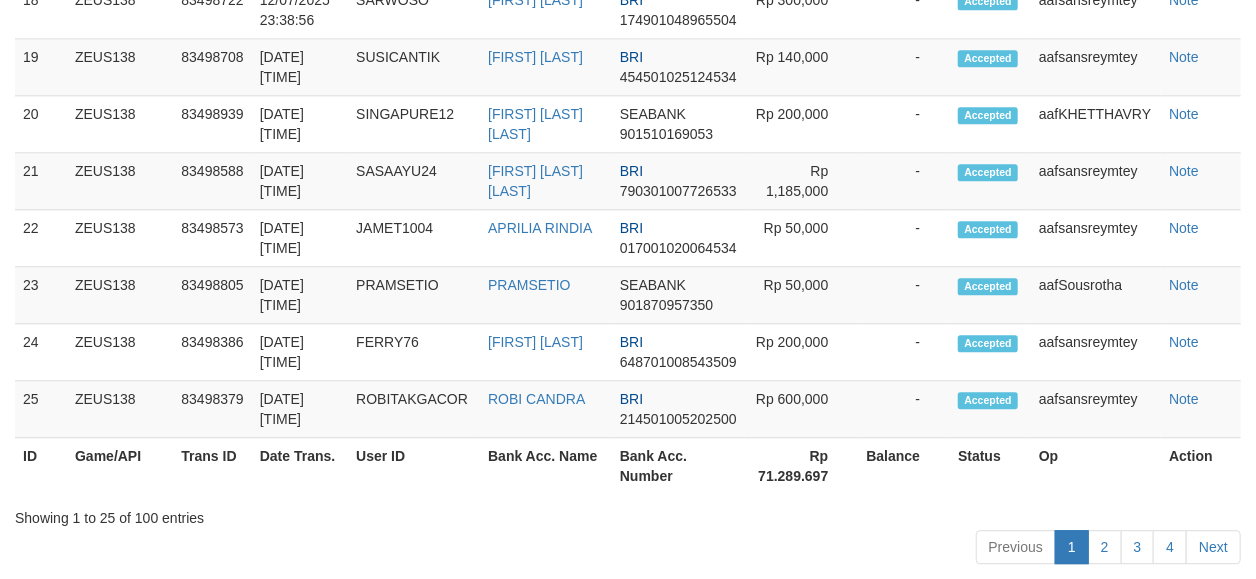 scroll, scrollTop: 2139, scrollLeft: 0, axis: vertical 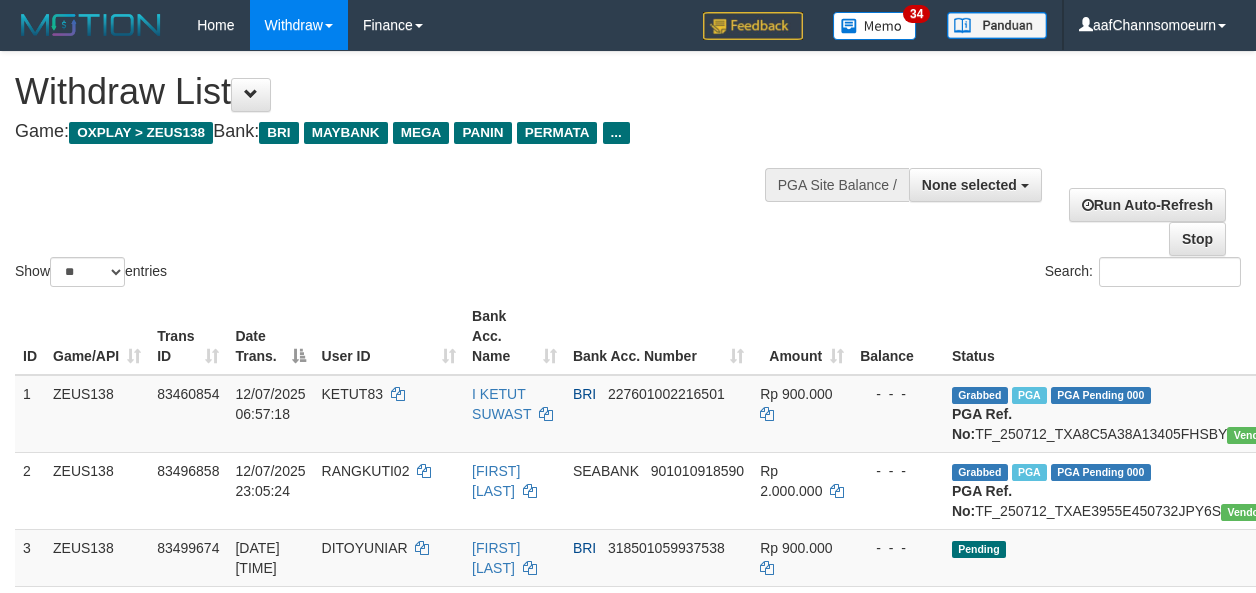 select 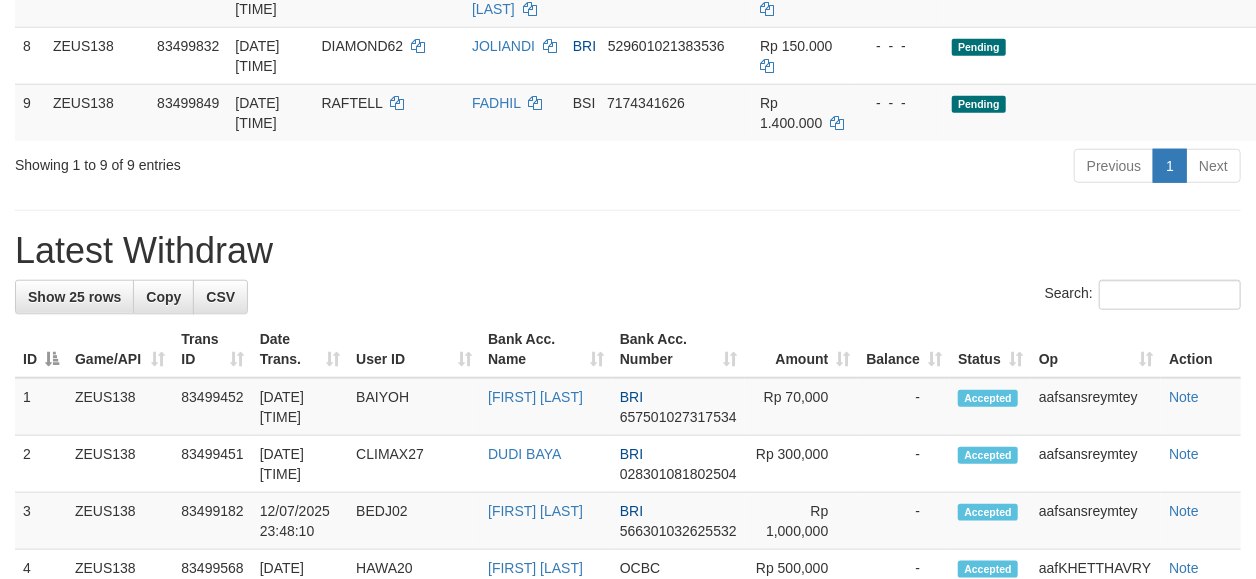 scroll, scrollTop: 767, scrollLeft: 0, axis: vertical 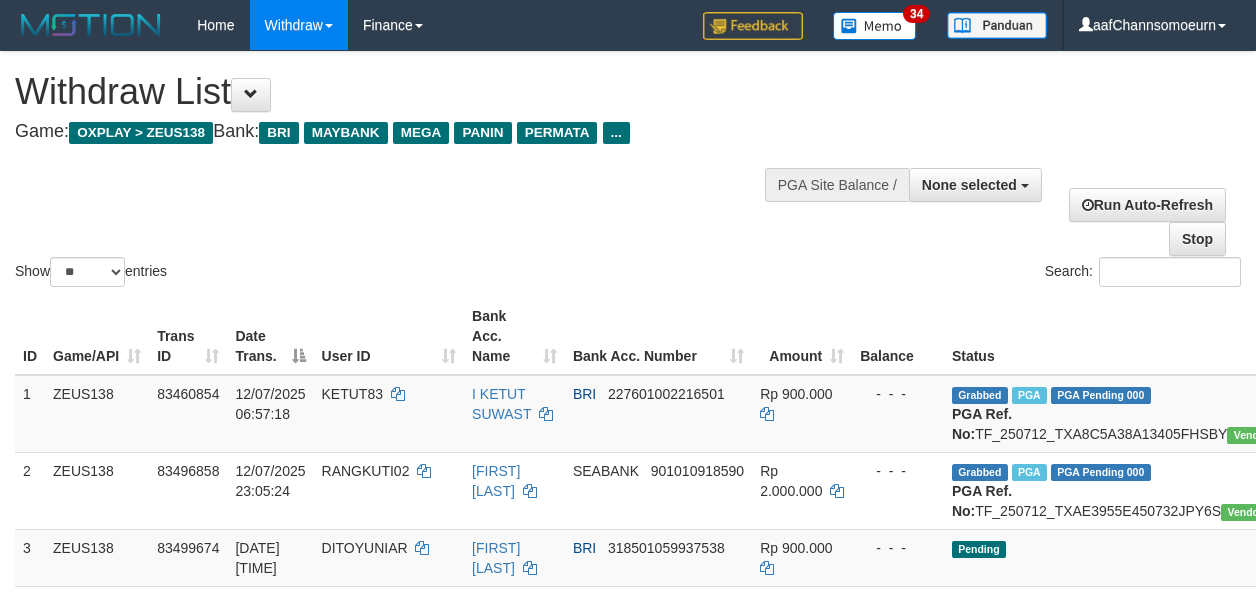 select 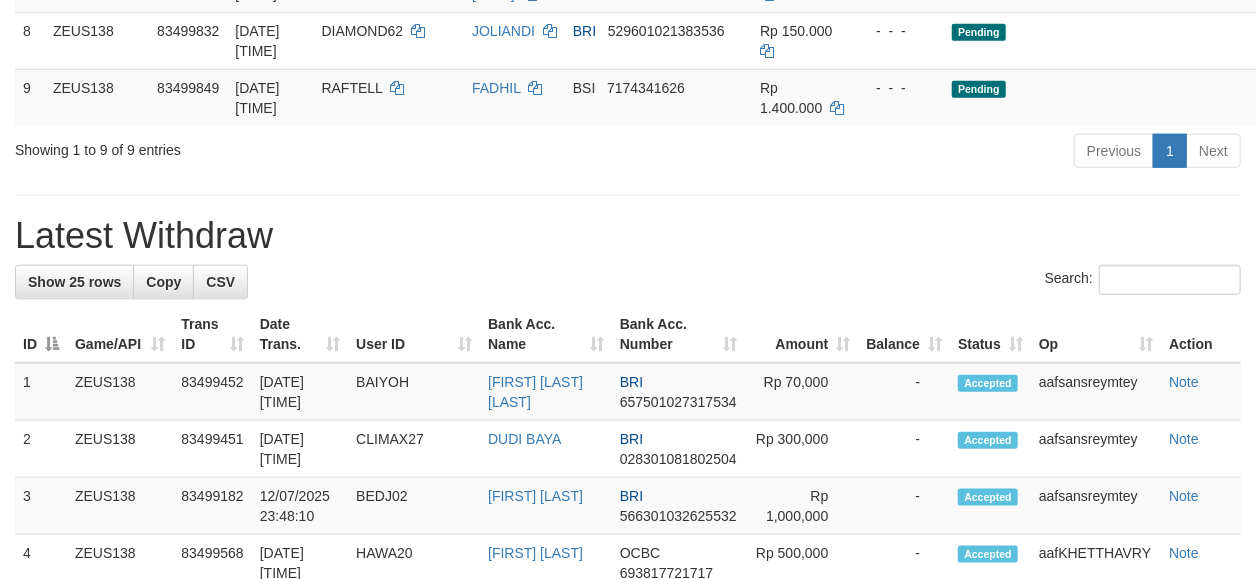 scroll, scrollTop: 767, scrollLeft: 0, axis: vertical 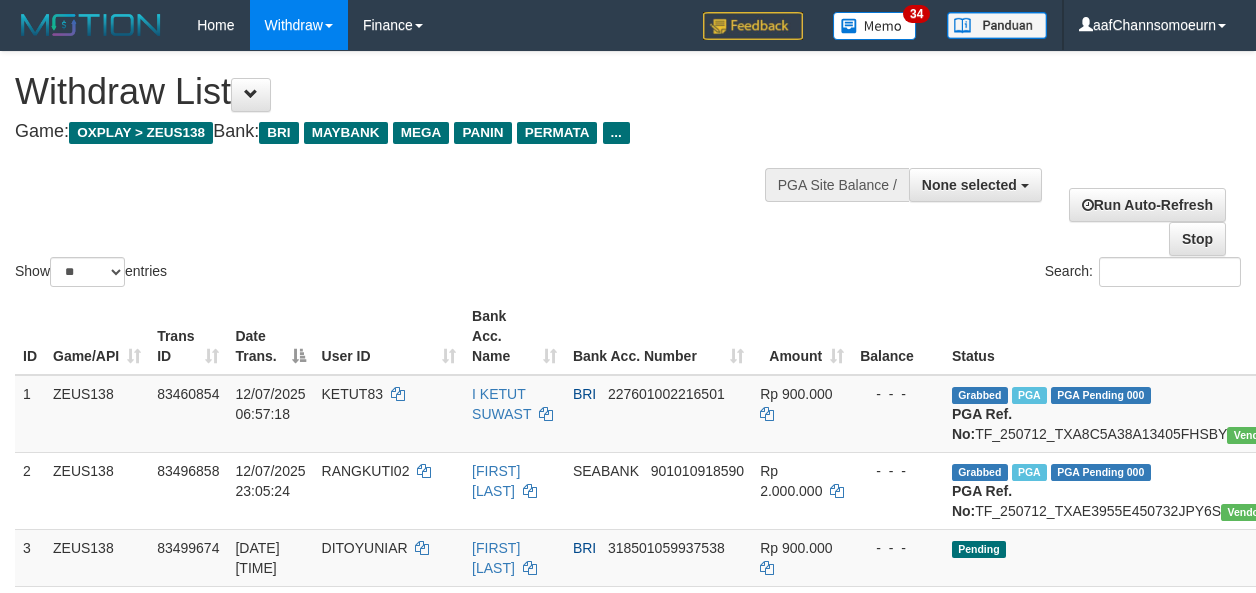 select 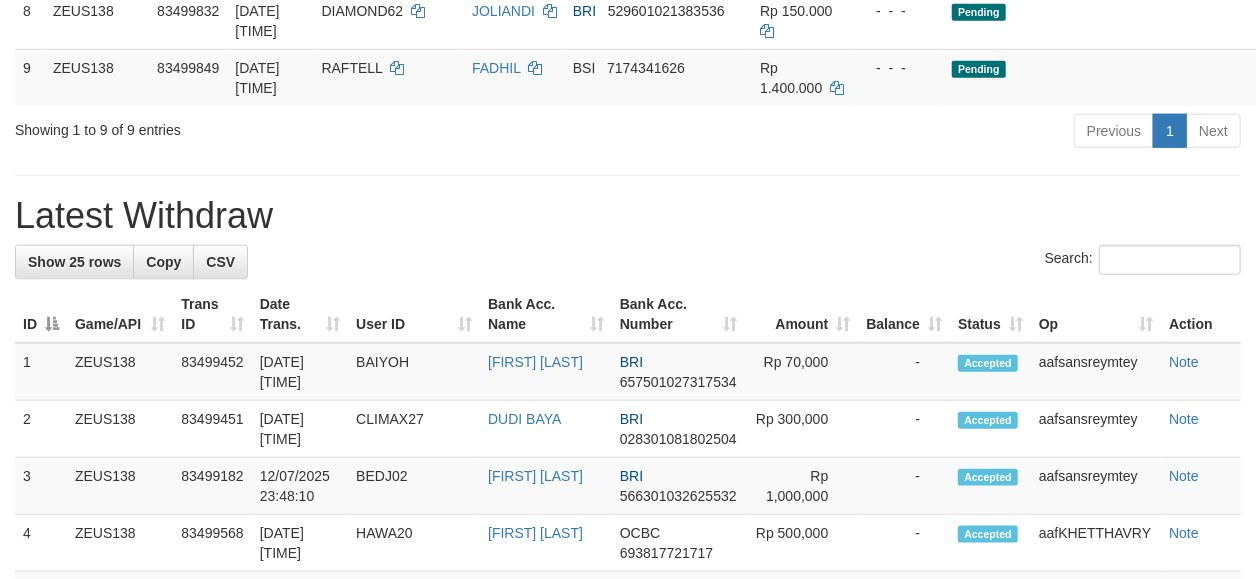 scroll, scrollTop: 767, scrollLeft: 0, axis: vertical 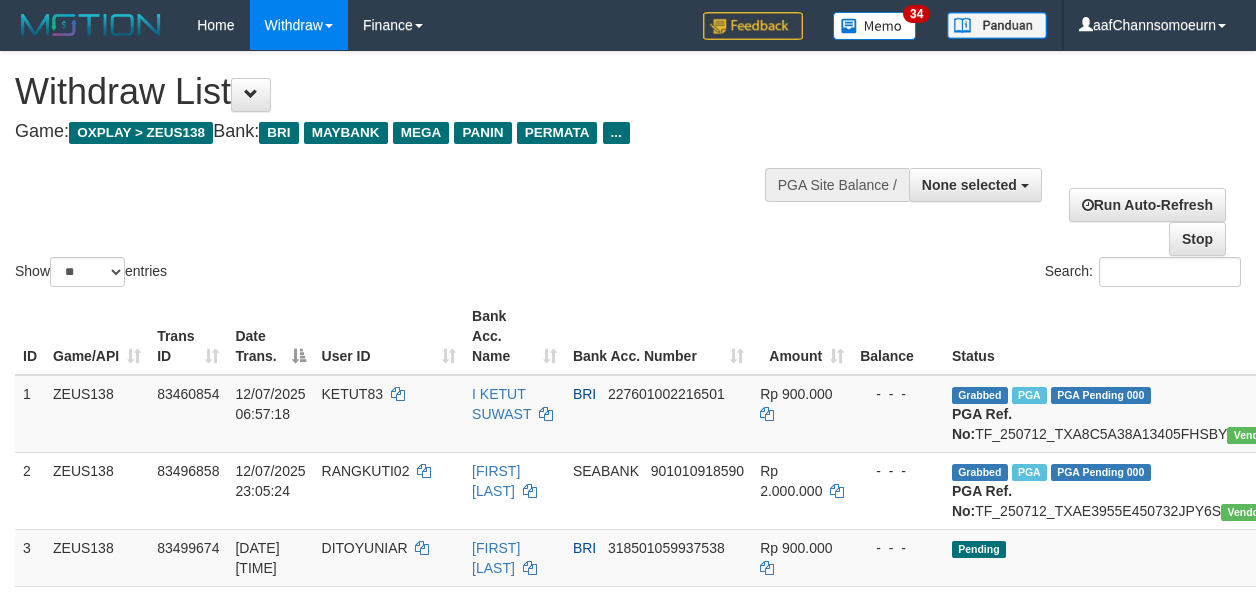 select 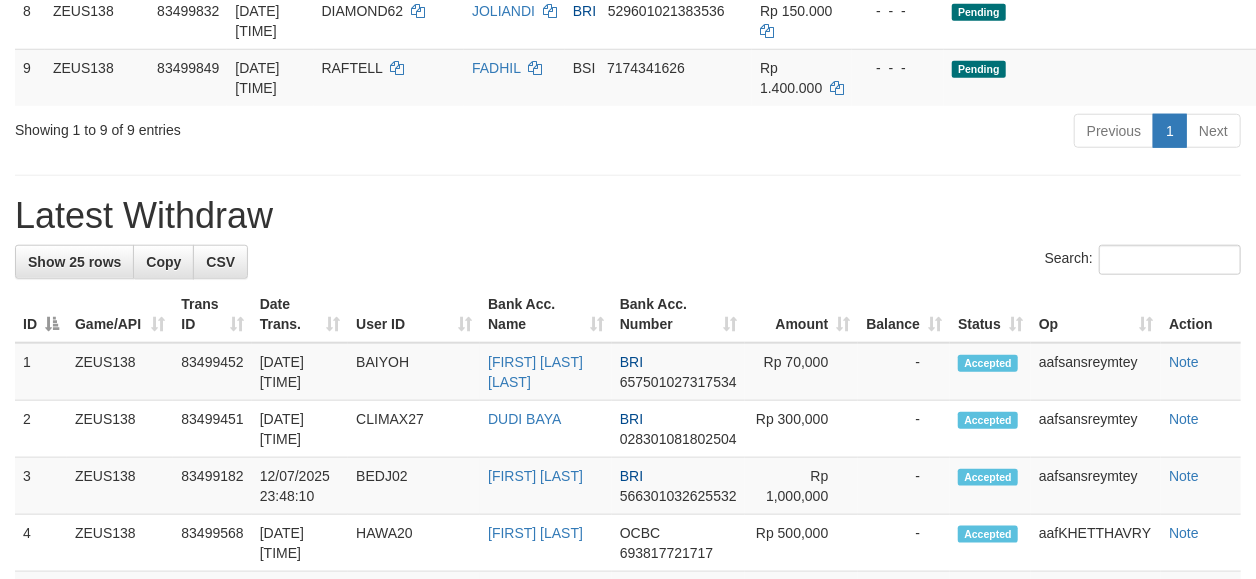 scroll, scrollTop: 767, scrollLeft: 0, axis: vertical 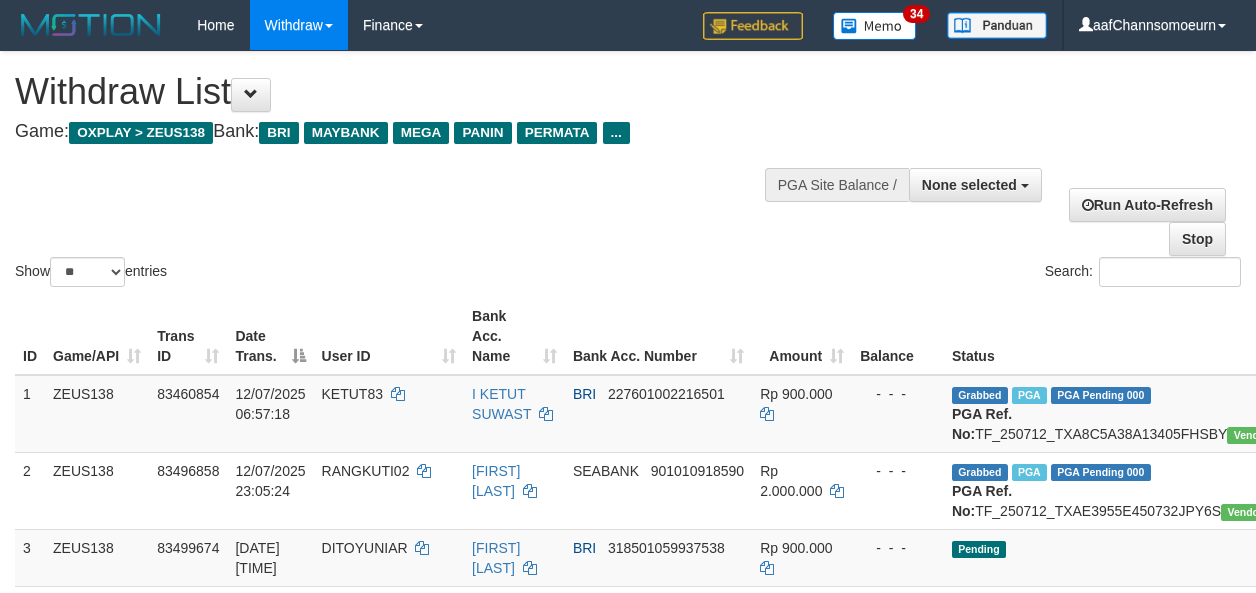select 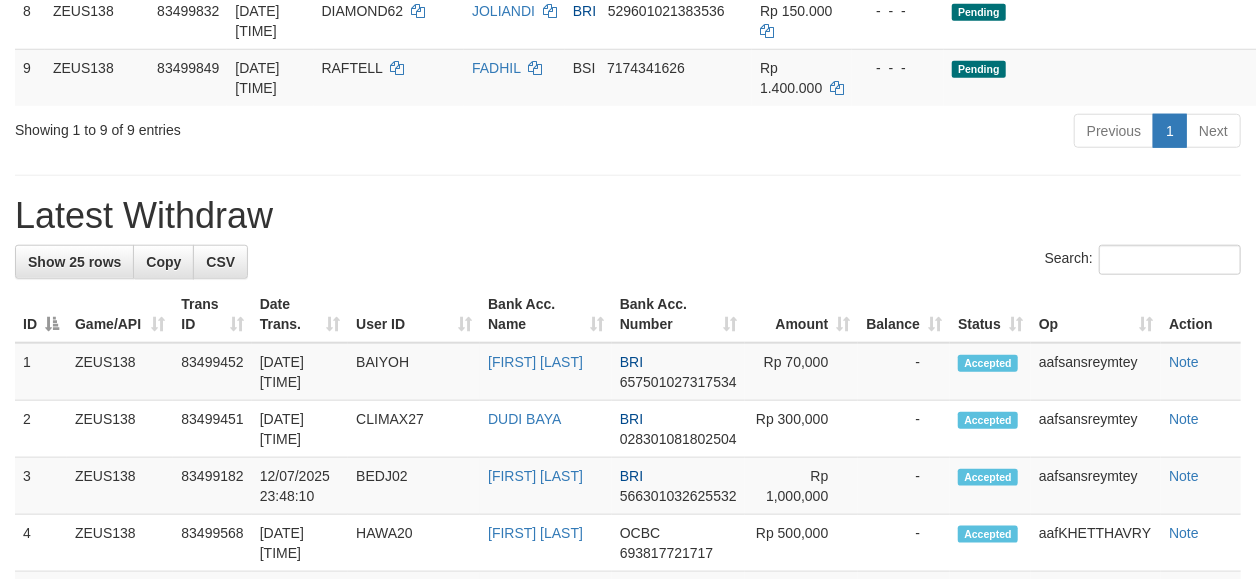 scroll, scrollTop: 767, scrollLeft: 0, axis: vertical 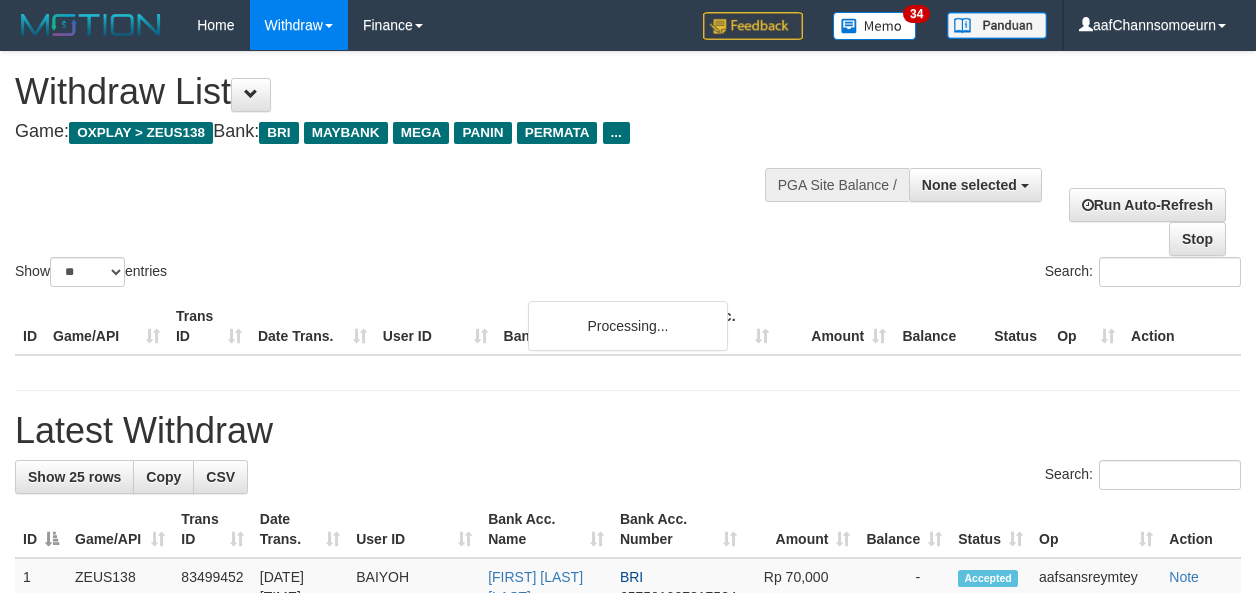 select 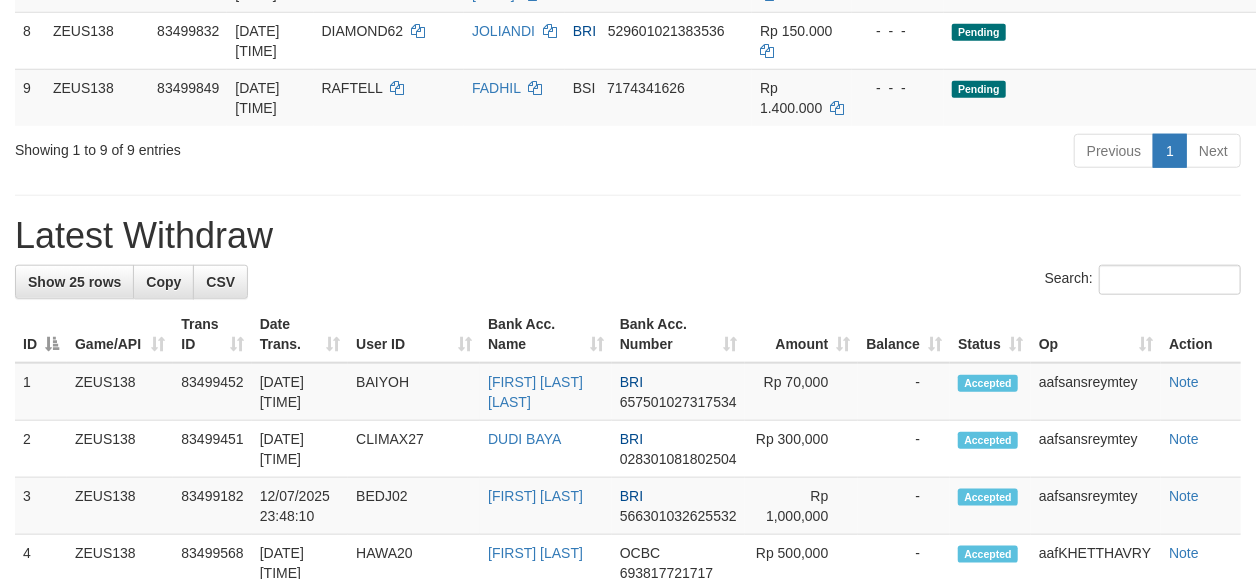 scroll, scrollTop: 767, scrollLeft: 0, axis: vertical 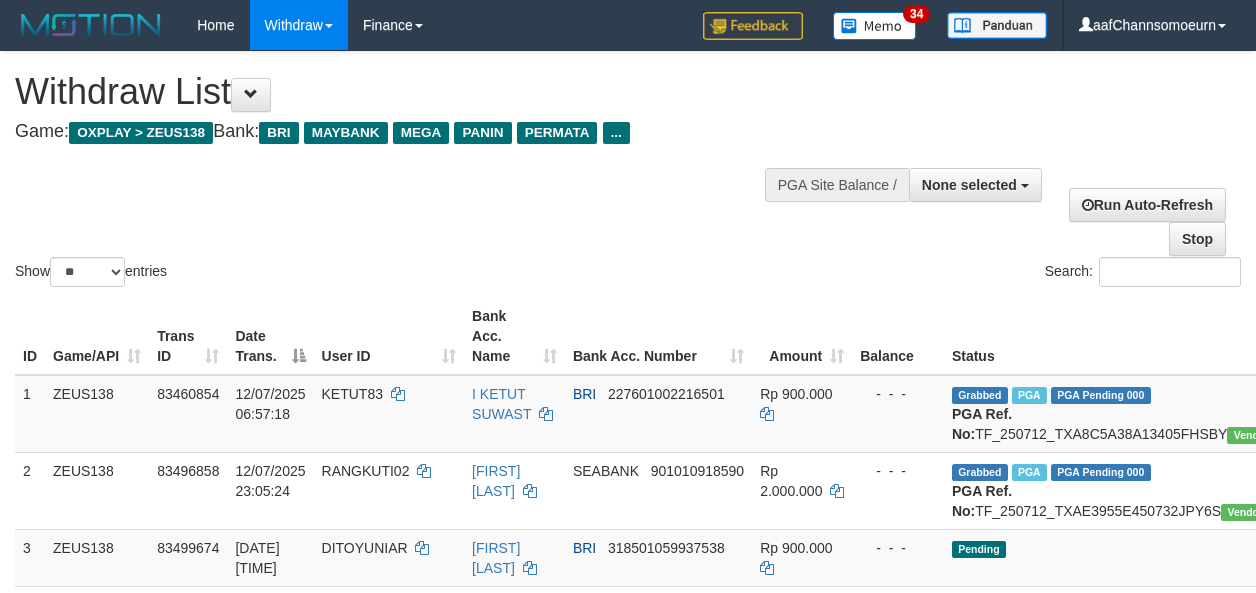 select 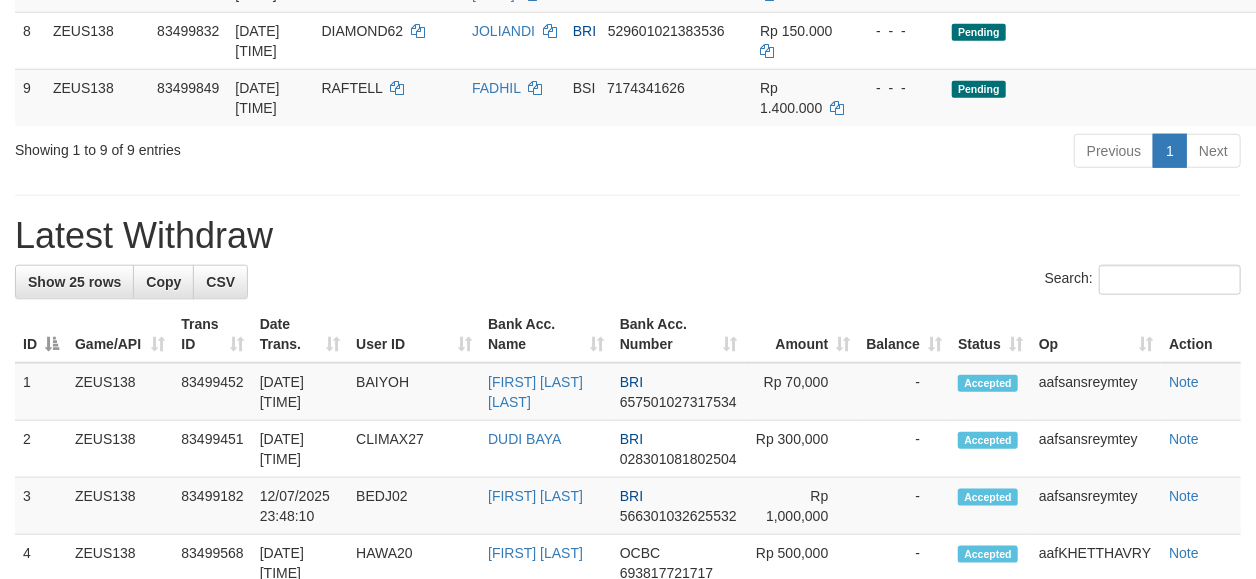 scroll, scrollTop: 767, scrollLeft: 0, axis: vertical 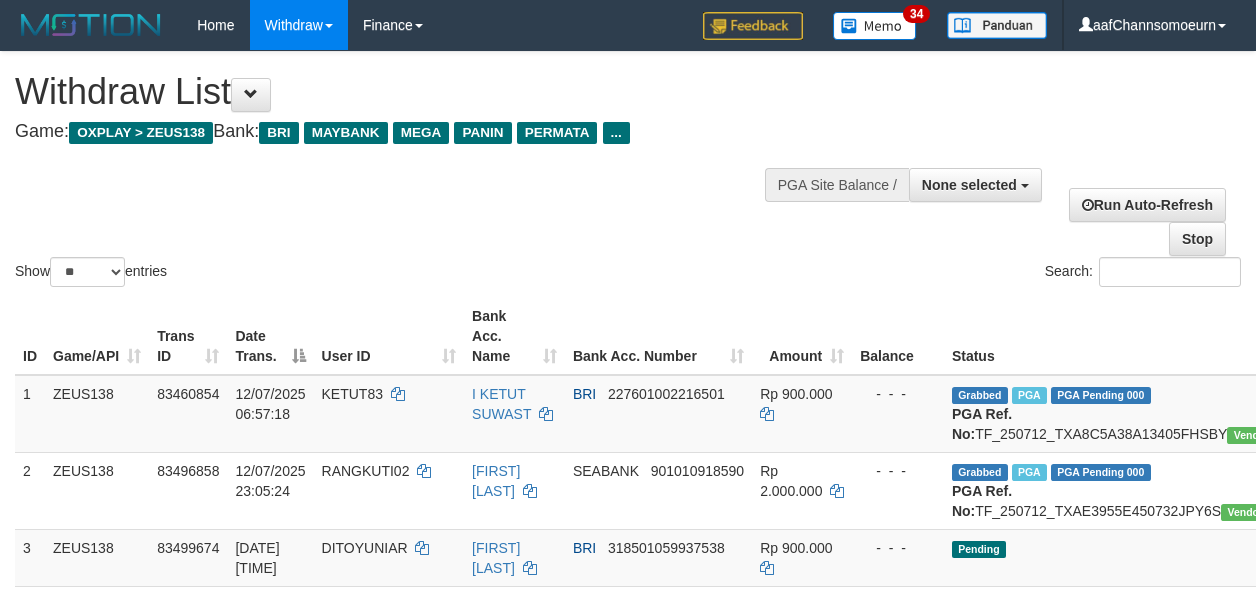 select 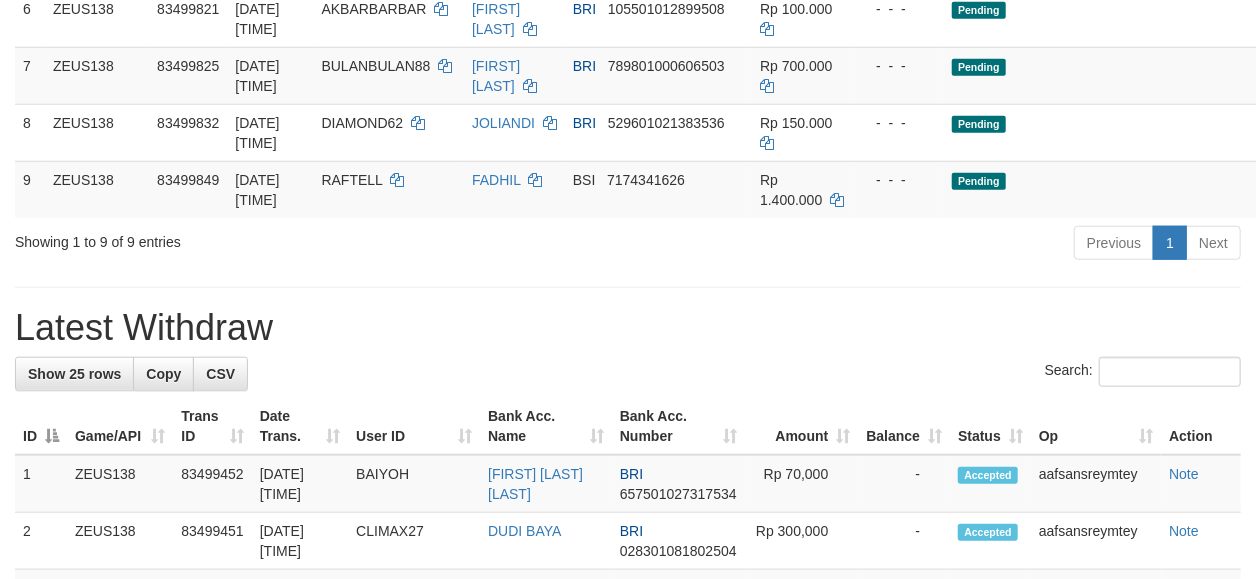 scroll, scrollTop: 1273, scrollLeft: 0, axis: vertical 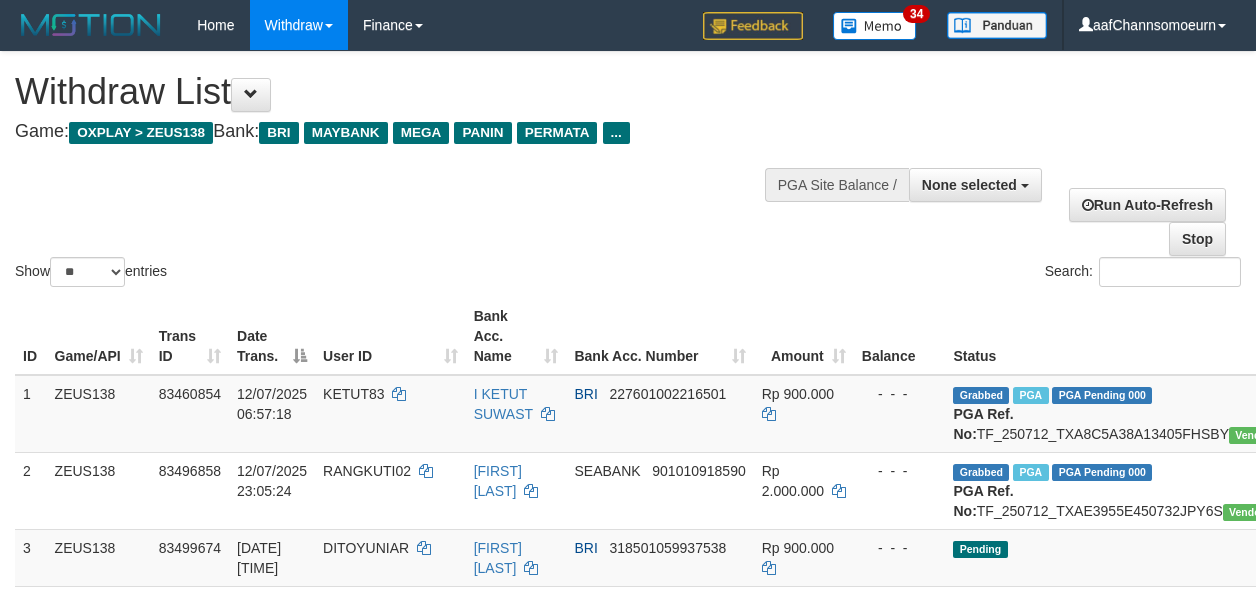 select 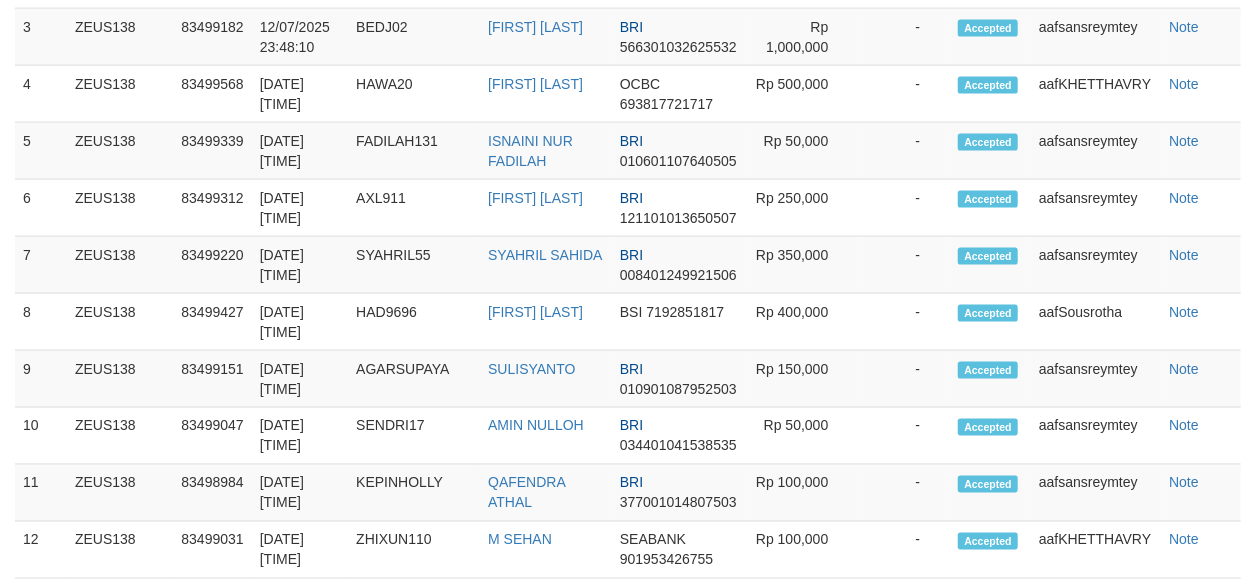 scroll, scrollTop: 1273, scrollLeft: 0, axis: vertical 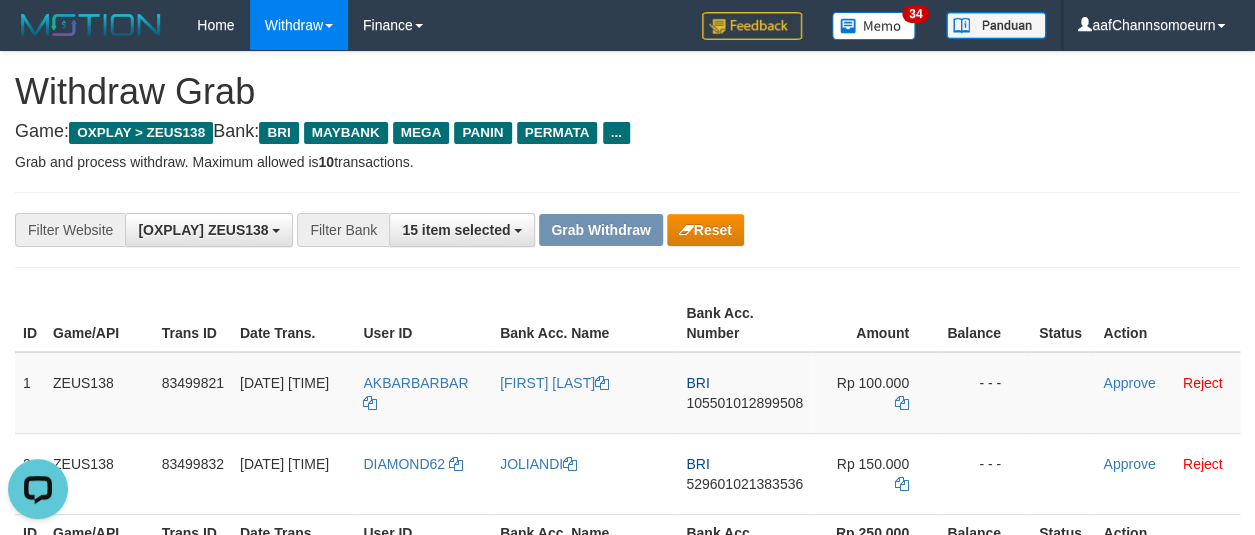click on "**********" at bounding box center (627, 230) 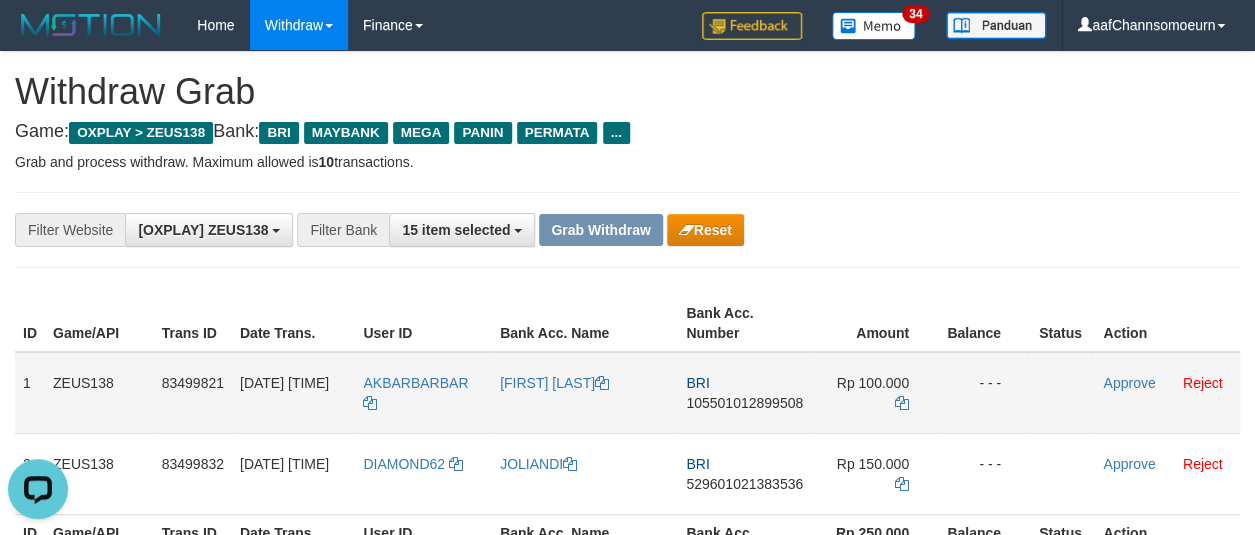 click on "AKBARBARBAR" at bounding box center (423, 393) 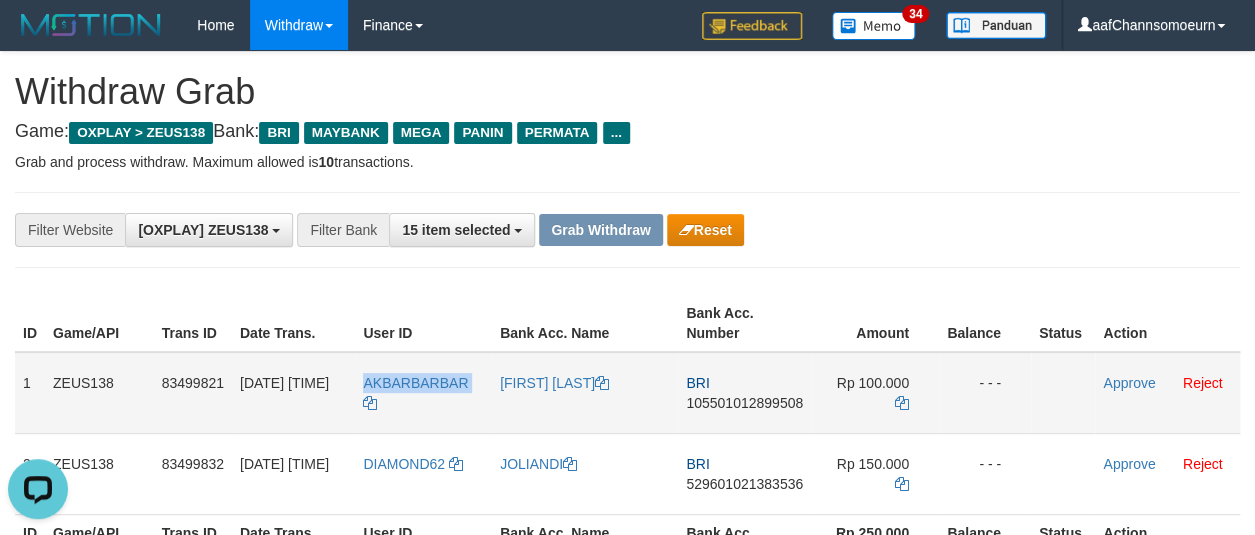 click on "AKBARBARBAR" at bounding box center (423, 393) 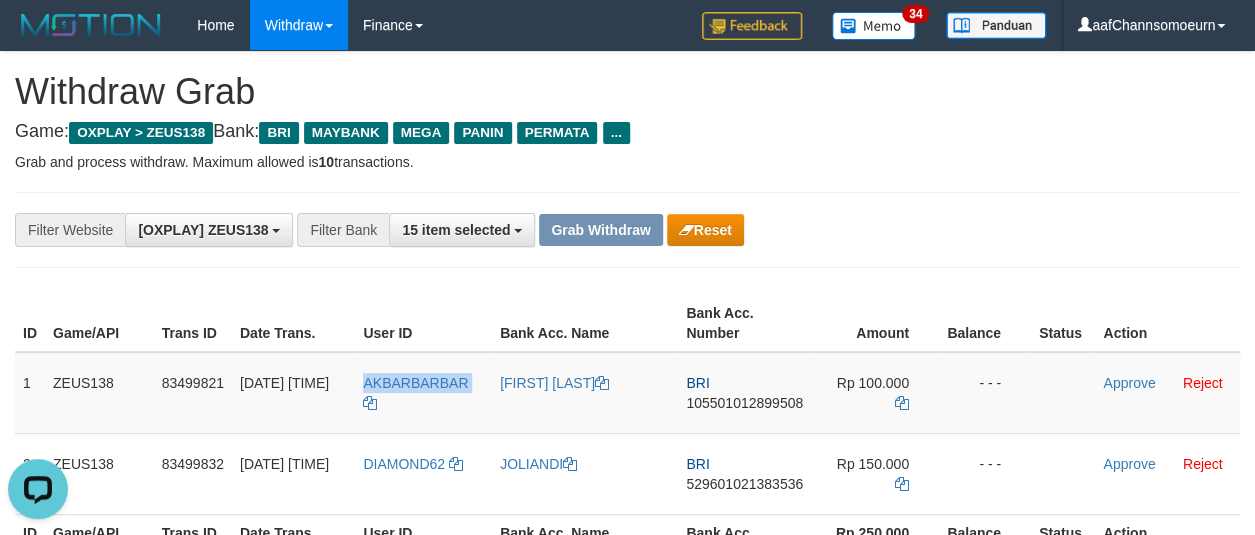 copy on "AKBARBARBAR" 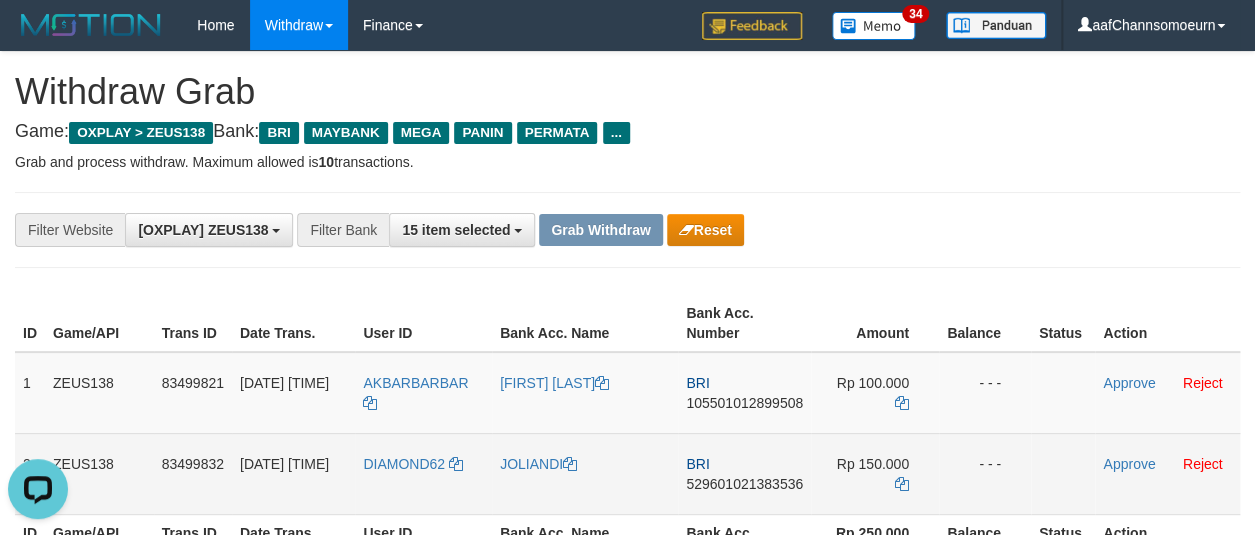 click on "DIAMOND62" at bounding box center [423, 473] 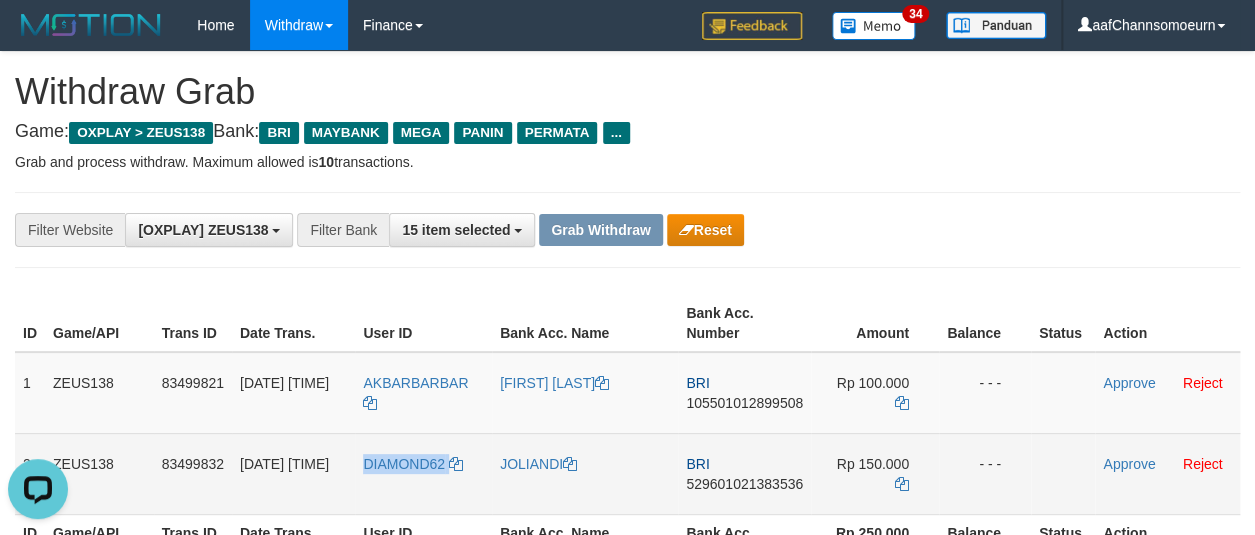 click on "DIAMOND62" at bounding box center (423, 473) 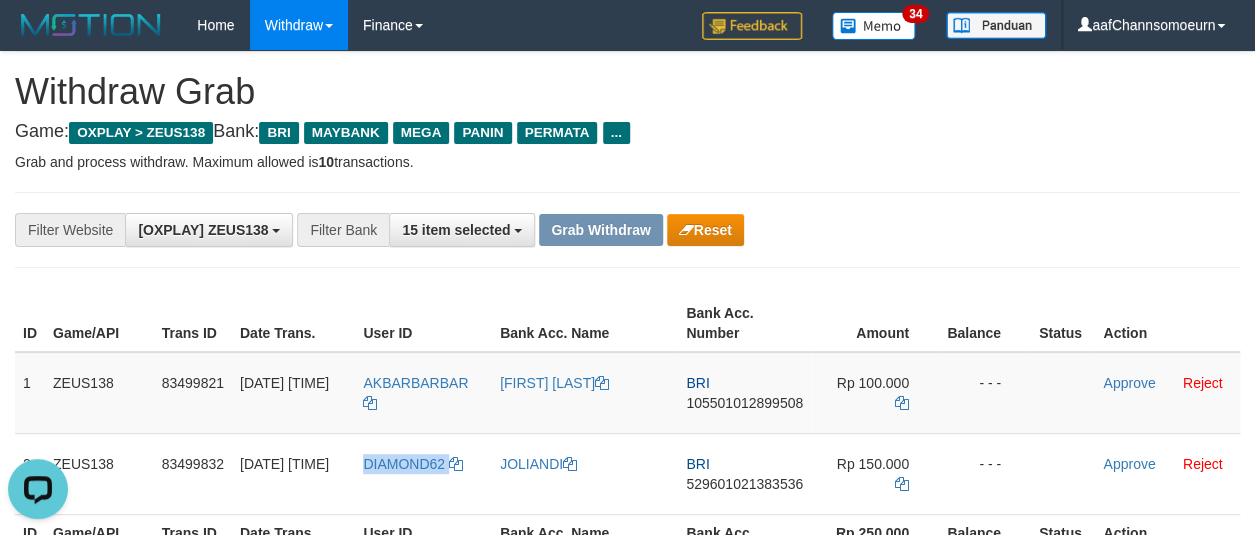 copy on "DIAMOND62" 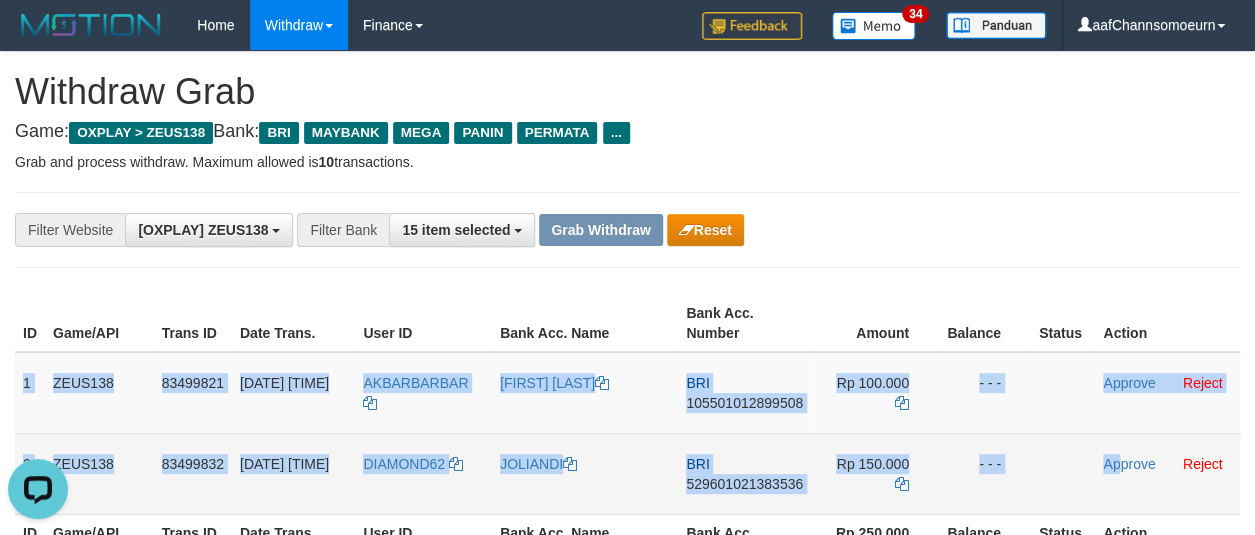 drag, startPoint x: 17, startPoint y: 370, endPoint x: 1122, endPoint y: 489, distance: 1111.3892 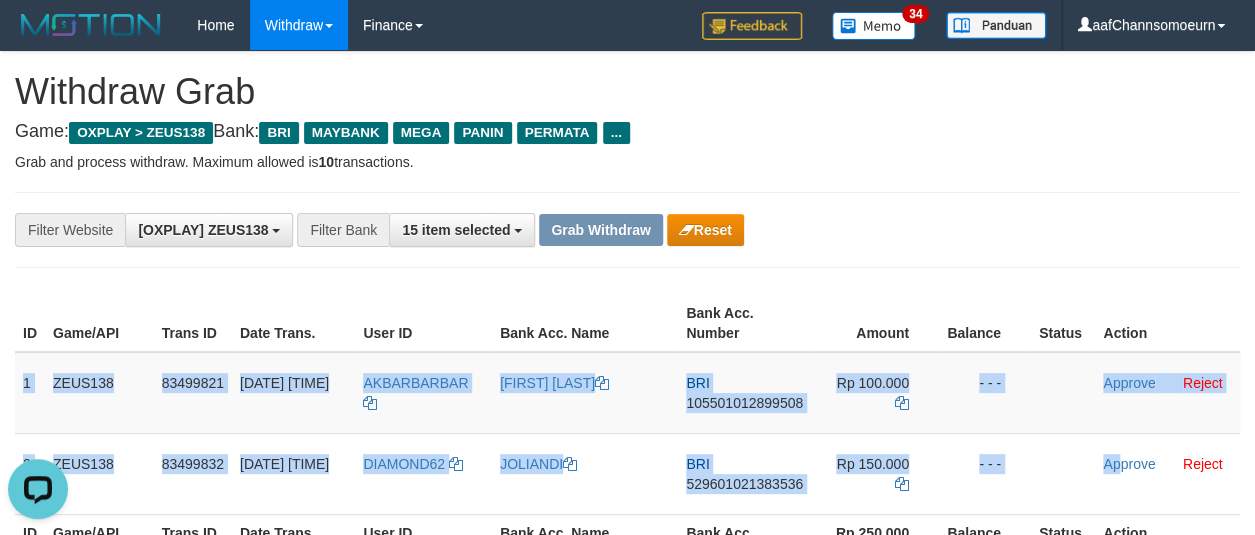 copy on "1
ZEUS138
83499821
12/07/2025 23:50:01
AKBARBARBAR
MUHAMMAD AKBAR
BRI
105501012899508
Rp 100.000
- - -
Approve
Reject
2
ZEUS138
83499832
12/07/2025 23:50:08
DIAMOND62
JOLIANDI
BRI
529601021383536
Rp 150.000
- - -
Ap" 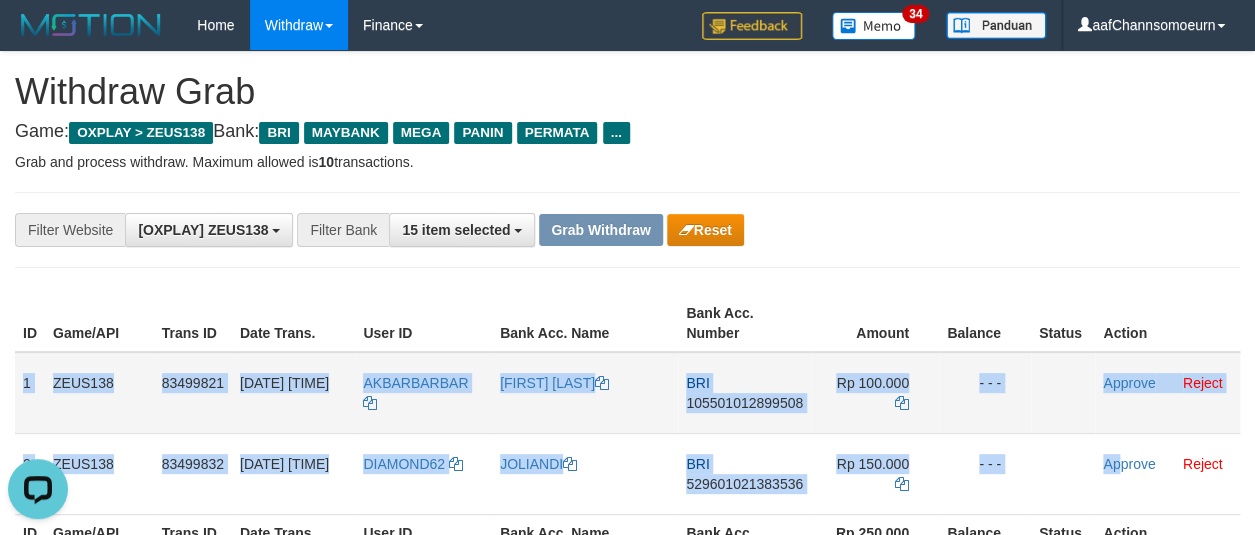 click on "105501012899508" at bounding box center (744, 403) 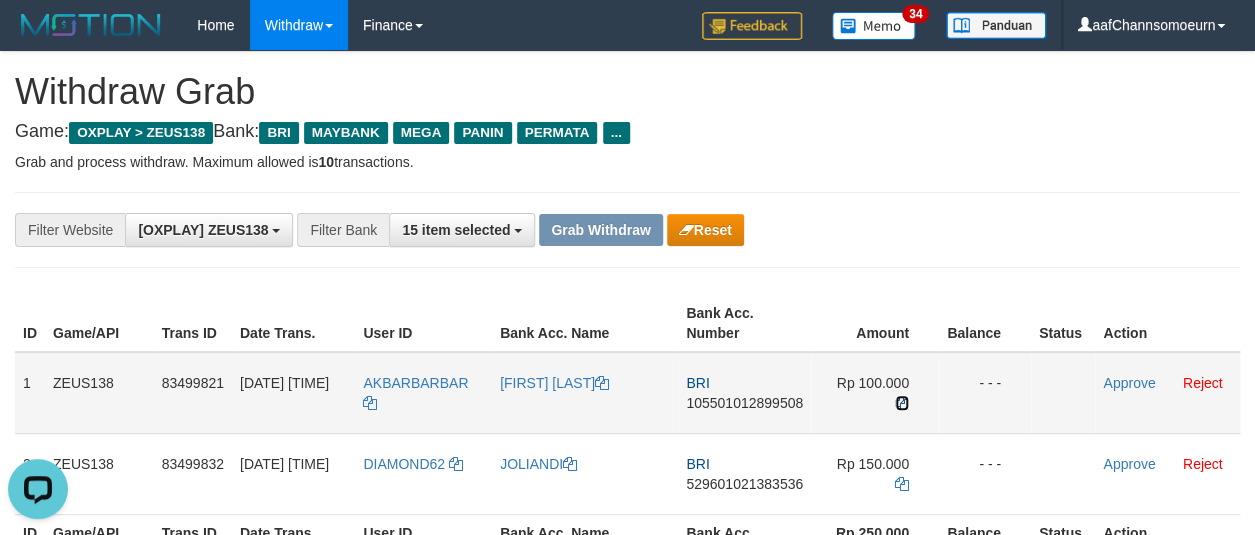 click at bounding box center (902, 403) 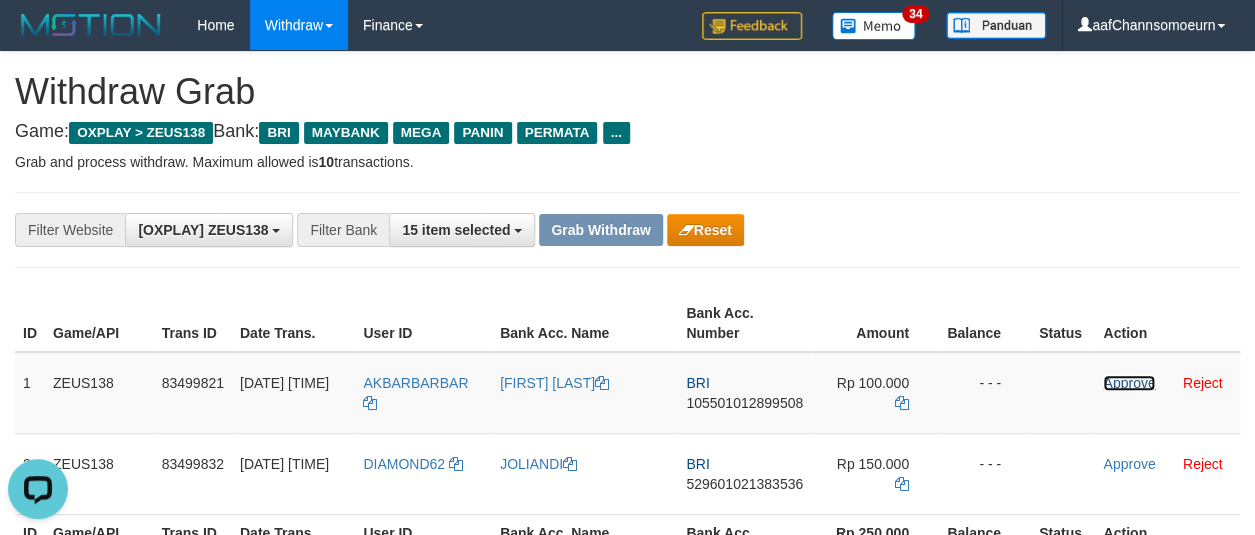 drag, startPoint x: 1125, startPoint y: 380, endPoint x: 708, endPoint y: 187, distance: 459.49756 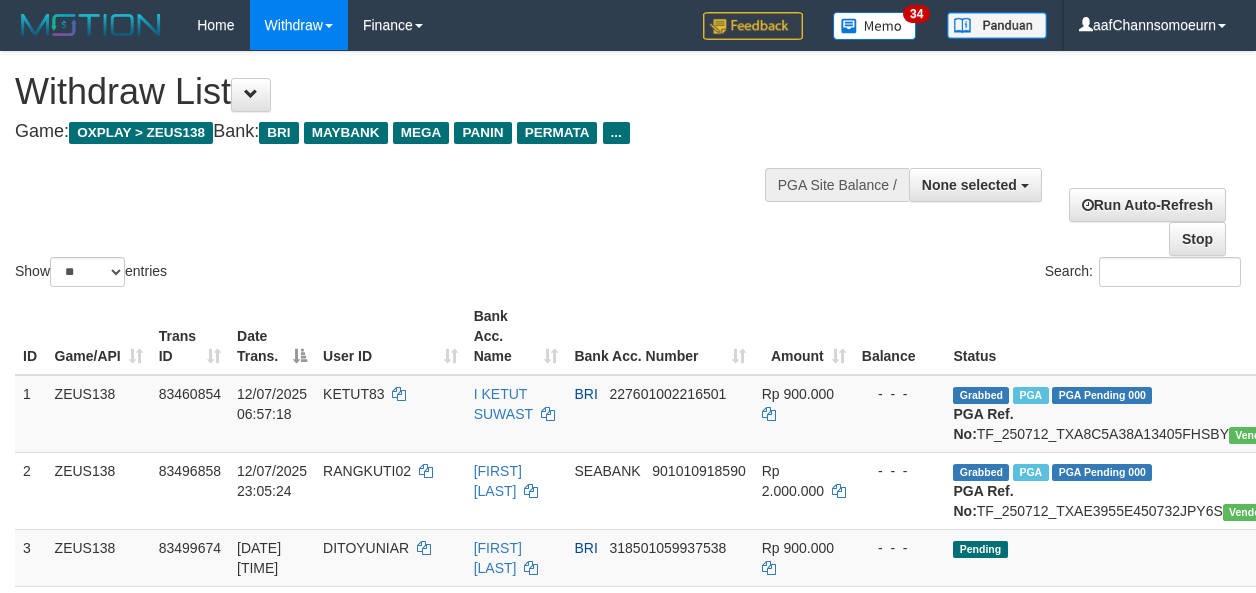 select 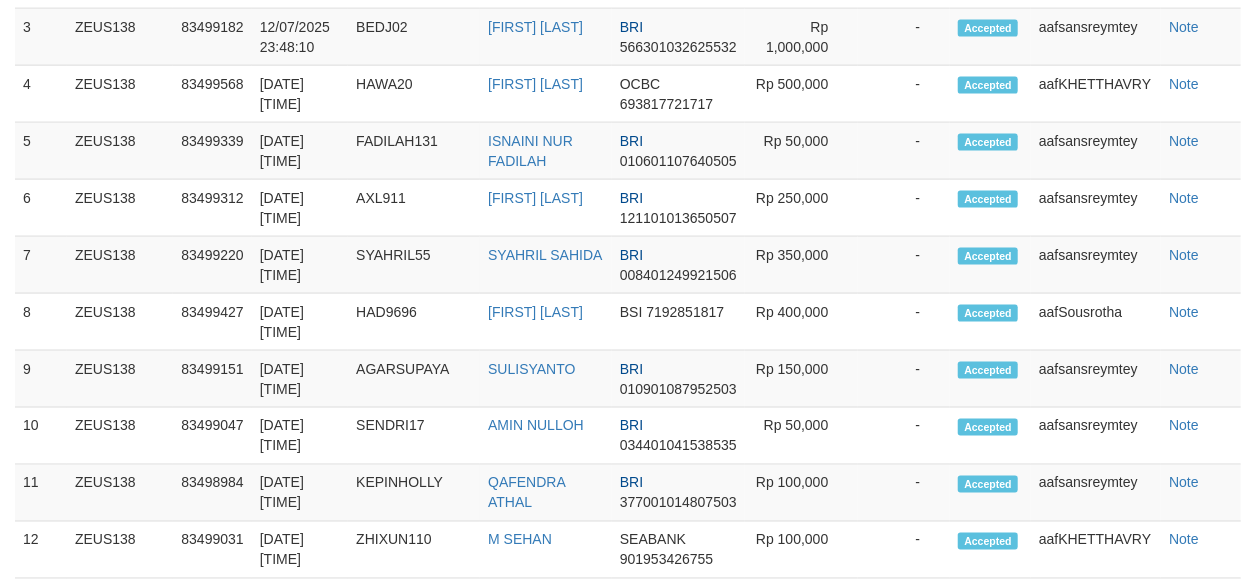 scroll, scrollTop: 1273, scrollLeft: 0, axis: vertical 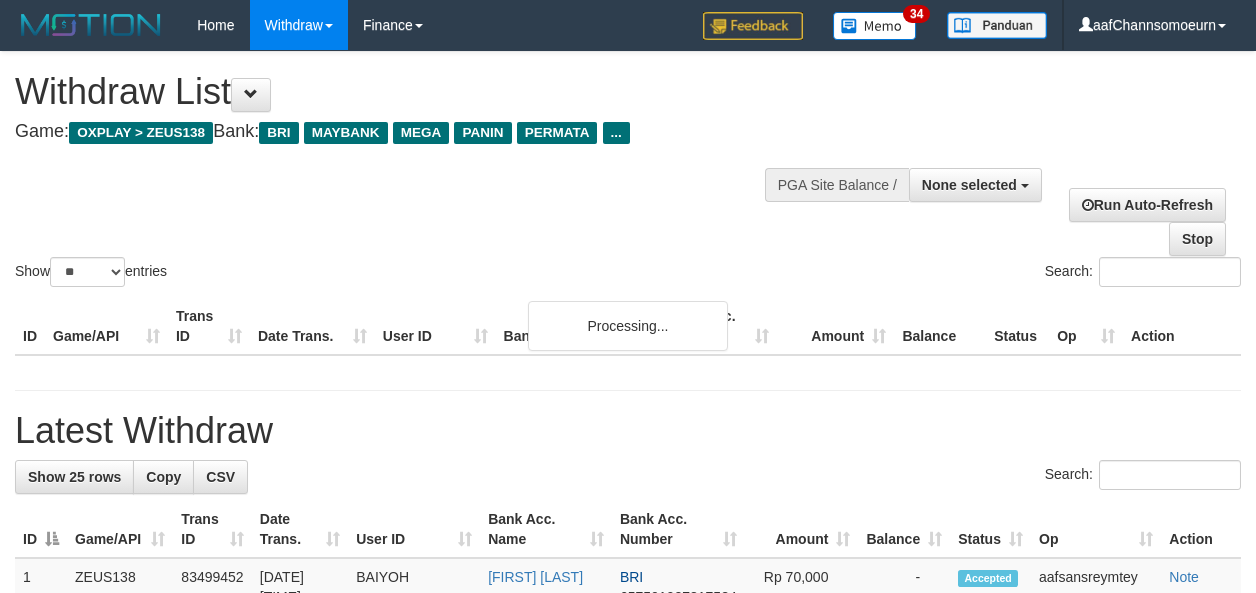 select 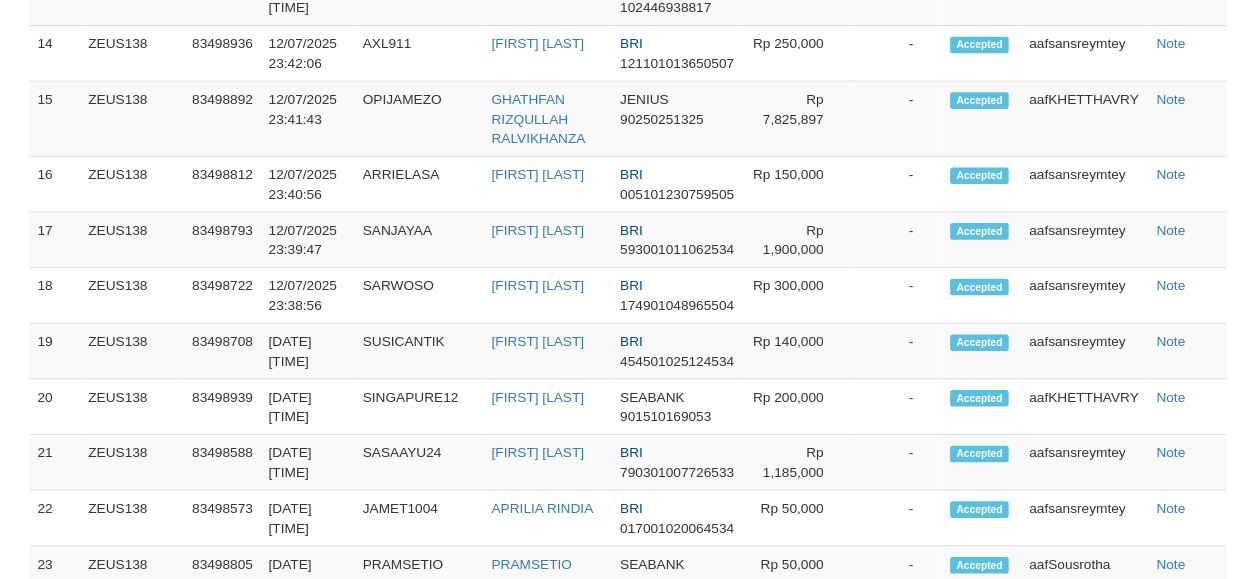 scroll, scrollTop: 1976, scrollLeft: 0, axis: vertical 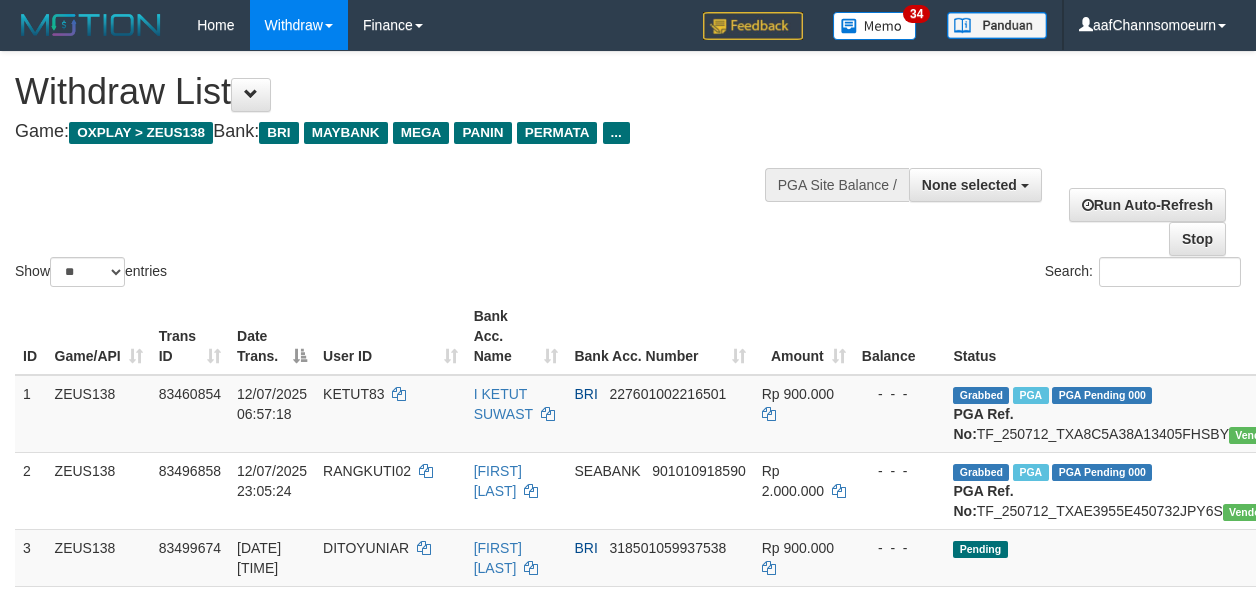 select 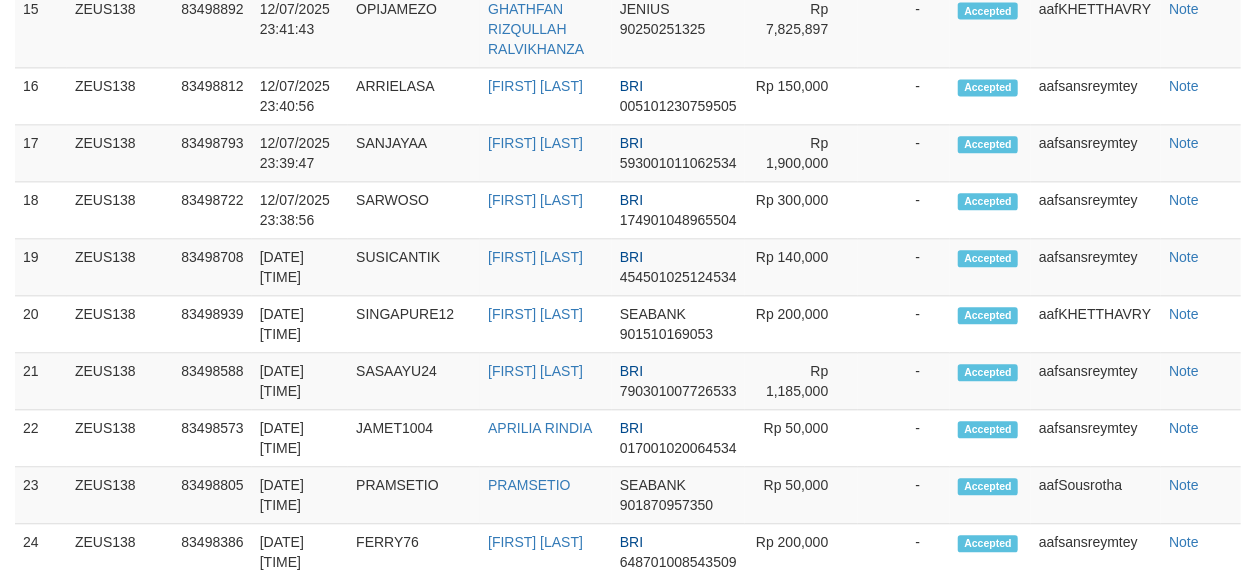 scroll, scrollTop: 1976, scrollLeft: 0, axis: vertical 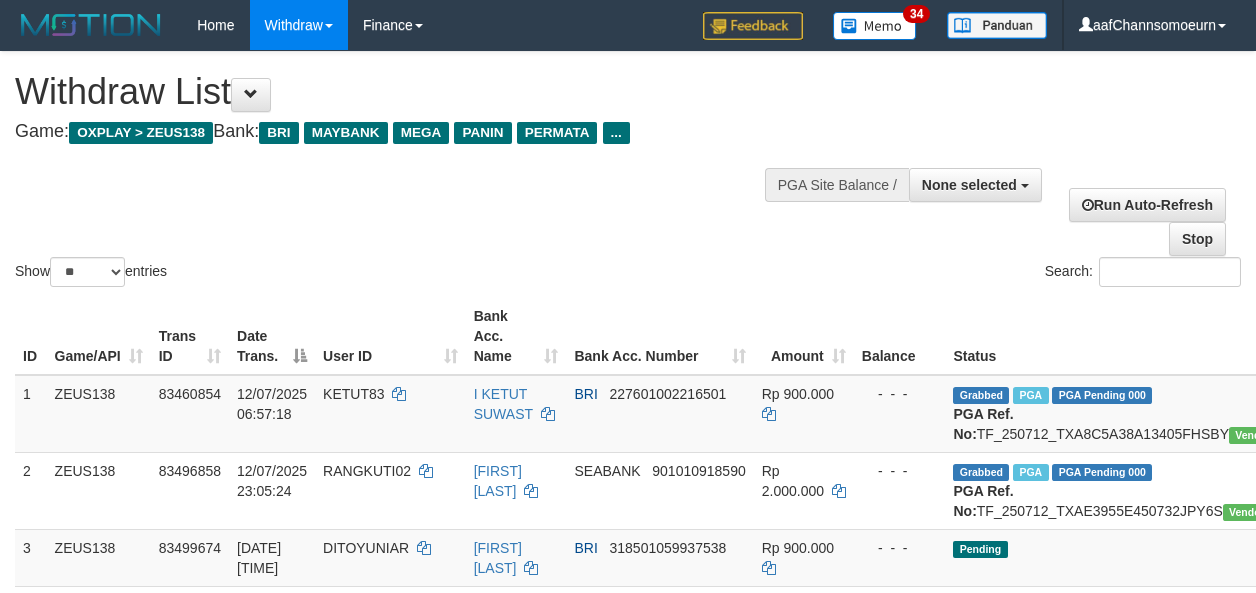 select 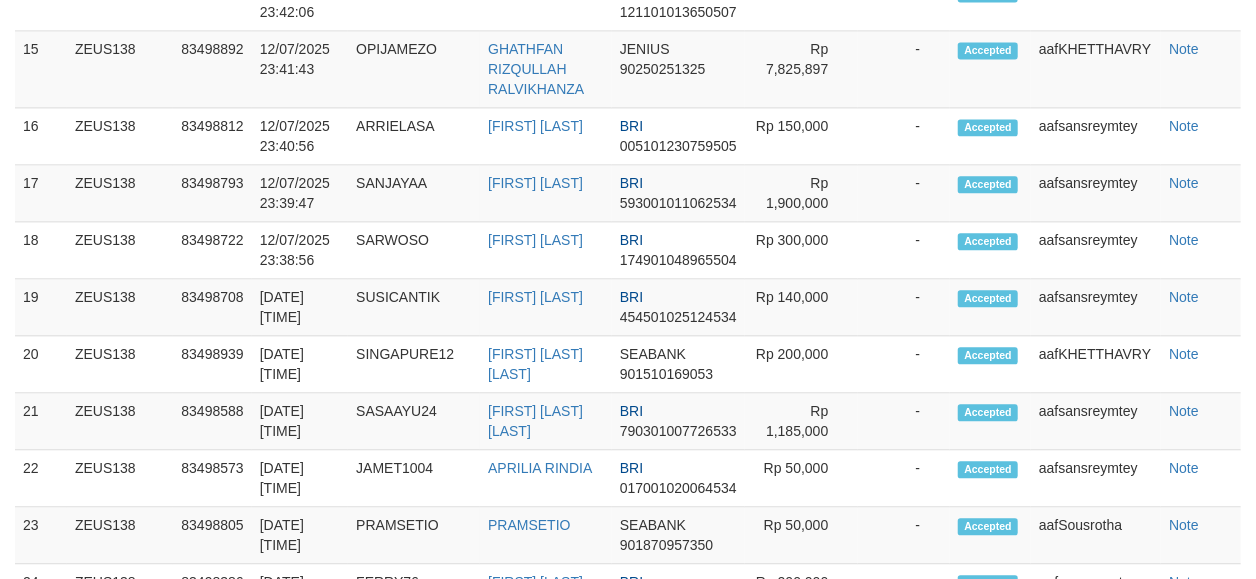 scroll, scrollTop: 1976, scrollLeft: 0, axis: vertical 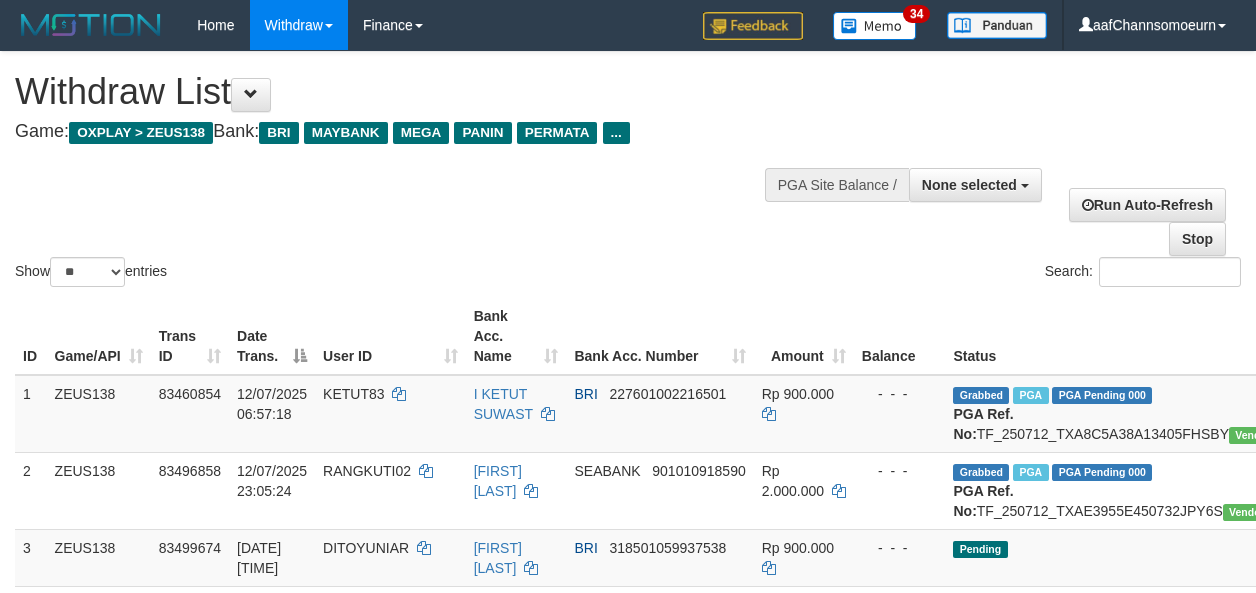select 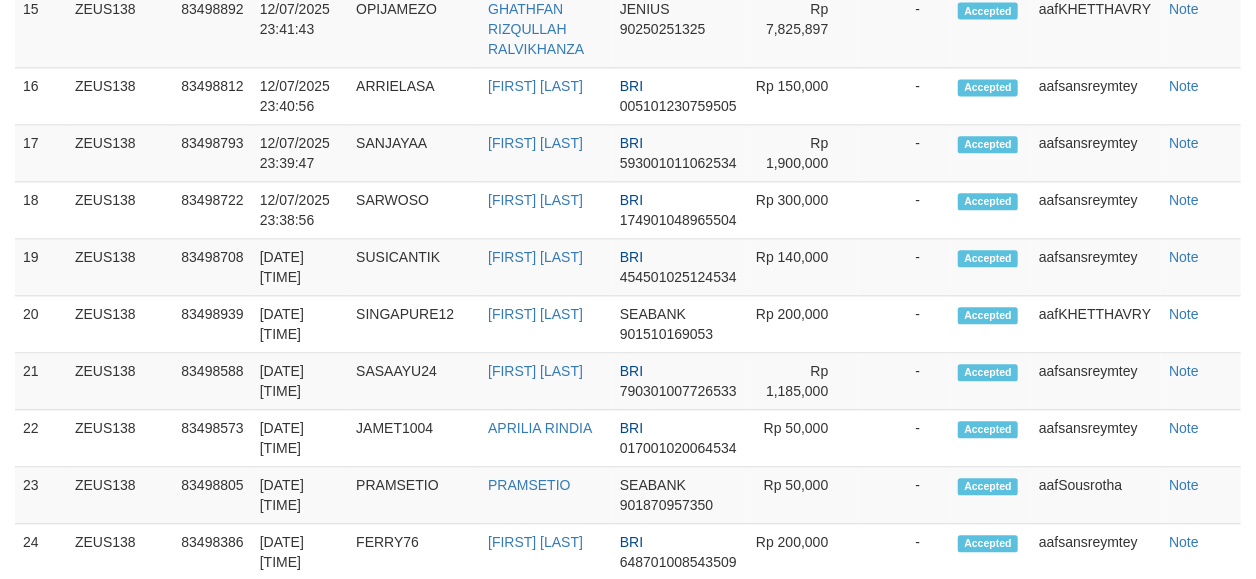 scroll, scrollTop: 1976, scrollLeft: 0, axis: vertical 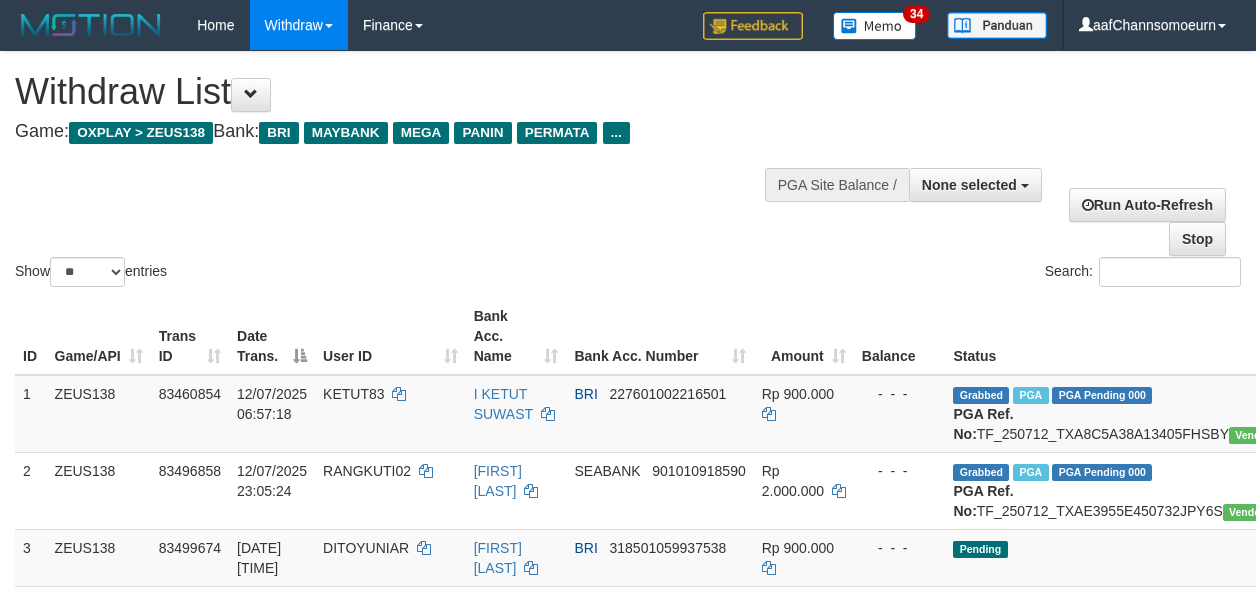 select 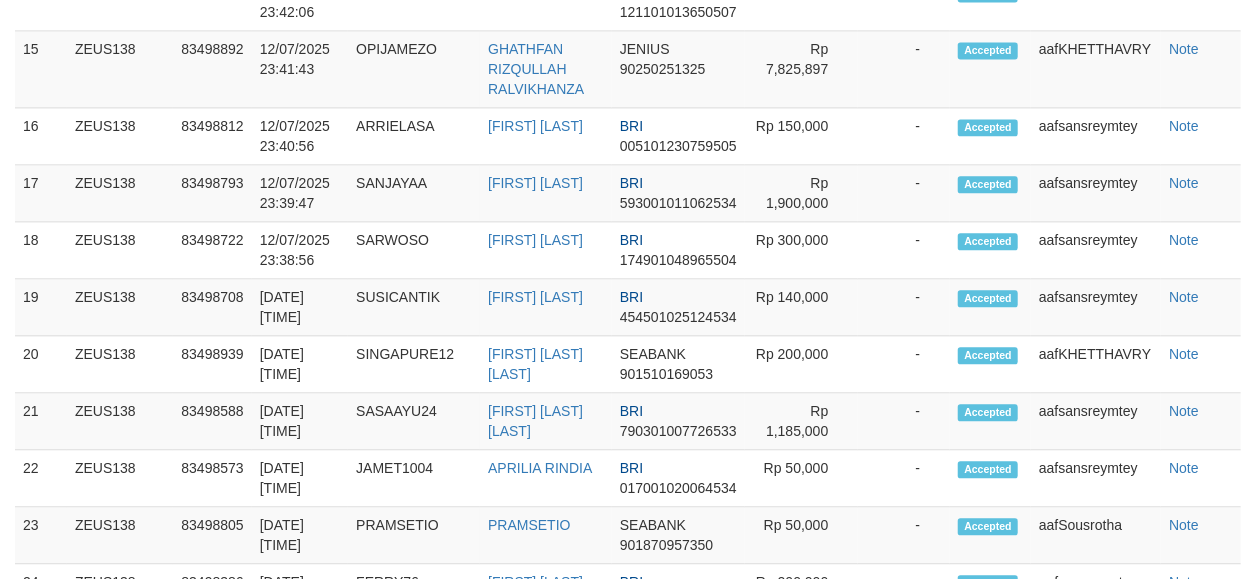 scroll, scrollTop: 1976, scrollLeft: 0, axis: vertical 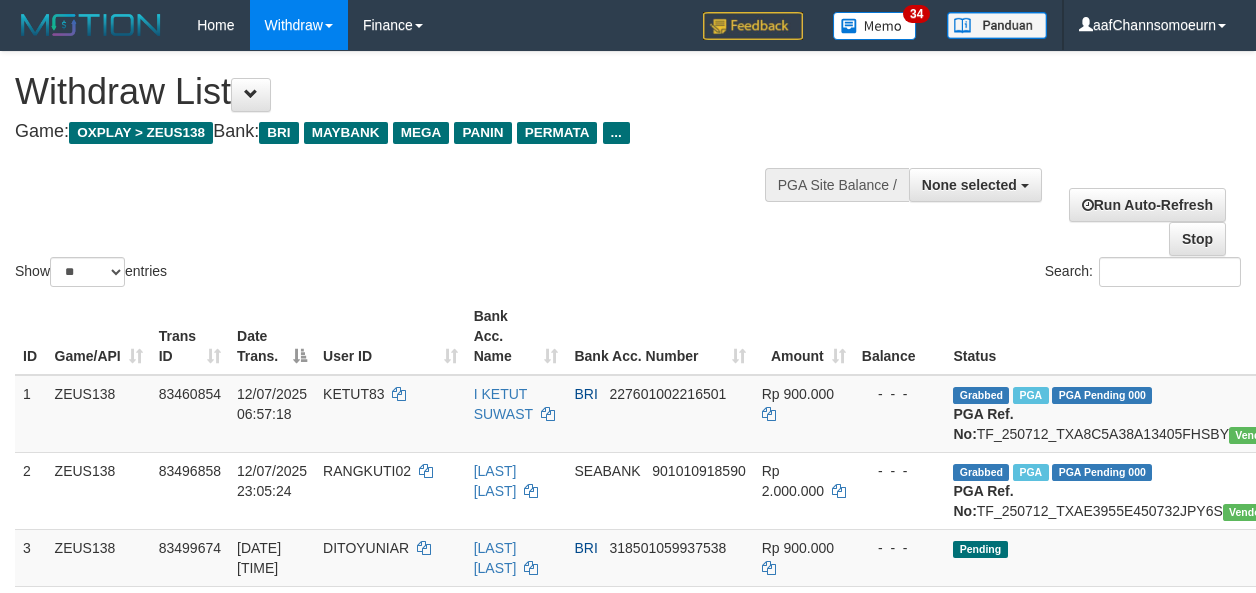select 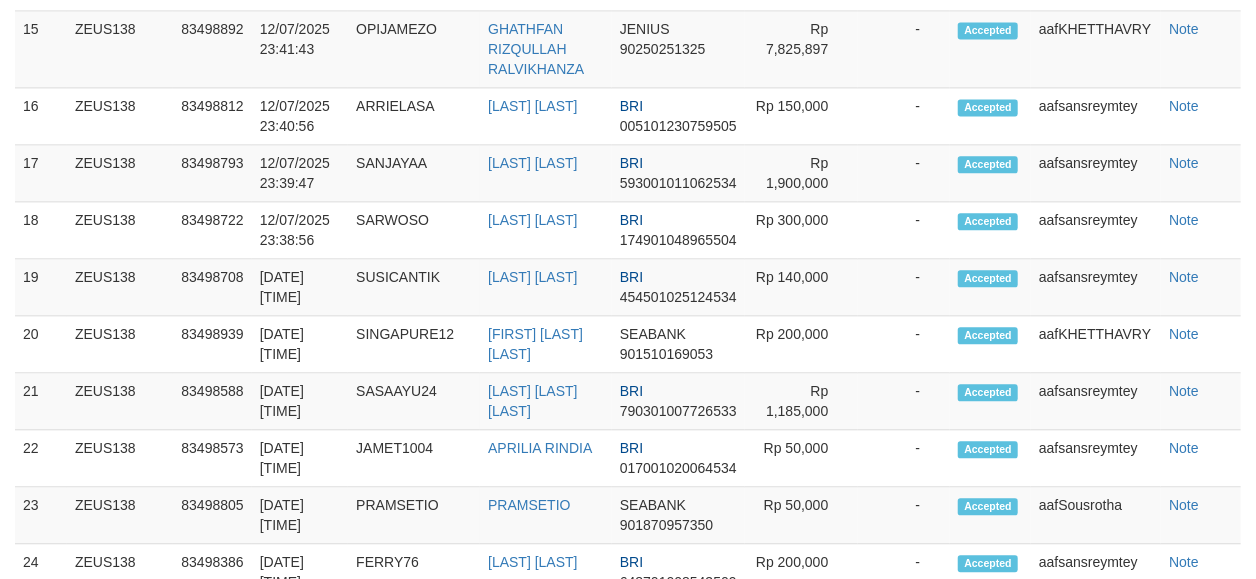scroll, scrollTop: 1976, scrollLeft: 0, axis: vertical 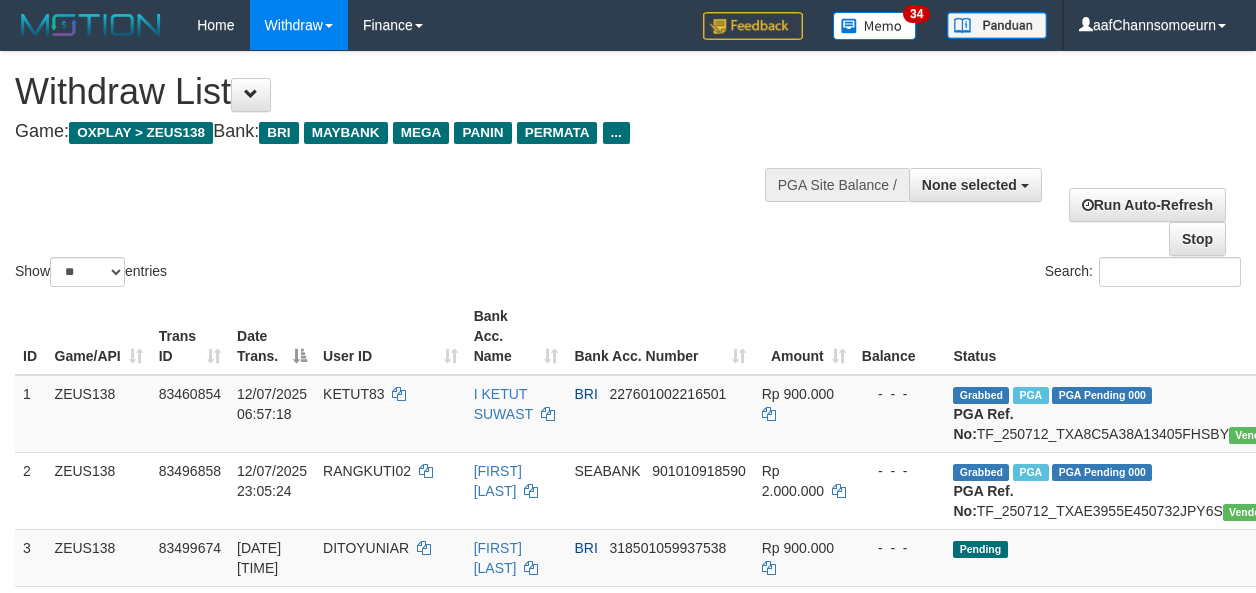 select 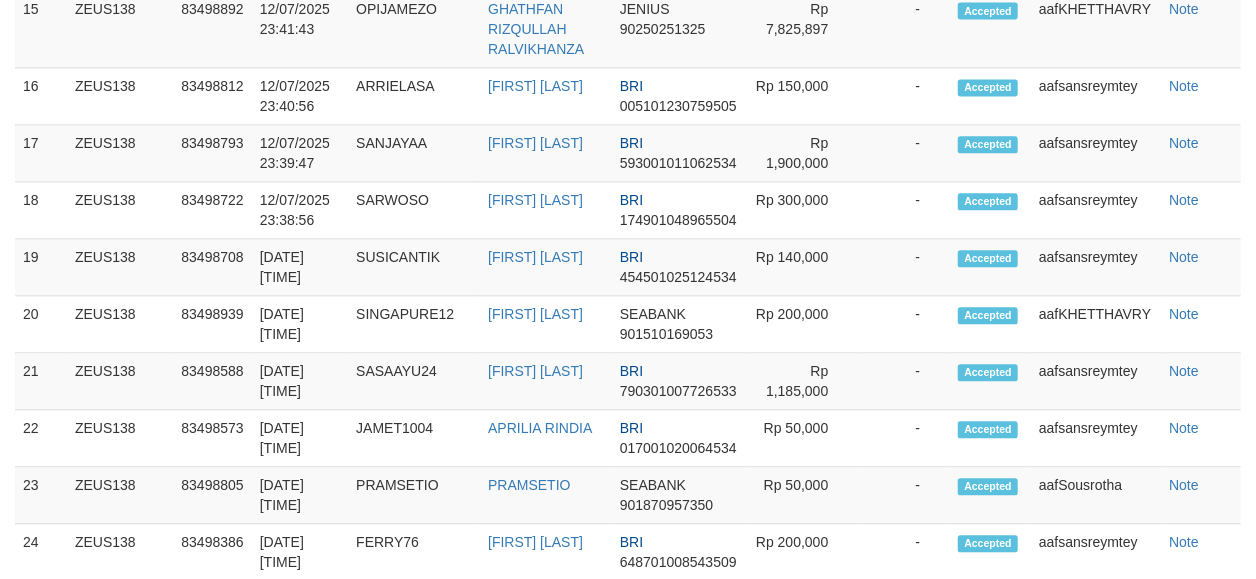 scroll, scrollTop: 1976, scrollLeft: 0, axis: vertical 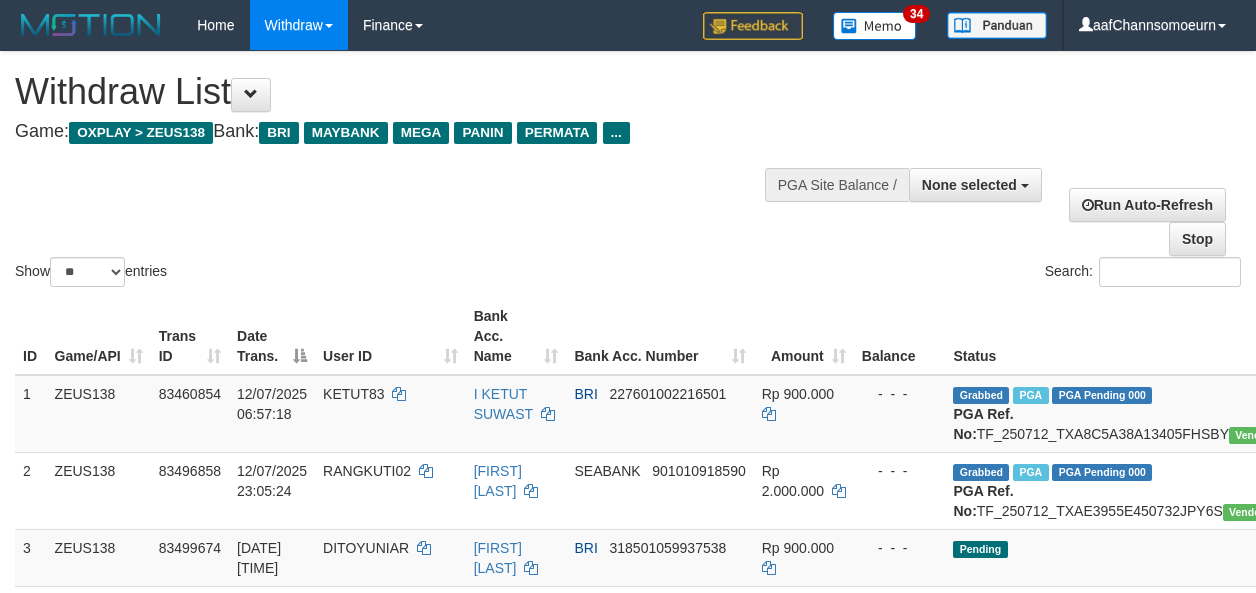 select 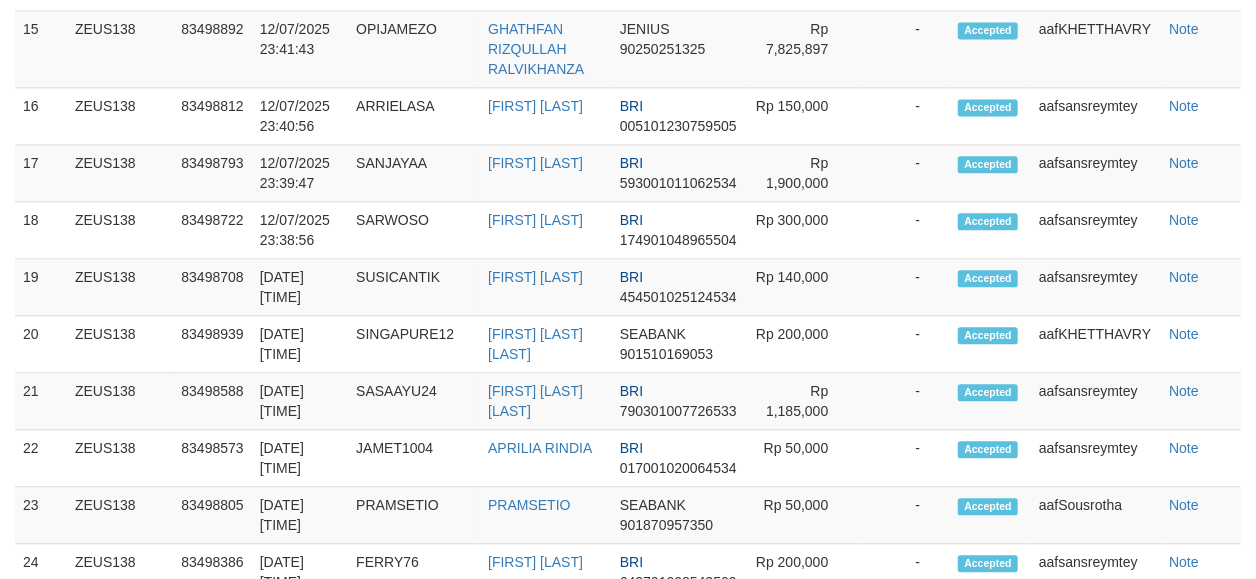 scroll, scrollTop: 1976, scrollLeft: 0, axis: vertical 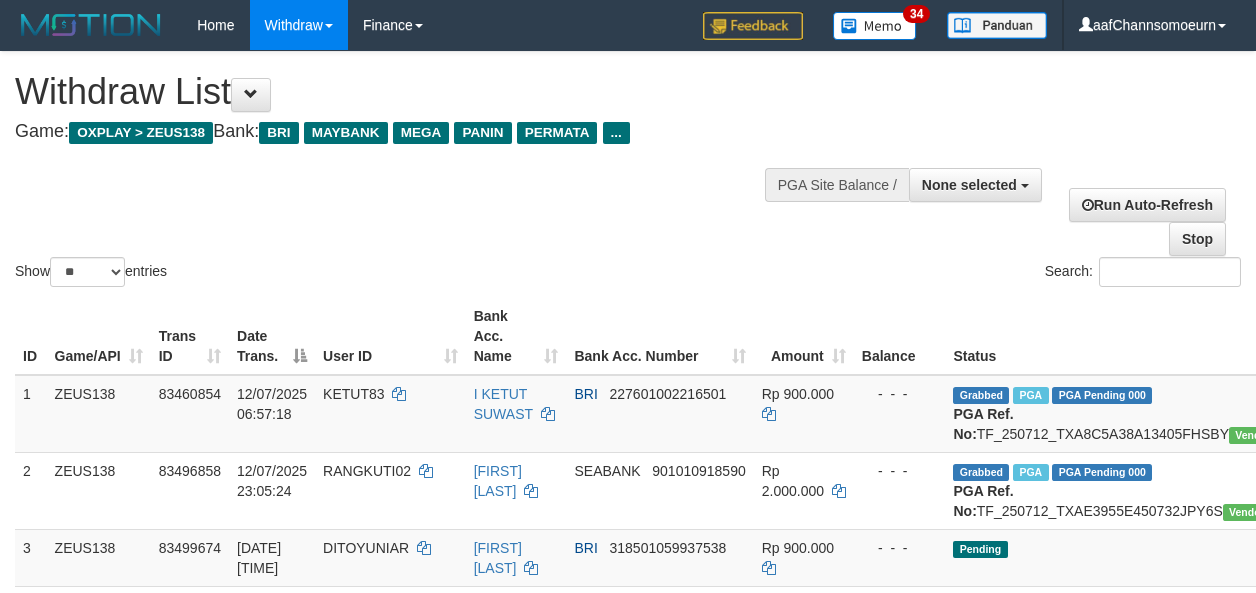 select 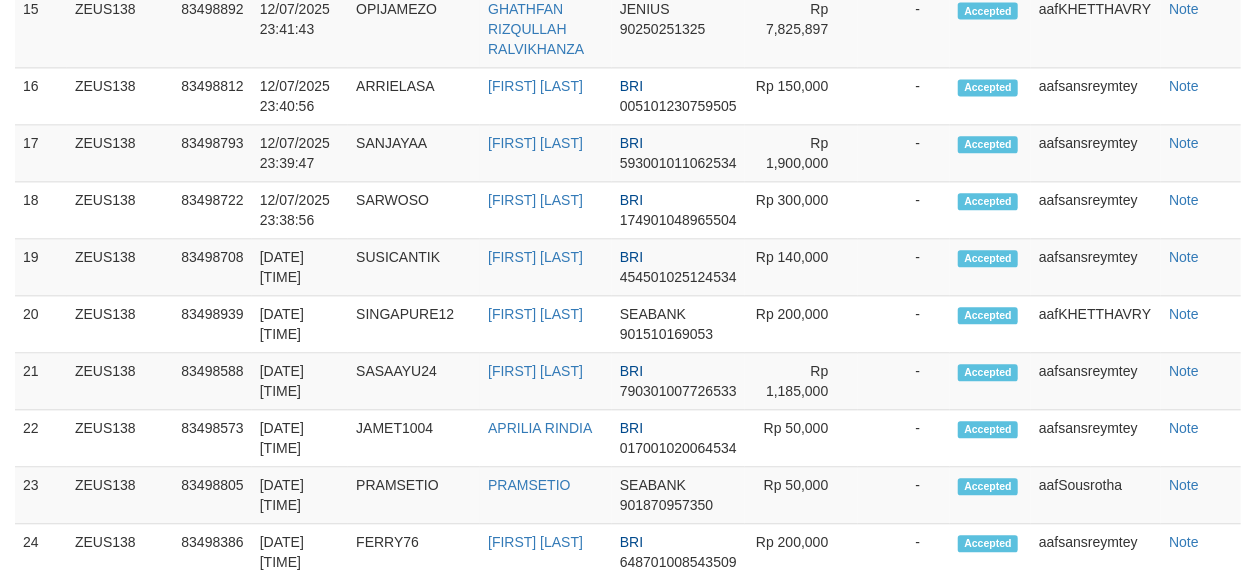 scroll, scrollTop: 1976, scrollLeft: 0, axis: vertical 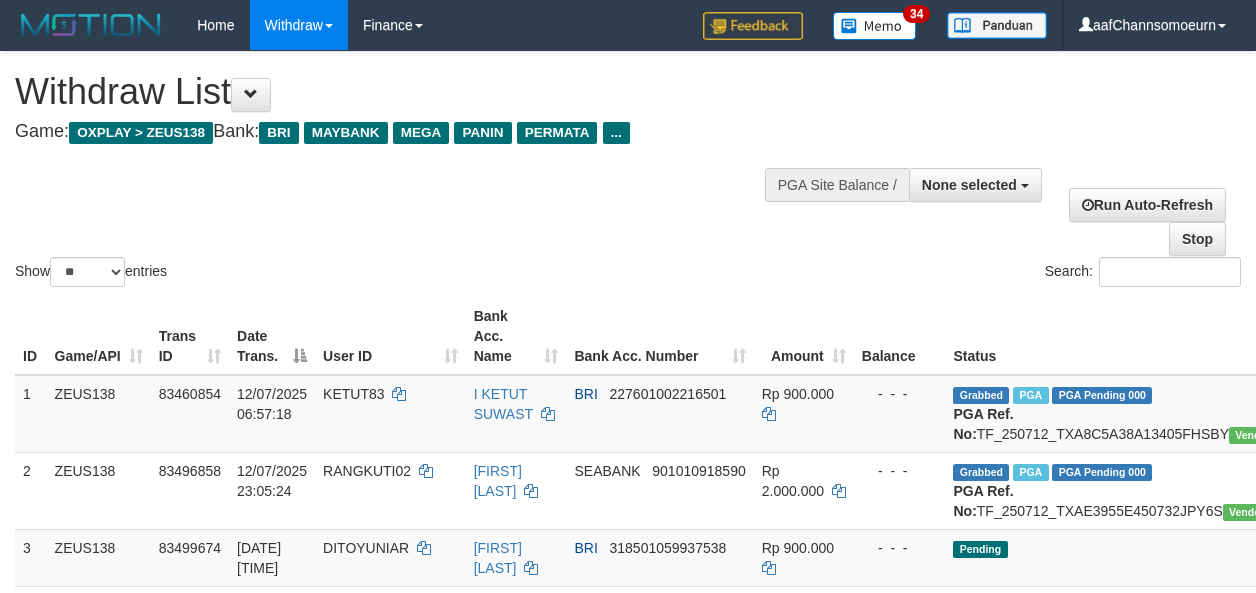 select 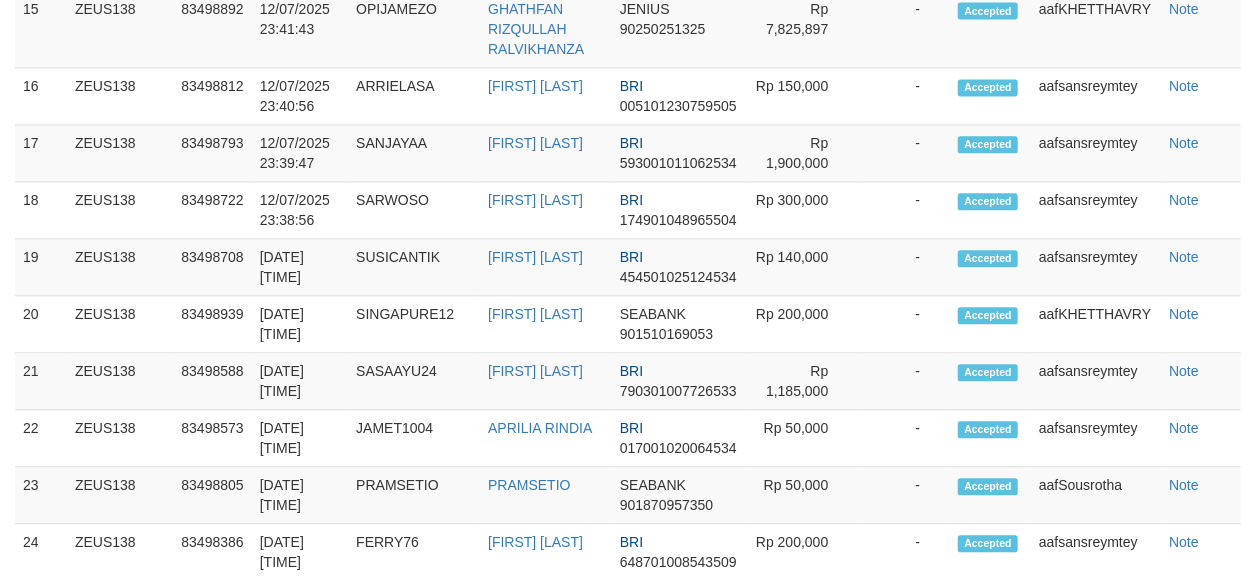 scroll, scrollTop: 1976, scrollLeft: 0, axis: vertical 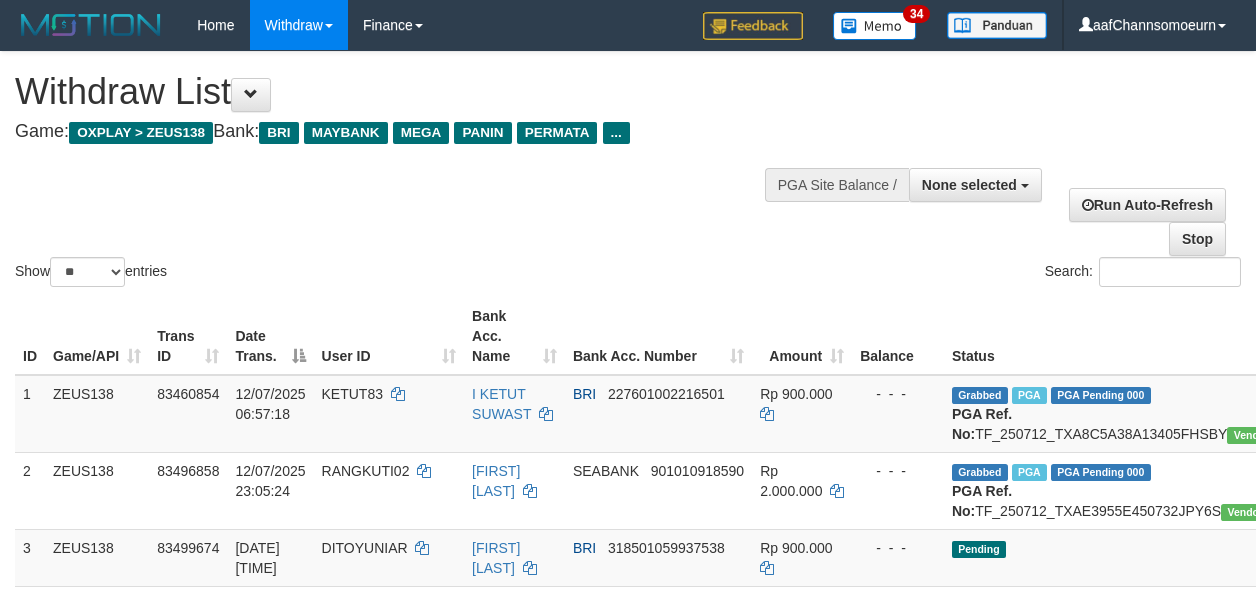 select 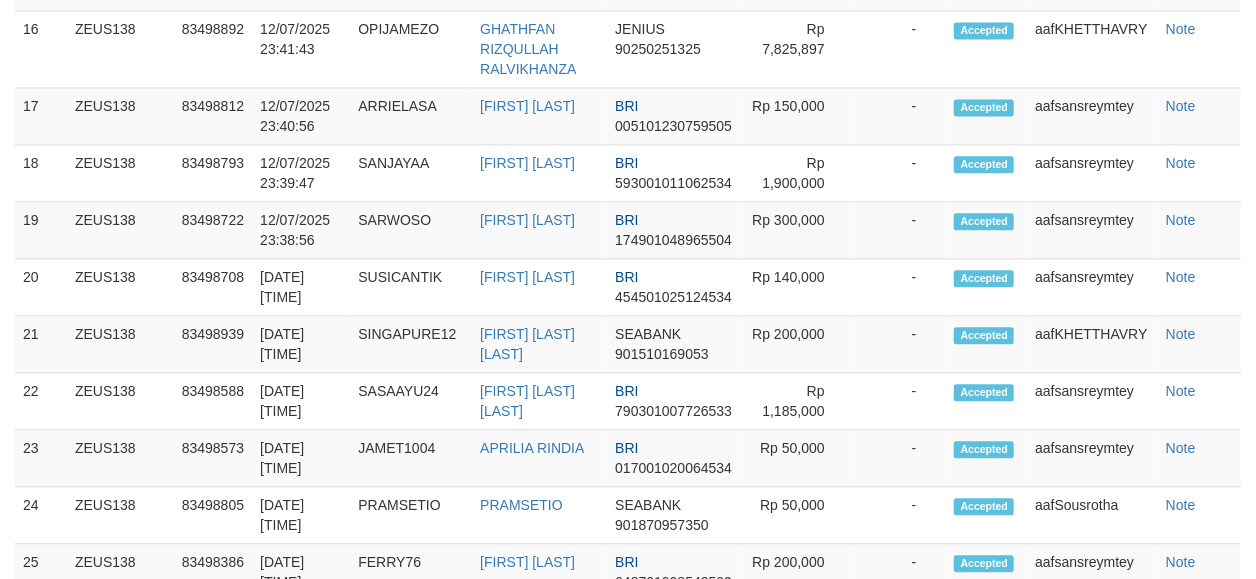 scroll, scrollTop: 1976, scrollLeft: 0, axis: vertical 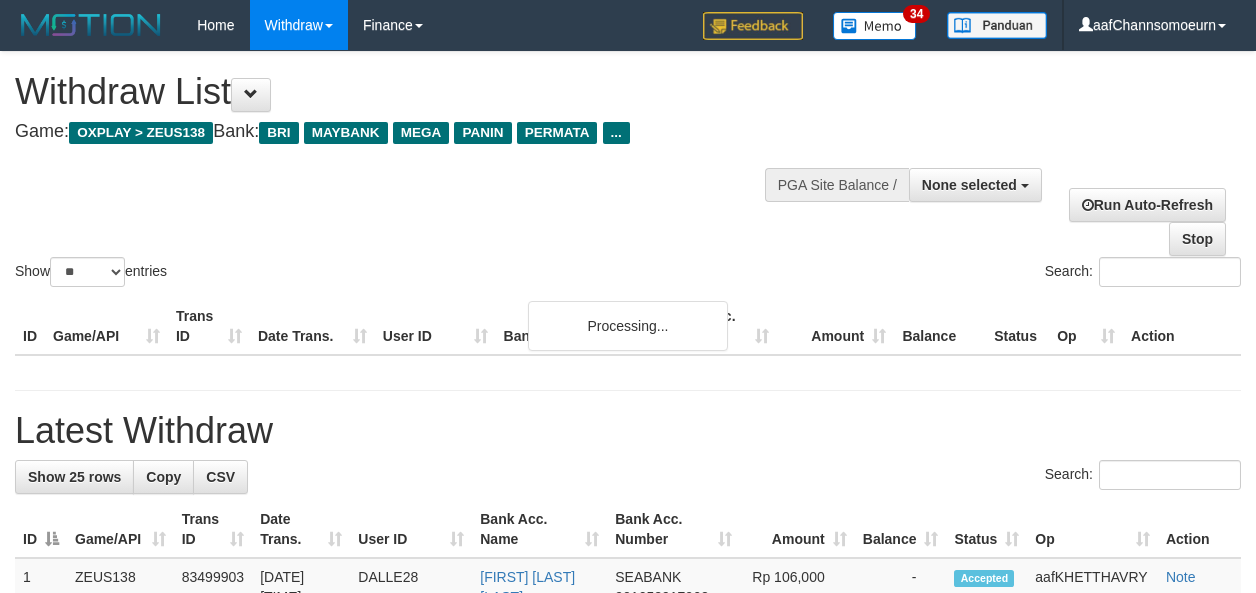 select 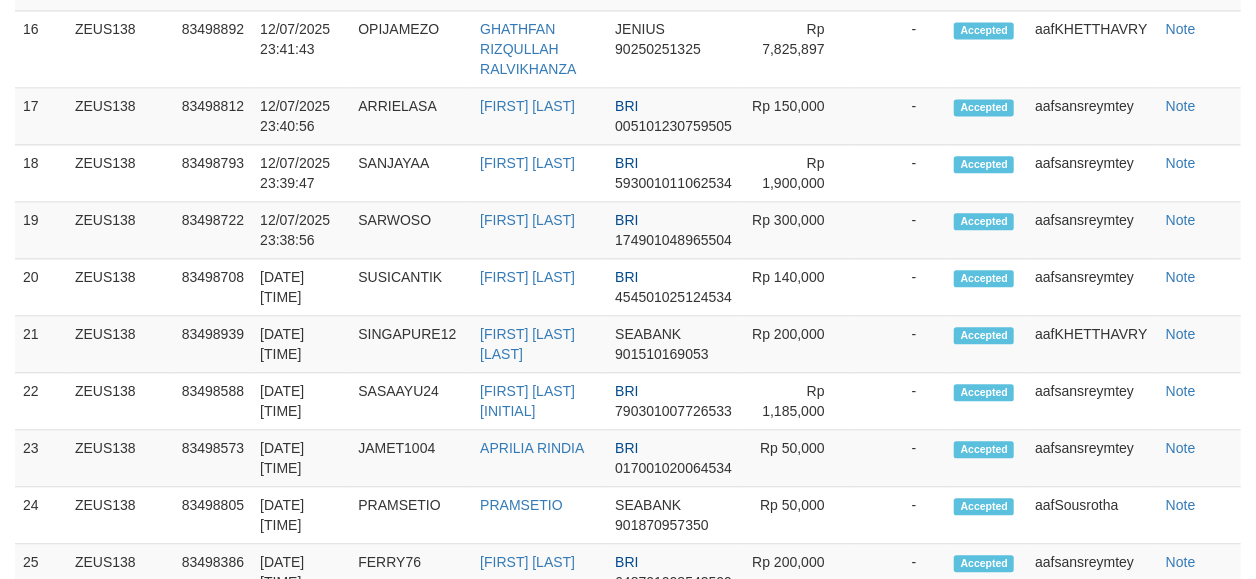 scroll, scrollTop: 1976, scrollLeft: 0, axis: vertical 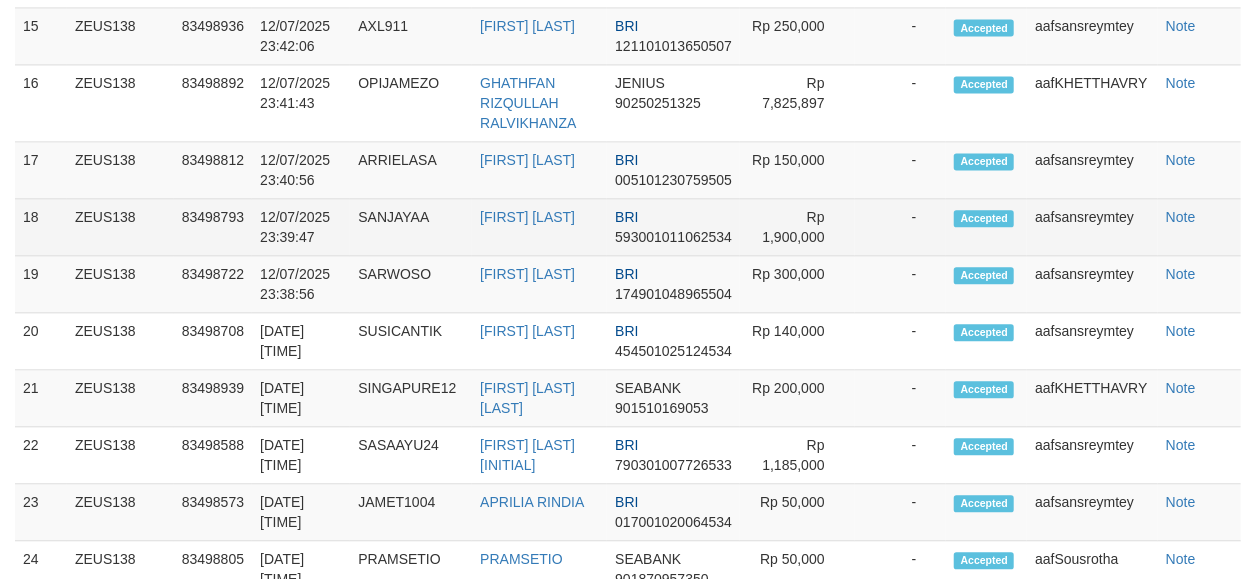 drag, startPoint x: 1202, startPoint y: 208, endPoint x: 1210, endPoint y: 216, distance: 11.313708 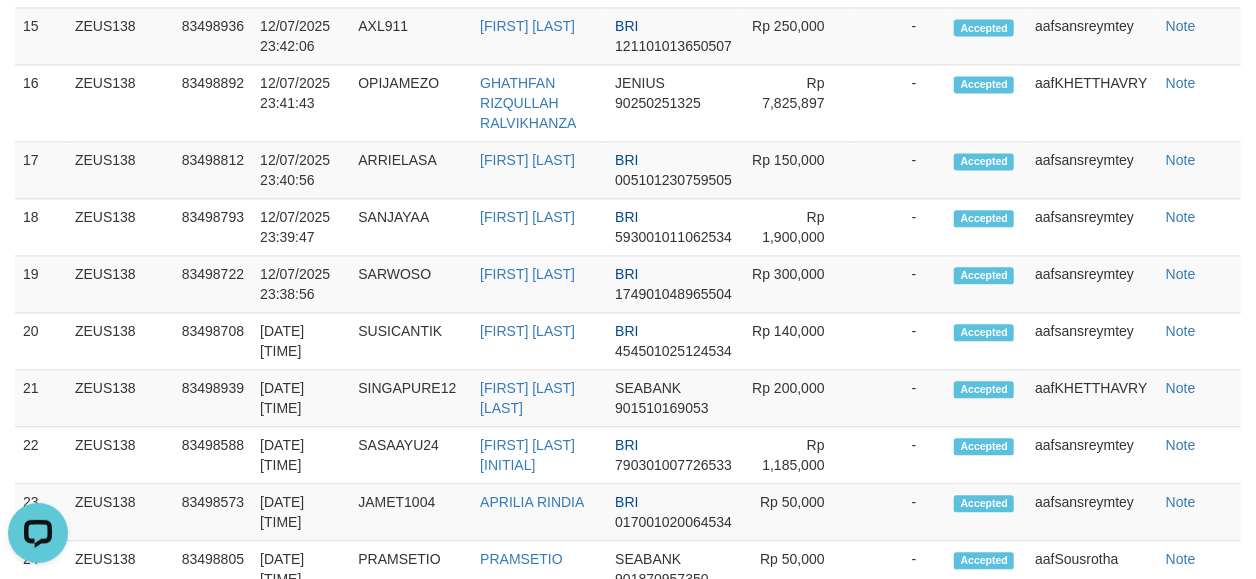 scroll, scrollTop: 0, scrollLeft: 0, axis: both 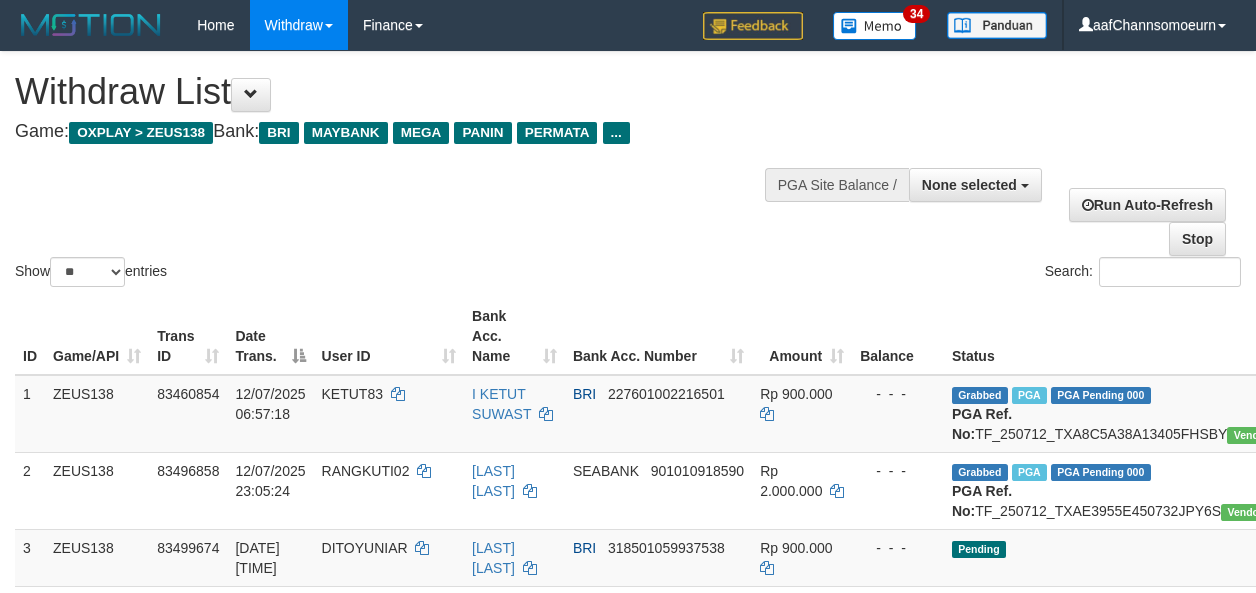 select 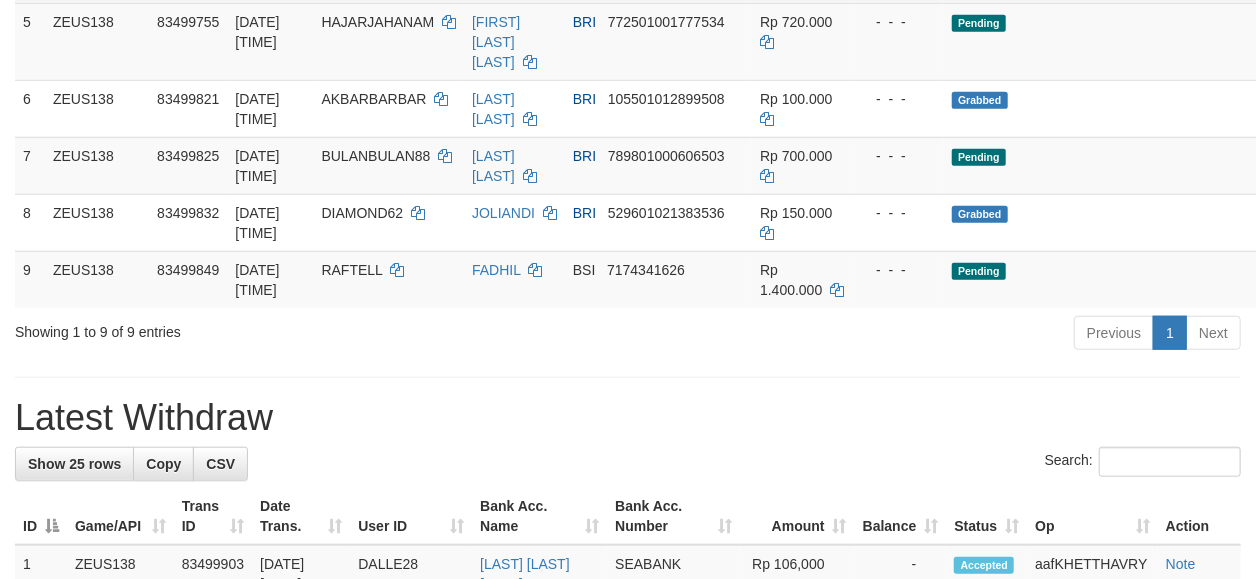 scroll, scrollTop: 636, scrollLeft: 0, axis: vertical 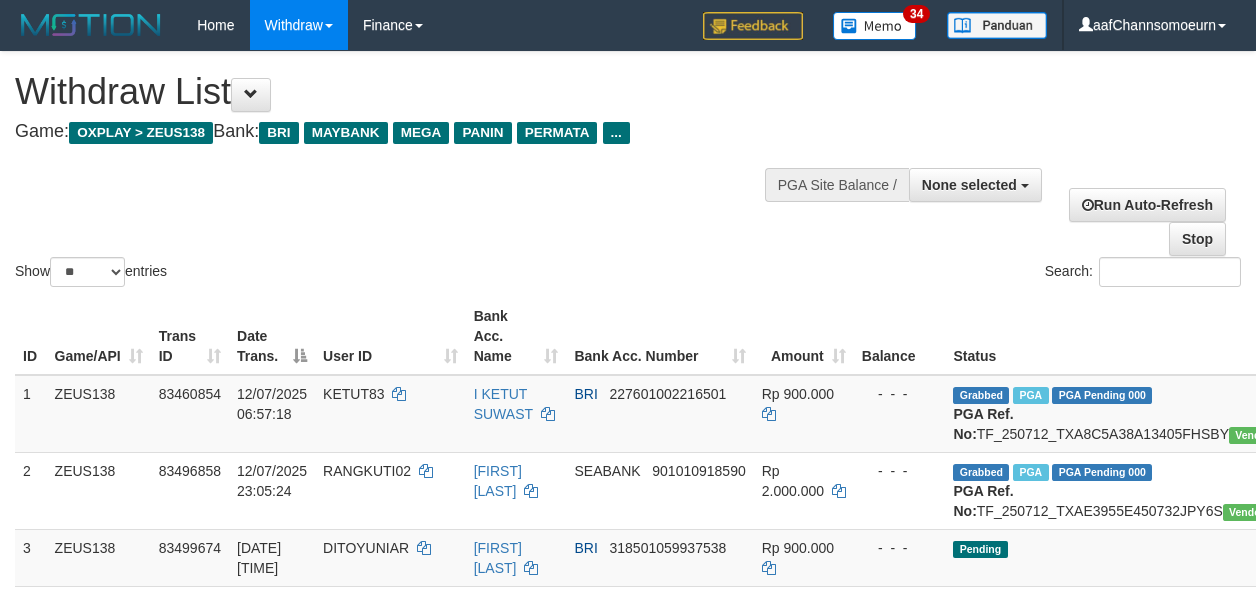 select 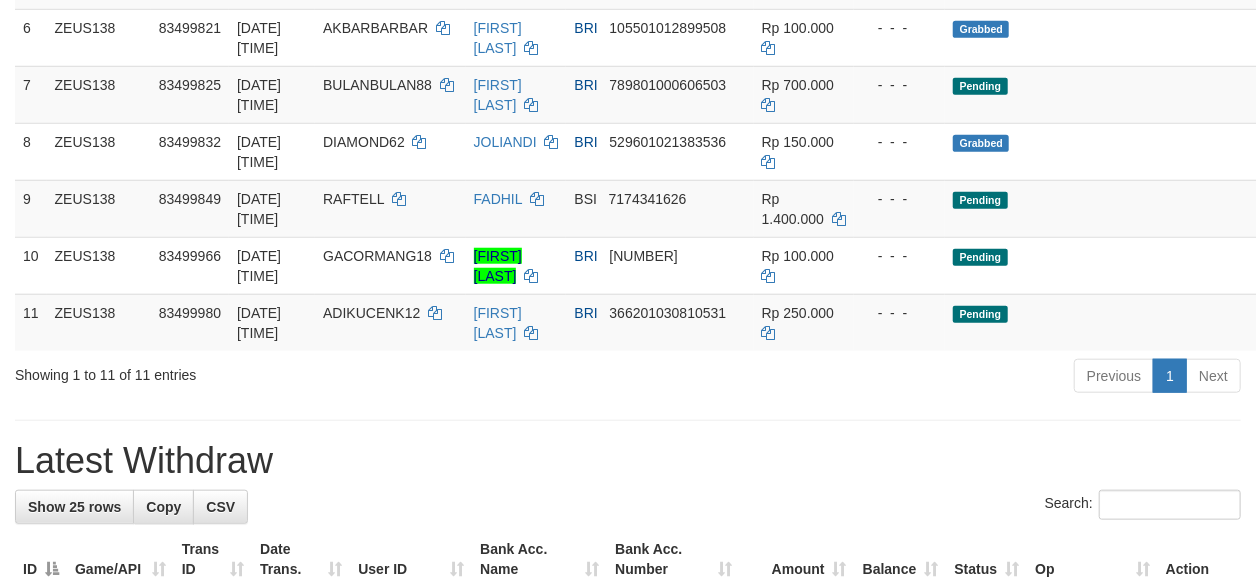 scroll, scrollTop: 636, scrollLeft: 0, axis: vertical 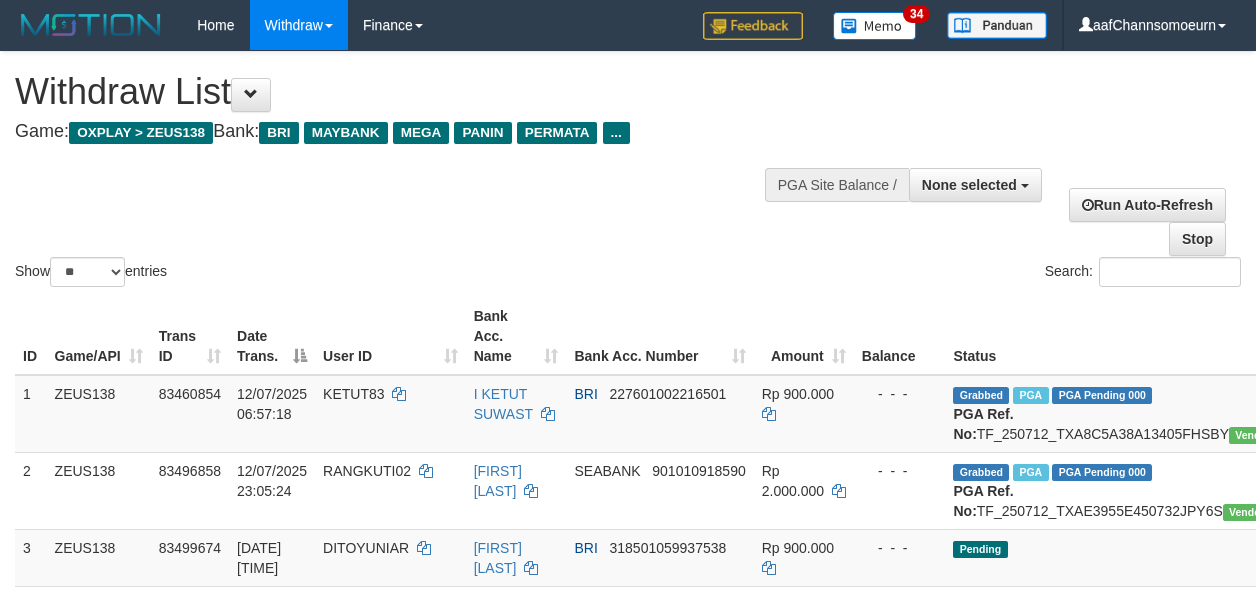 select 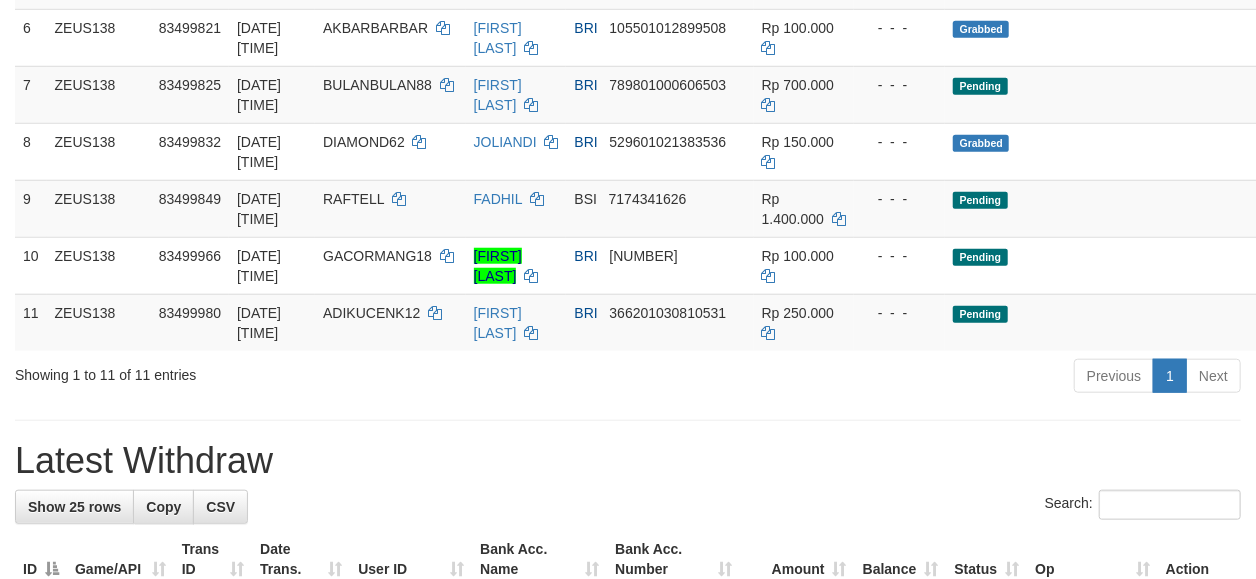 scroll, scrollTop: 636, scrollLeft: 0, axis: vertical 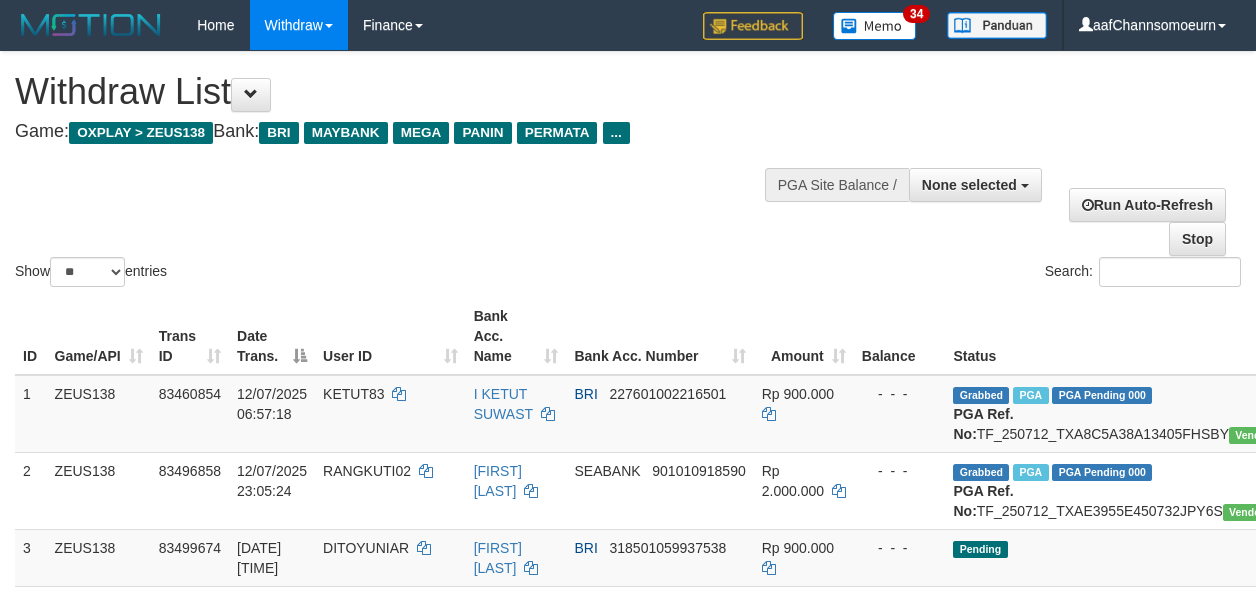 select 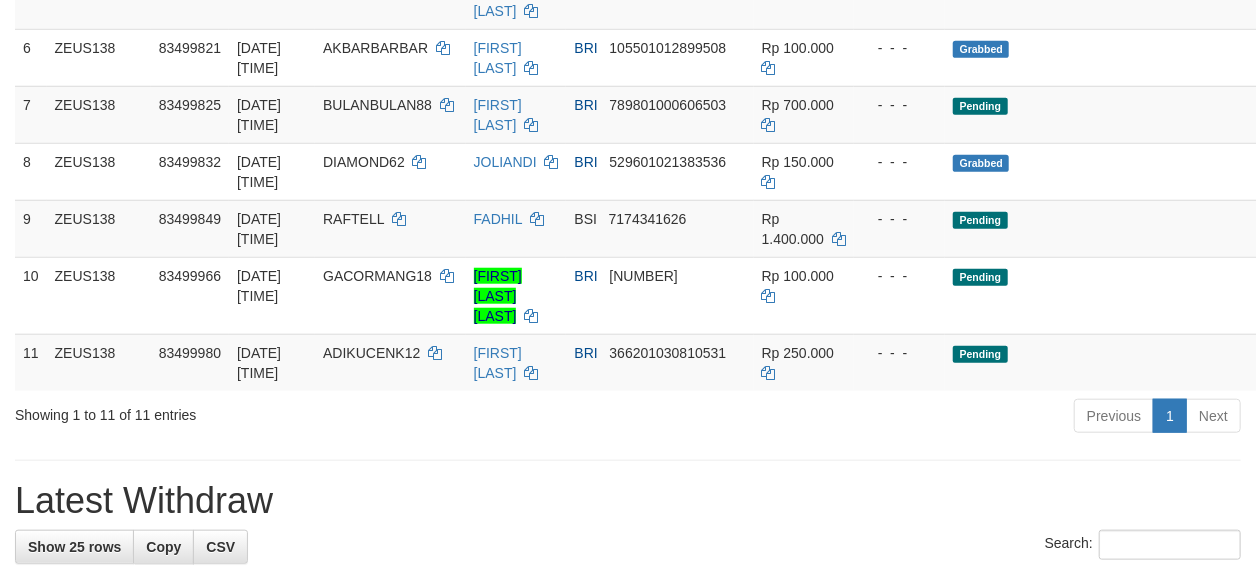 scroll, scrollTop: 636, scrollLeft: 0, axis: vertical 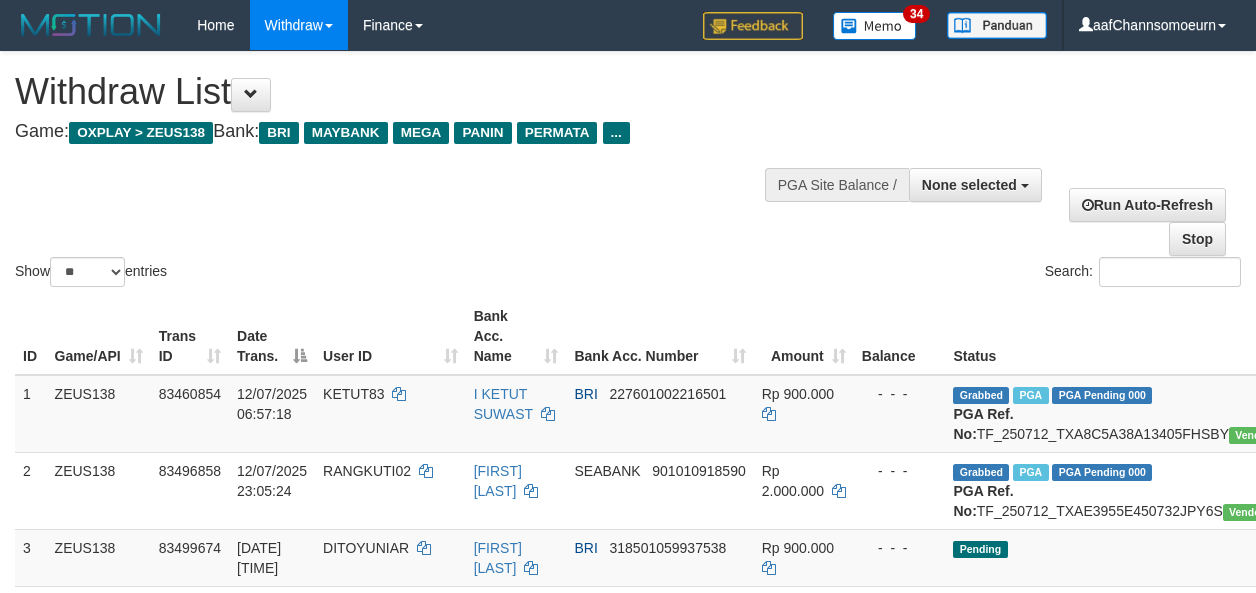 select 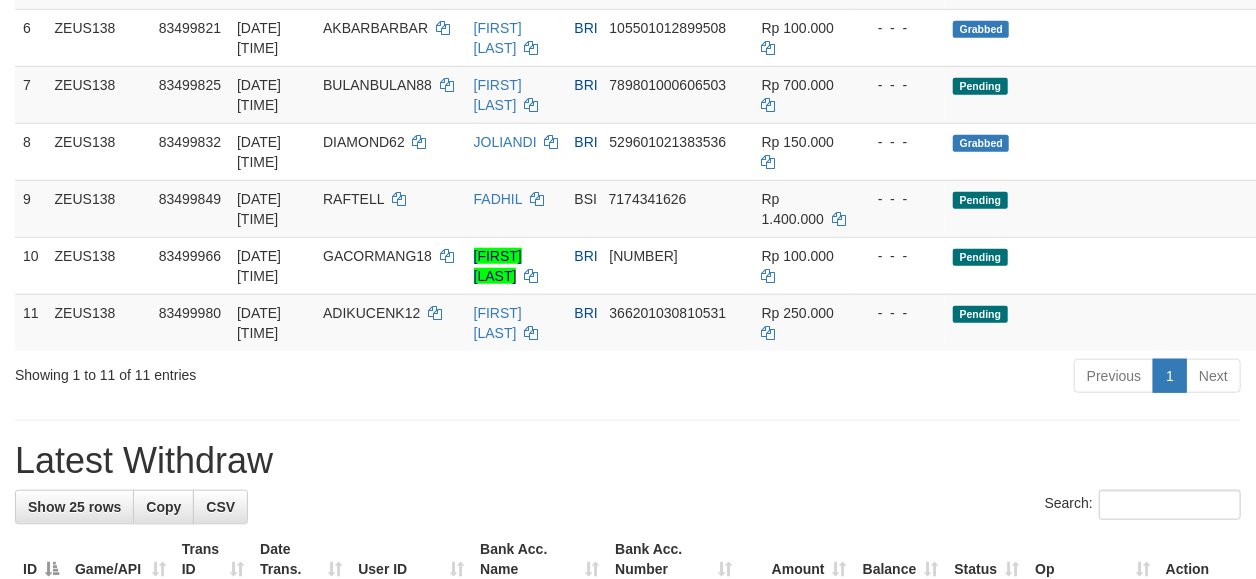 scroll, scrollTop: 636, scrollLeft: 0, axis: vertical 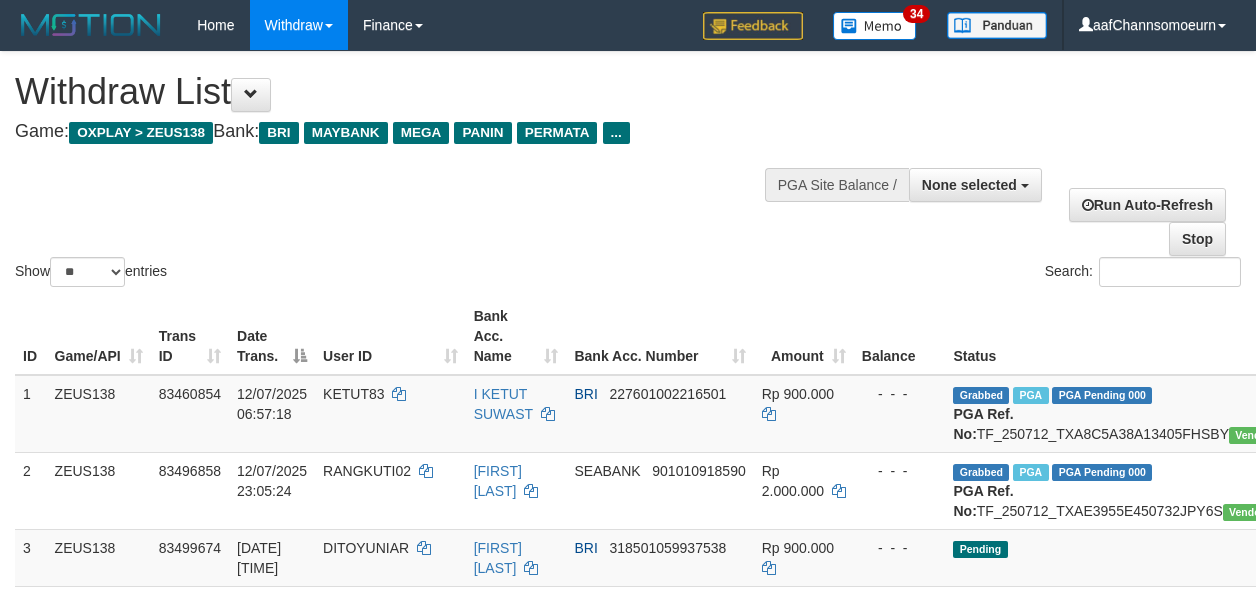select 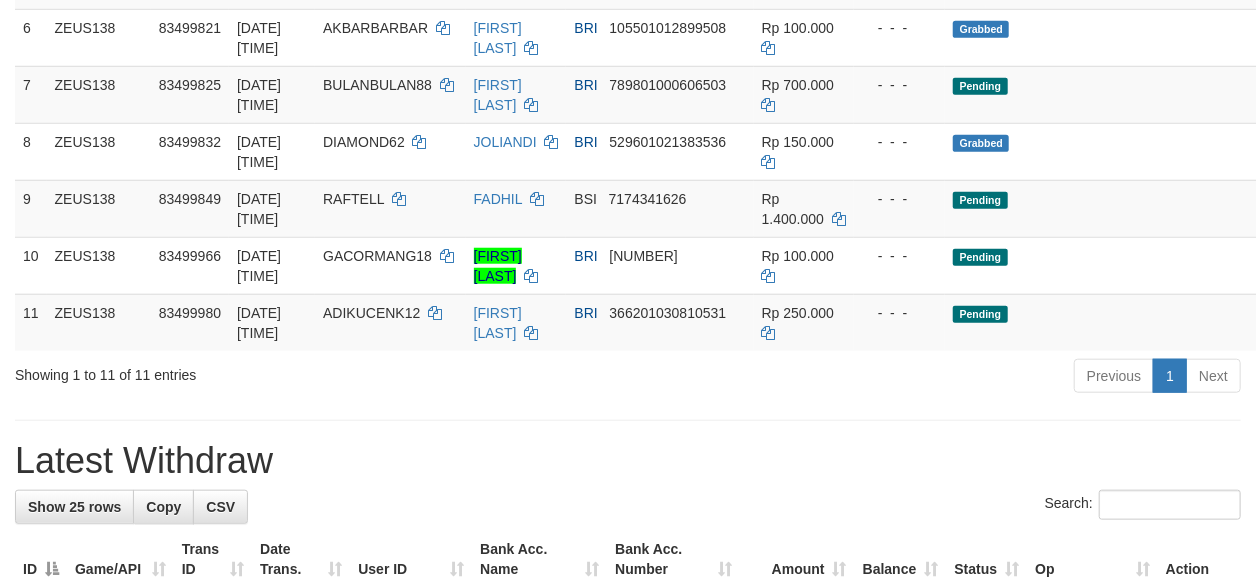 scroll, scrollTop: 636, scrollLeft: 0, axis: vertical 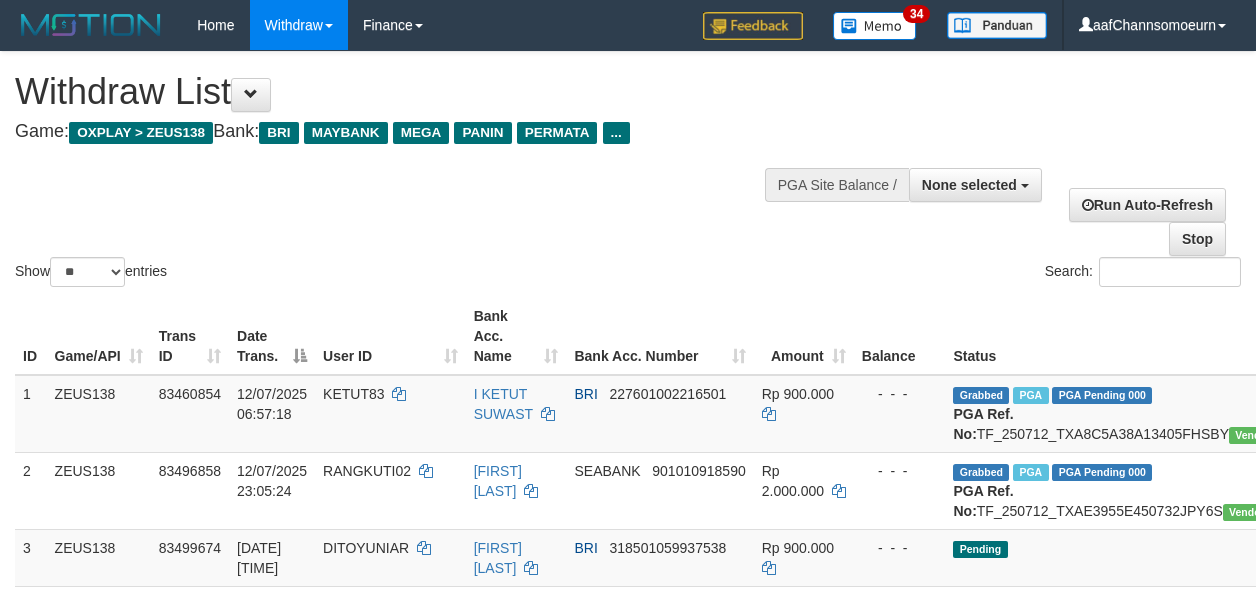 select 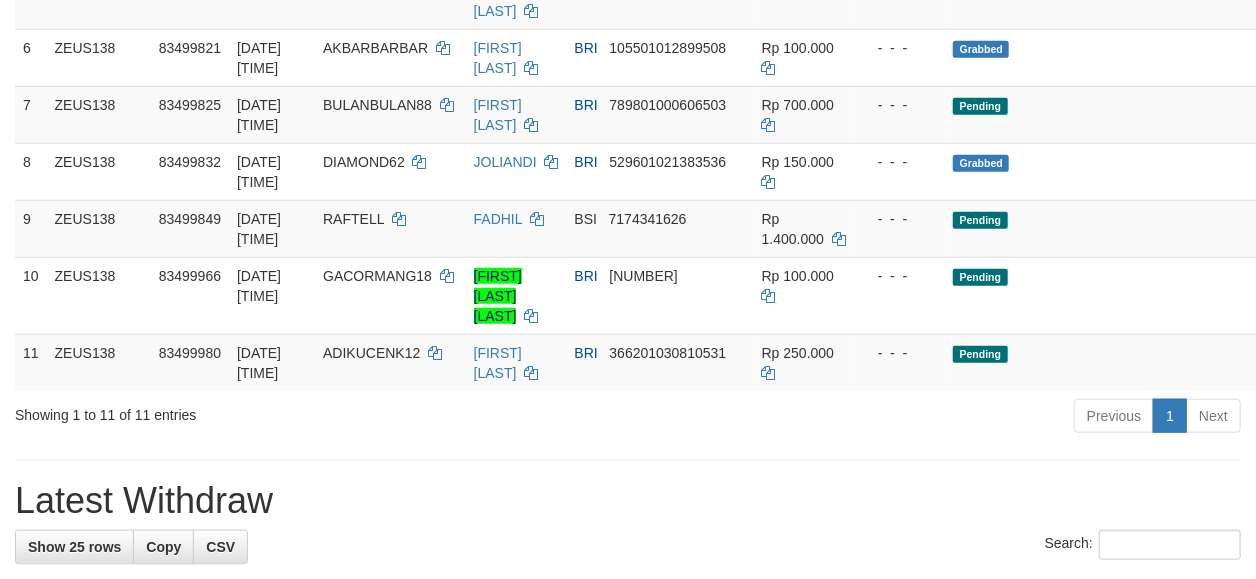scroll, scrollTop: 636, scrollLeft: 0, axis: vertical 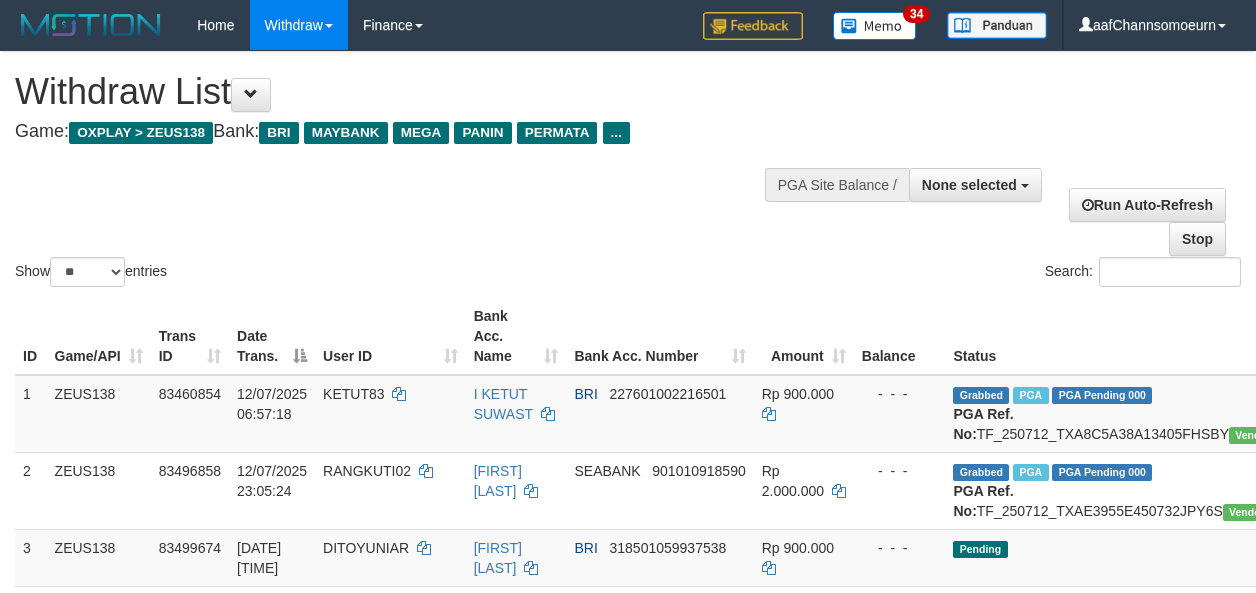 select 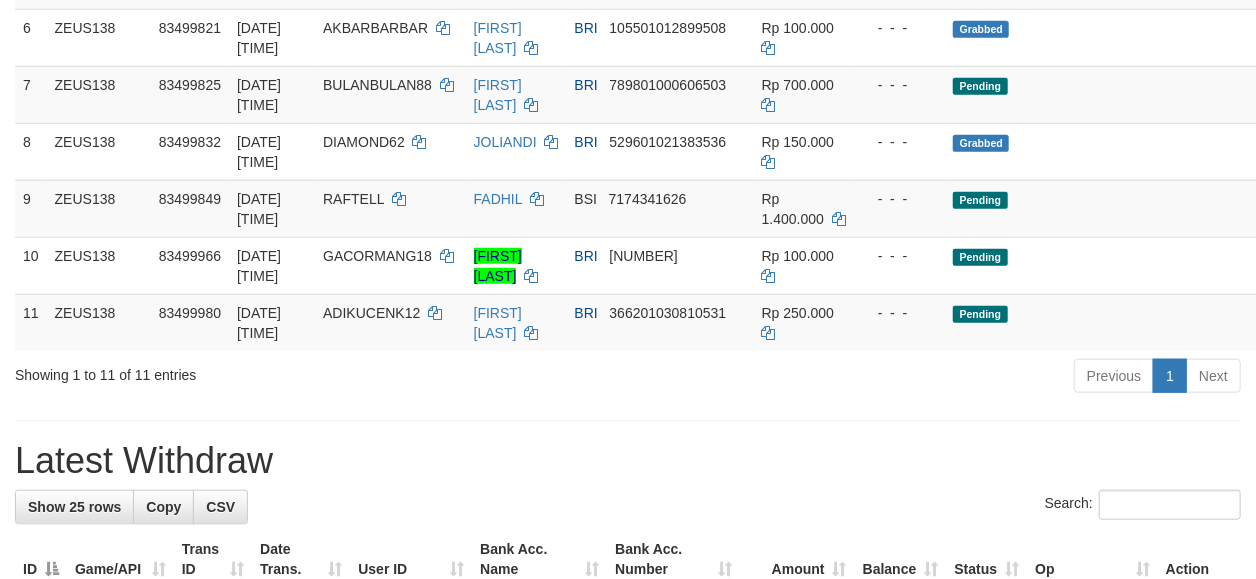 scroll, scrollTop: 636, scrollLeft: 0, axis: vertical 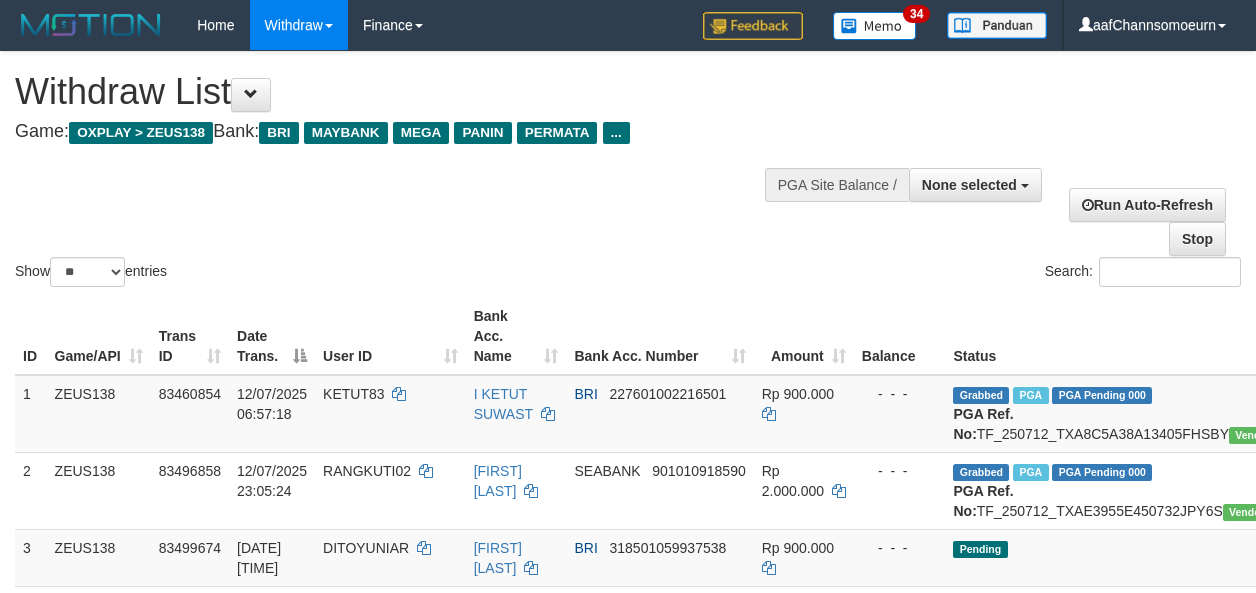 select 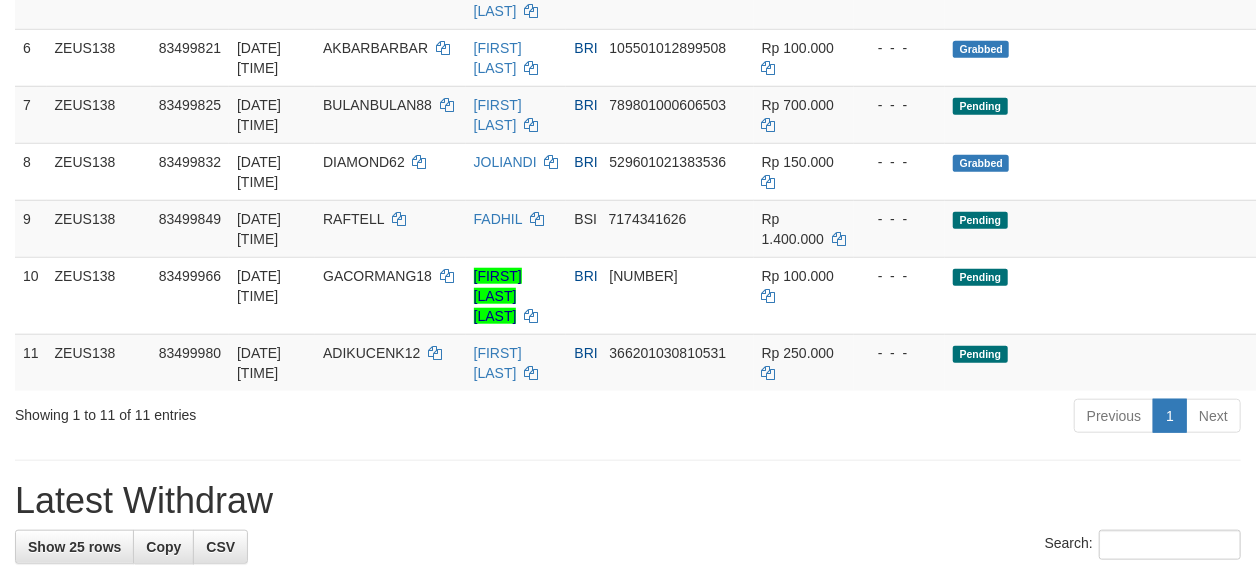 scroll, scrollTop: 636, scrollLeft: 0, axis: vertical 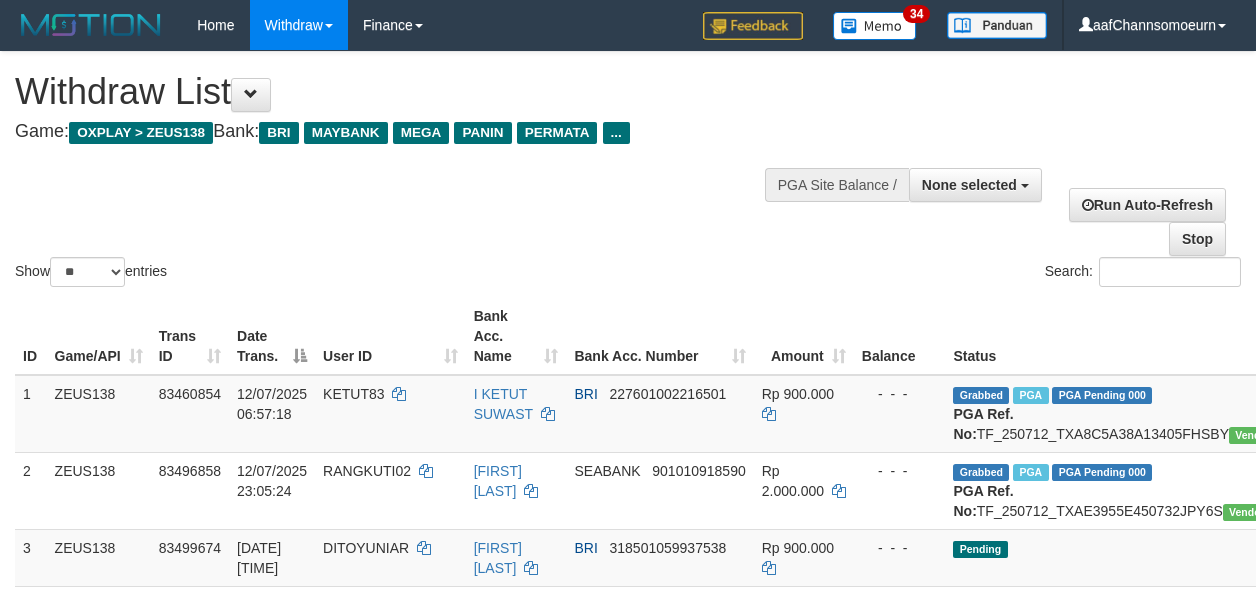 select 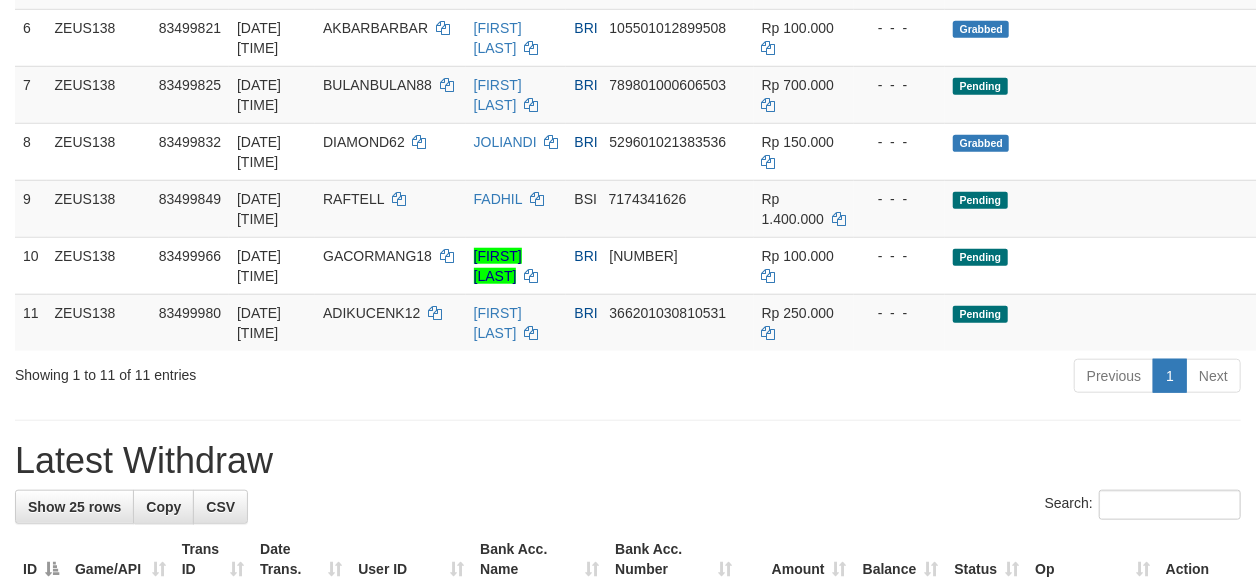 scroll, scrollTop: 636, scrollLeft: 0, axis: vertical 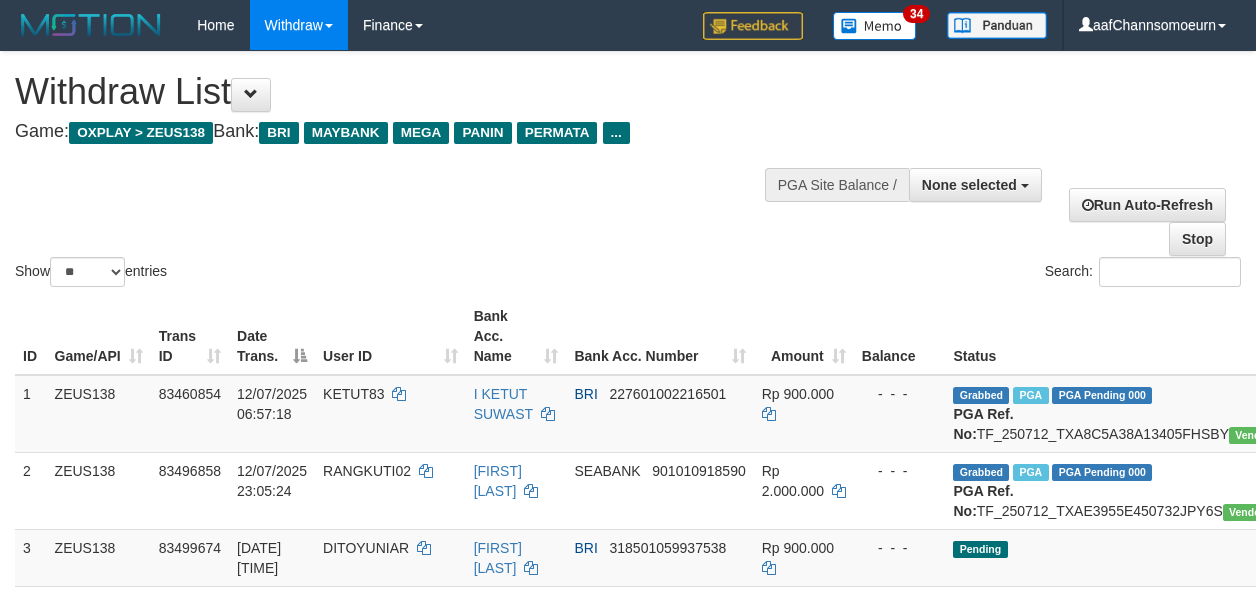 select 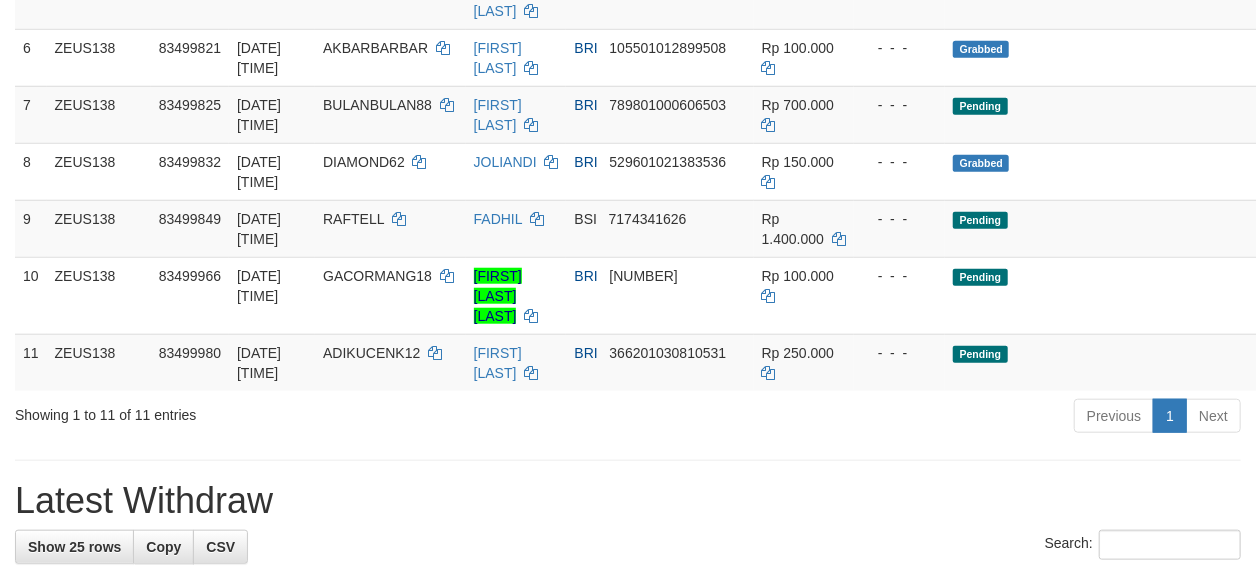 scroll, scrollTop: 636, scrollLeft: 0, axis: vertical 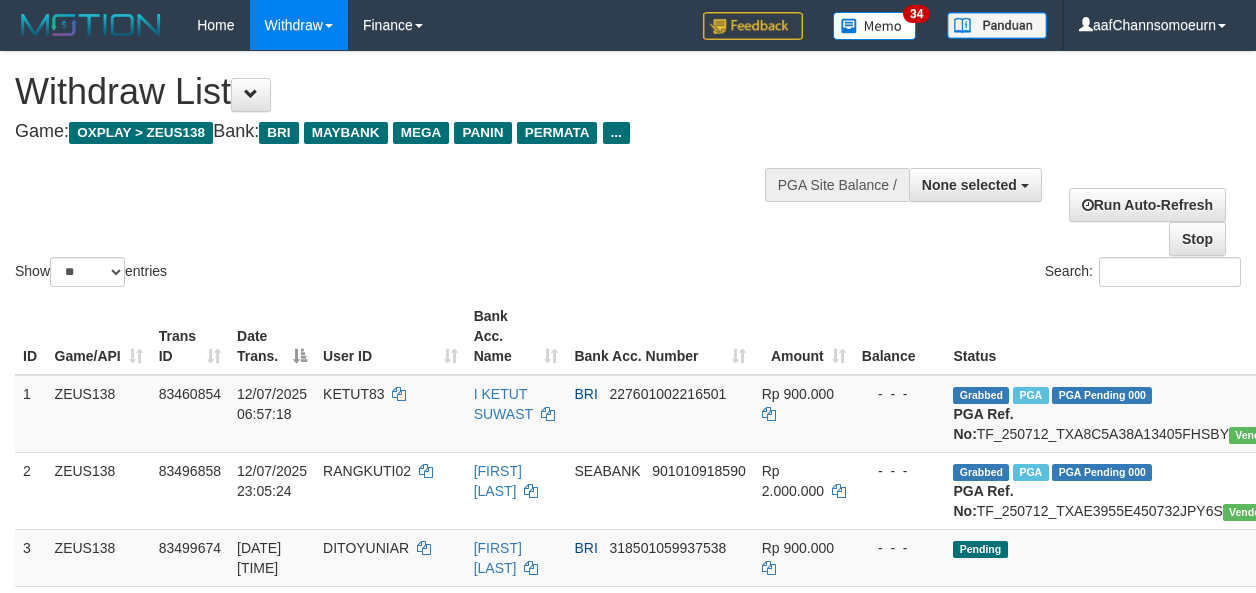 select 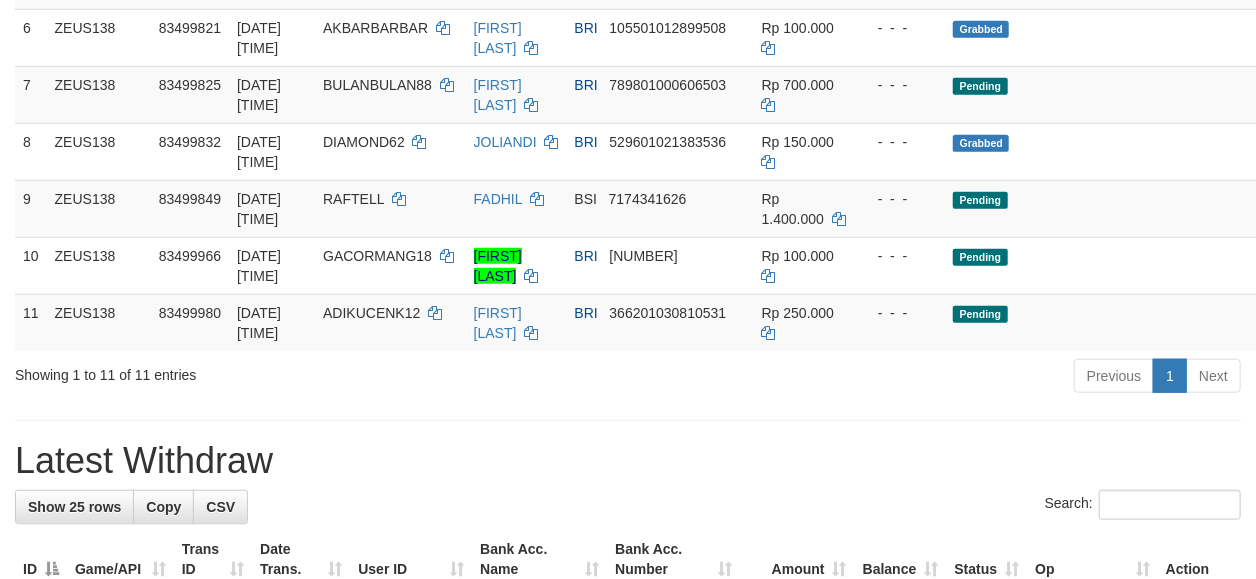 scroll, scrollTop: 636, scrollLeft: 0, axis: vertical 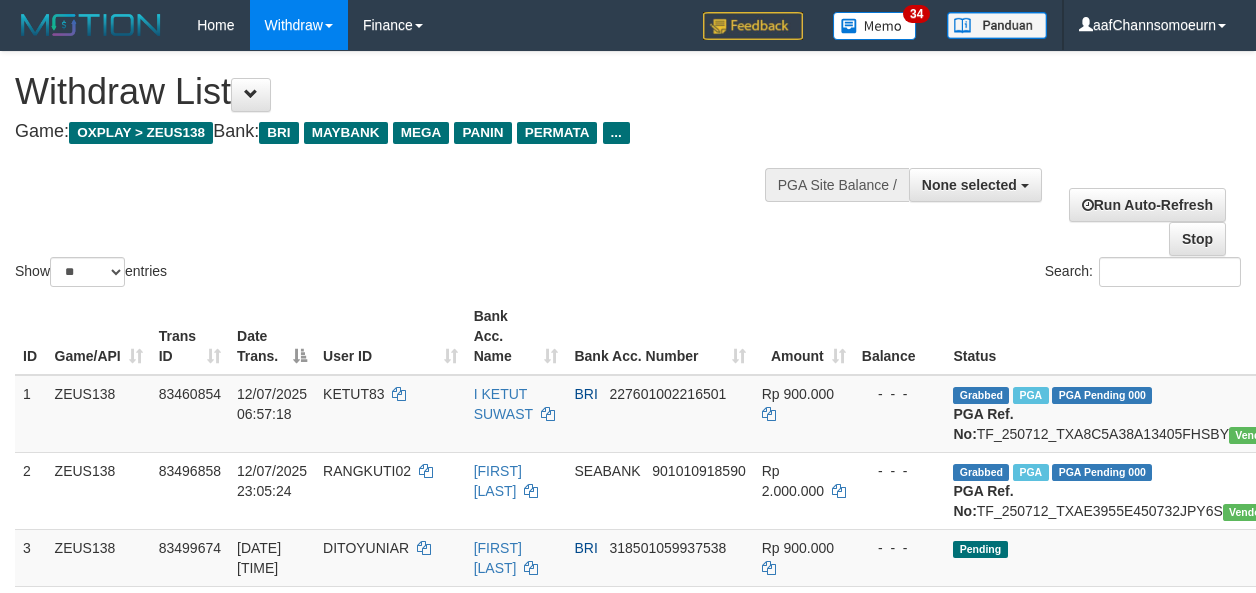 select 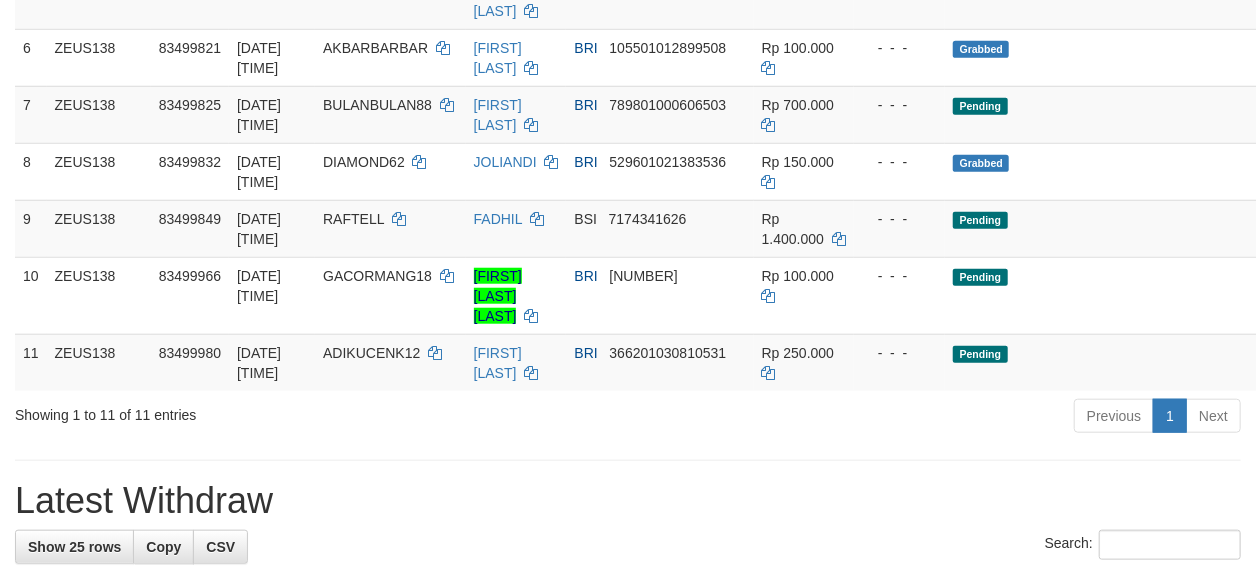 scroll, scrollTop: 636, scrollLeft: 0, axis: vertical 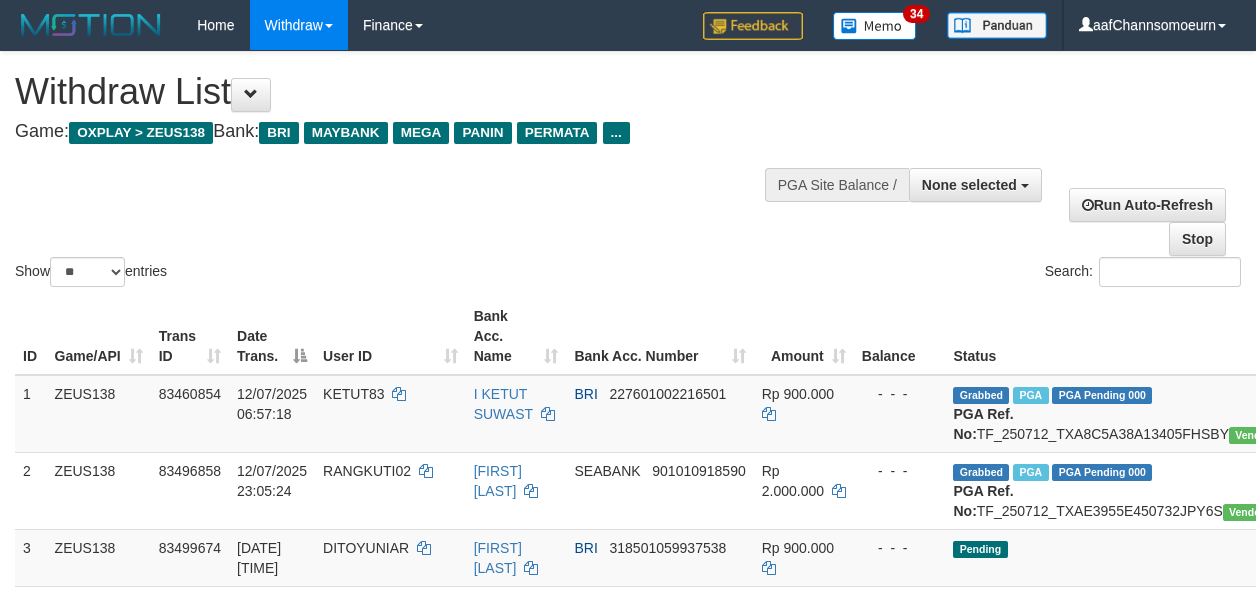 select 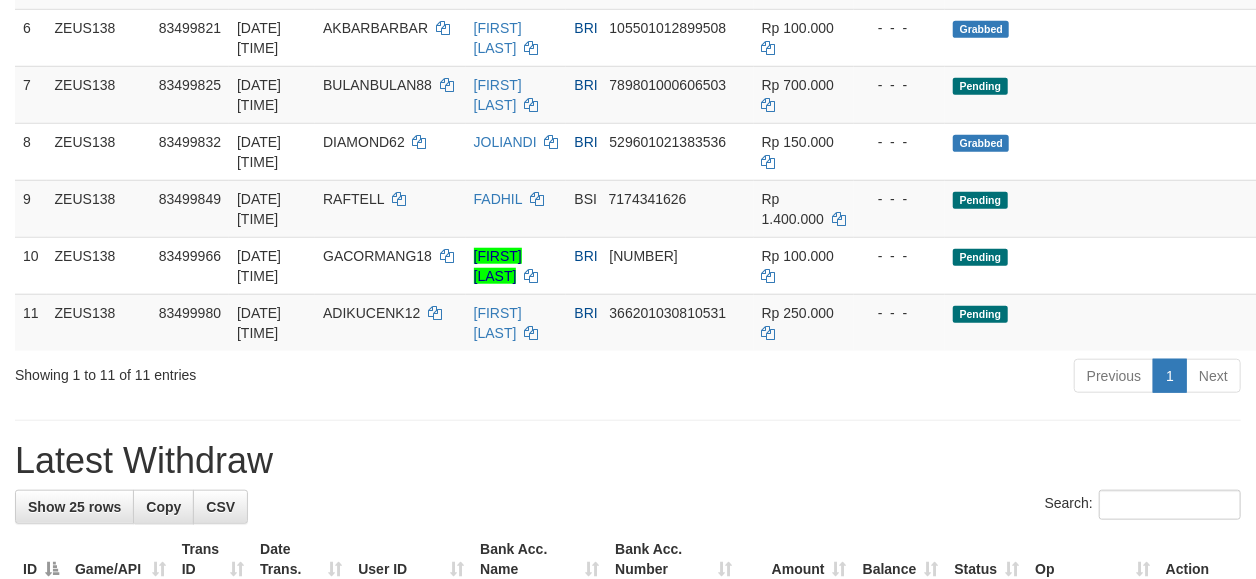scroll, scrollTop: 636, scrollLeft: 0, axis: vertical 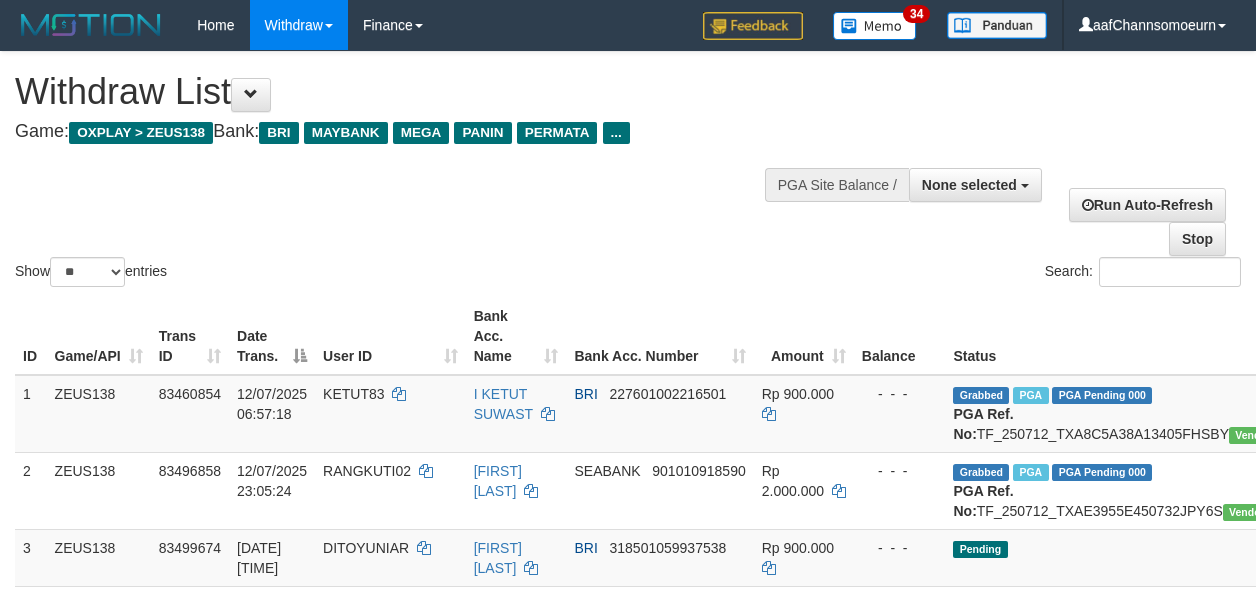 select 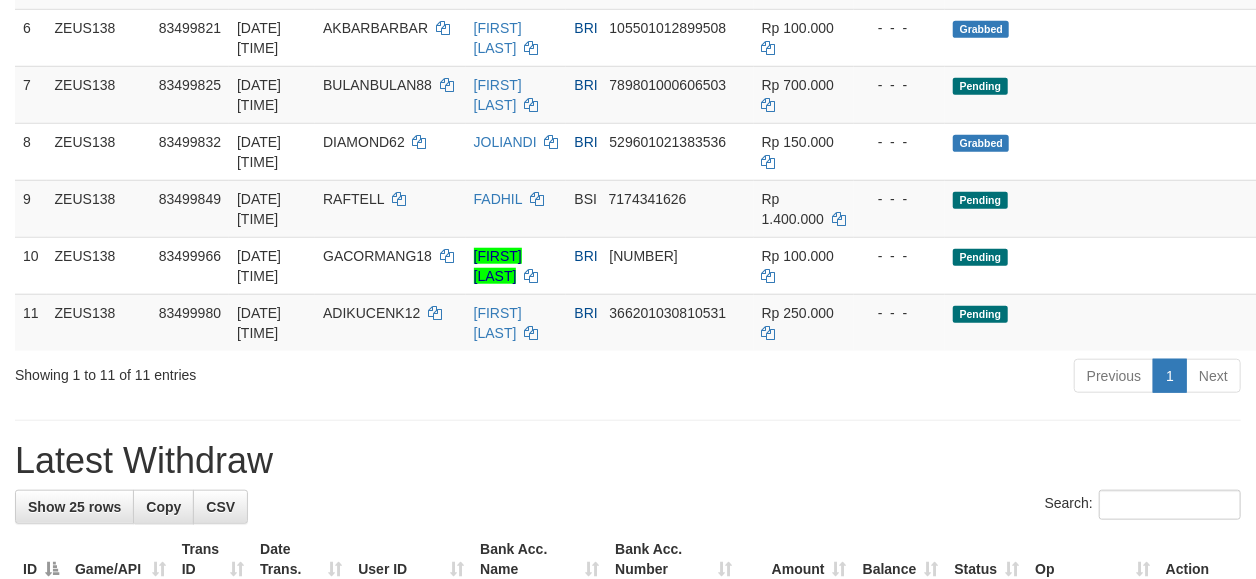 scroll, scrollTop: 636, scrollLeft: 0, axis: vertical 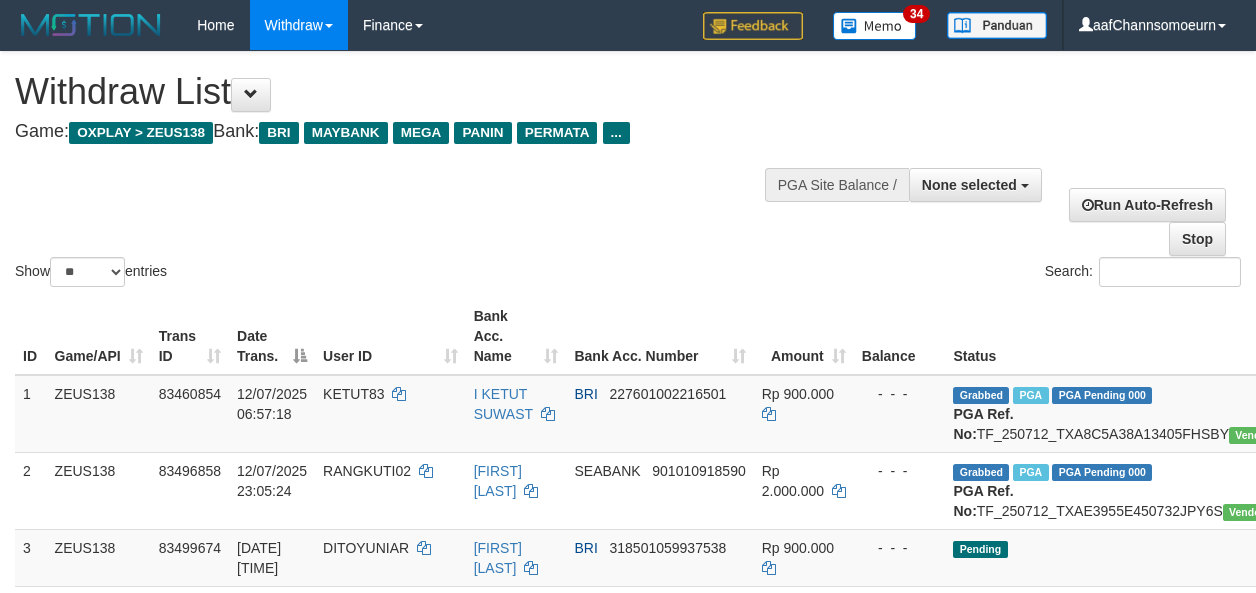 select 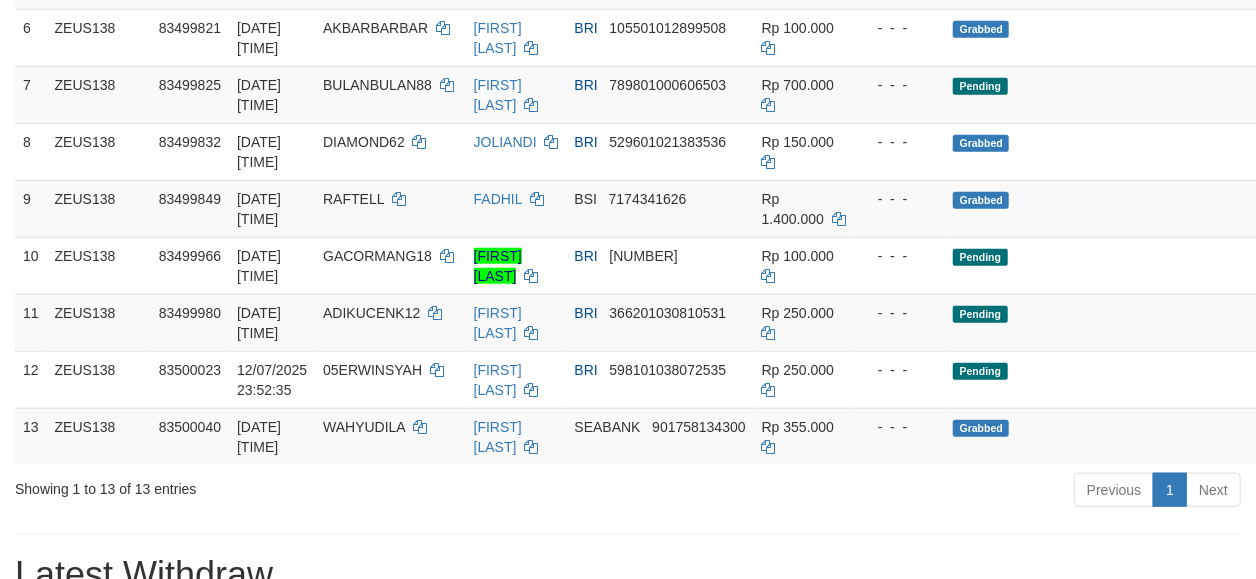 scroll, scrollTop: 636, scrollLeft: 0, axis: vertical 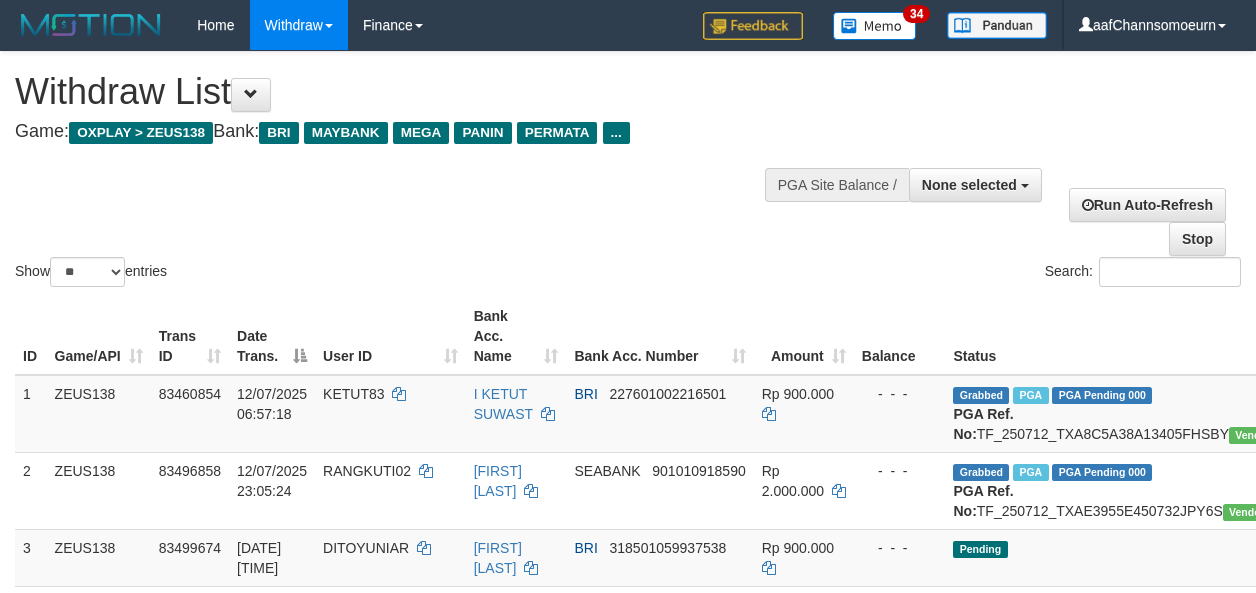 select 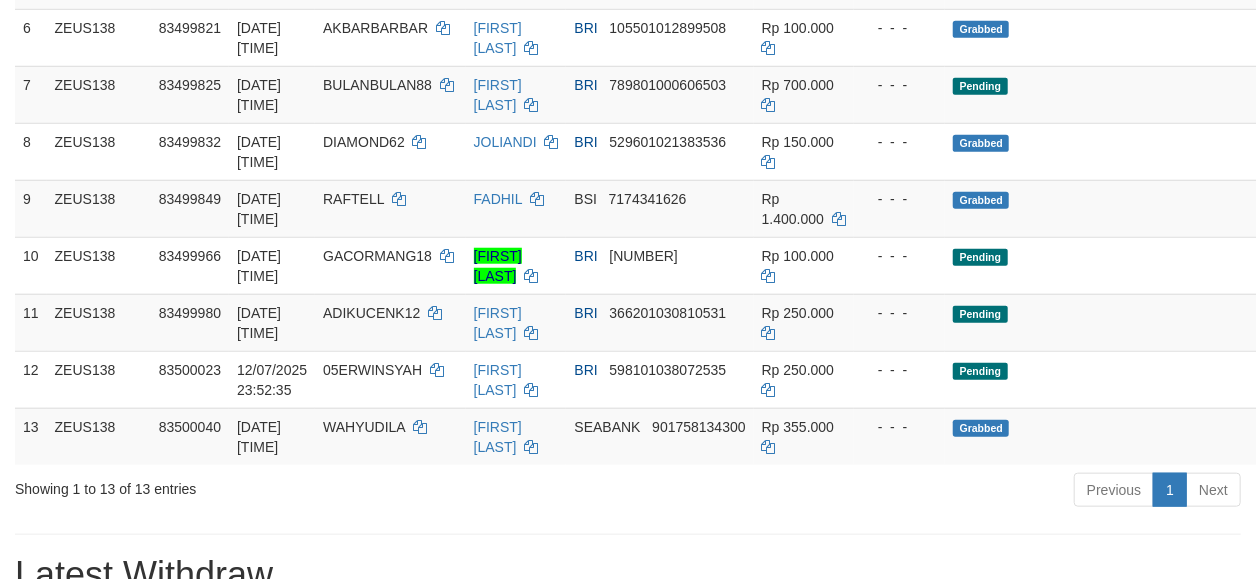 scroll, scrollTop: 636, scrollLeft: 0, axis: vertical 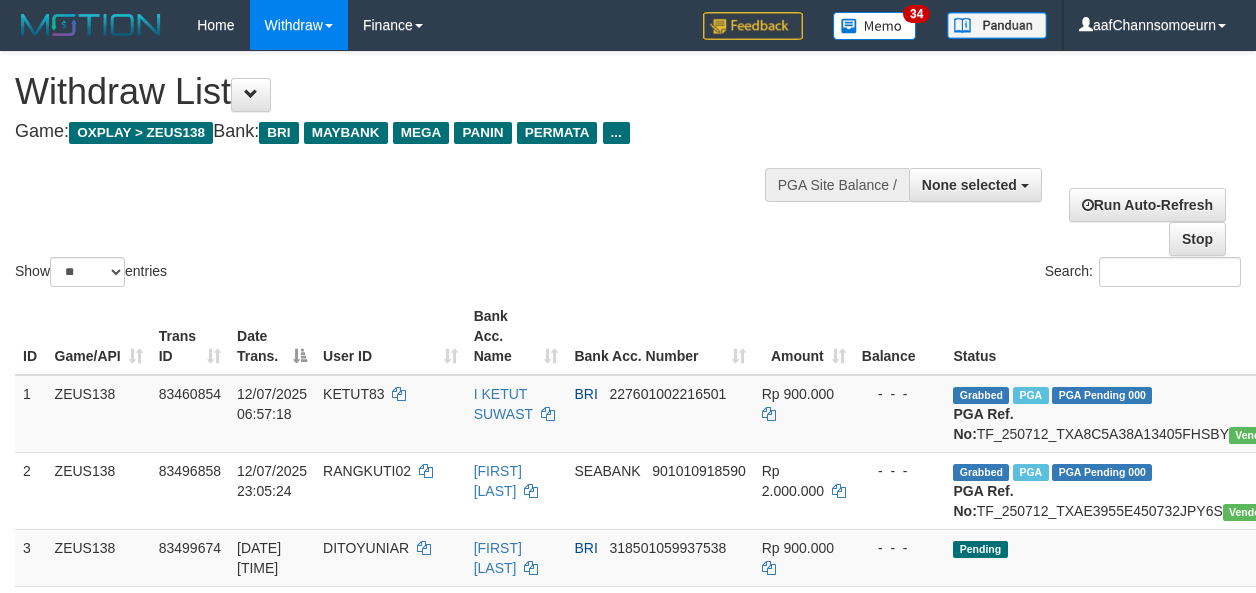 select 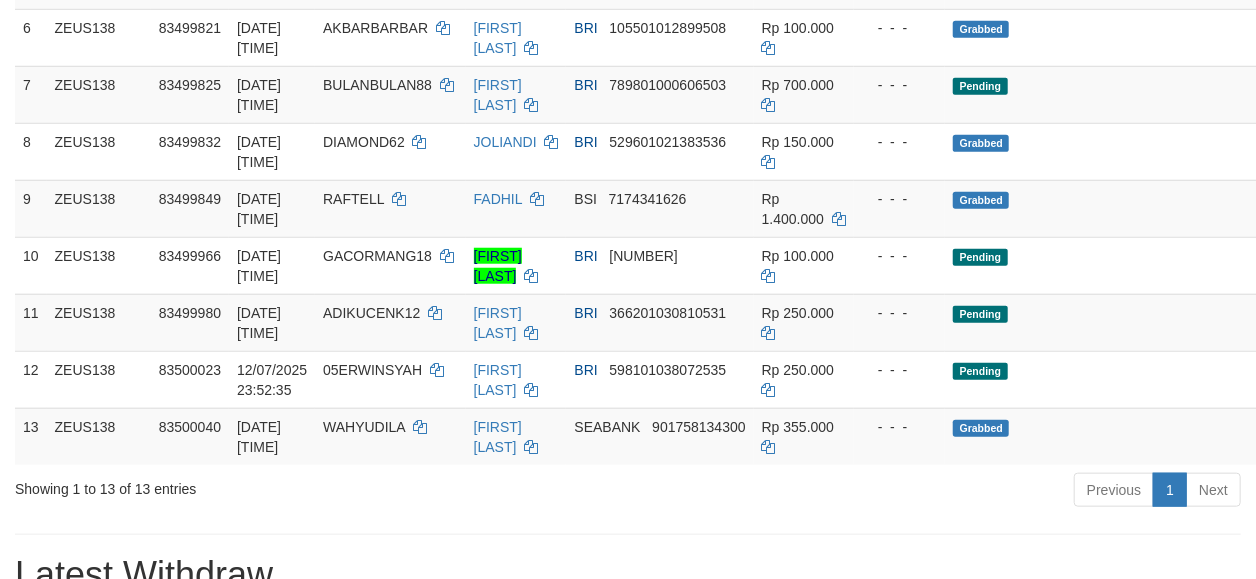 scroll, scrollTop: 636, scrollLeft: 0, axis: vertical 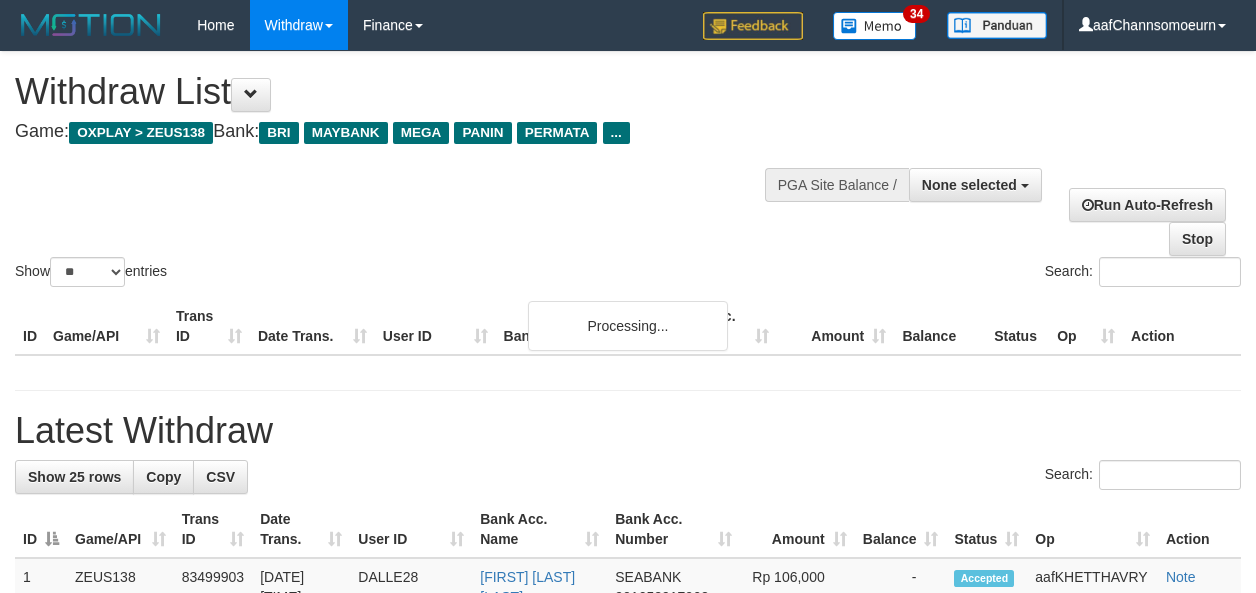 select 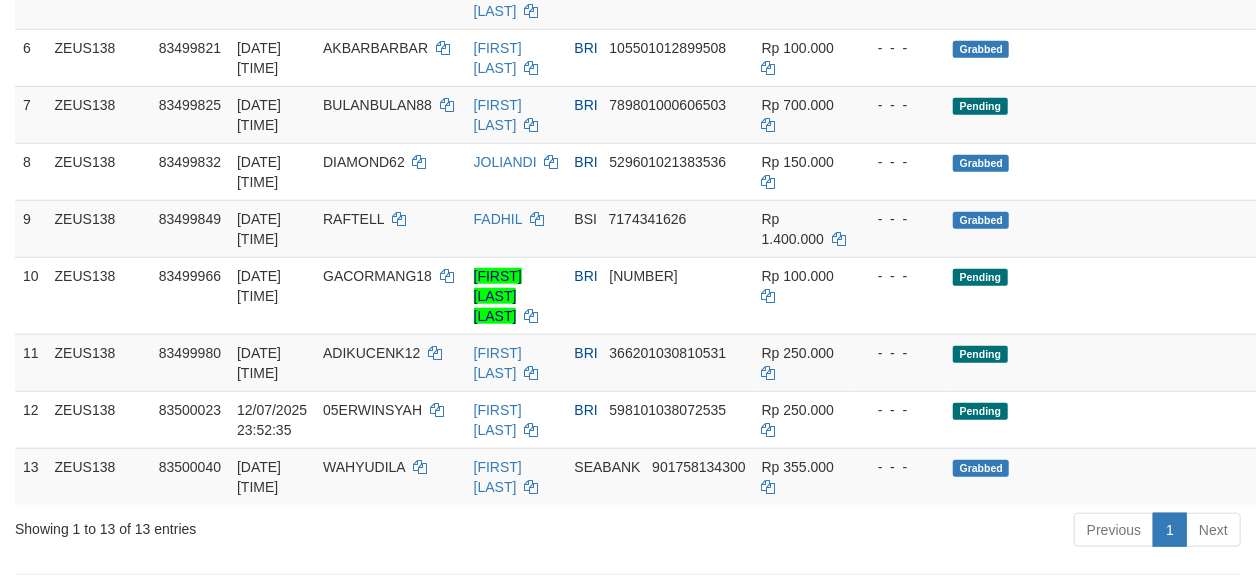 scroll, scrollTop: 636, scrollLeft: 0, axis: vertical 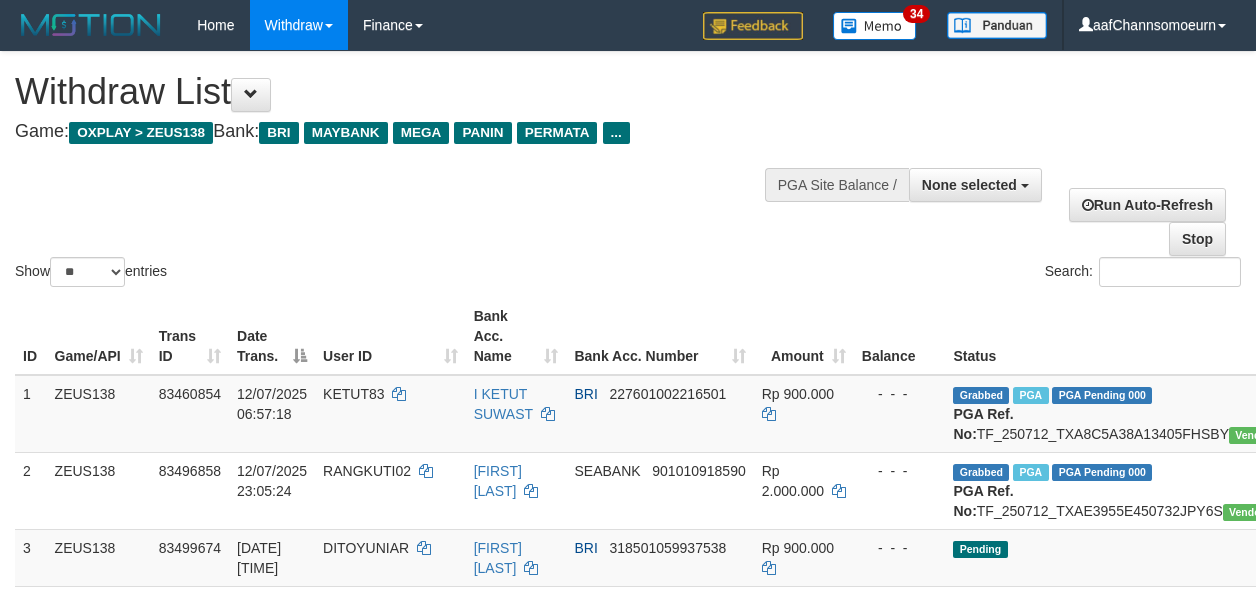 select 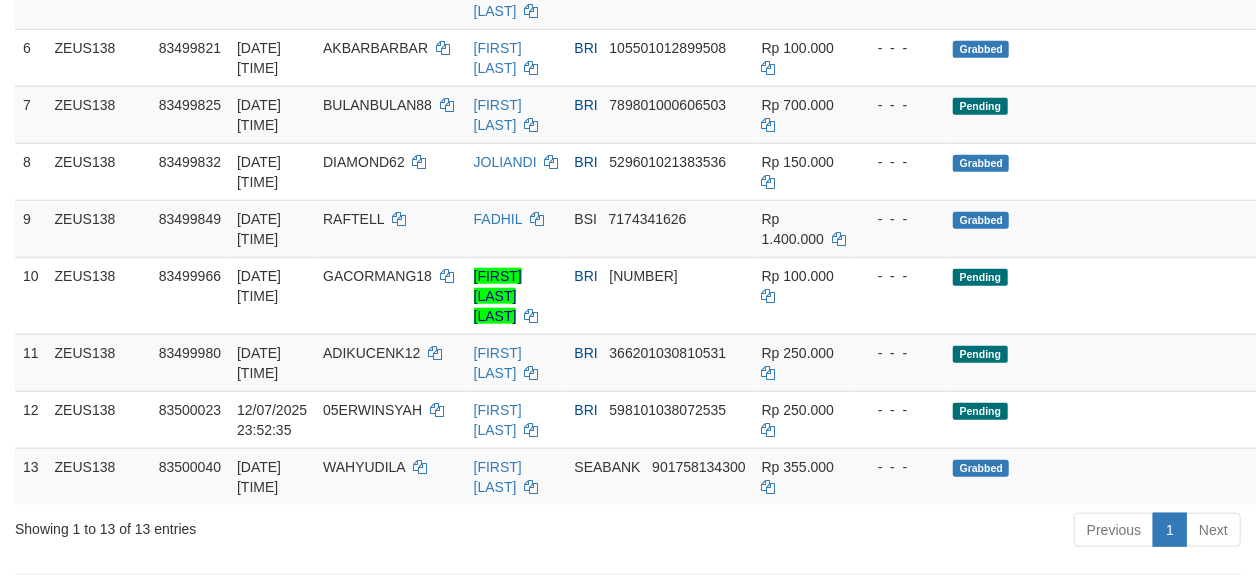 scroll, scrollTop: 636, scrollLeft: 0, axis: vertical 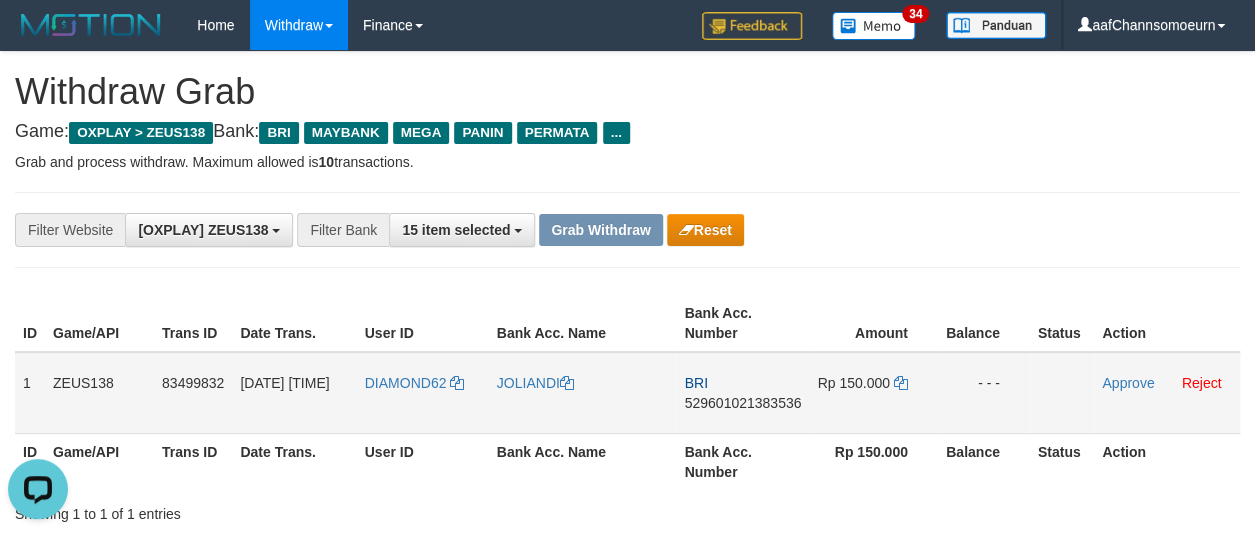 click on "529601021383536" at bounding box center (742, 403) 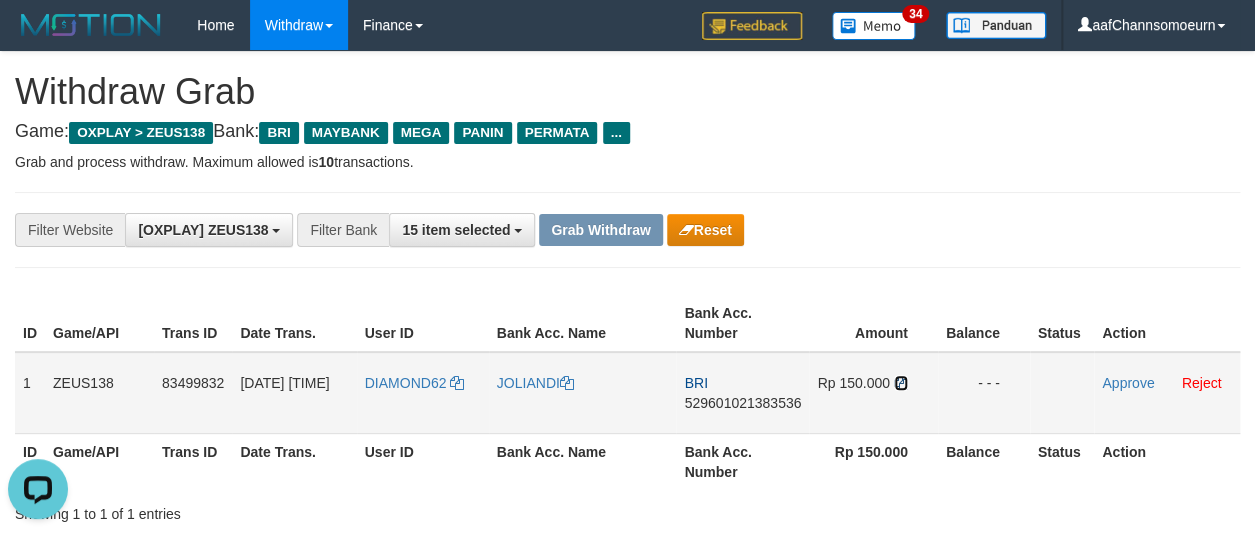 click at bounding box center (901, 383) 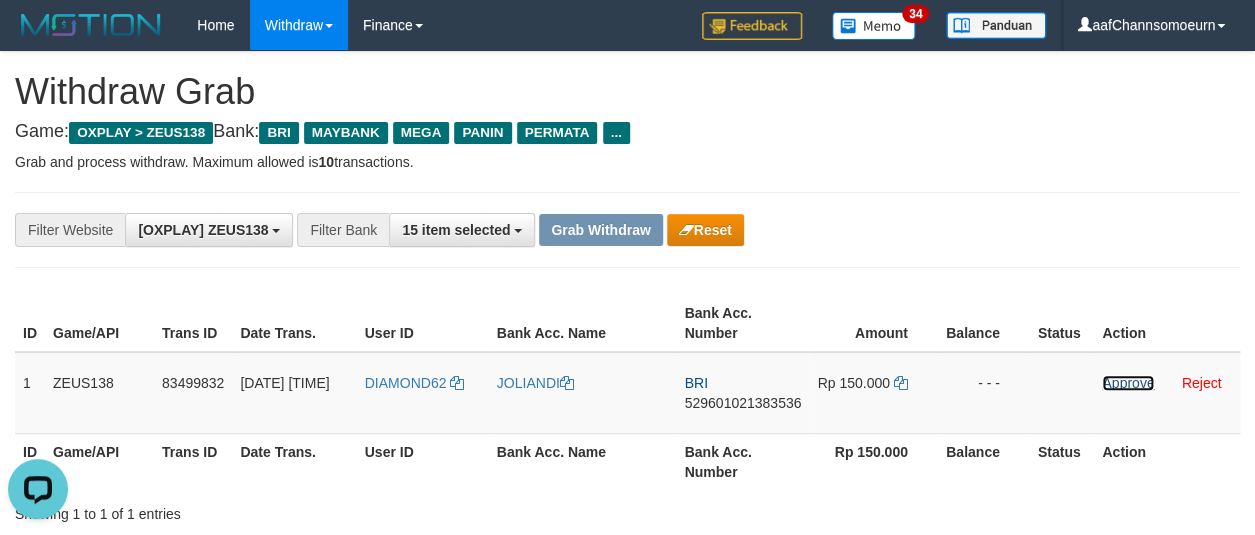 drag, startPoint x: 1111, startPoint y: 386, endPoint x: 710, endPoint y: 190, distance: 446.3373 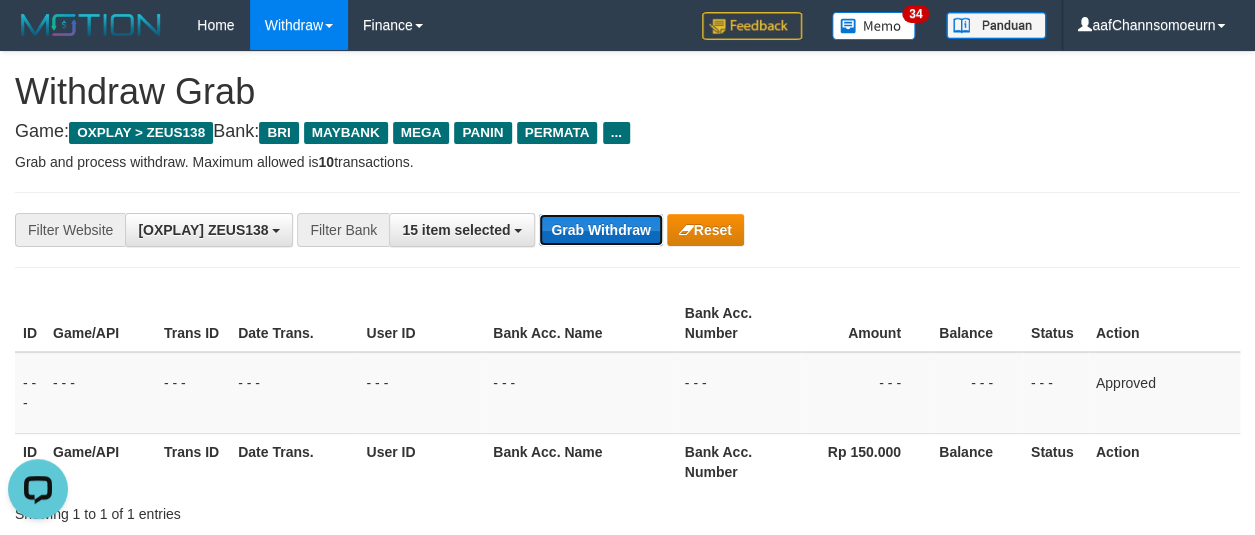 click on "Grab Withdraw" at bounding box center (600, 230) 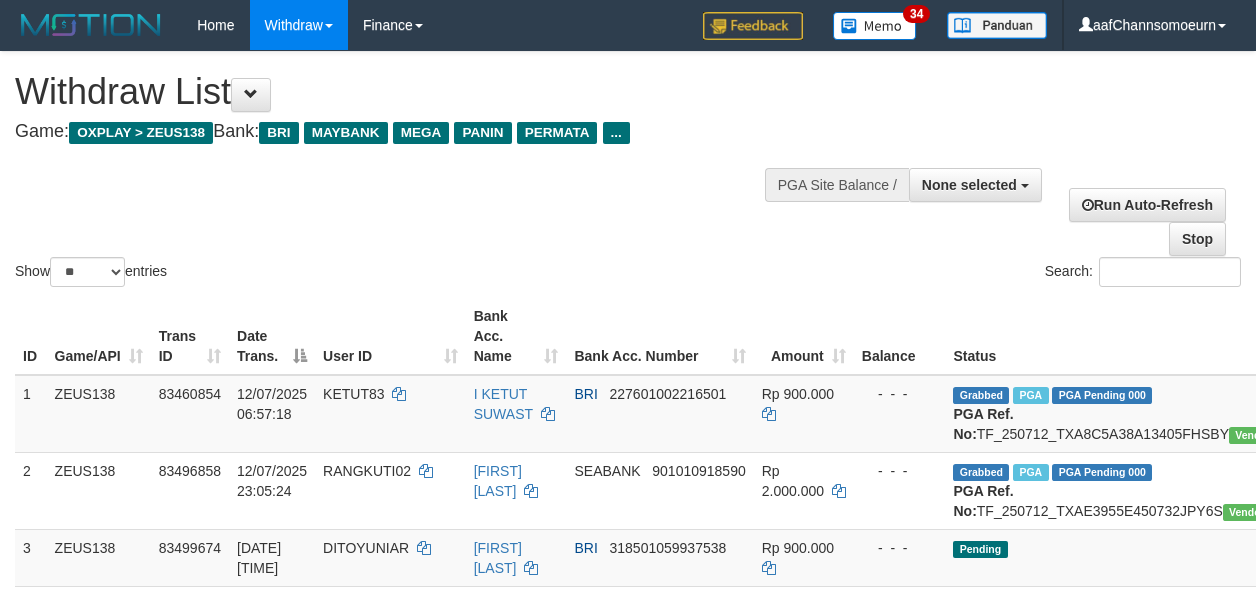 select 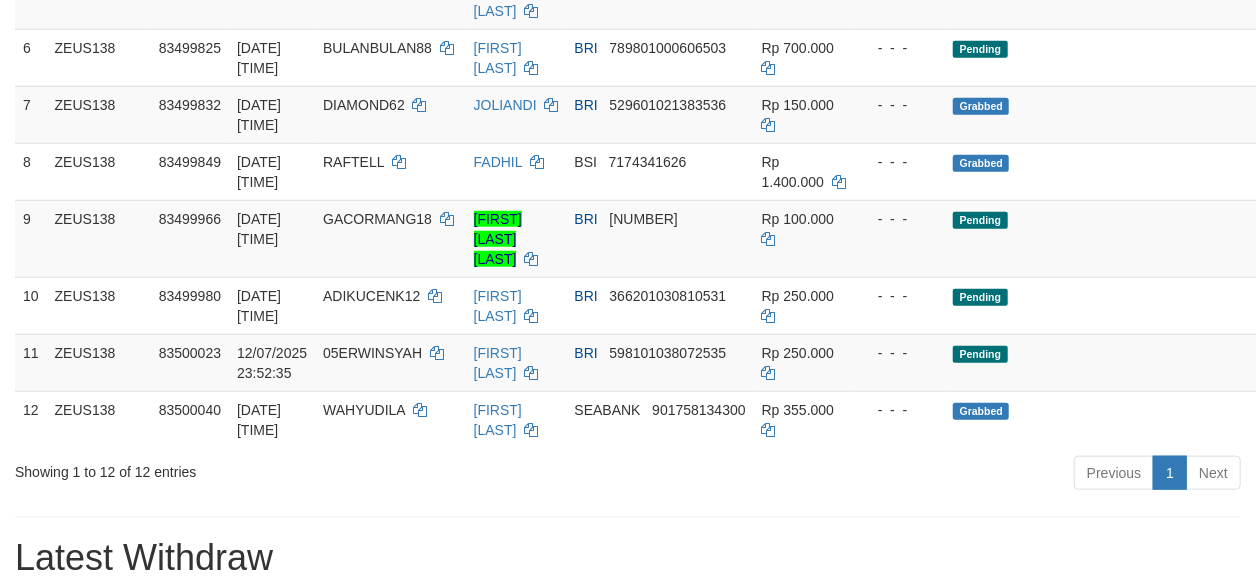 scroll, scrollTop: 636, scrollLeft: 0, axis: vertical 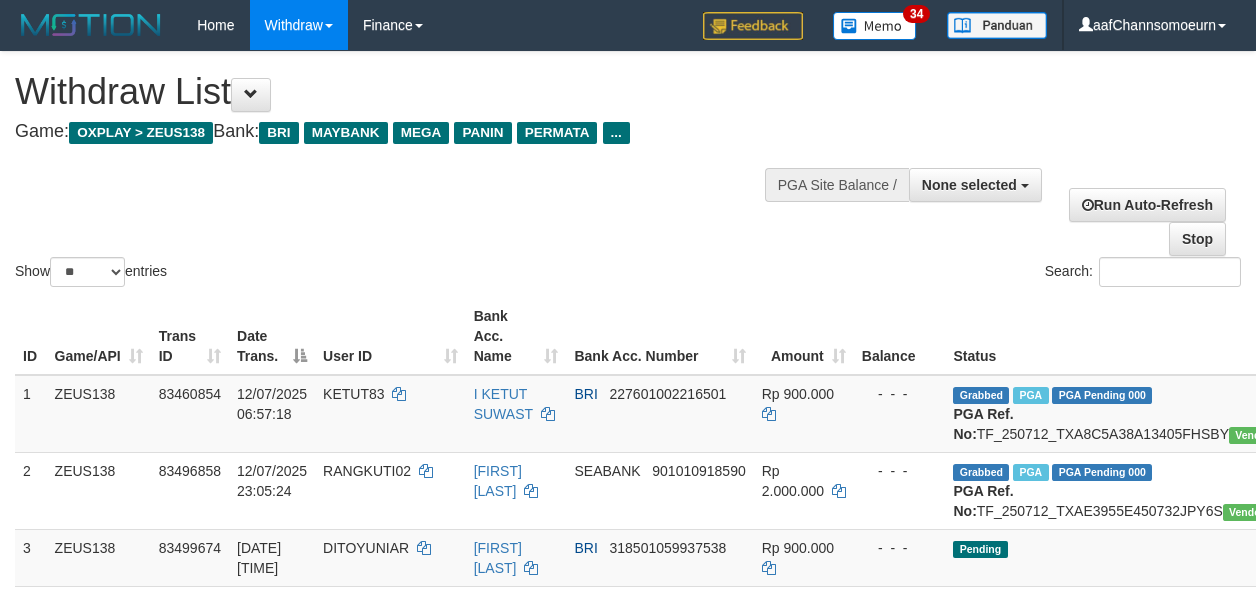 select 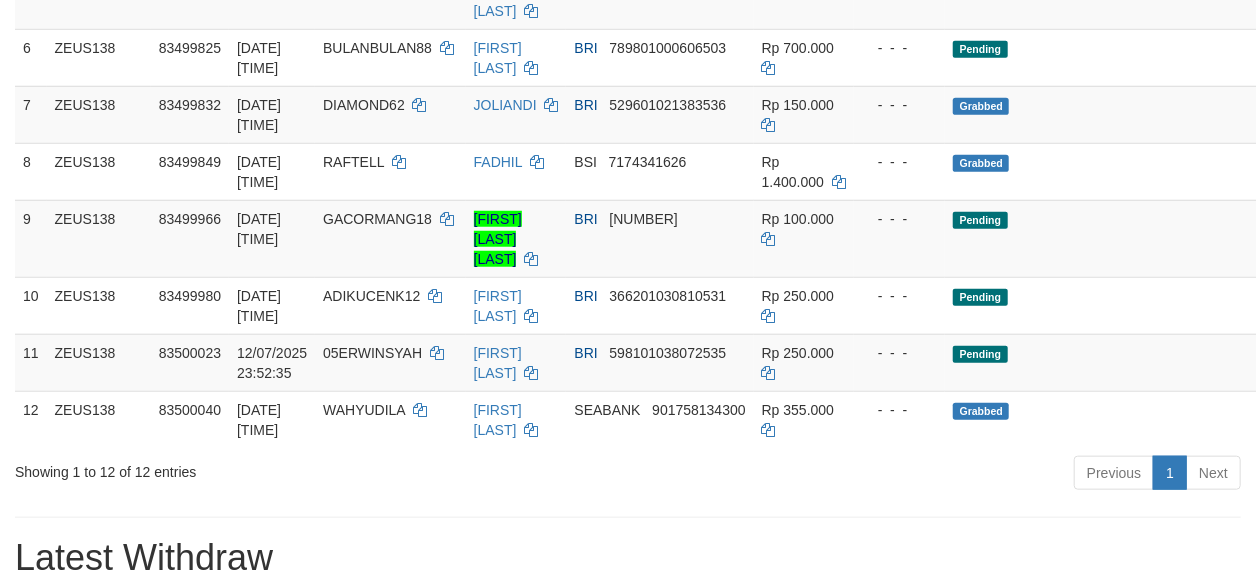 scroll, scrollTop: 636, scrollLeft: 0, axis: vertical 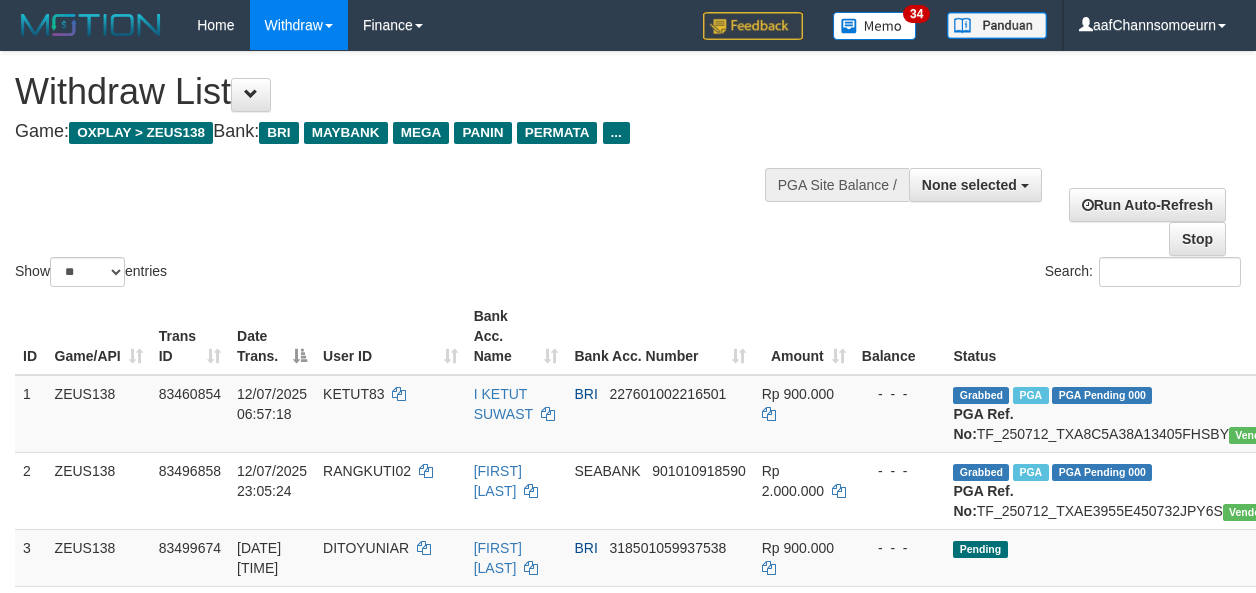 select 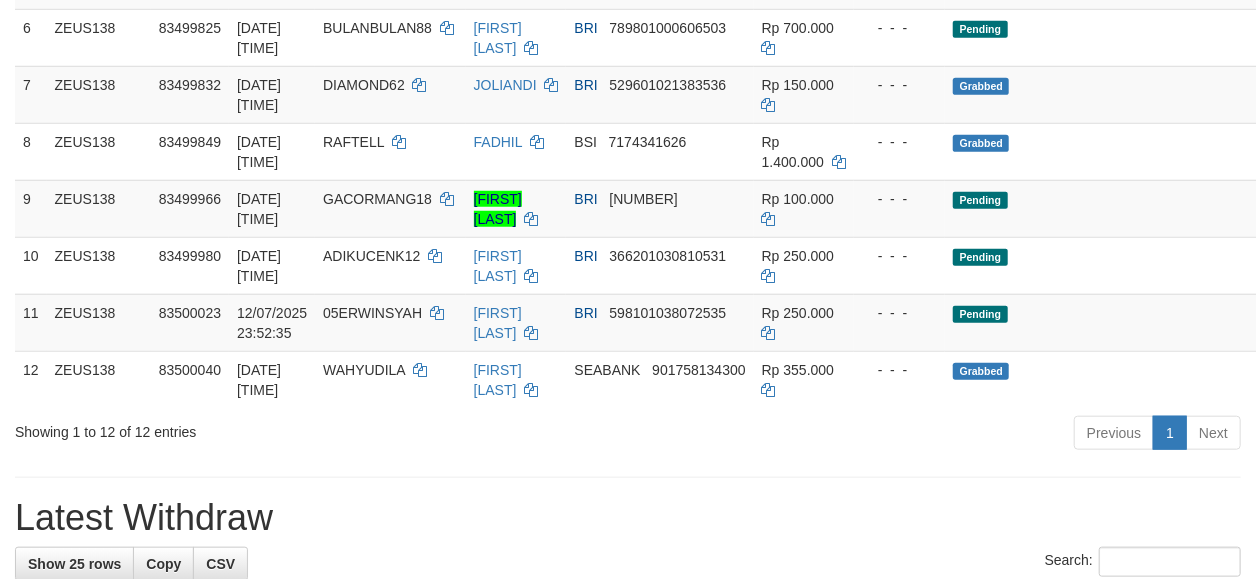 scroll, scrollTop: 636, scrollLeft: 0, axis: vertical 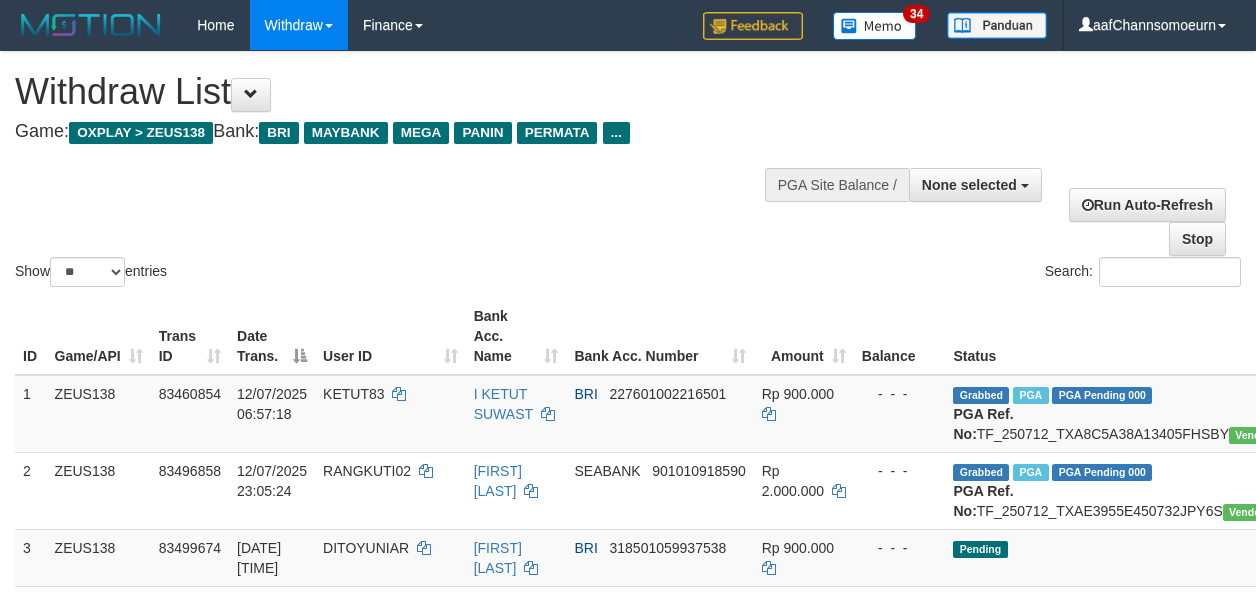 select 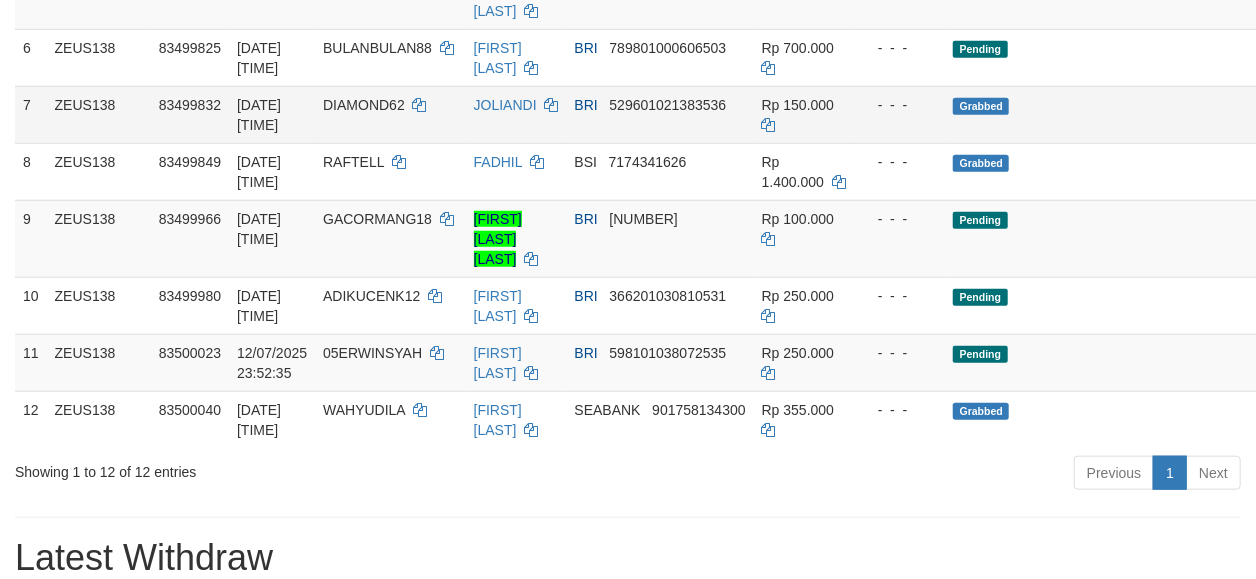 scroll, scrollTop: 636, scrollLeft: 0, axis: vertical 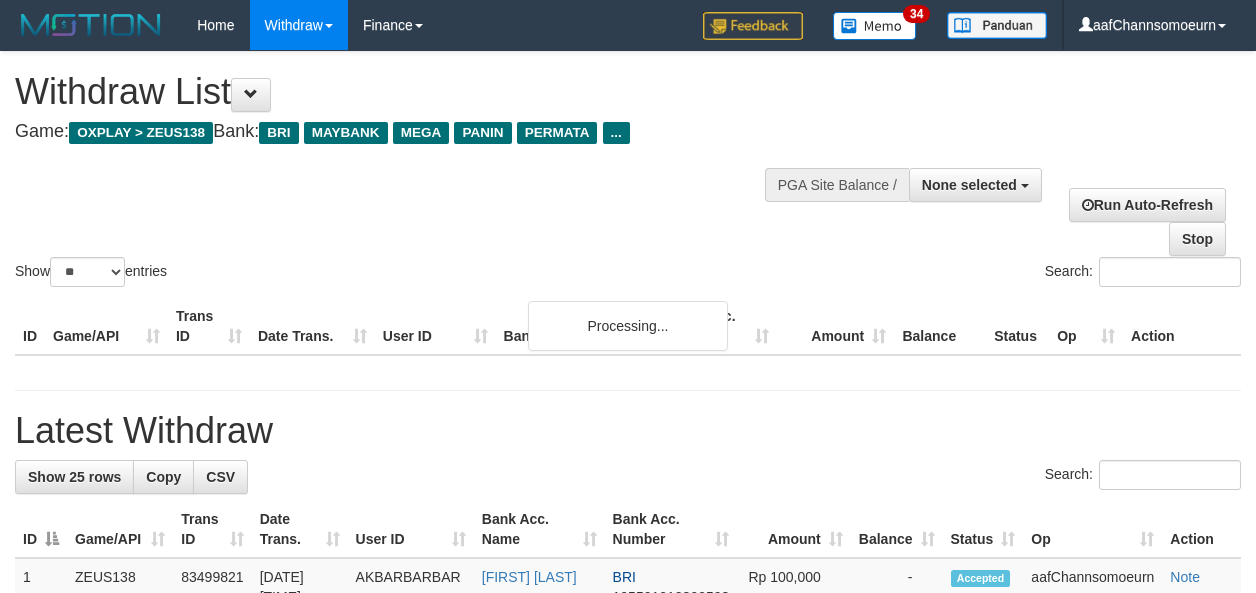 select 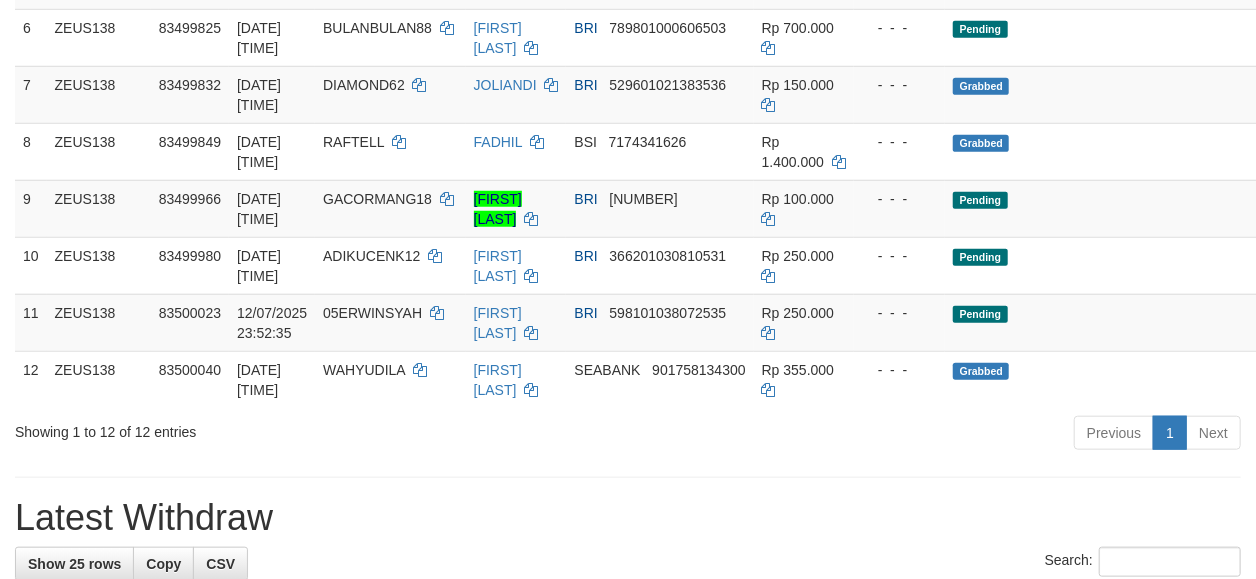 scroll, scrollTop: 636, scrollLeft: 0, axis: vertical 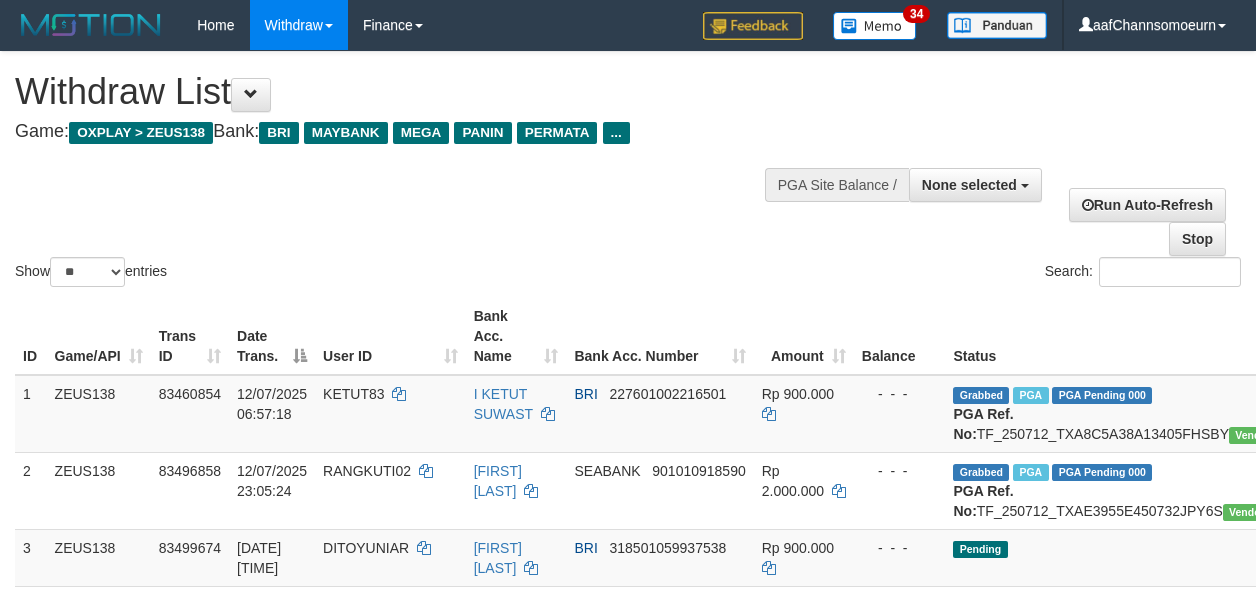 select 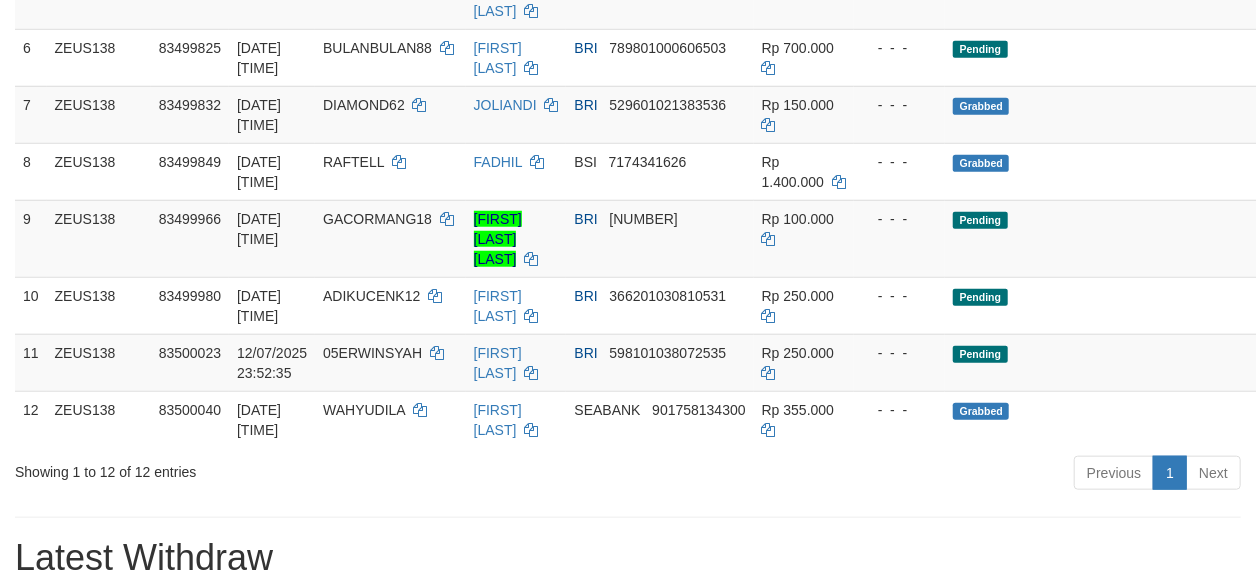 scroll, scrollTop: 636, scrollLeft: 0, axis: vertical 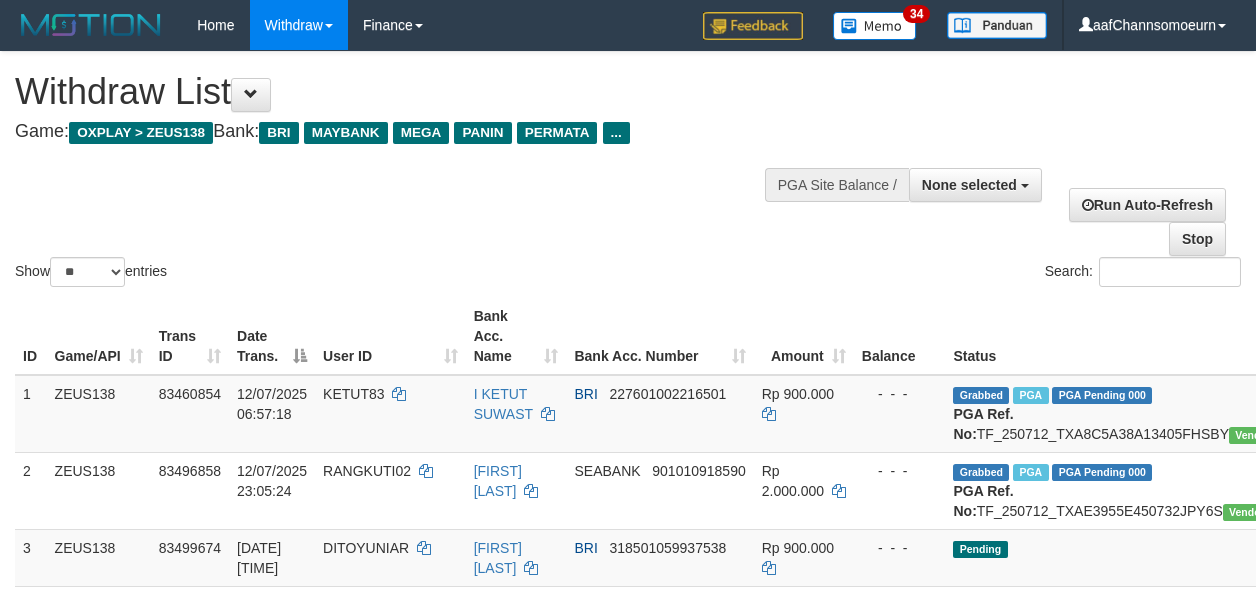 select 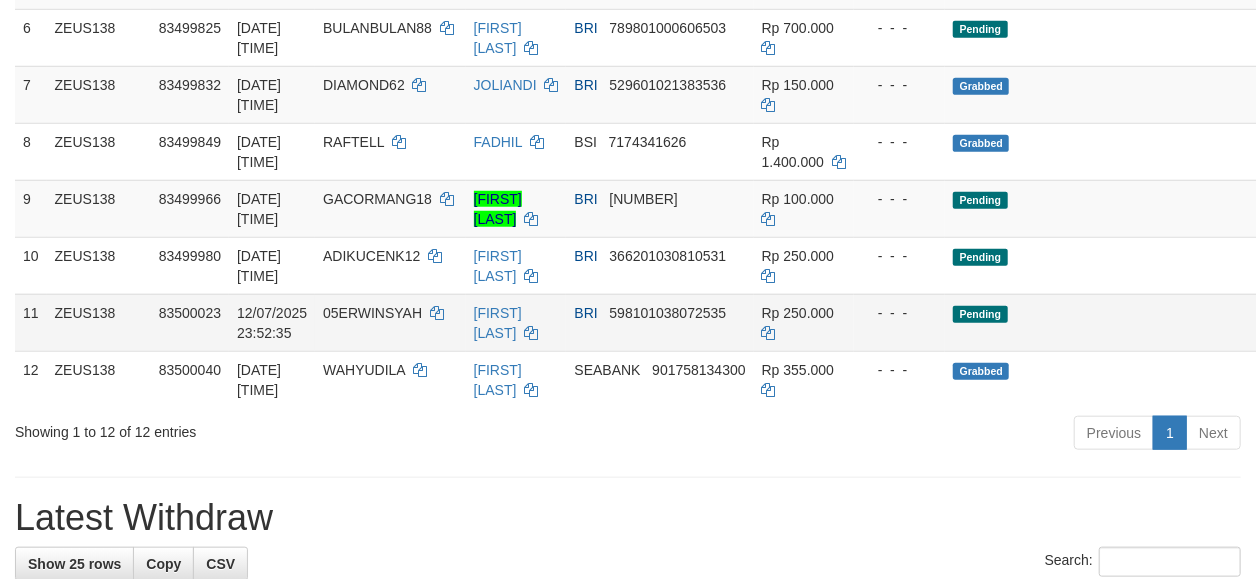 scroll, scrollTop: 636, scrollLeft: 0, axis: vertical 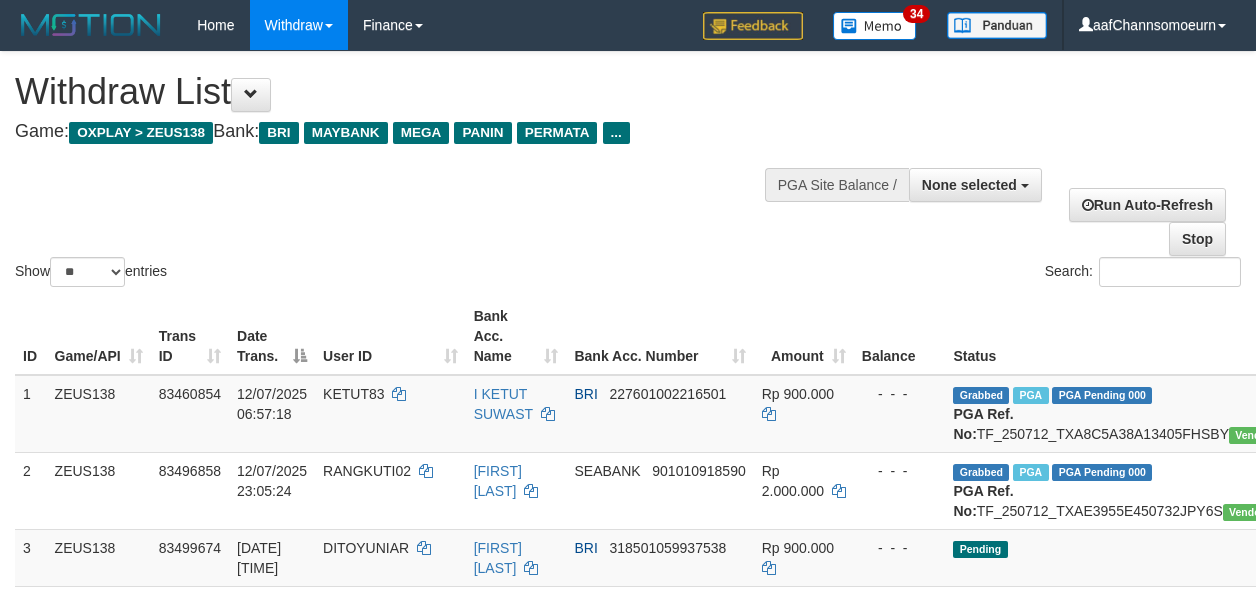 select 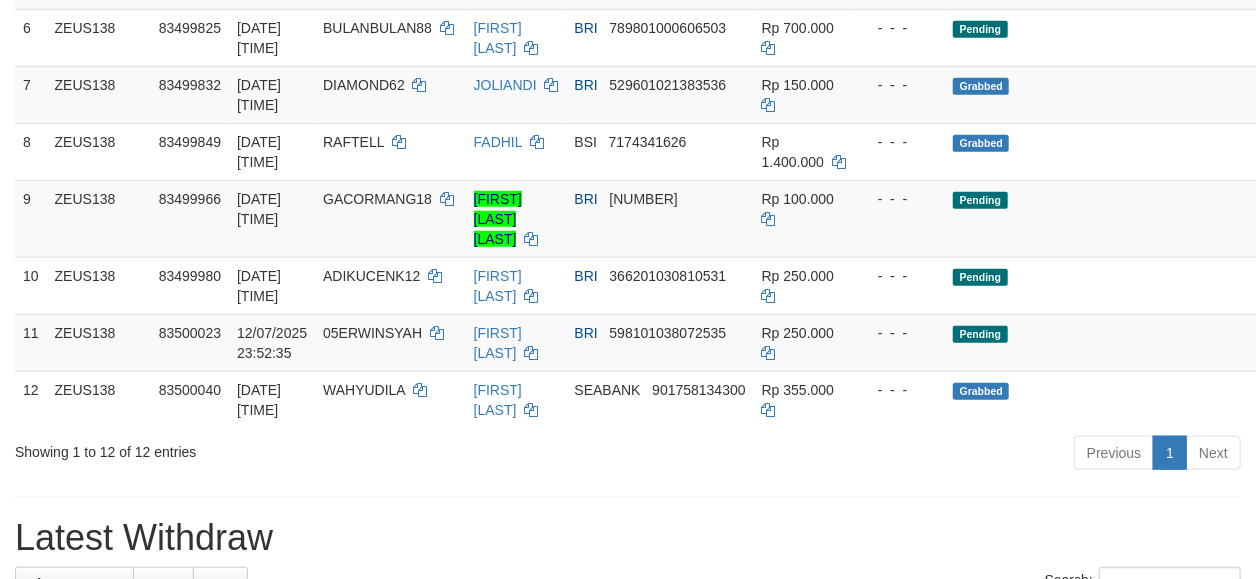 scroll, scrollTop: 636, scrollLeft: 0, axis: vertical 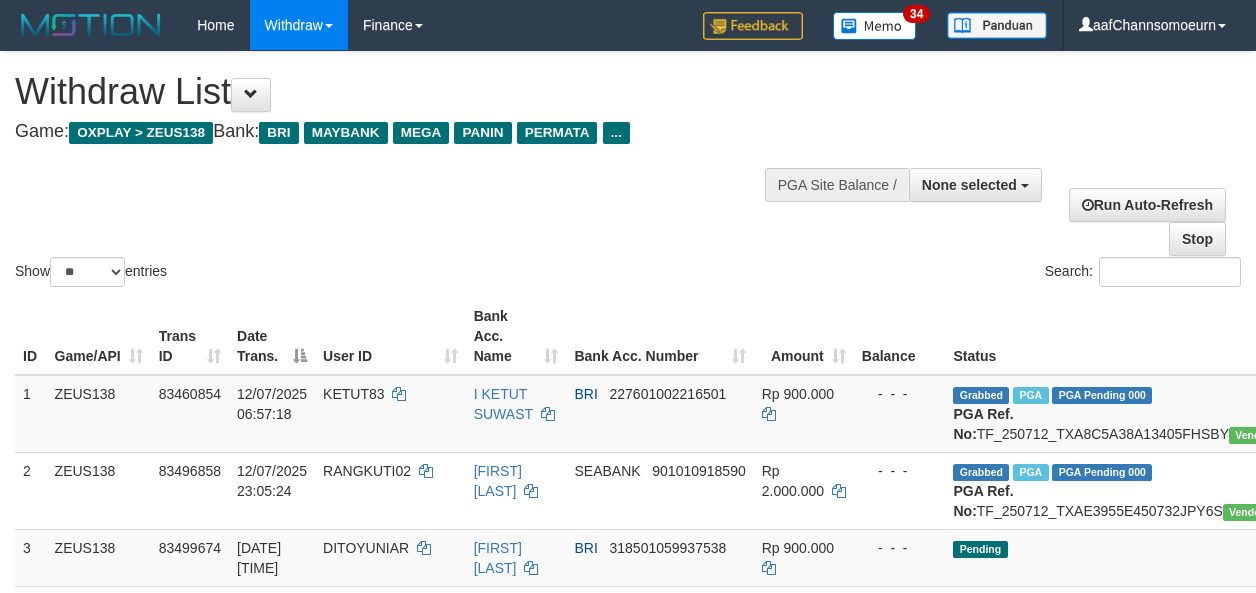 select 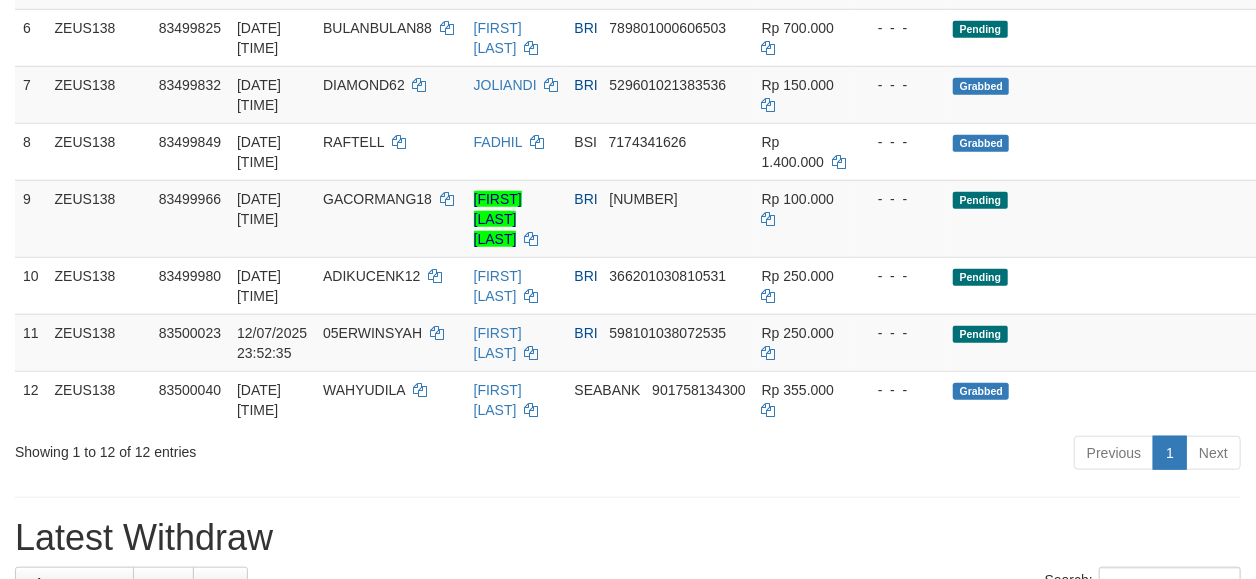 scroll, scrollTop: 636, scrollLeft: 0, axis: vertical 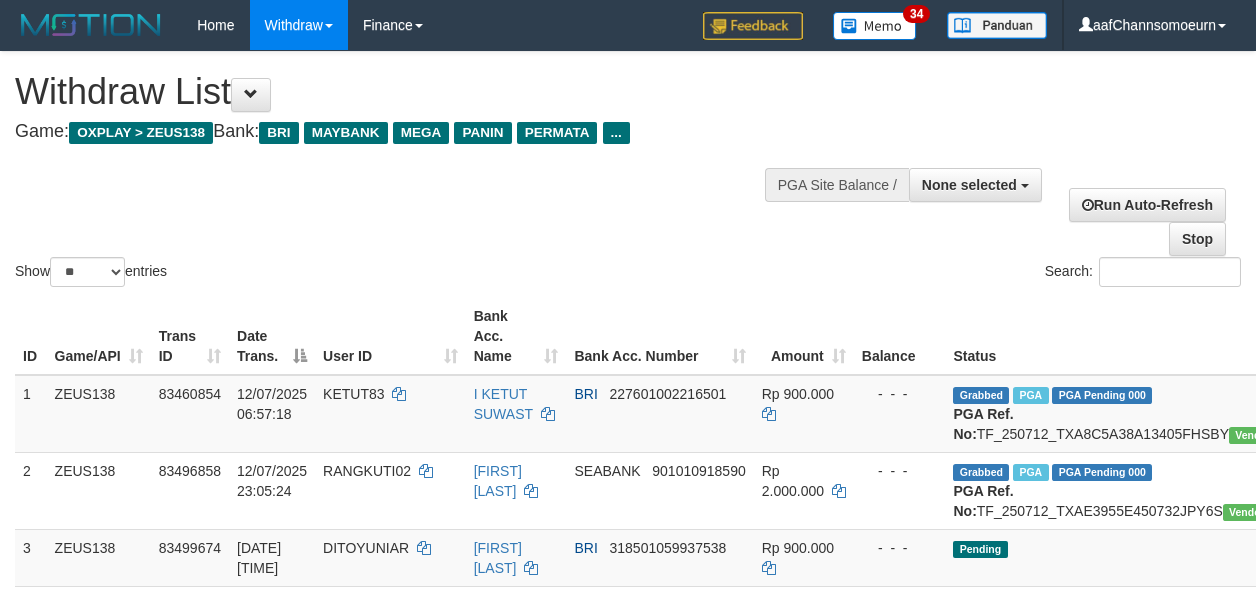 select 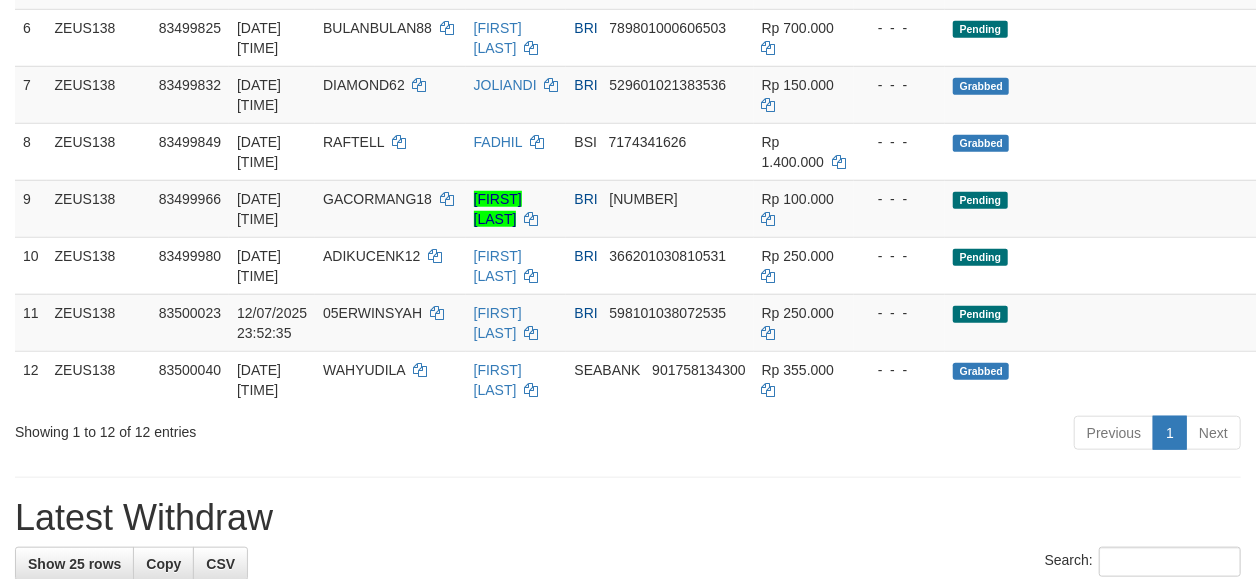 scroll, scrollTop: 636, scrollLeft: 0, axis: vertical 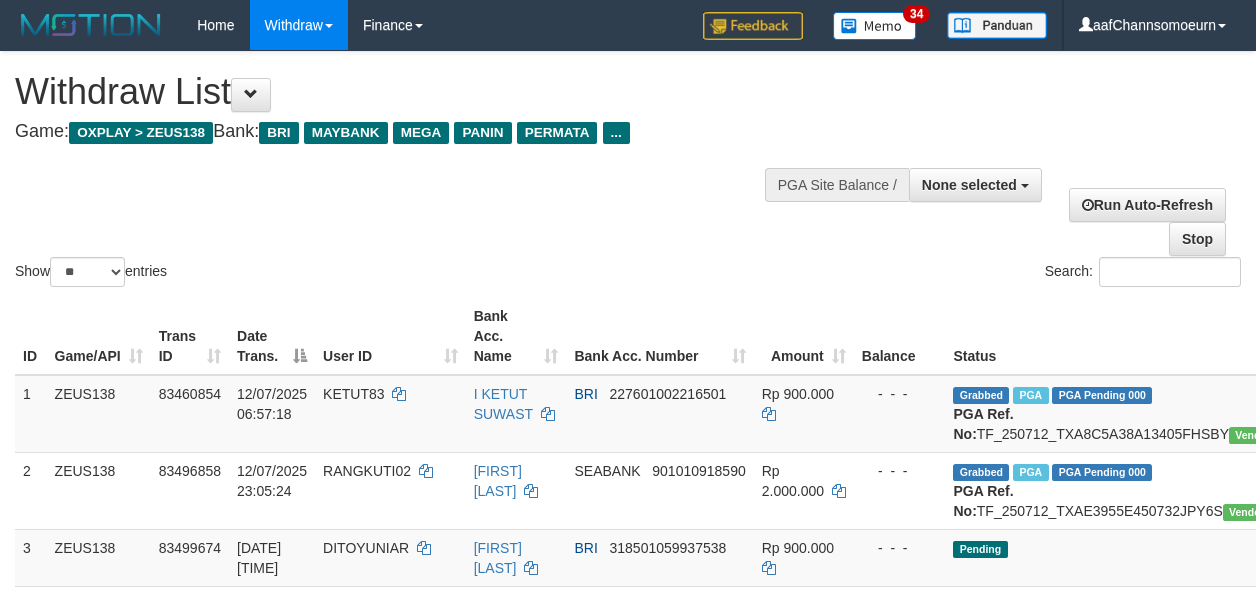 select 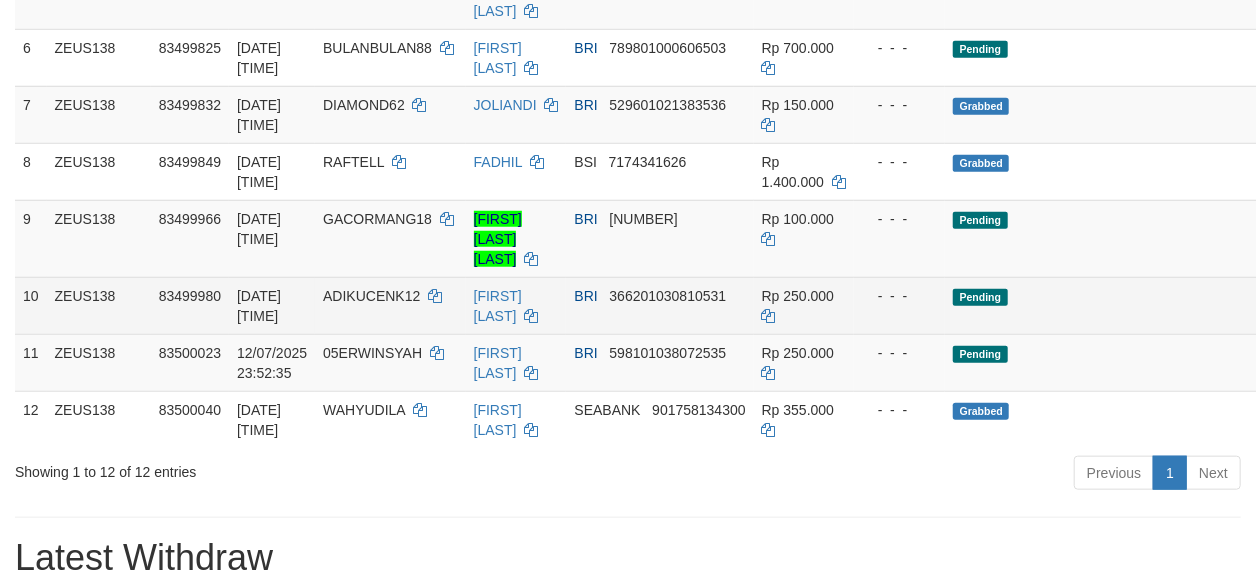 scroll, scrollTop: 636, scrollLeft: 0, axis: vertical 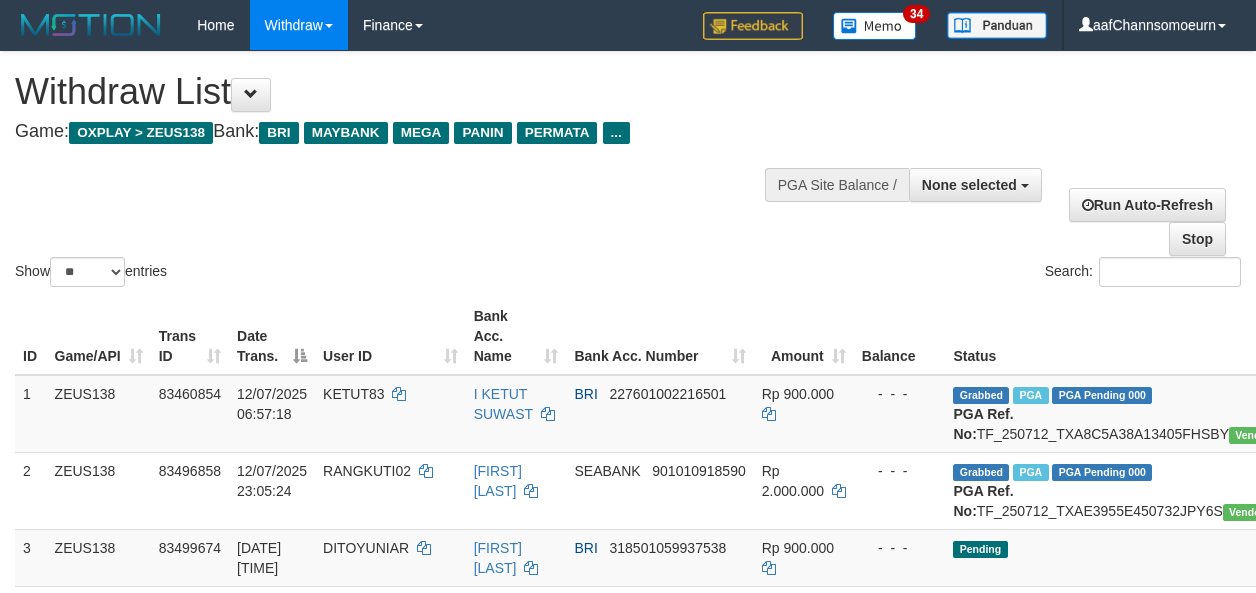 select 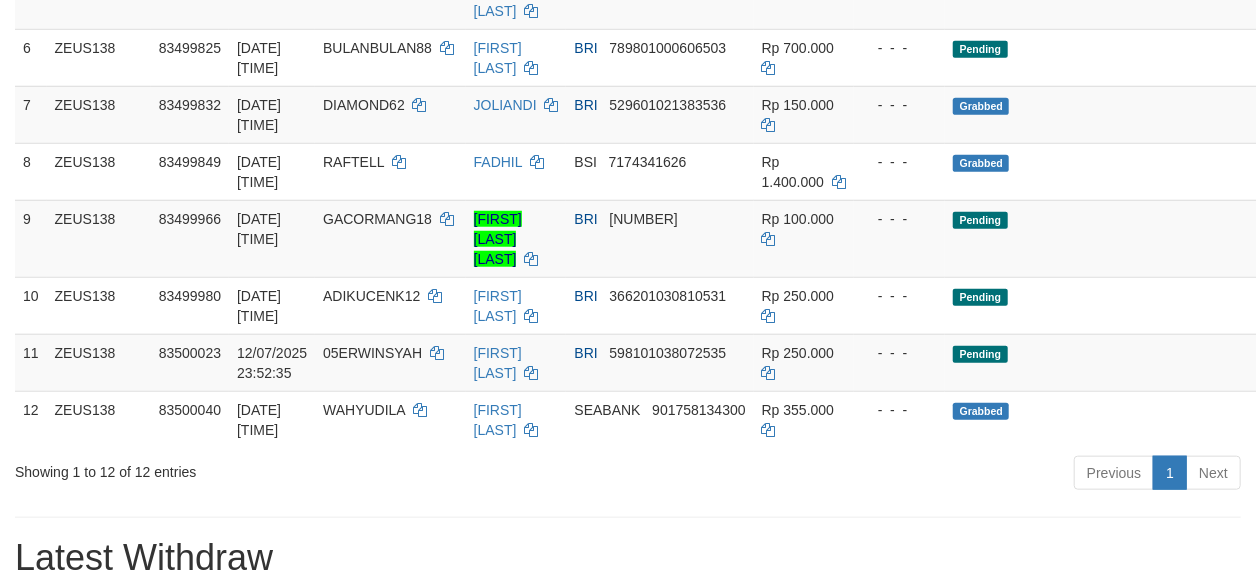 scroll, scrollTop: 636, scrollLeft: 0, axis: vertical 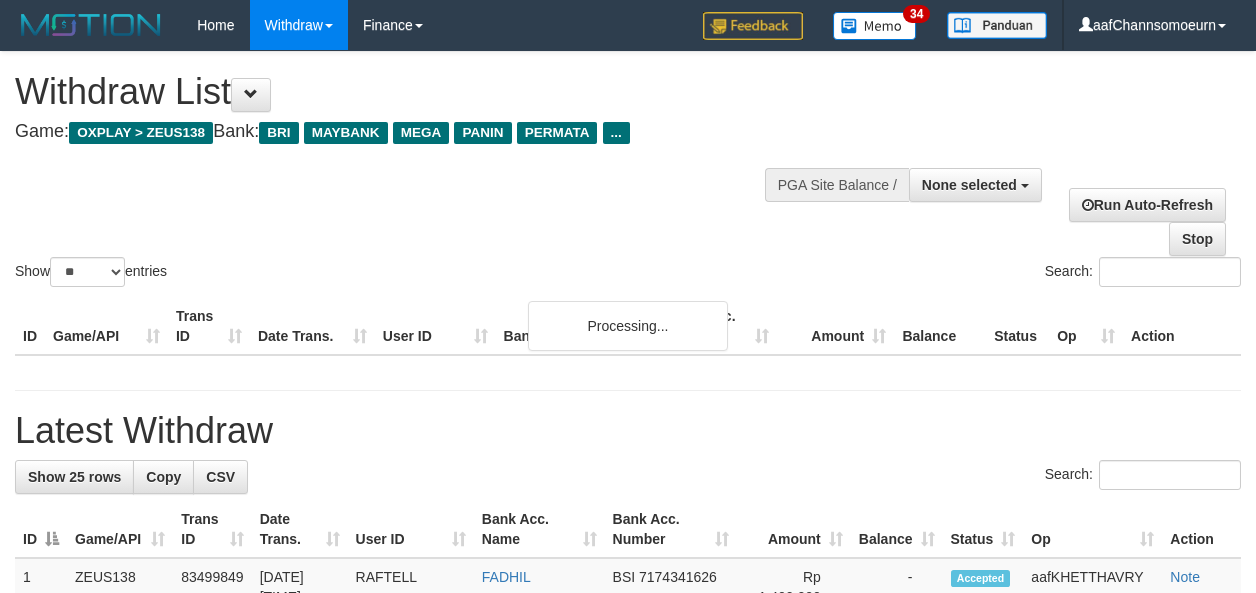 select 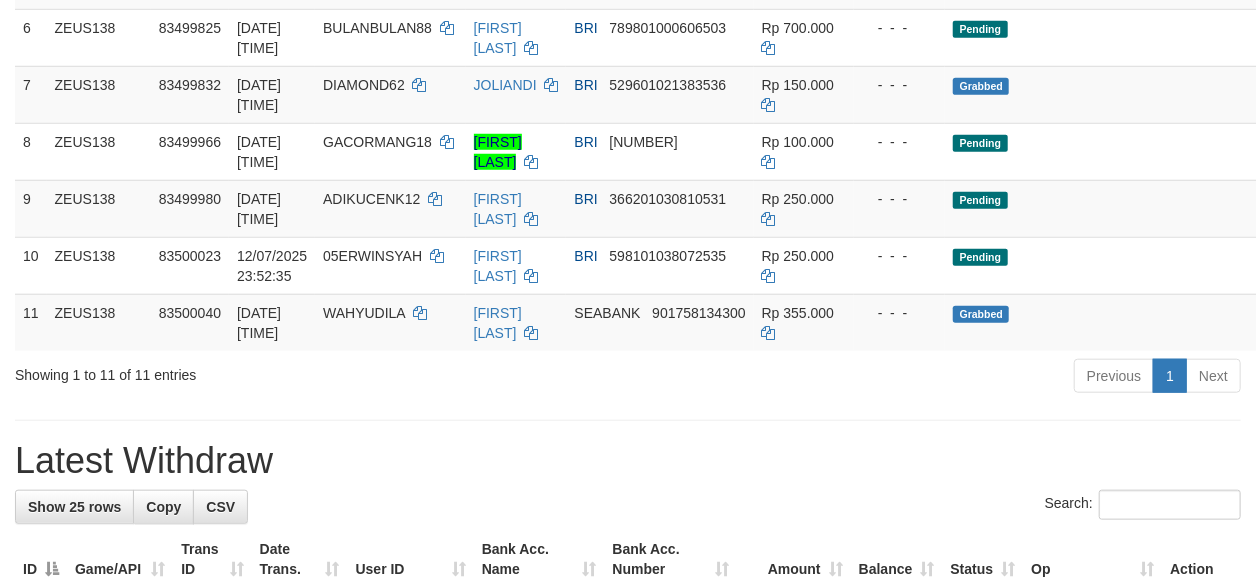 scroll, scrollTop: 636, scrollLeft: 0, axis: vertical 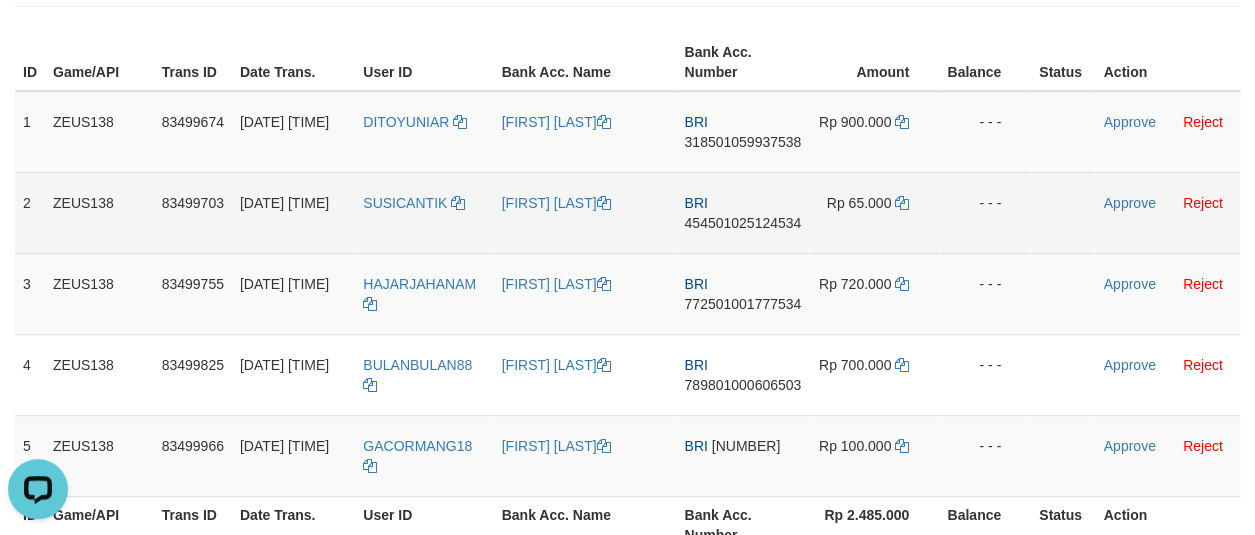 click on "SUSICANTIK" at bounding box center [424, 212] 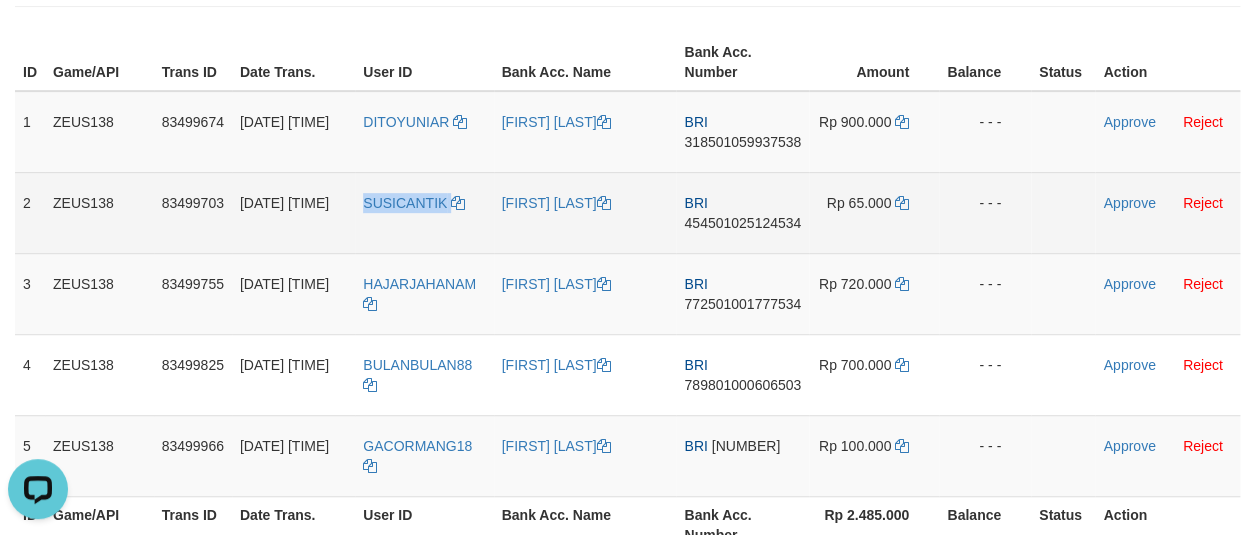 click on "SUSICANTIK" at bounding box center (424, 212) 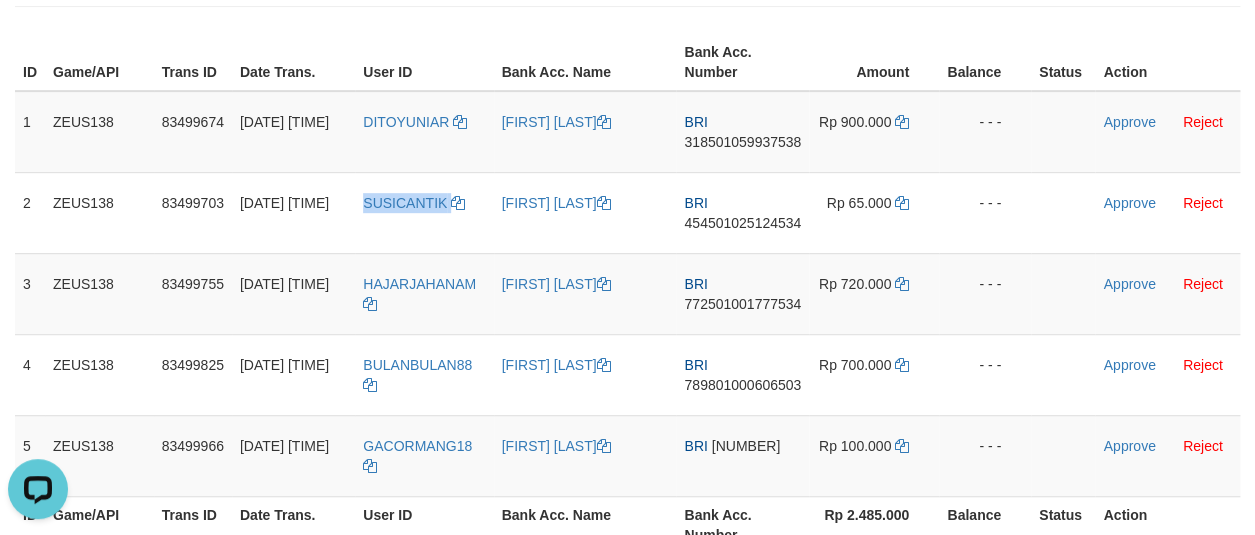 copy on "SUSICANTIK" 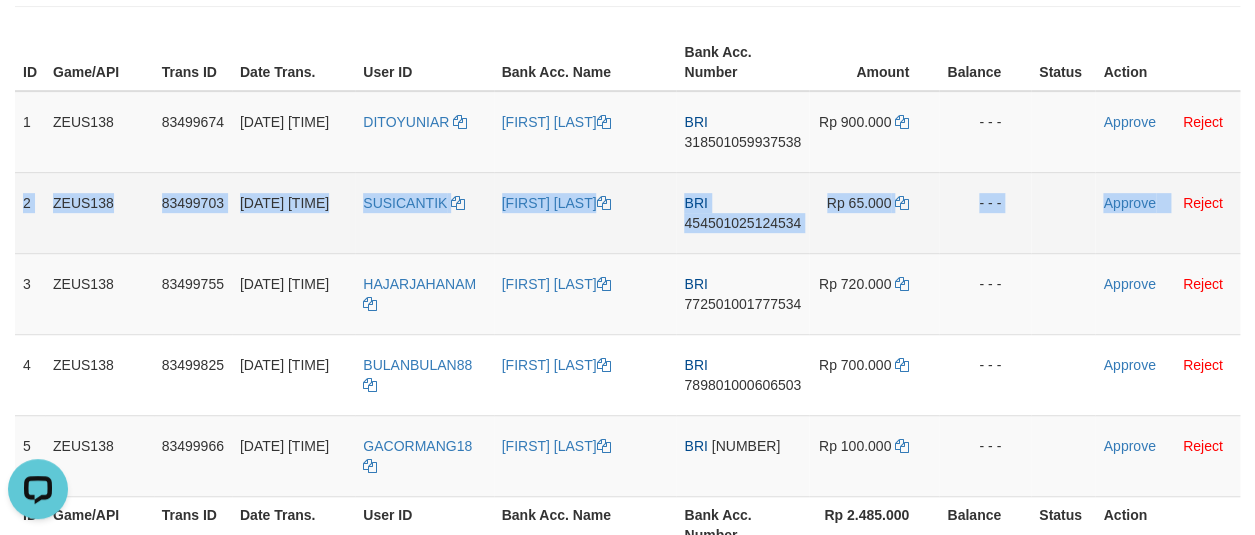 drag, startPoint x: 20, startPoint y: 190, endPoint x: 1175, endPoint y: 208, distance: 1155.1403 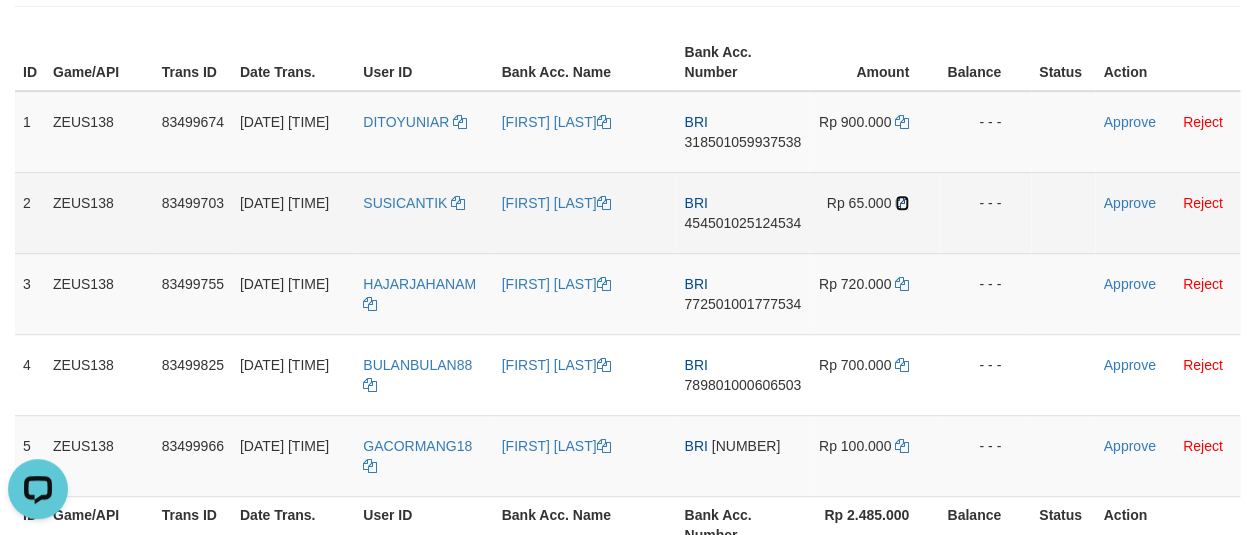 click at bounding box center (902, 203) 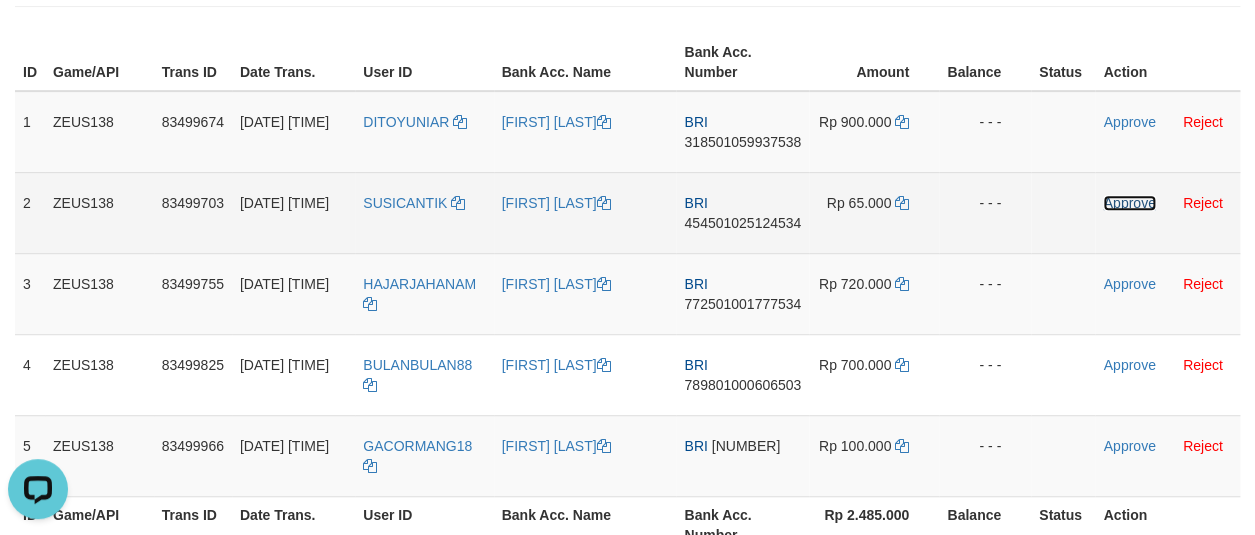 click on "Approve" at bounding box center [1129, 203] 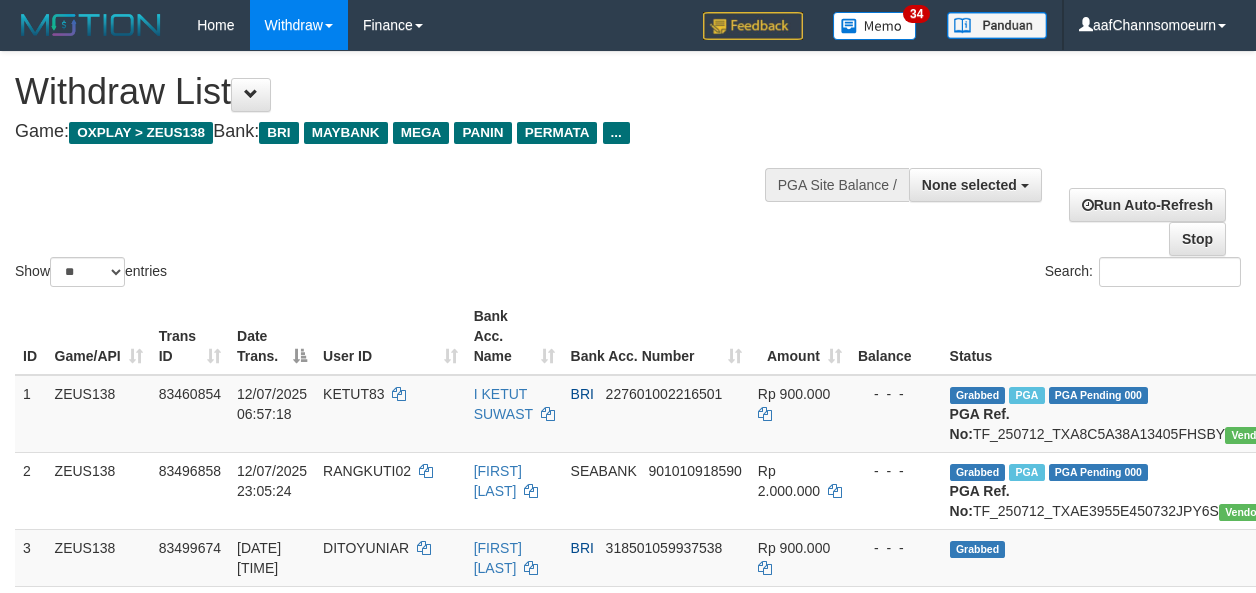 select 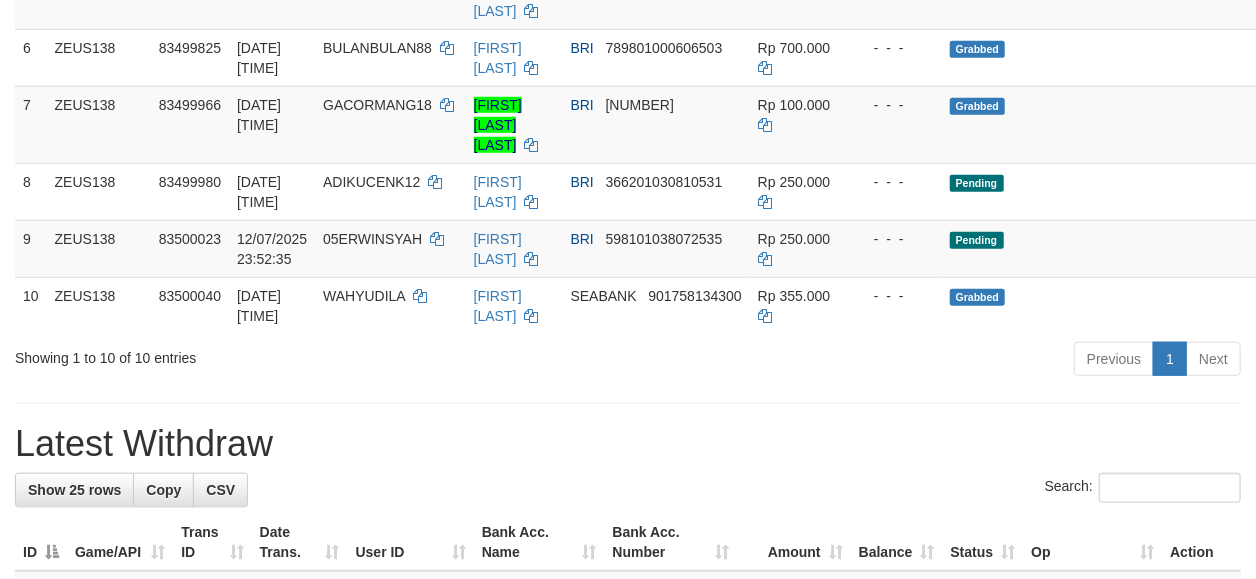 scroll, scrollTop: 636, scrollLeft: 0, axis: vertical 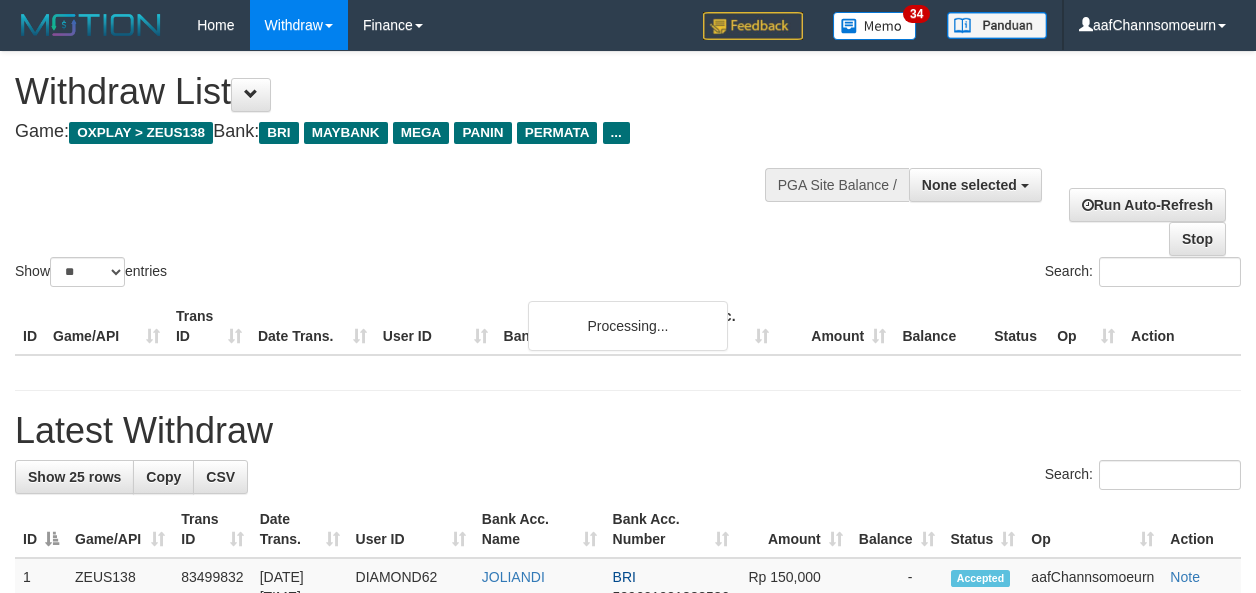 select 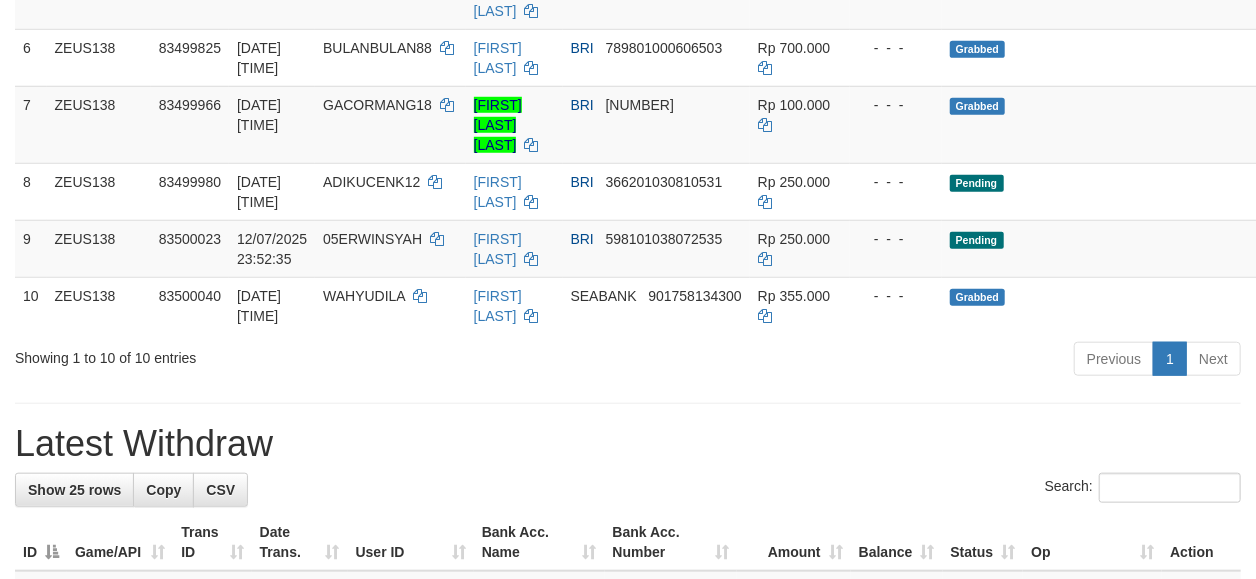 scroll, scrollTop: 636, scrollLeft: 0, axis: vertical 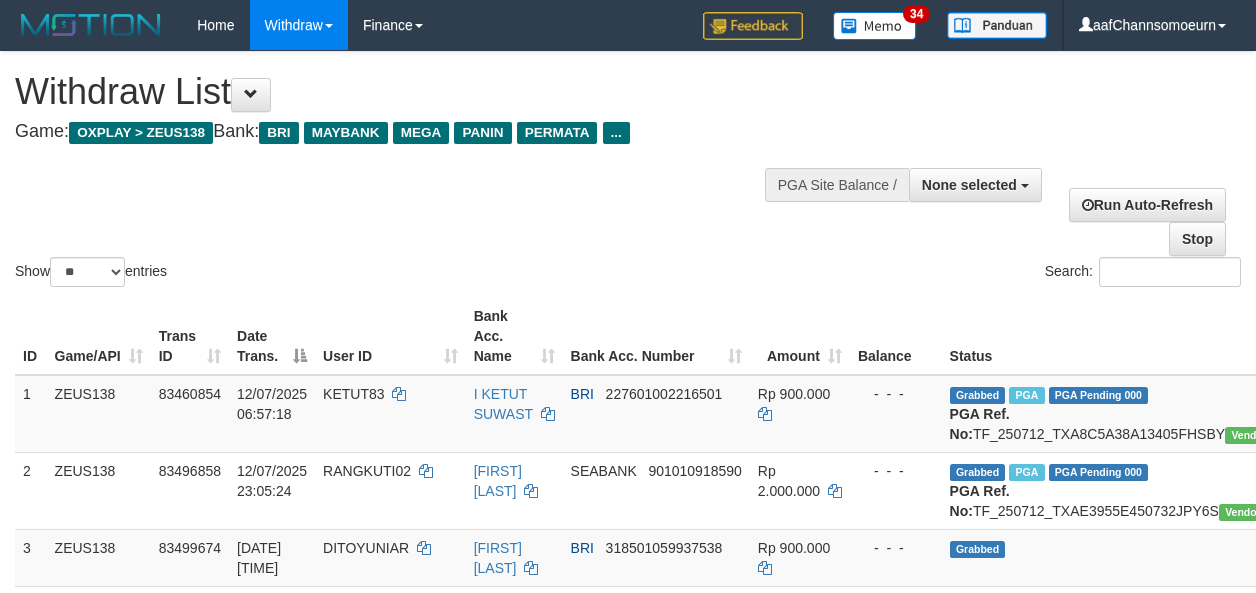 select 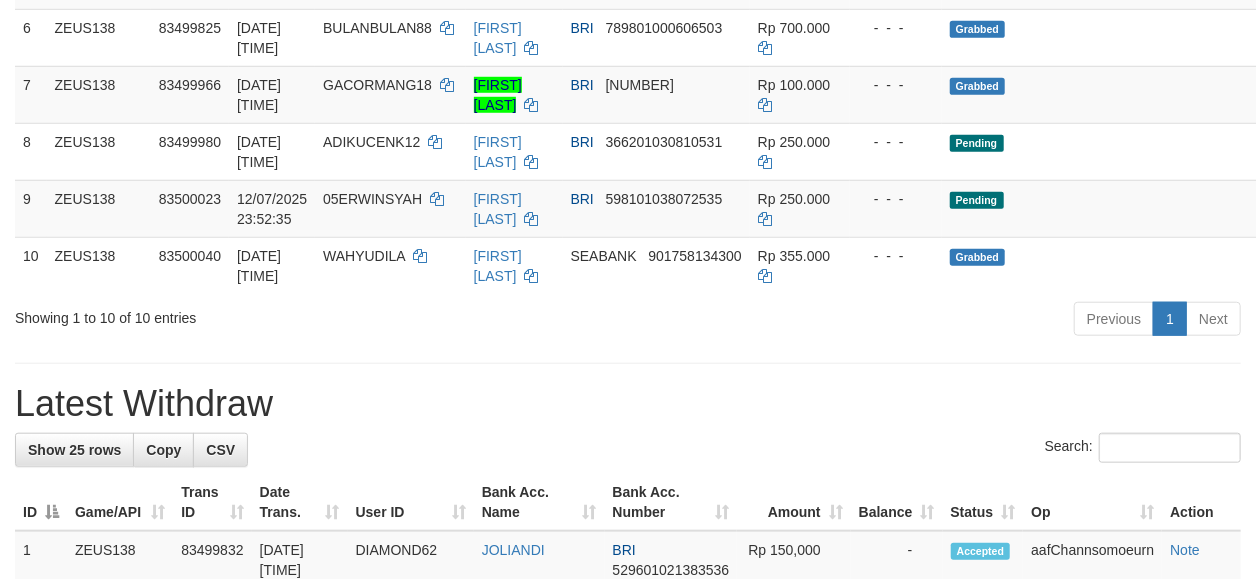 scroll, scrollTop: 636, scrollLeft: 0, axis: vertical 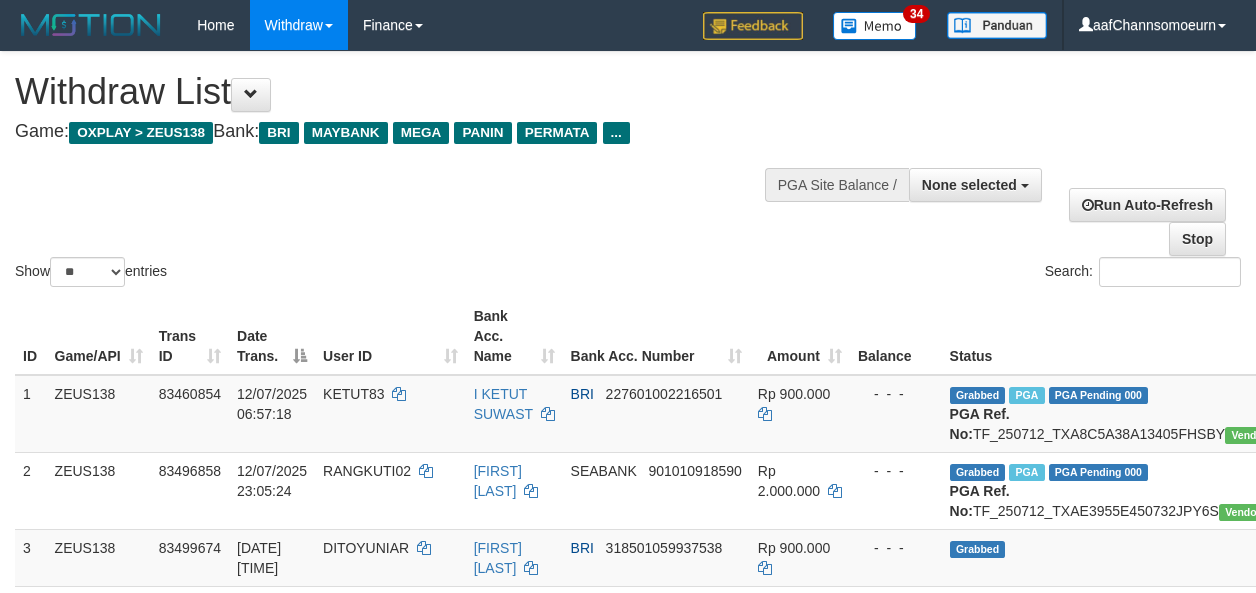select 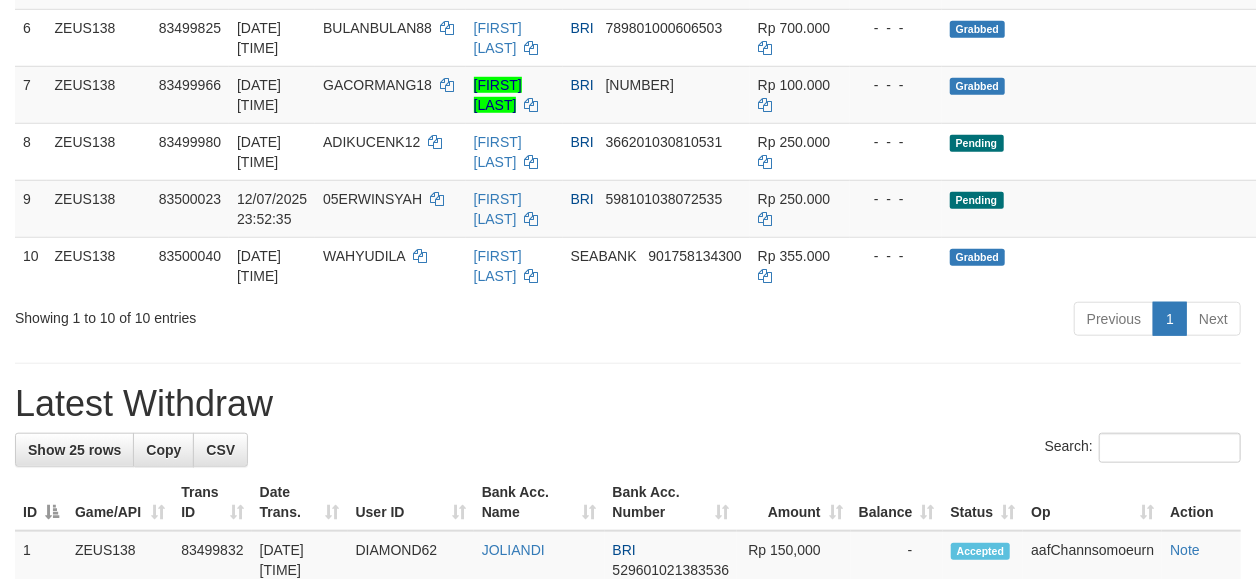 scroll, scrollTop: 636, scrollLeft: 0, axis: vertical 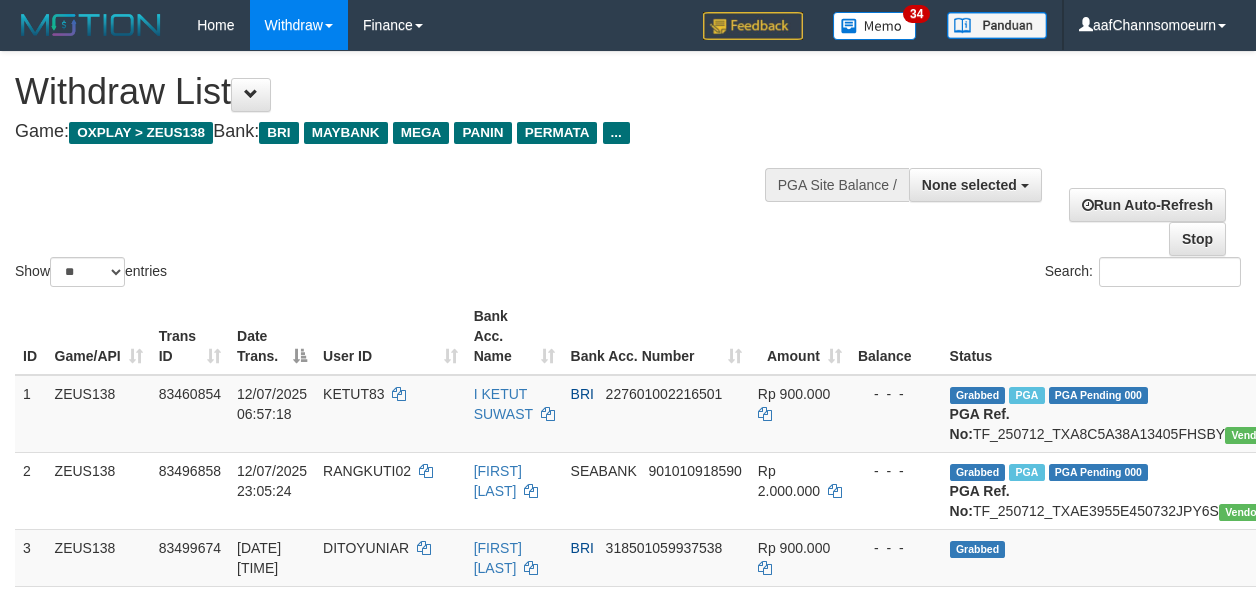 select 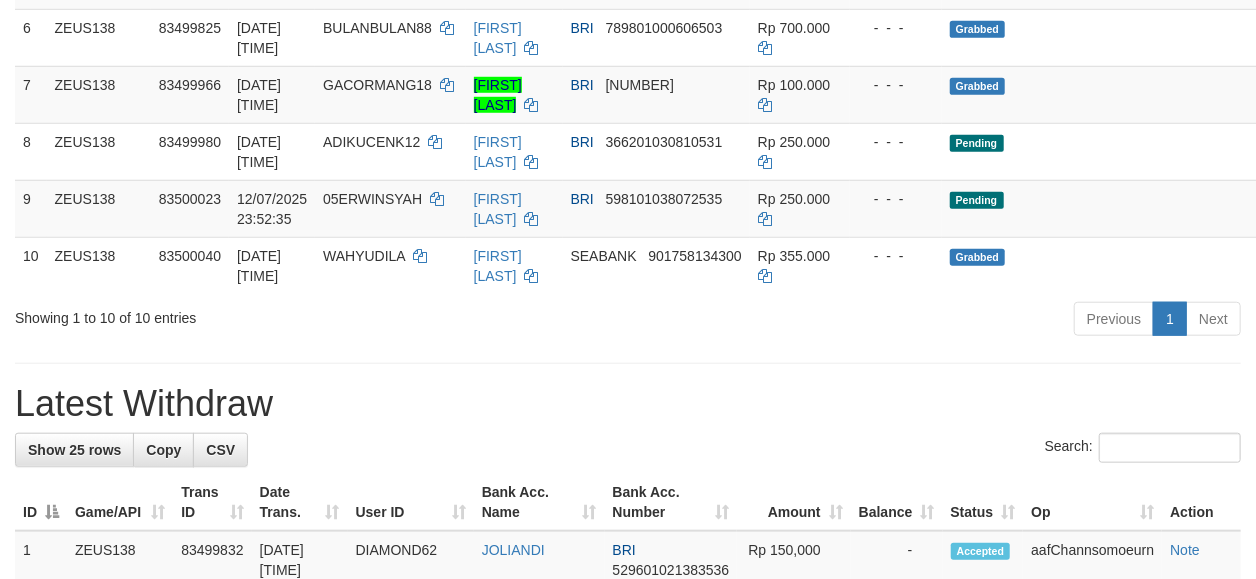 scroll, scrollTop: 636, scrollLeft: 0, axis: vertical 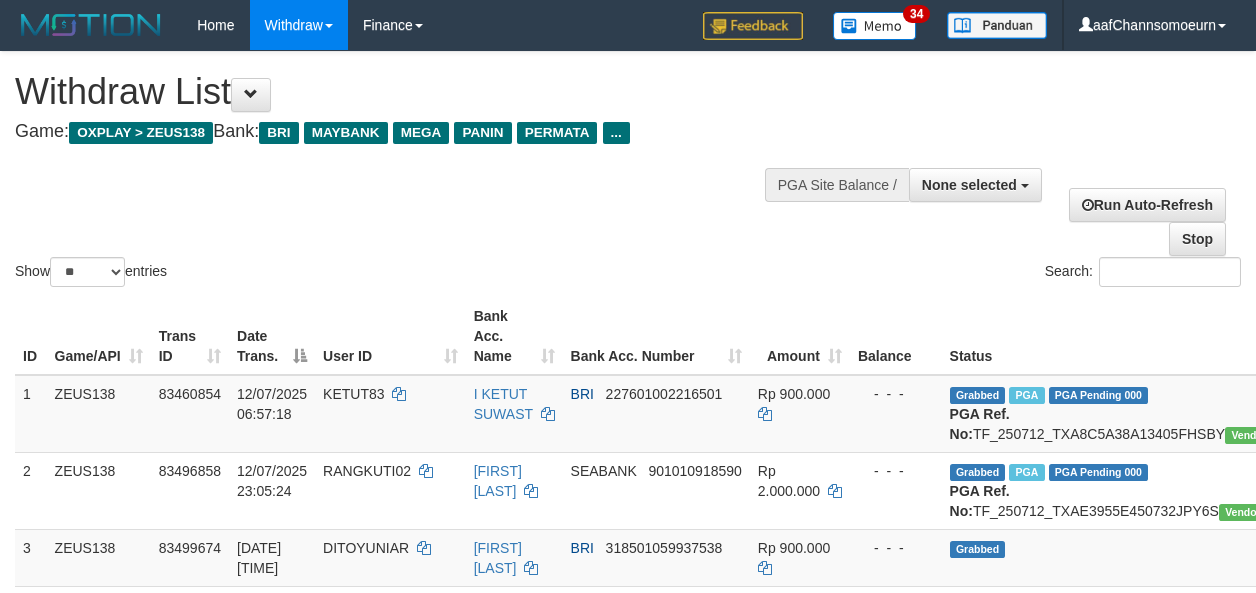 select 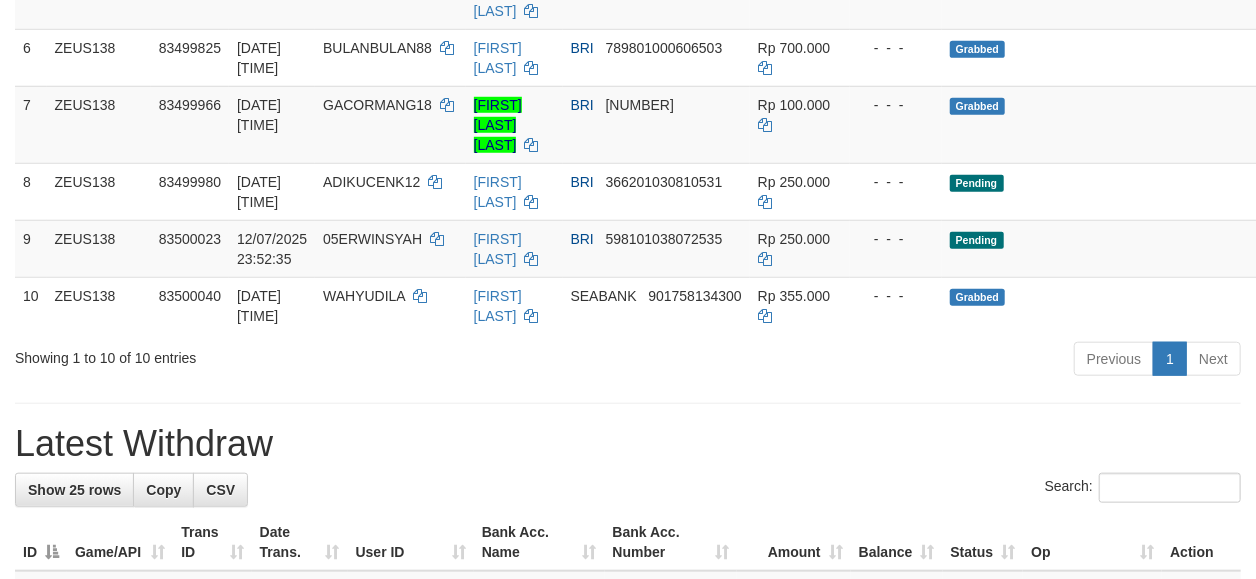 scroll, scrollTop: 636, scrollLeft: 0, axis: vertical 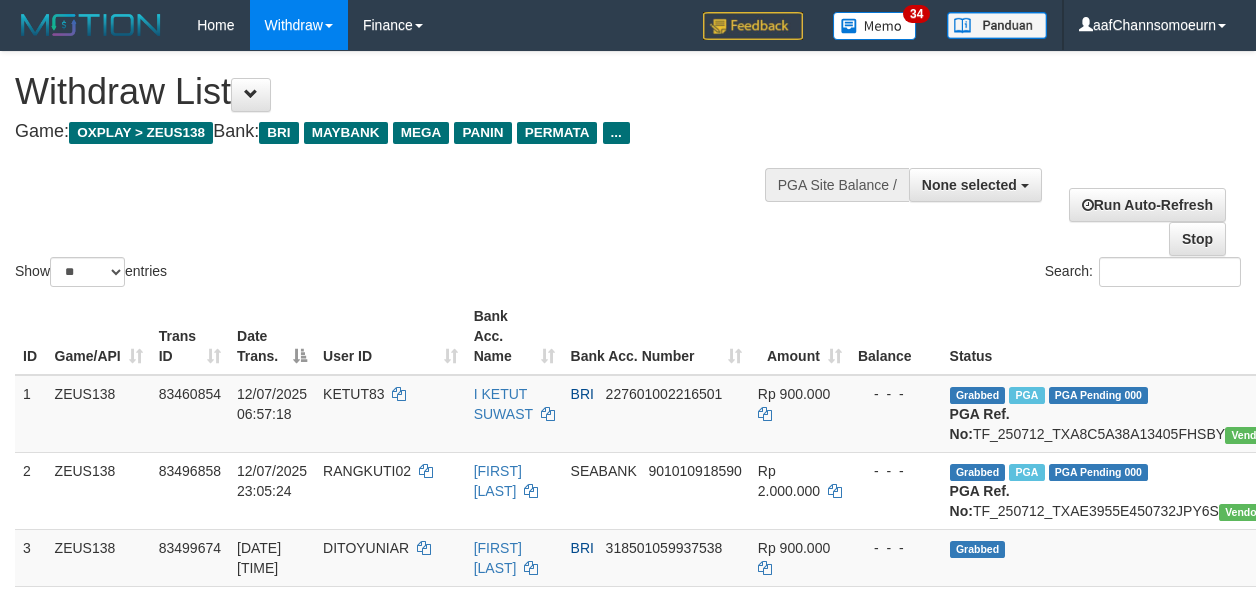 select 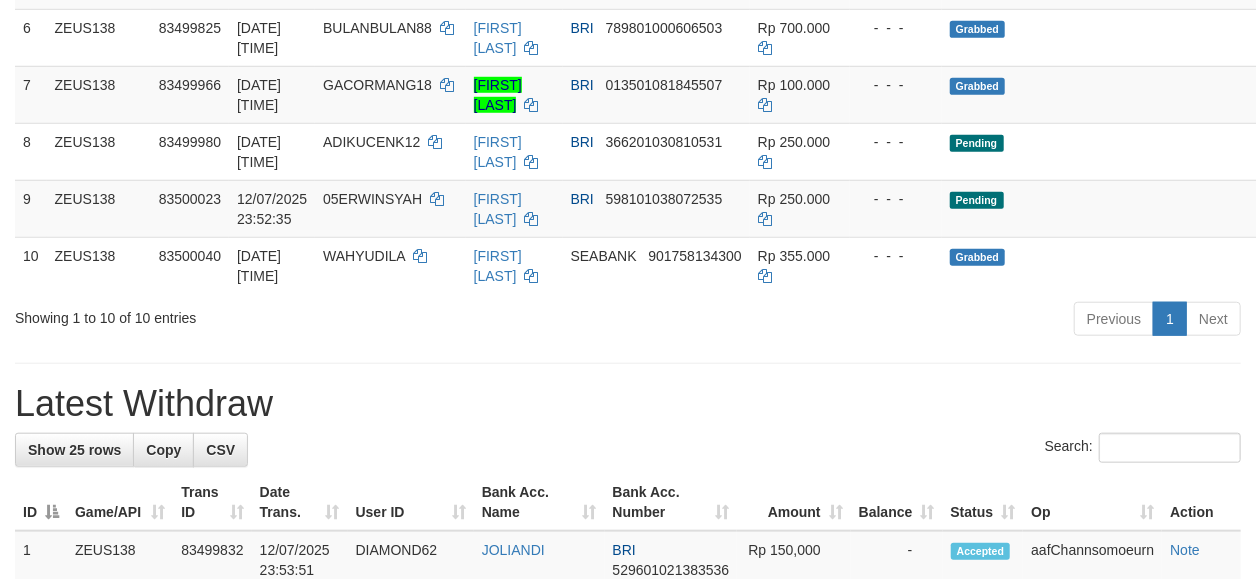 scroll, scrollTop: 636, scrollLeft: 0, axis: vertical 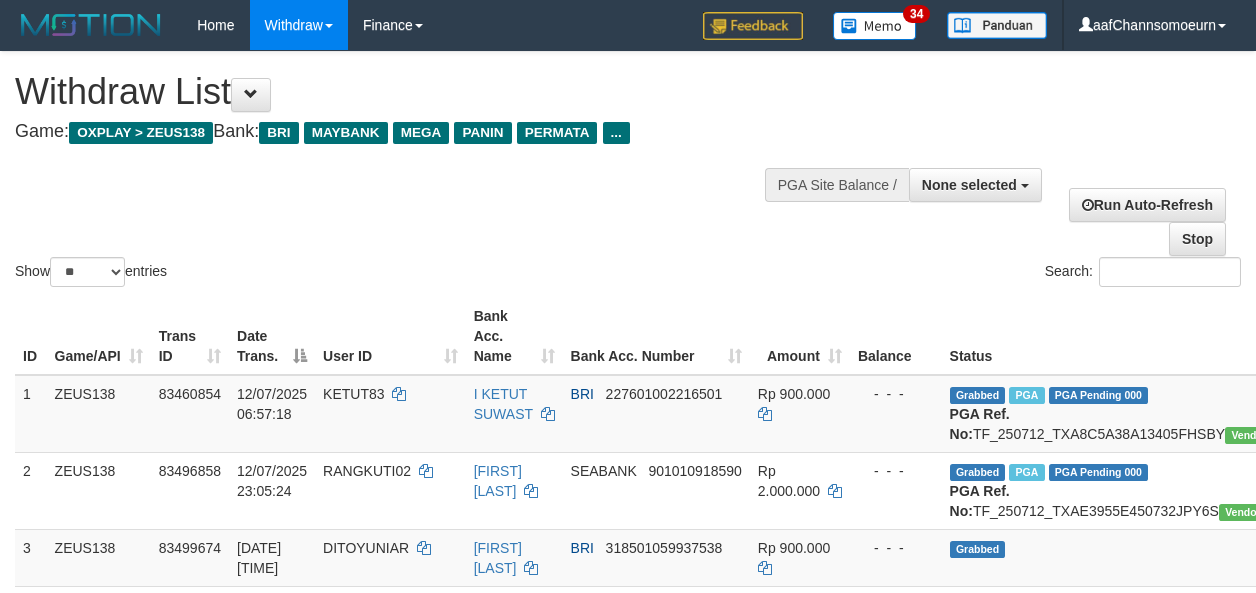 select 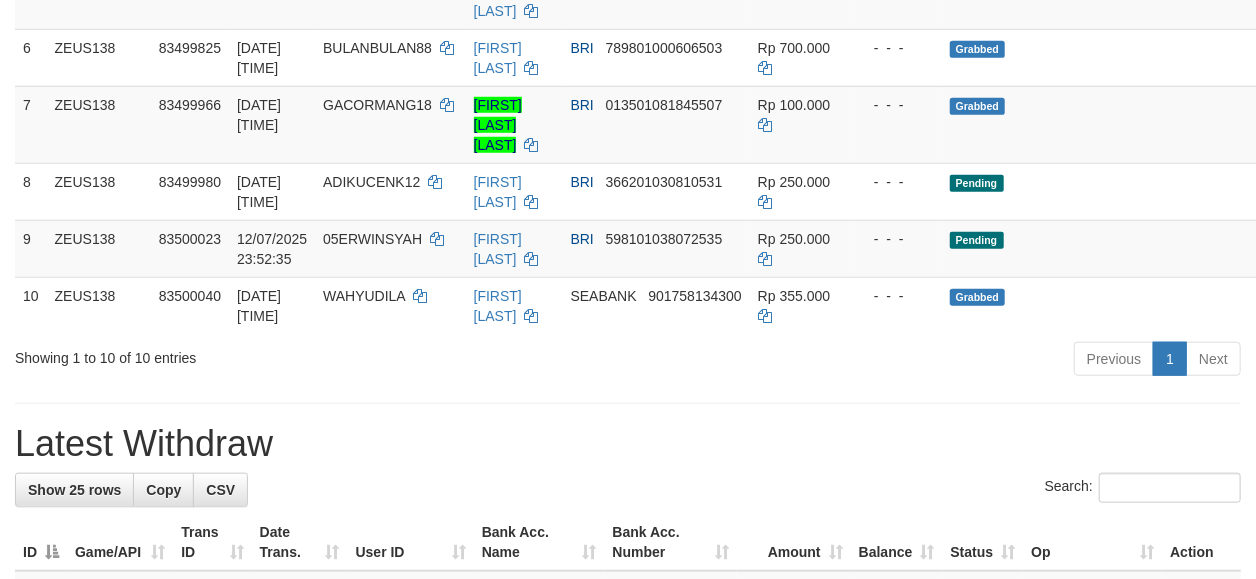 scroll, scrollTop: 636, scrollLeft: 0, axis: vertical 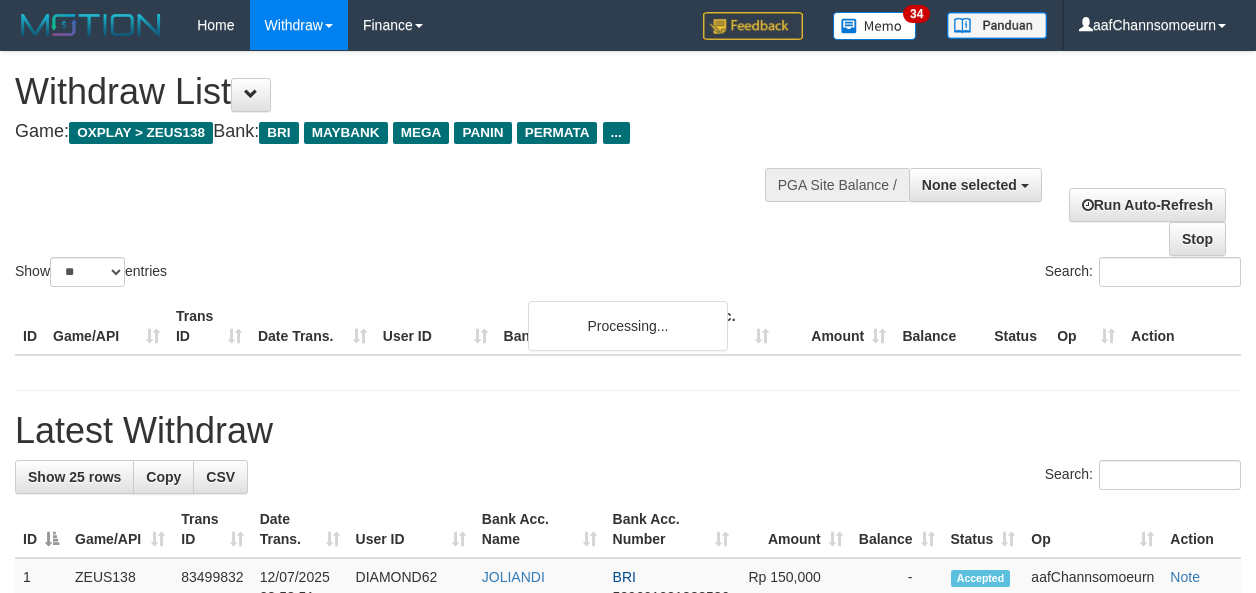 select 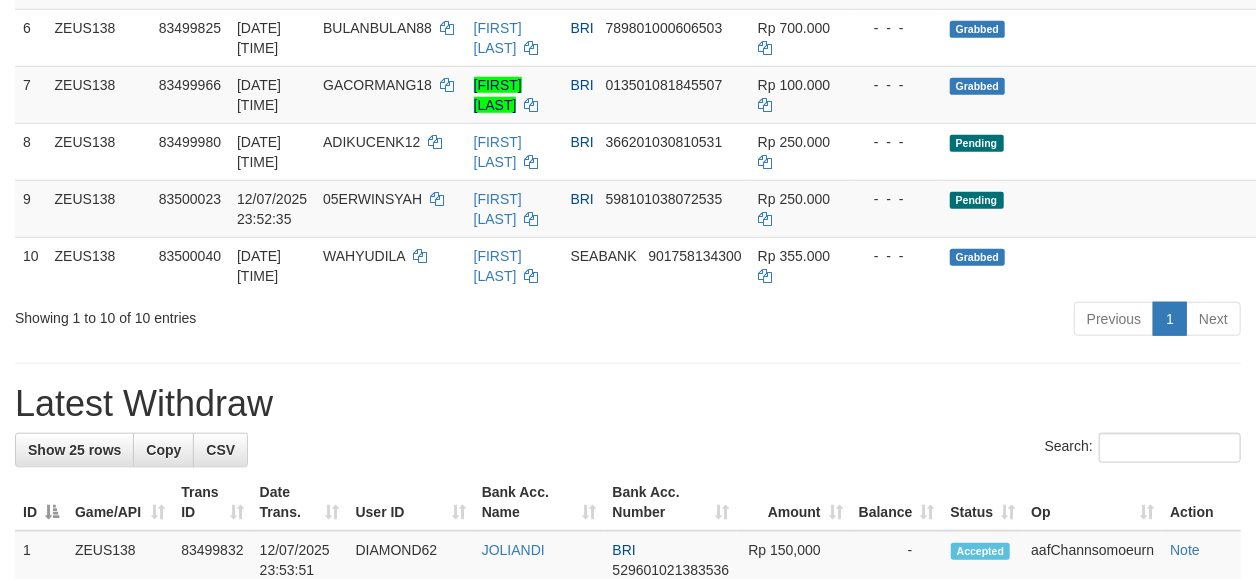 scroll, scrollTop: 636, scrollLeft: 0, axis: vertical 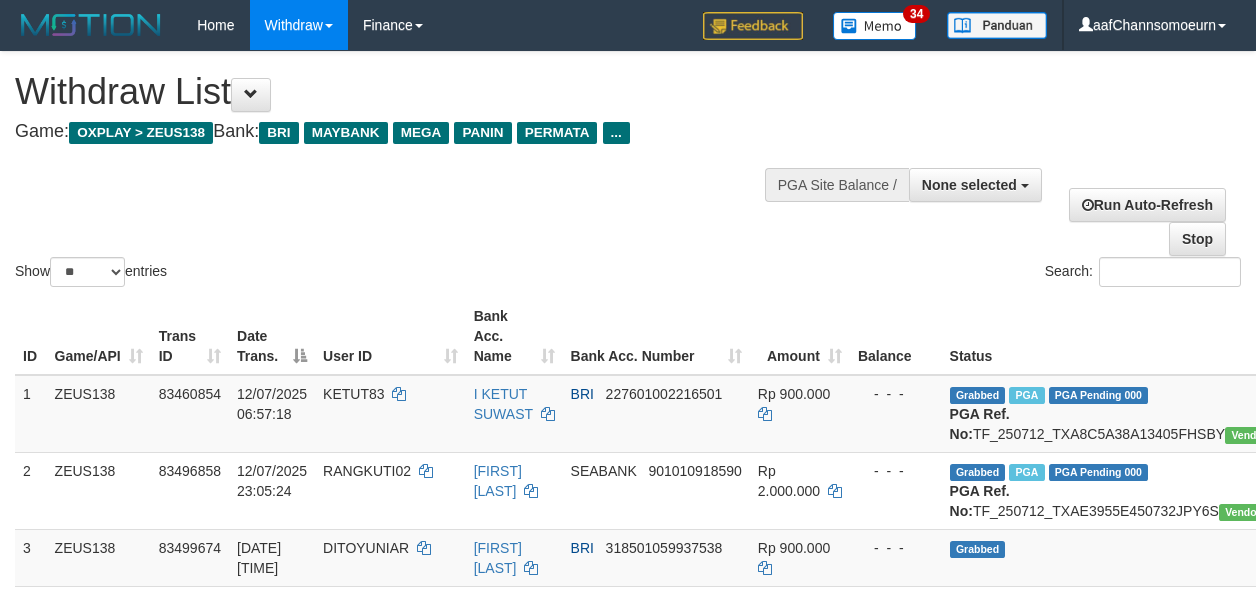 select 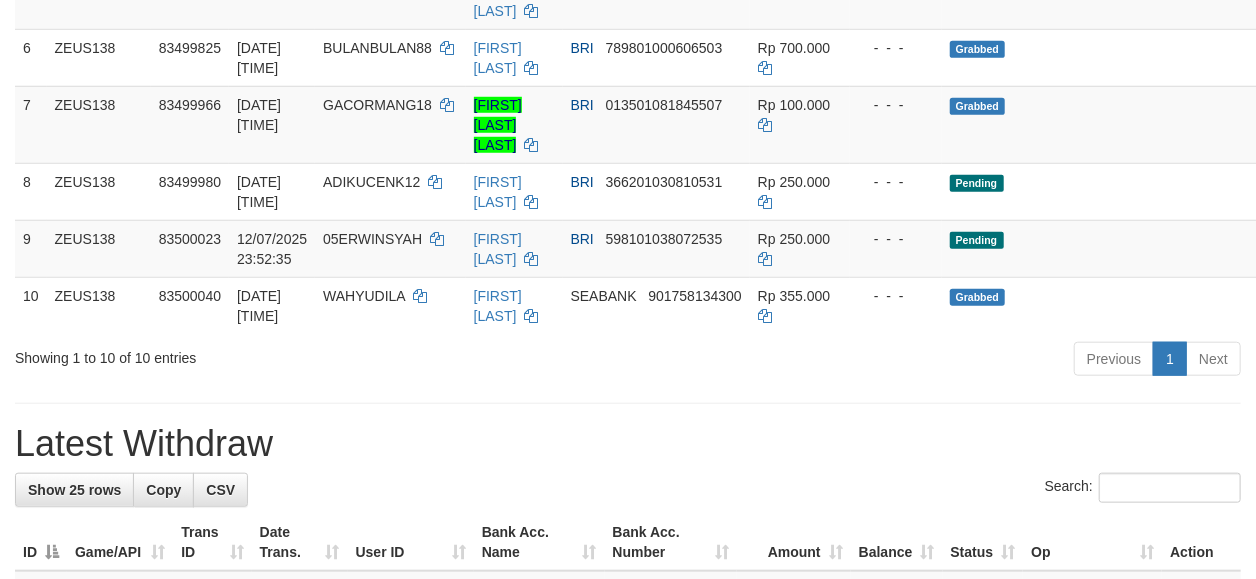 scroll, scrollTop: 636, scrollLeft: 0, axis: vertical 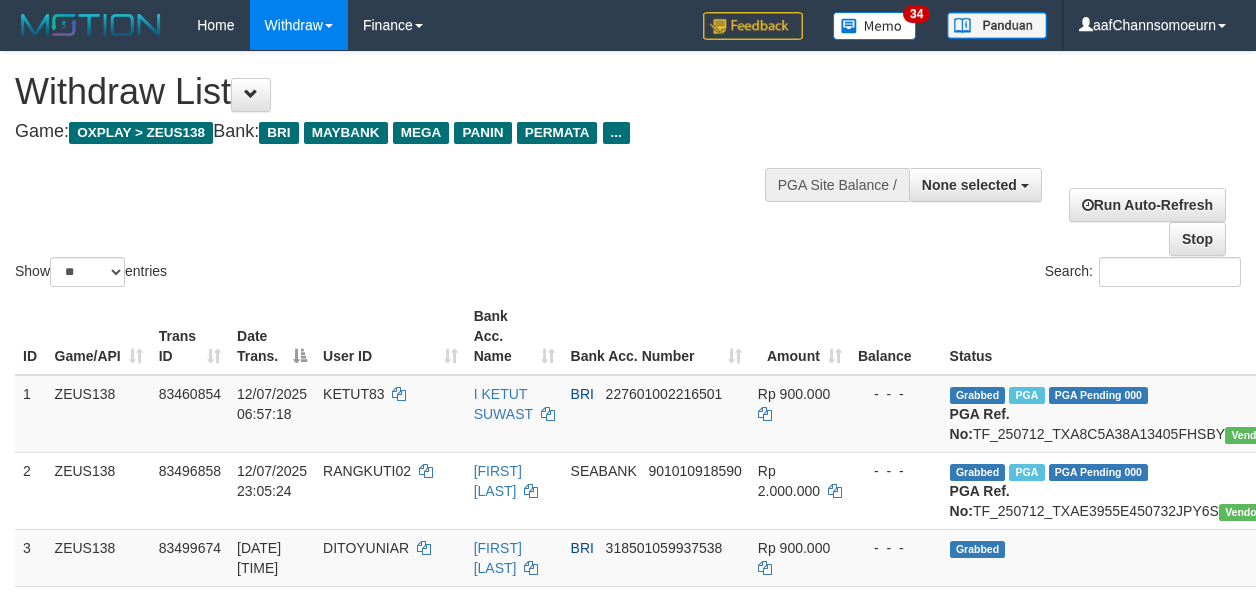 select 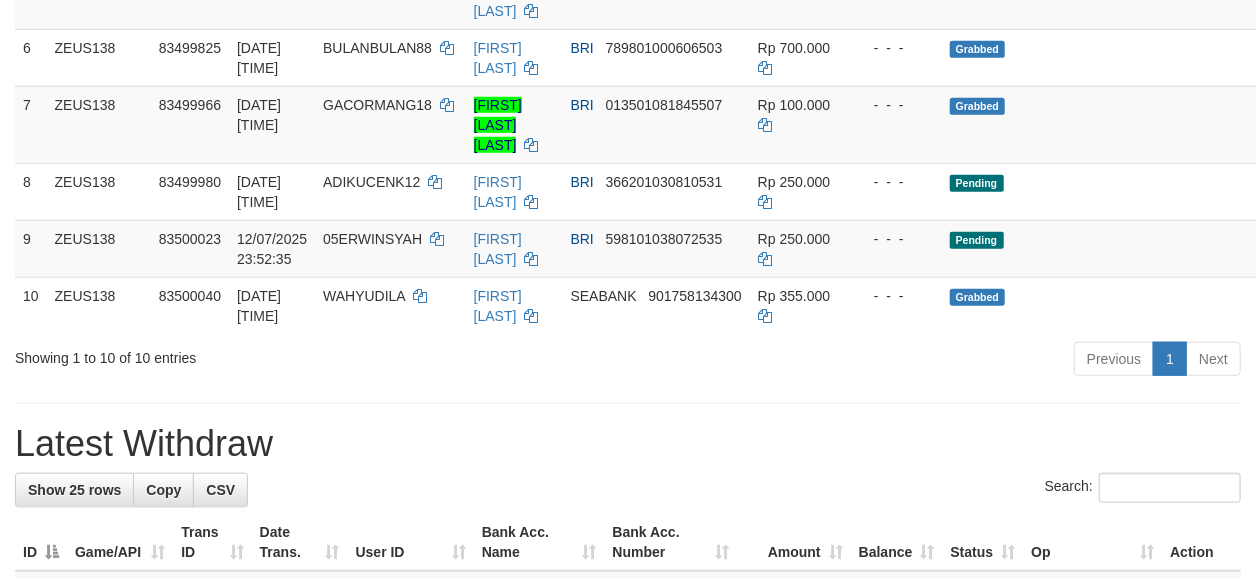 scroll, scrollTop: 636, scrollLeft: 0, axis: vertical 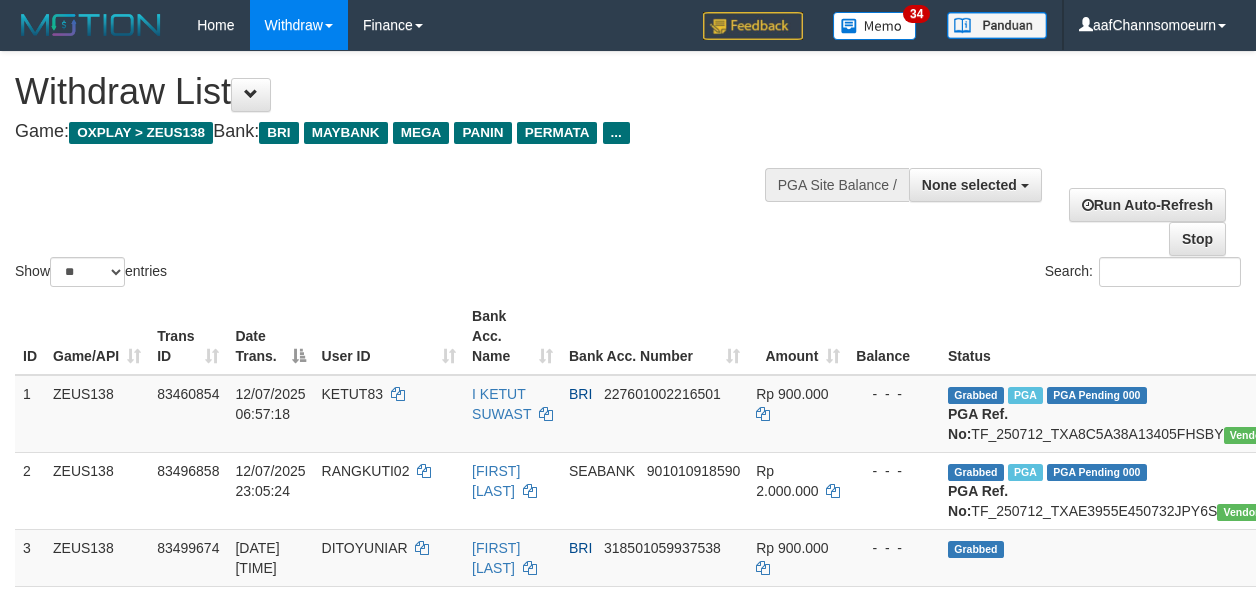 select 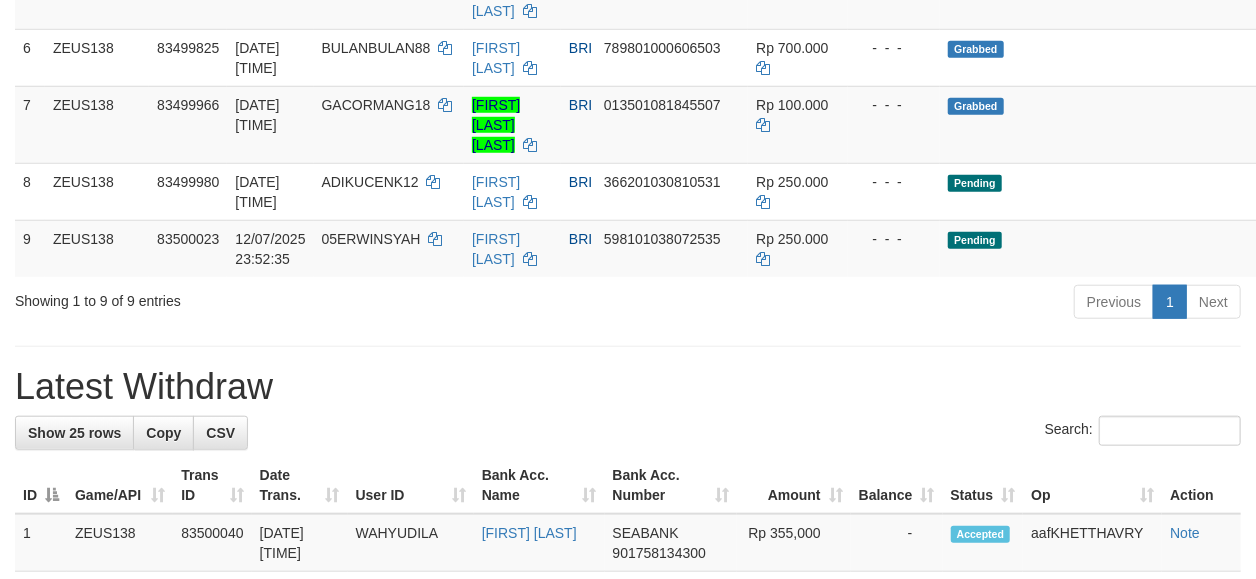 scroll, scrollTop: 636, scrollLeft: 0, axis: vertical 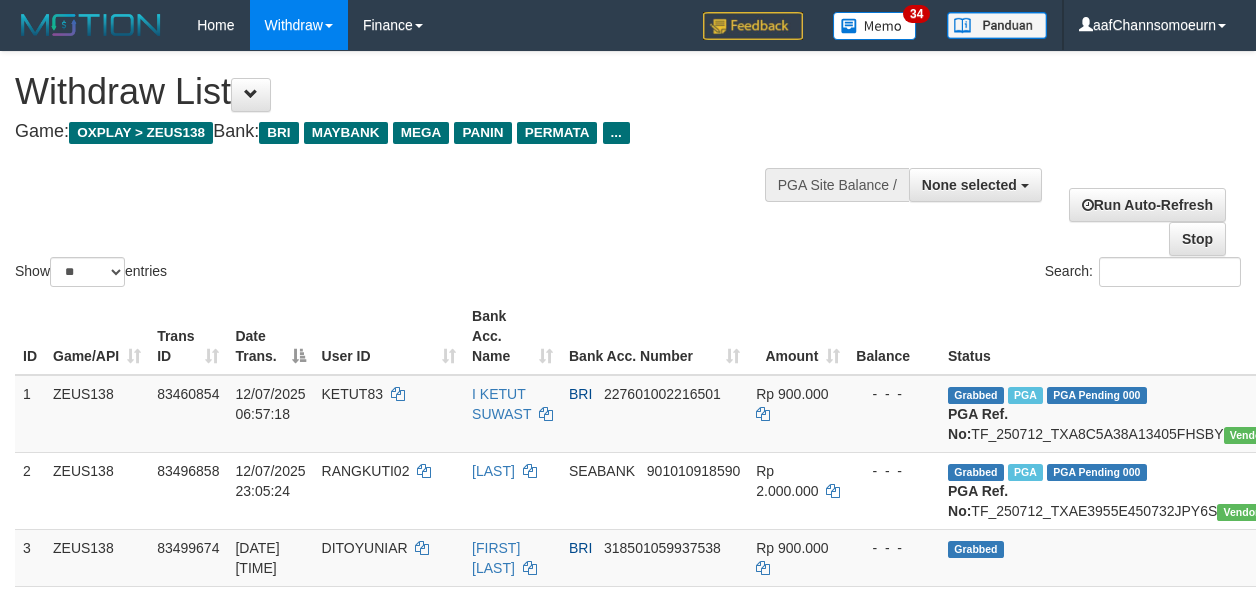 select 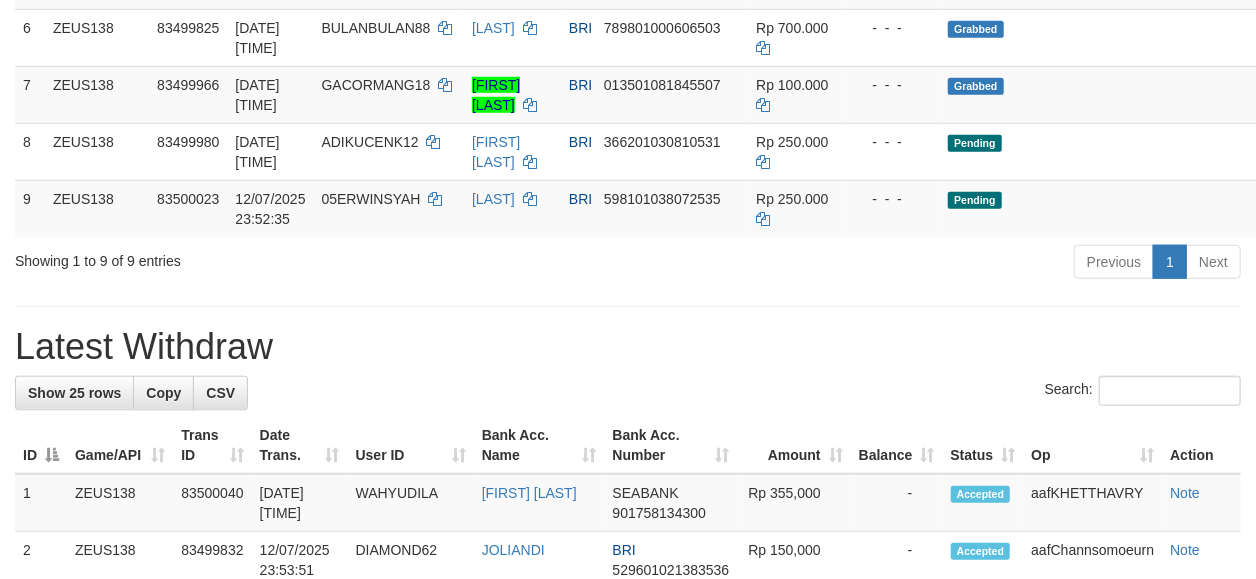 scroll, scrollTop: 636, scrollLeft: 0, axis: vertical 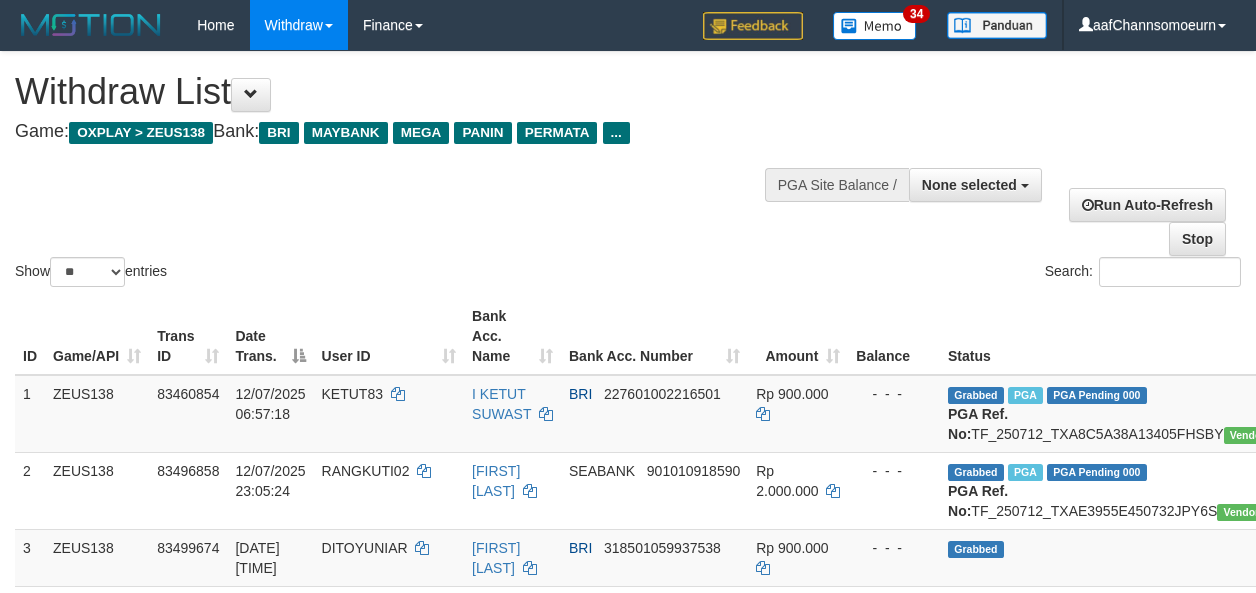 select 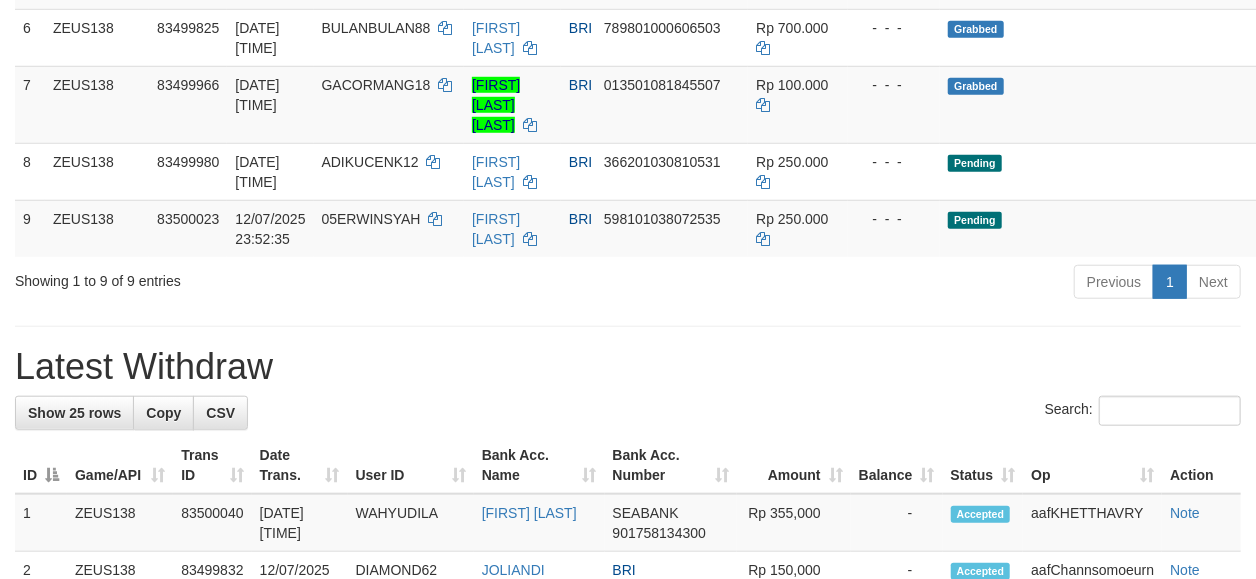 scroll, scrollTop: 636, scrollLeft: 0, axis: vertical 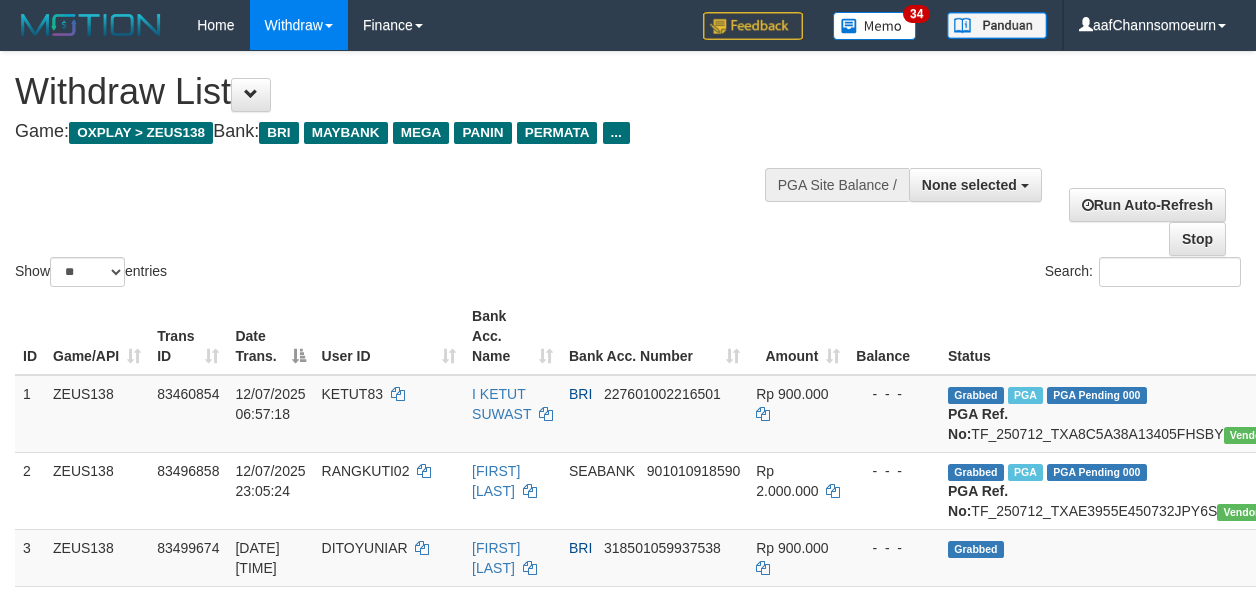 select 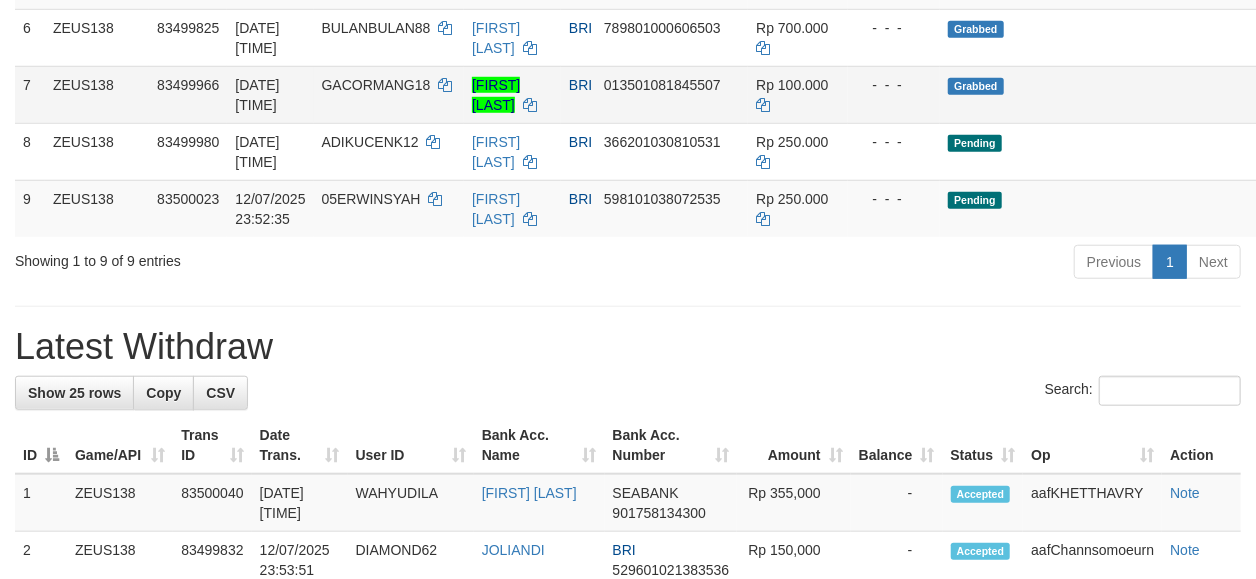 scroll, scrollTop: 636, scrollLeft: 0, axis: vertical 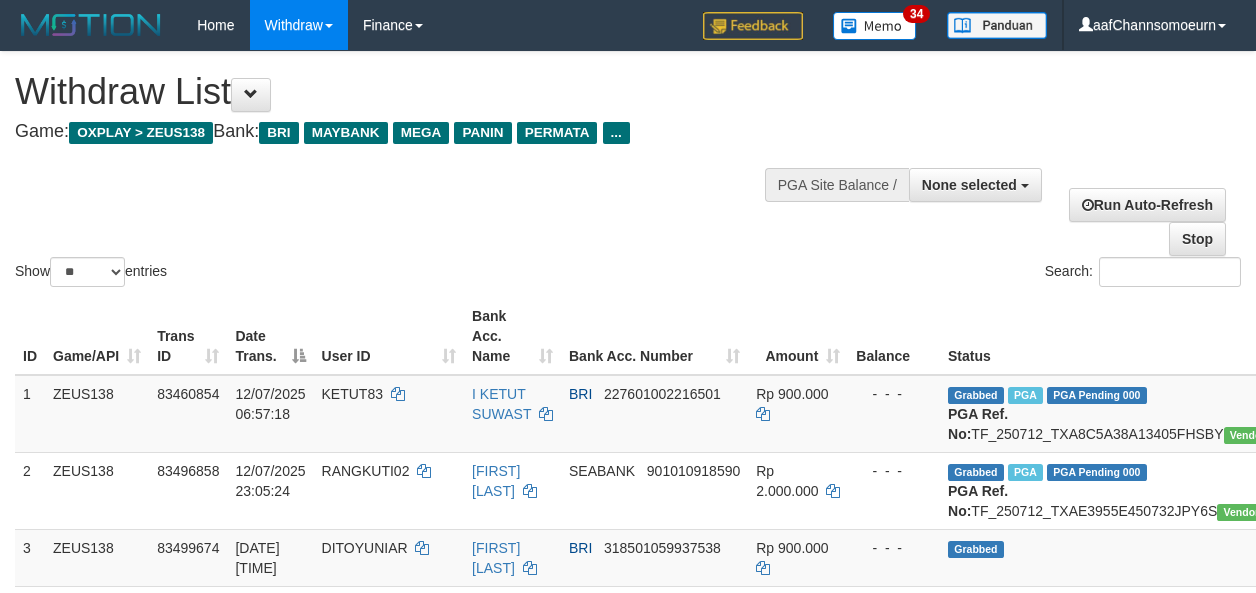 select 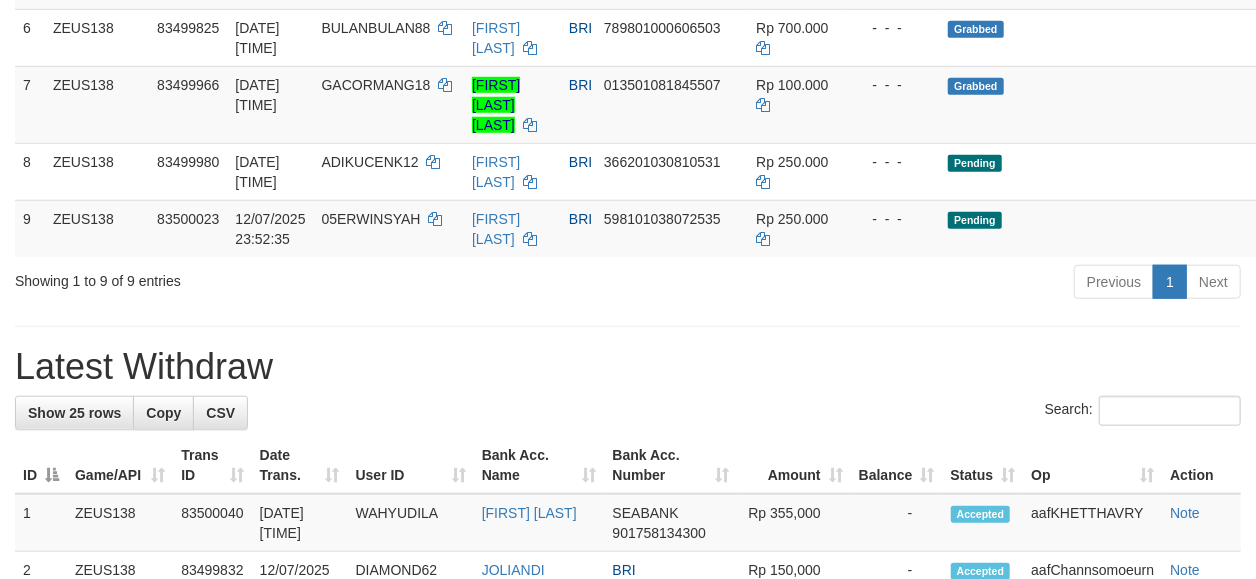 scroll, scrollTop: 636, scrollLeft: 0, axis: vertical 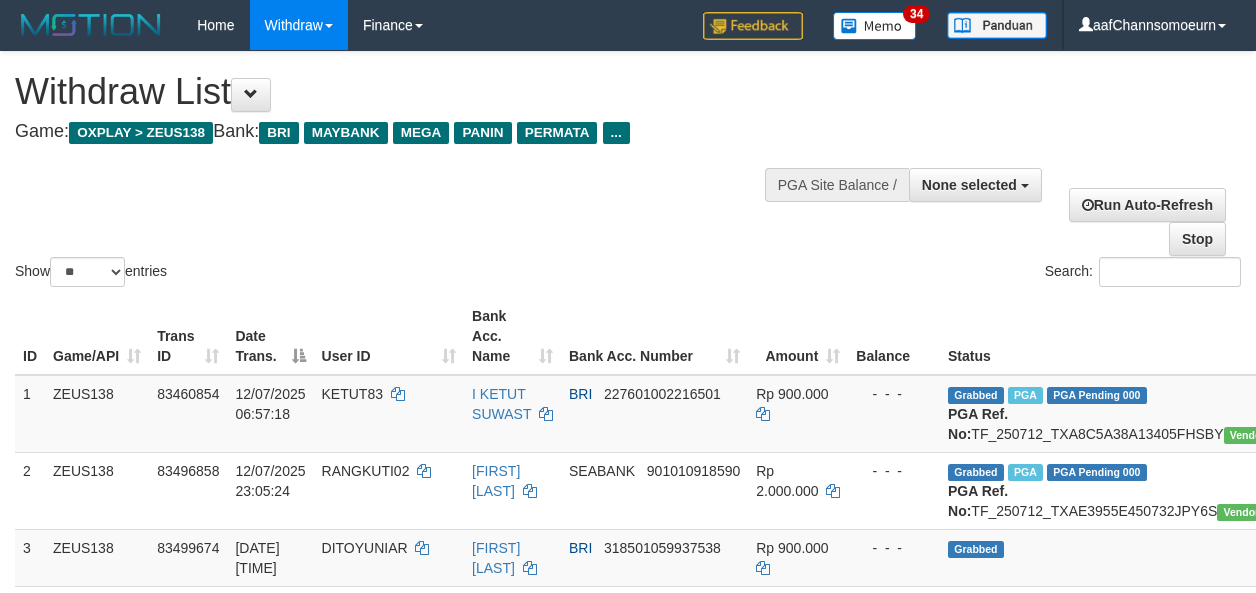 select 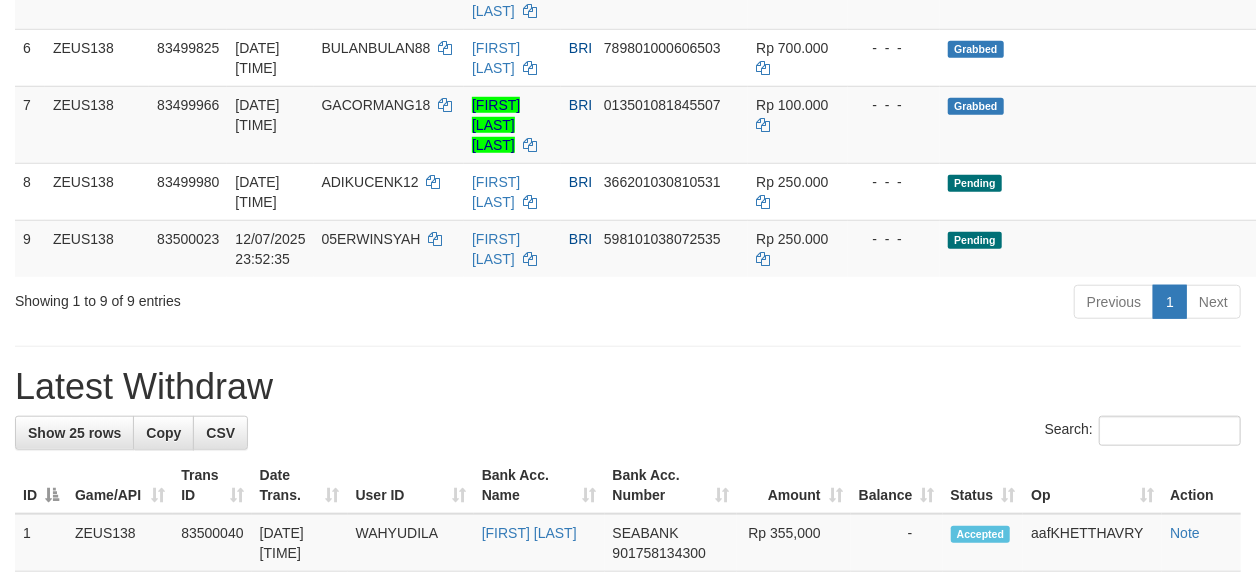 scroll, scrollTop: 636, scrollLeft: 0, axis: vertical 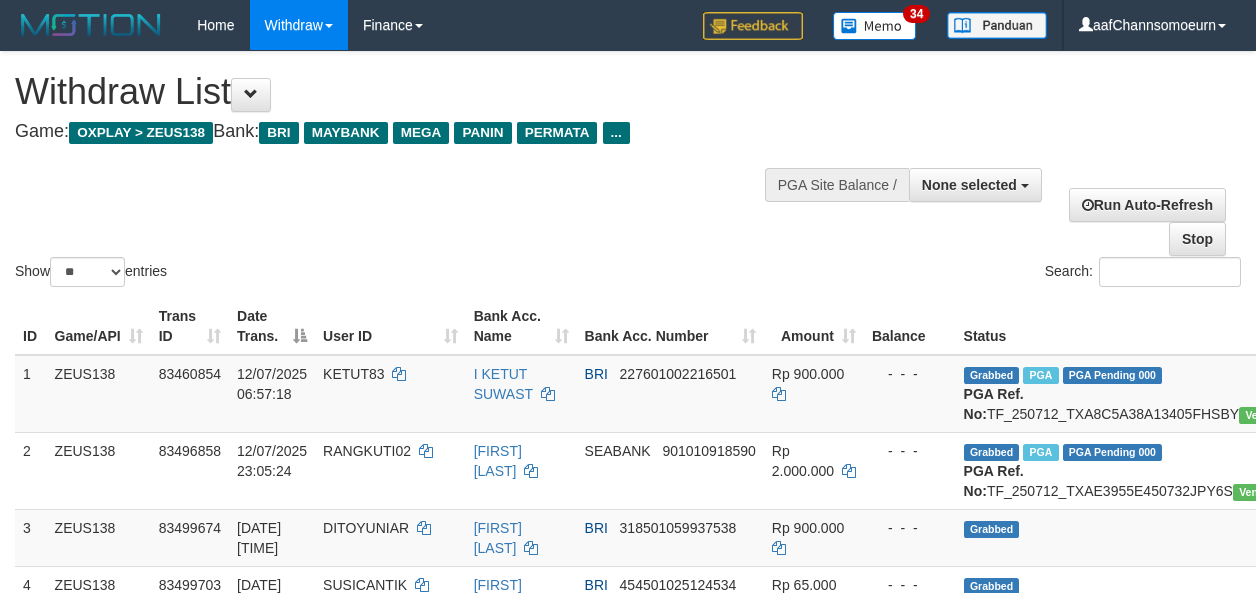 select 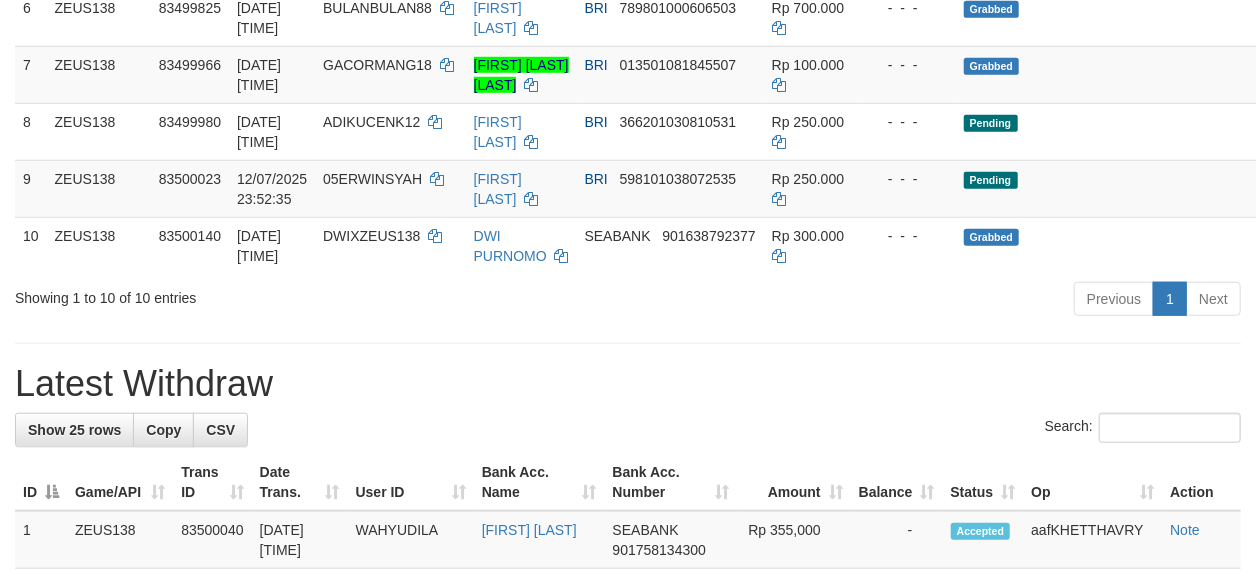 scroll, scrollTop: 636, scrollLeft: 0, axis: vertical 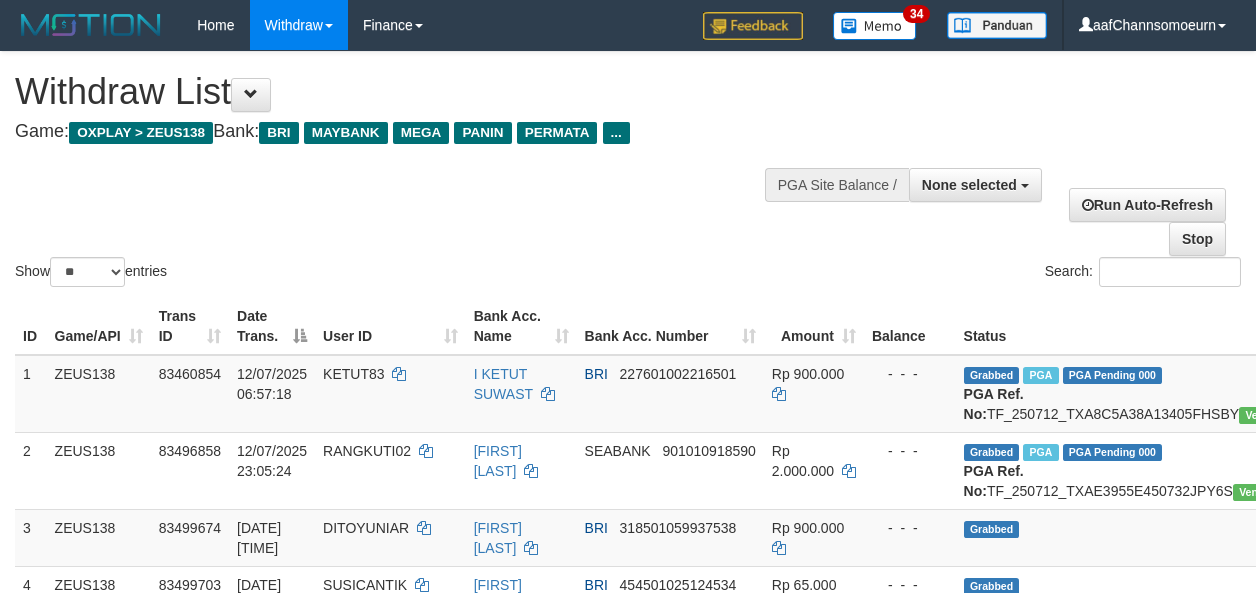 select 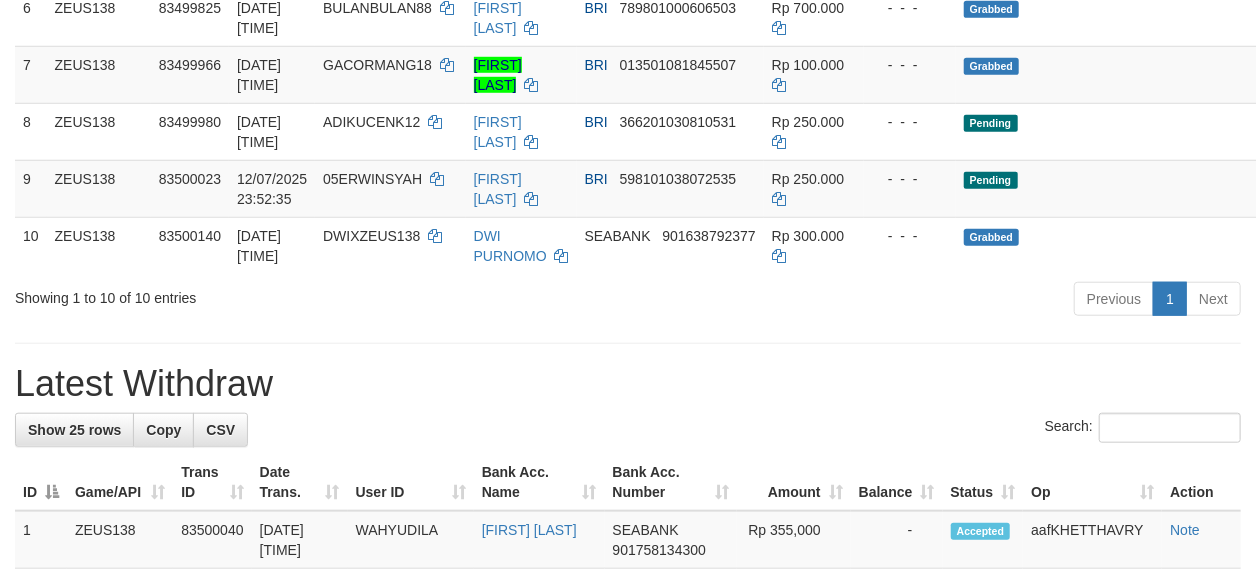 scroll, scrollTop: 636, scrollLeft: 0, axis: vertical 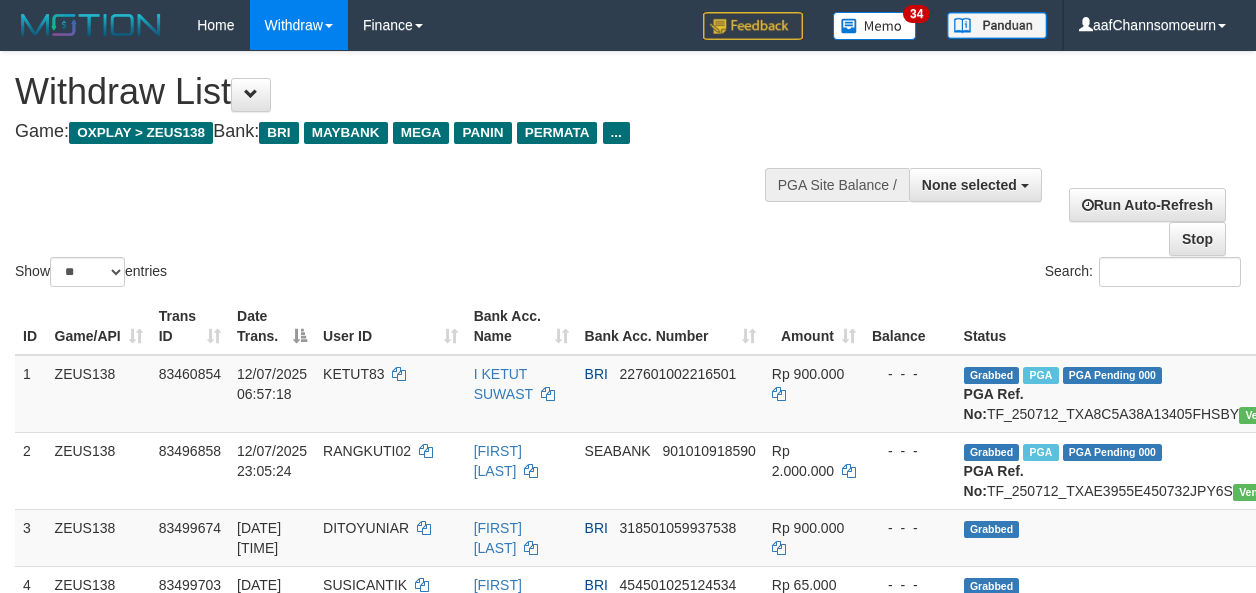 select 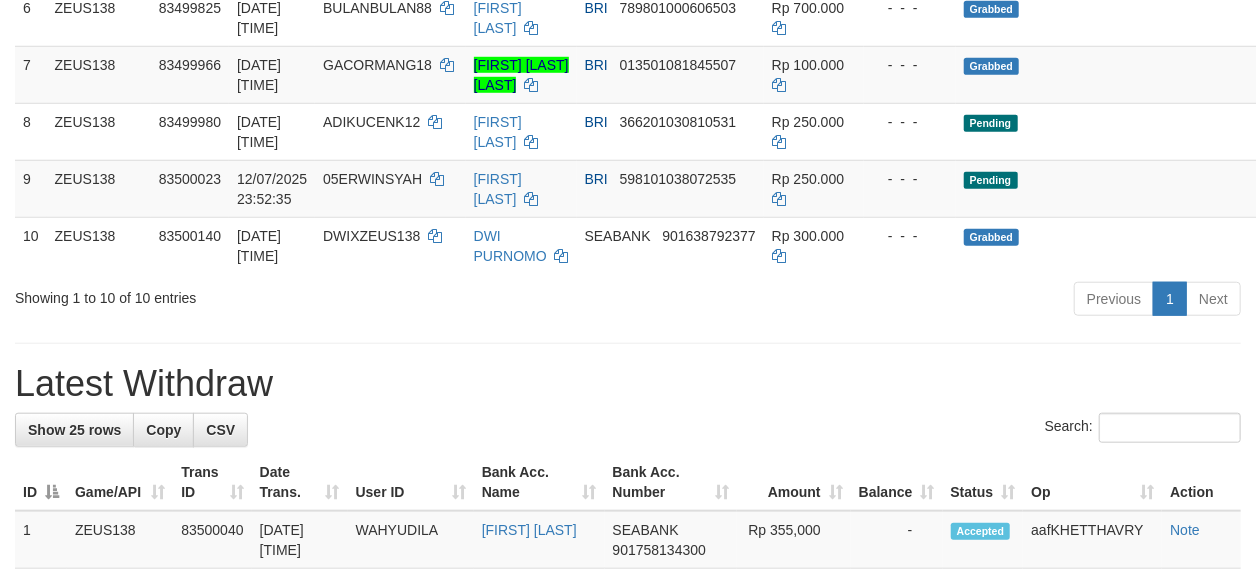 scroll, scrollTop: 636, scrollLeft: 0, axis: vertical 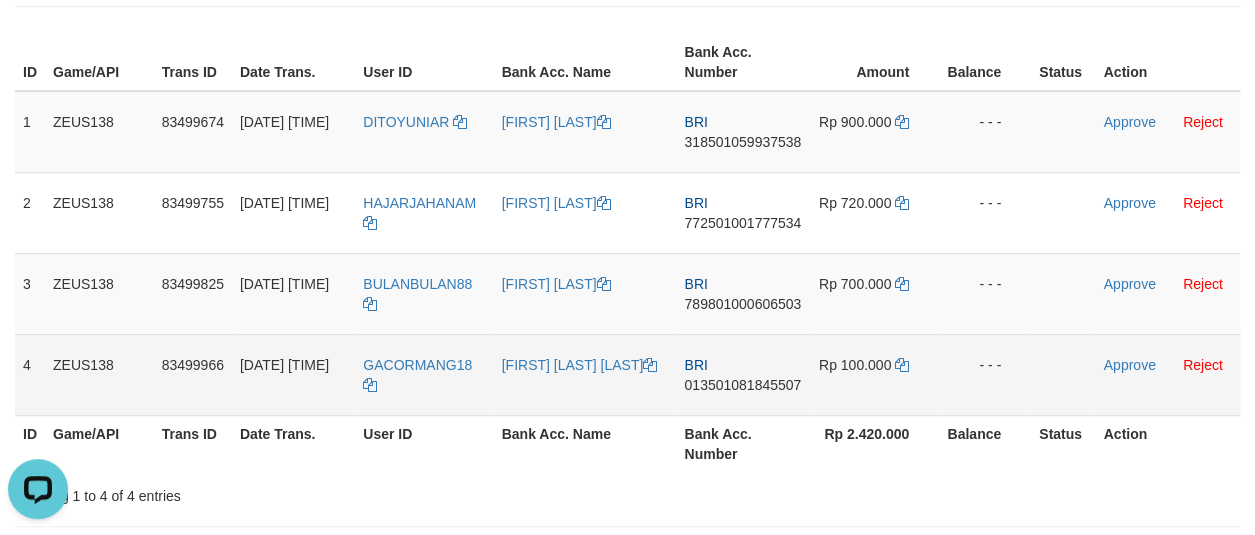 click on "GACORMANG18" at bounding box center (424, 374) 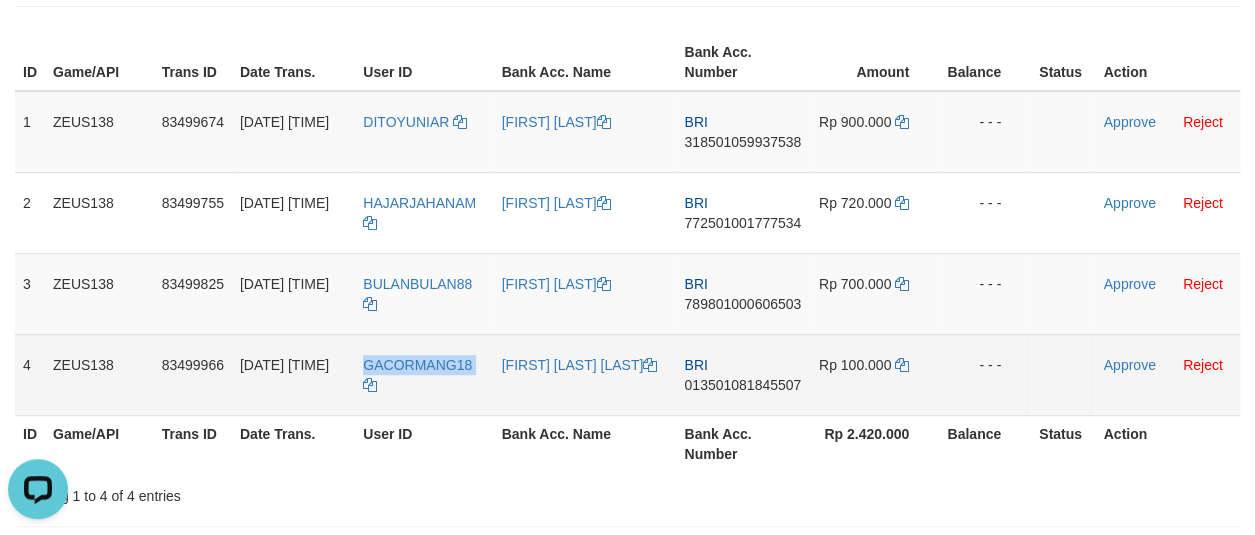 click on "GACORMANG18" at bounding box center (424, 374) 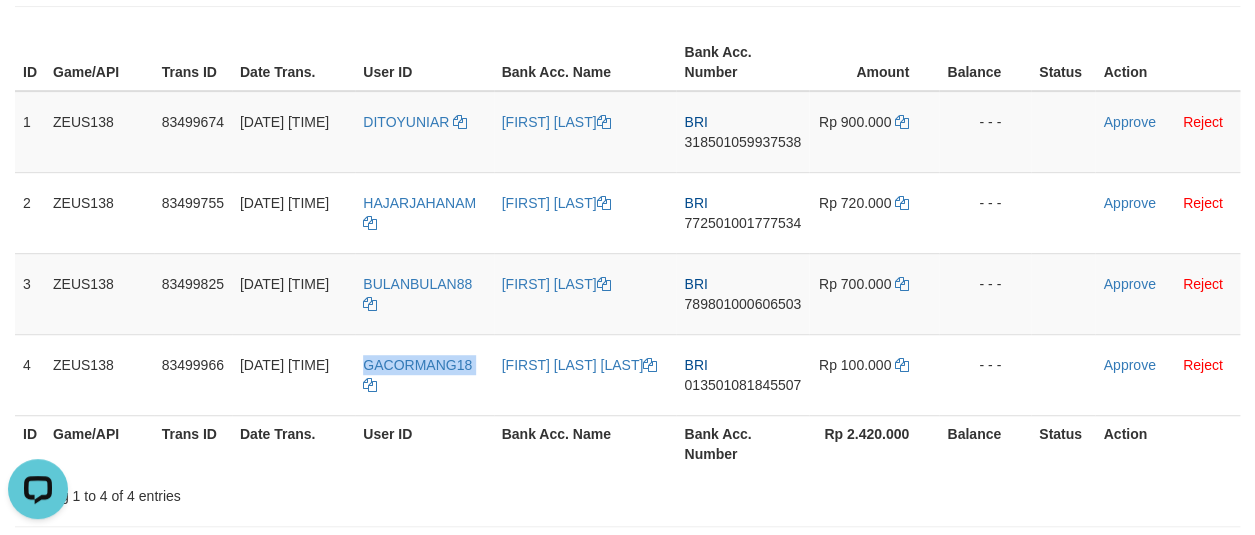 copy on "GACORMANG18" 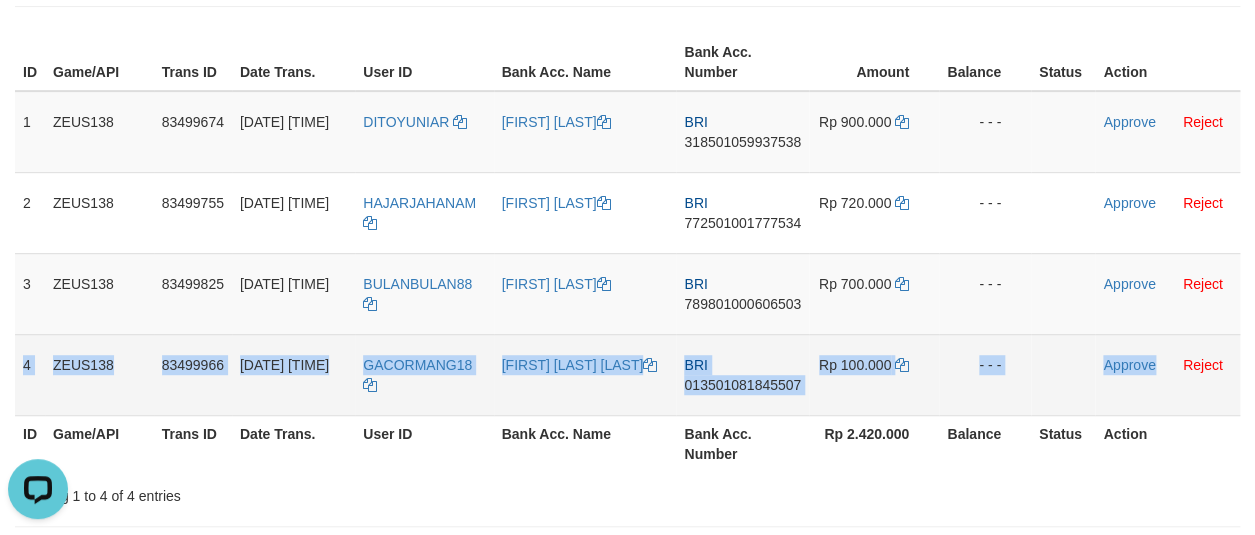 drag, startPoint x: 21, startPoint y: 349, endPoint x: 1160, endPoint y: 381, distance: 1139.4495 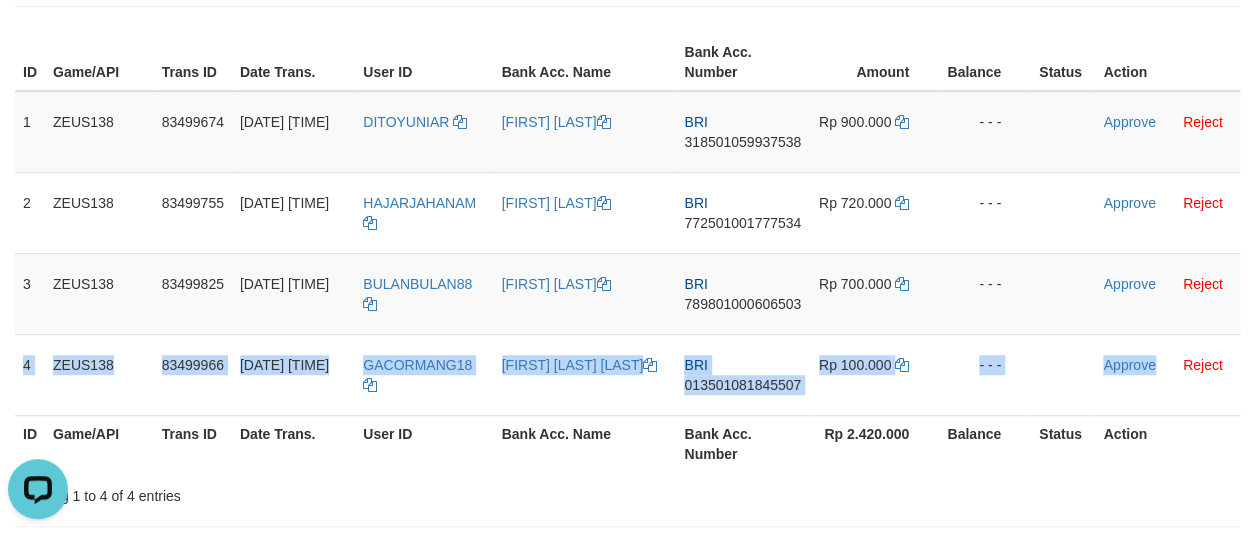 copy on "4
ZEUS138
83499966
12/07/2025 23:51:57
GACORMANG18
ANWAR IBRAHIM PASARIBU
BRI
013501081845507
Rp 100.000
- - -
Approve" 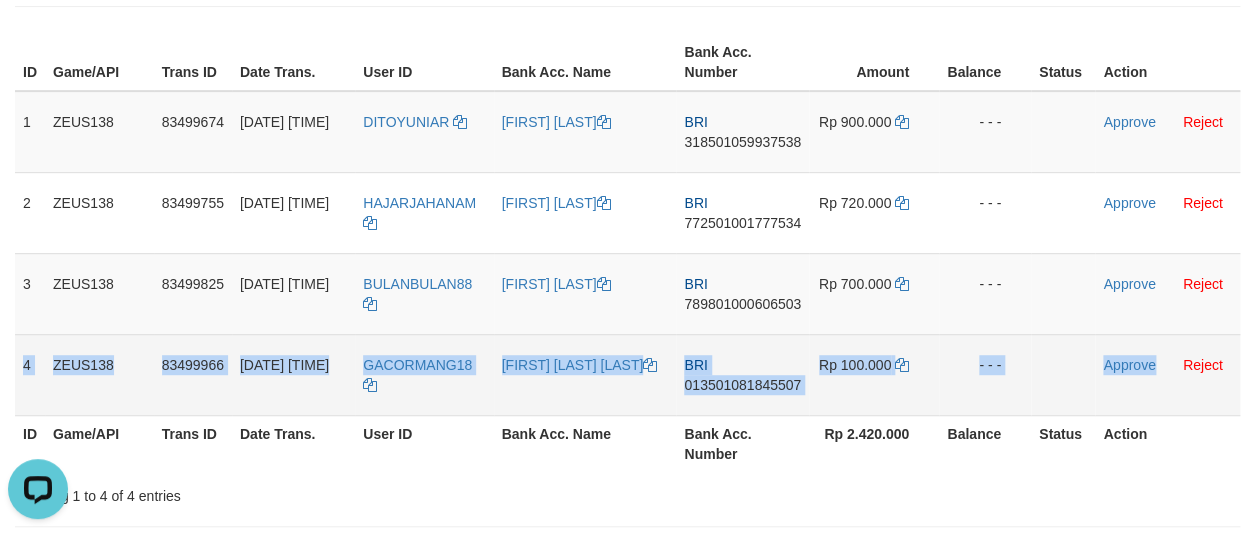 click on "BRI
013501081845507" at bounding box center [742, 374] 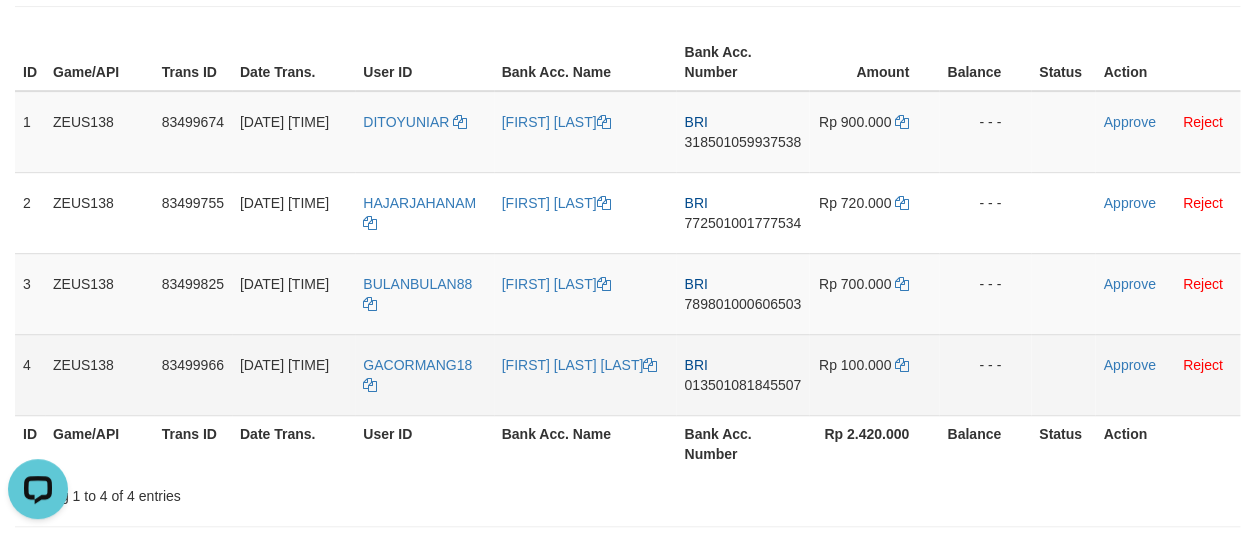 click on "013501081845507" at bounding box center [742, 385] 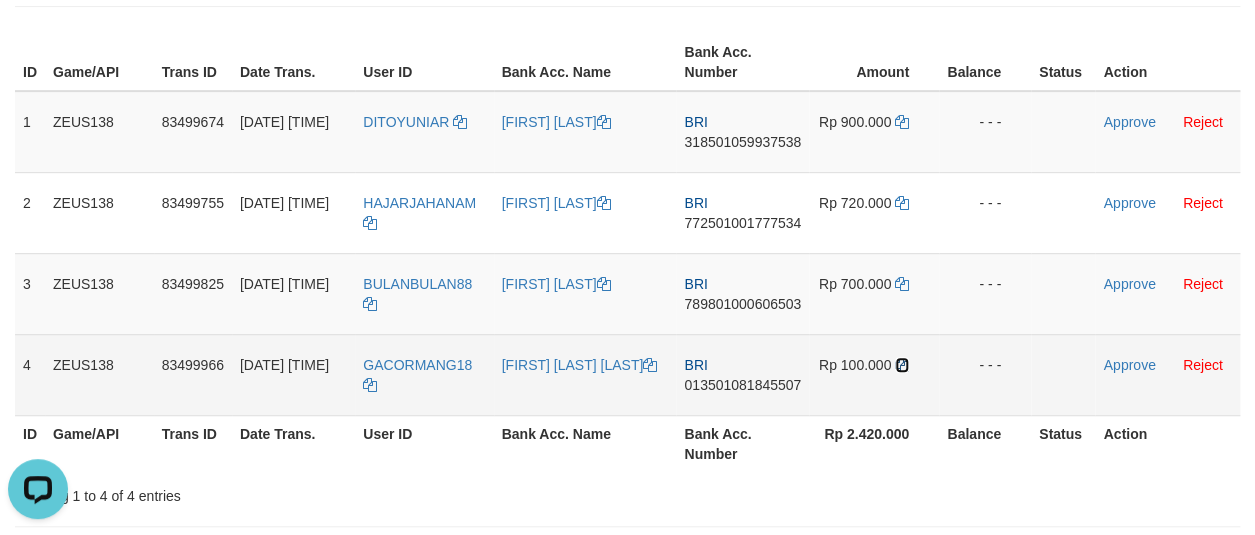 click at bounding box center (902, 365) 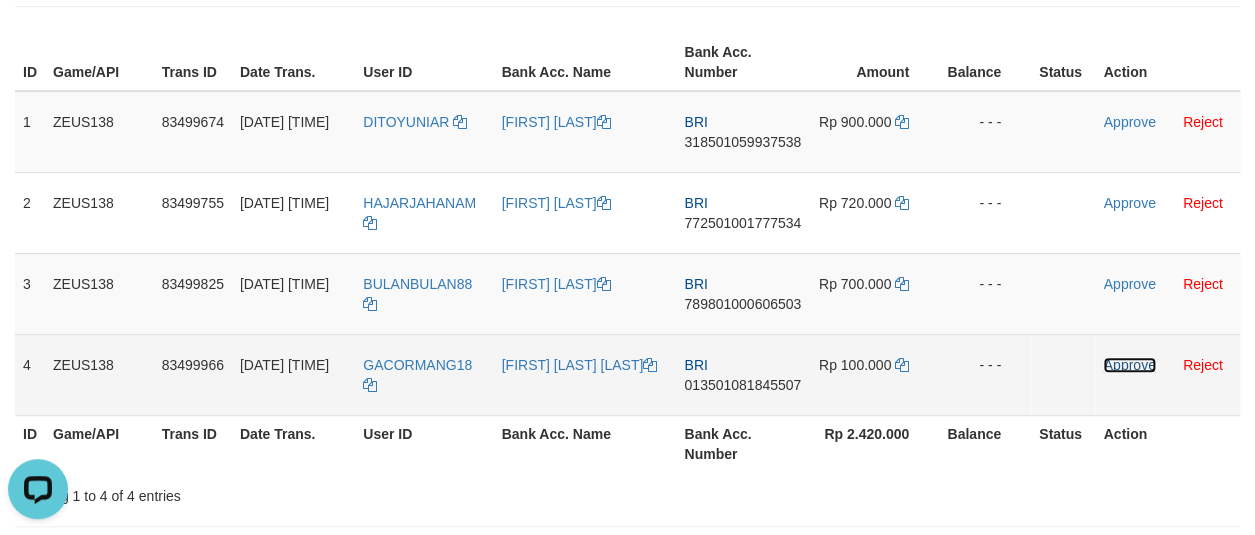 click on "Approve" at bounding box center [1129, 365] 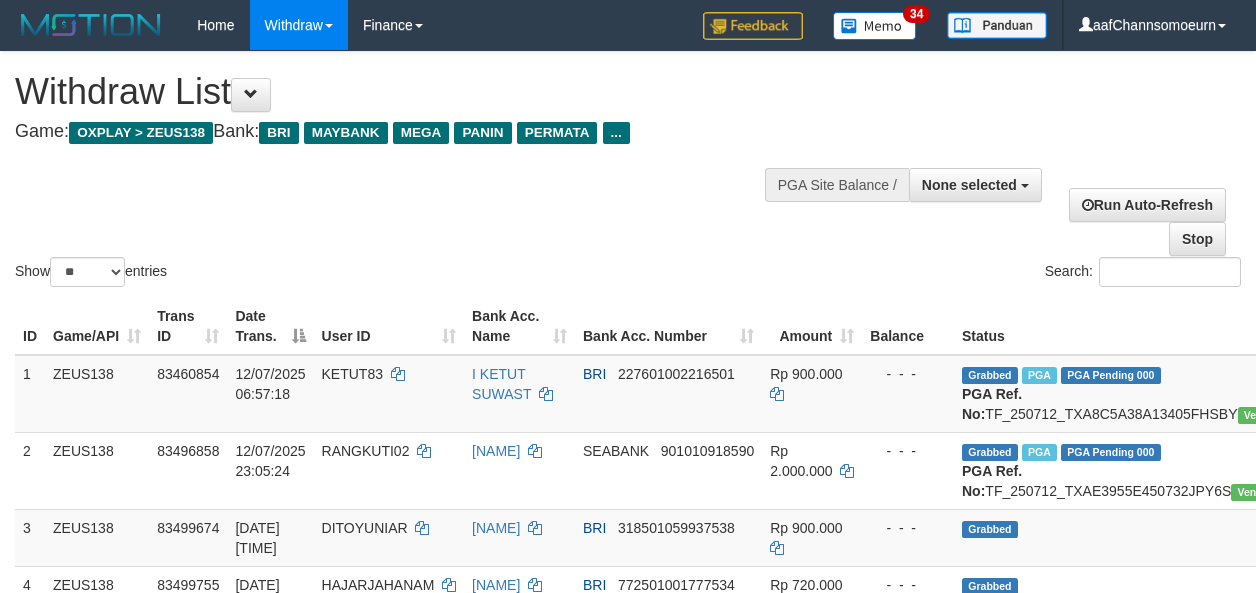 select 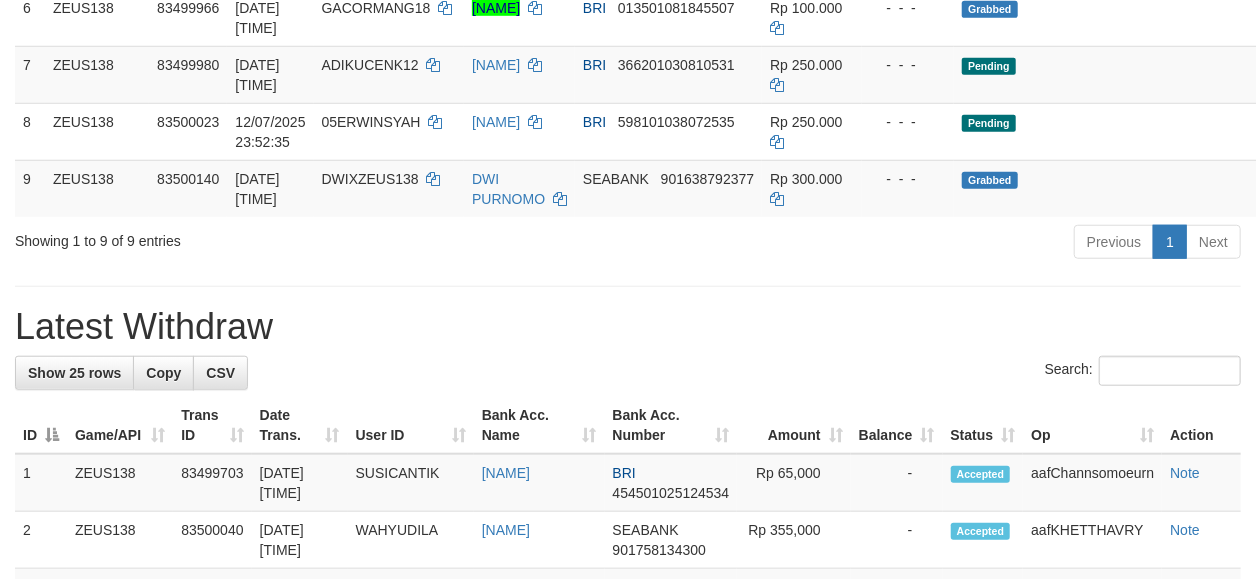 scroll, scrollTop: 636, scrollLeft: 0, axis: vertical 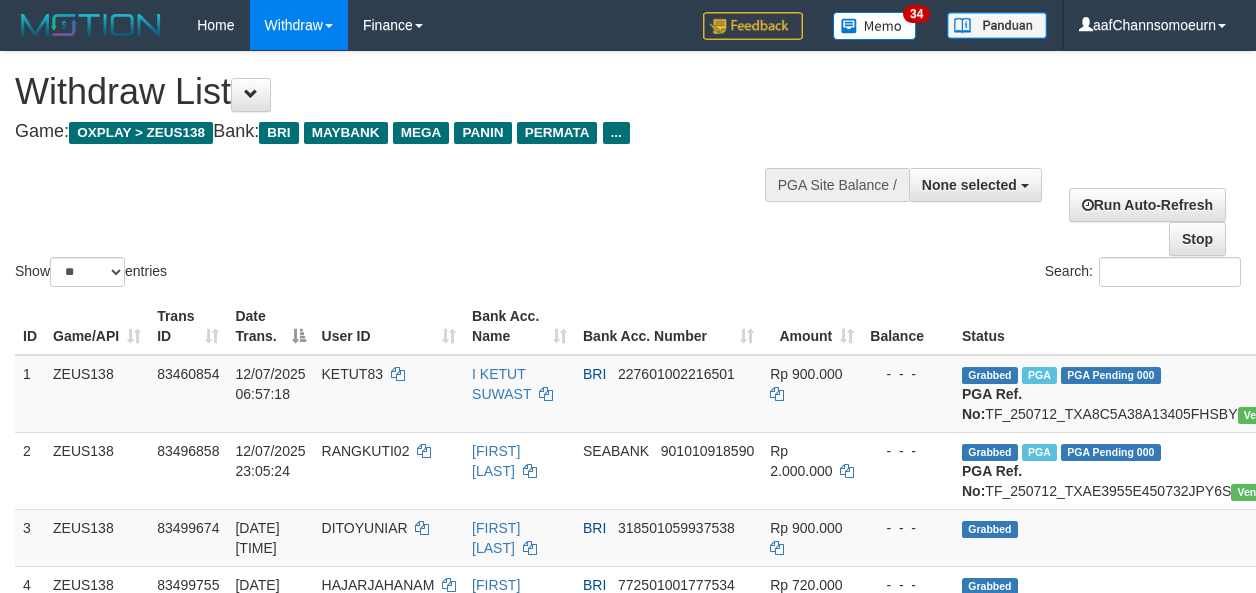 select 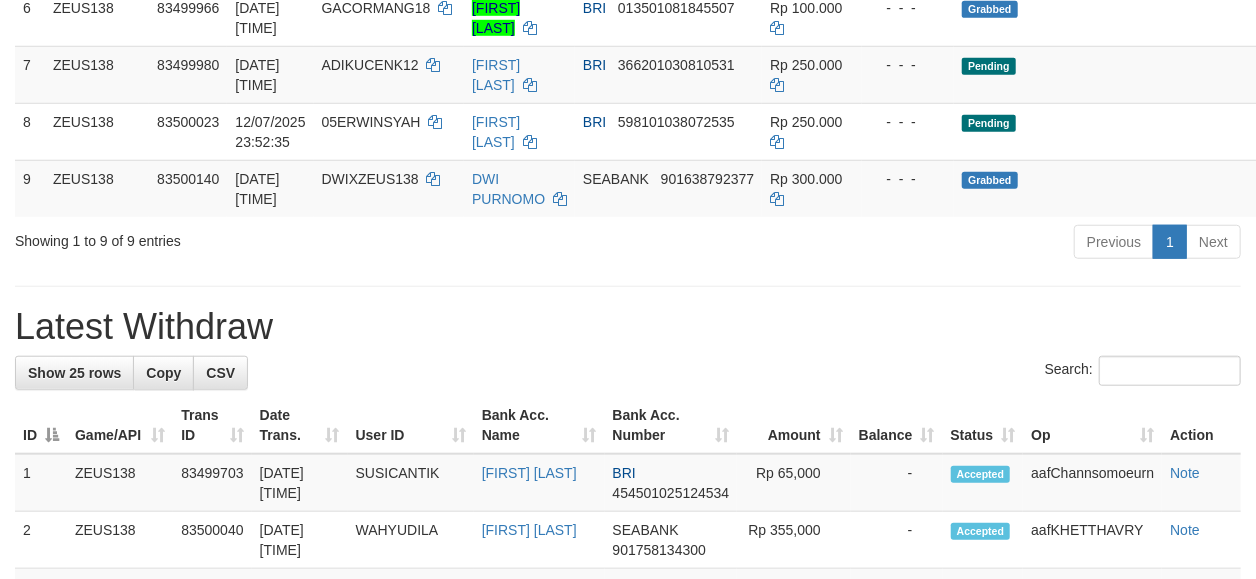 scroll, scrollTop: 636, scrollLeft: 0, axis: vertical 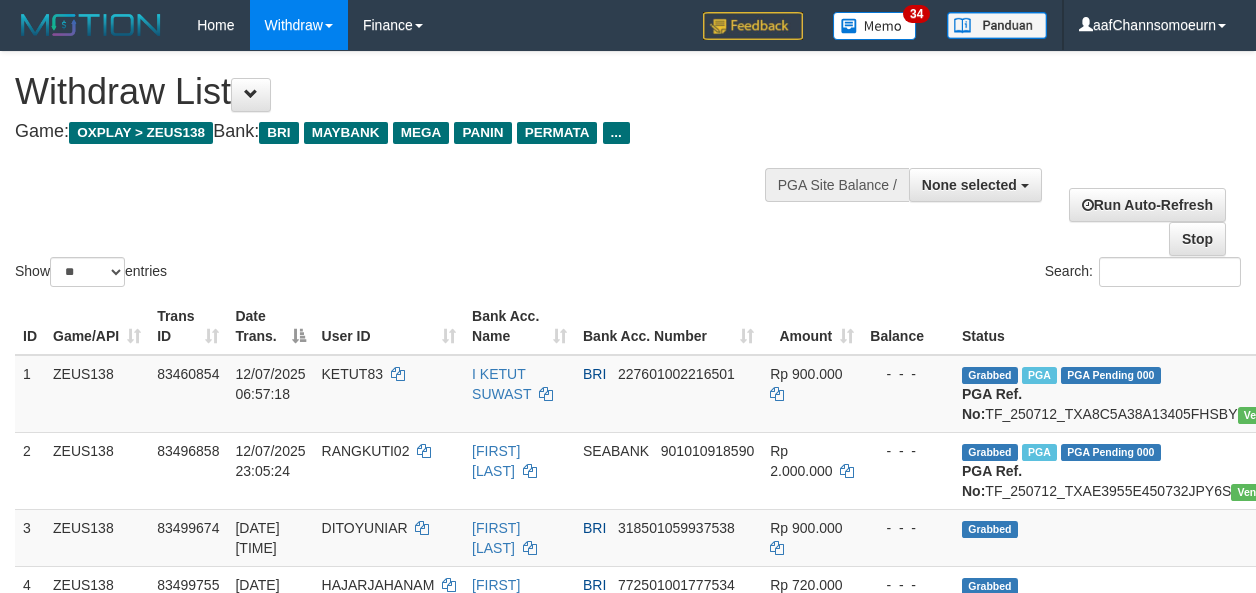 select 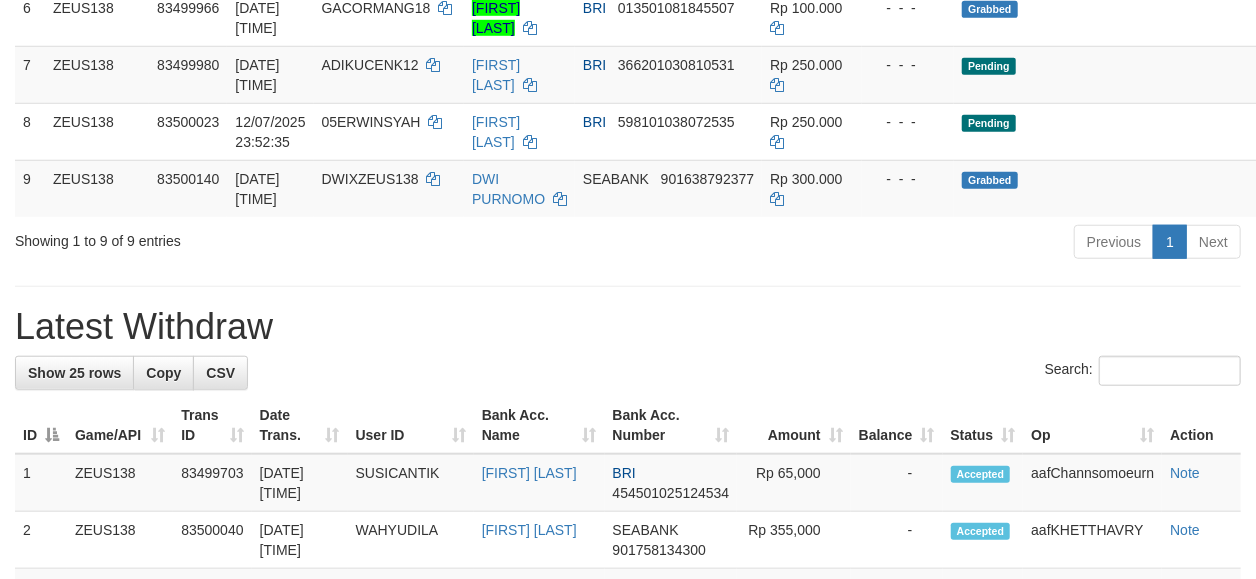 scroll, scrollTop: 636, scrollLeft: 0, axis: vertical 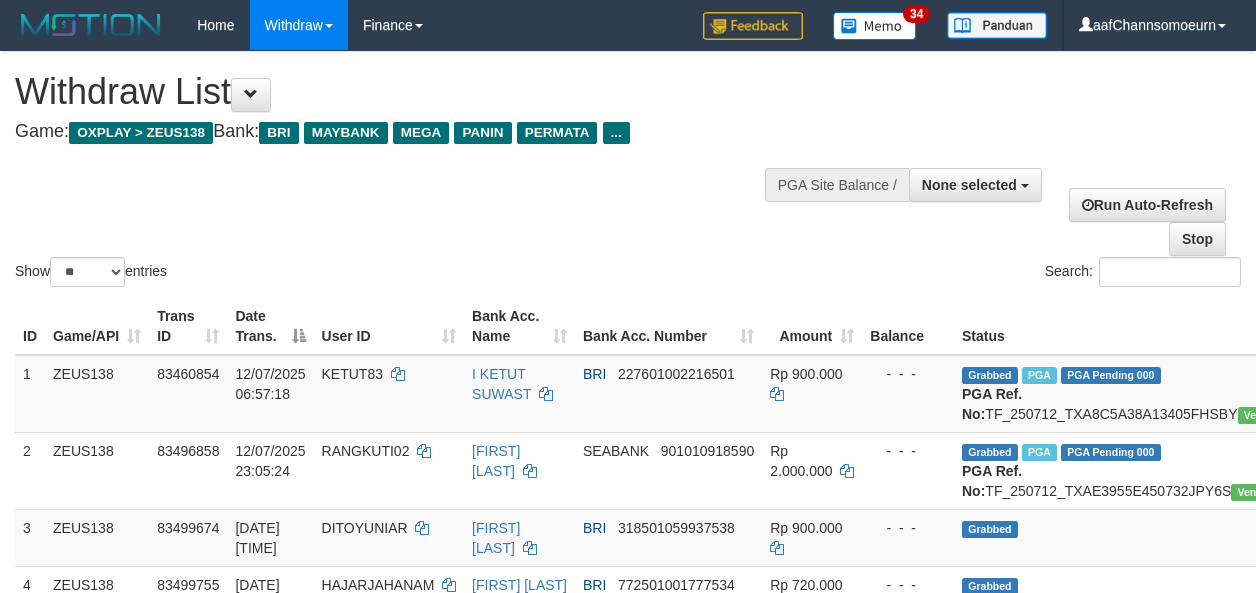select 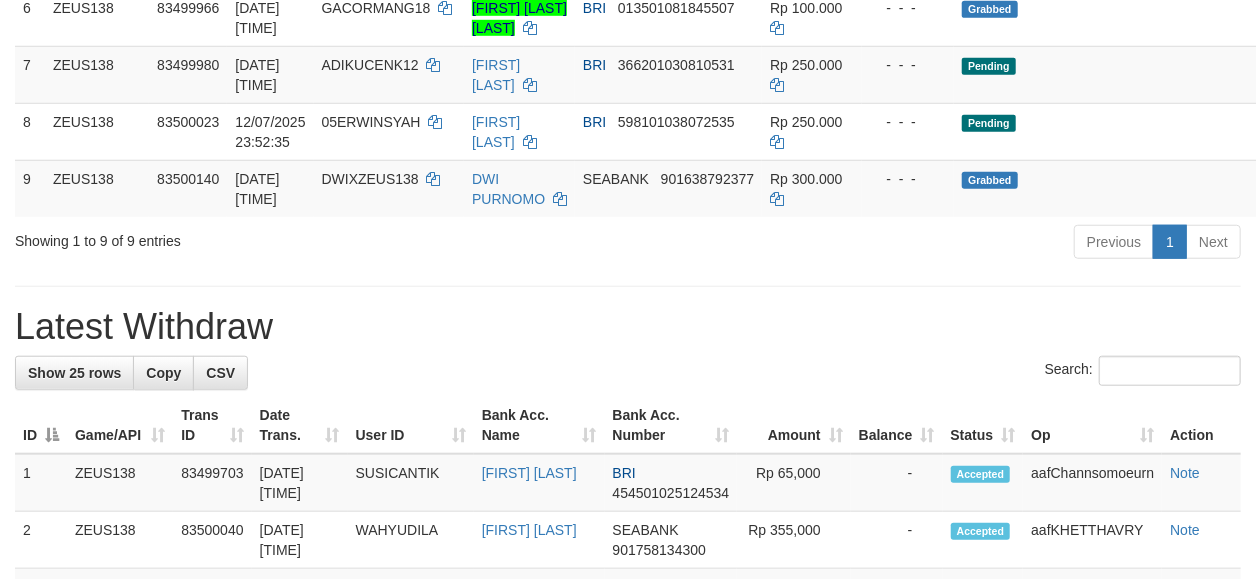 scroll, scrollTop: 636, scrollLeft: 0, axis: vertical 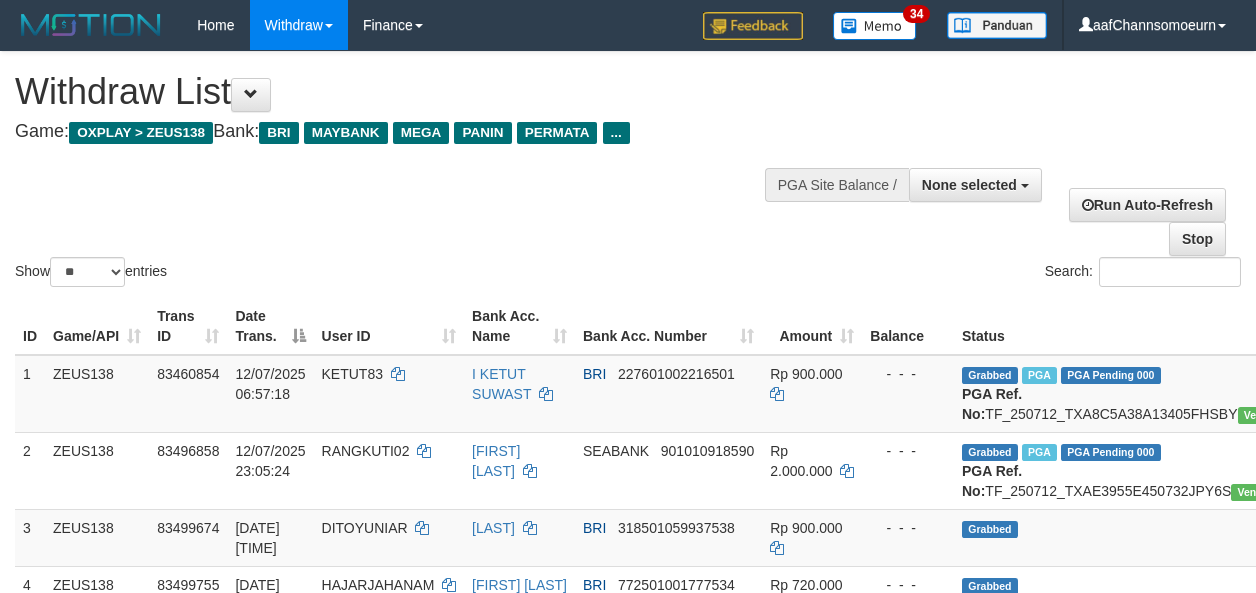 select 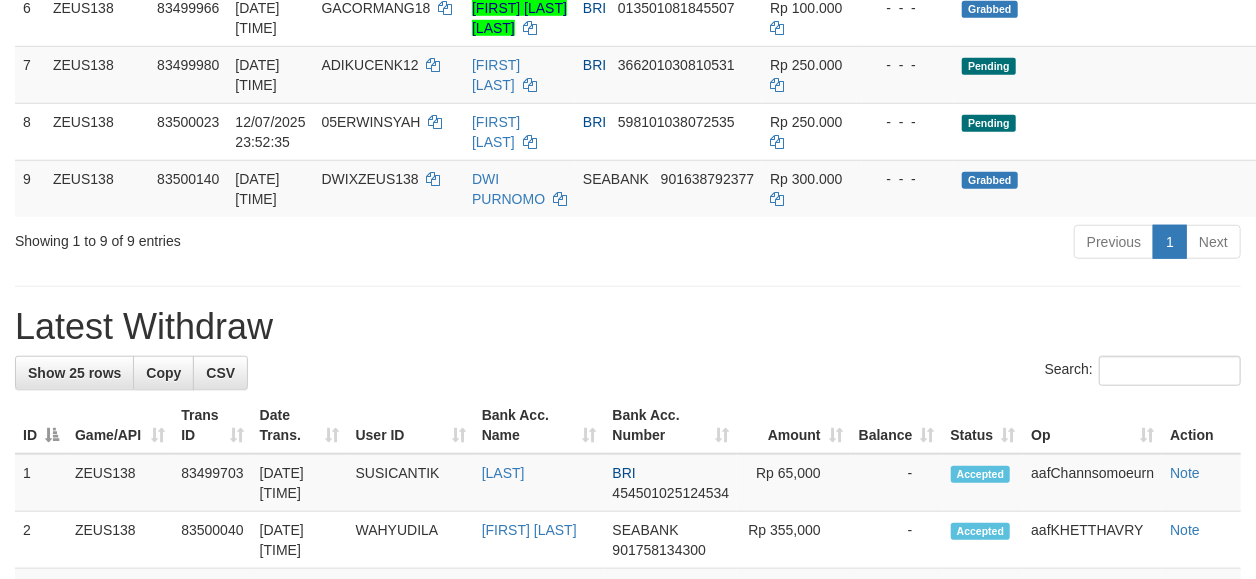 scroll, scrollTop: 636, scrollLeft: 0, axis: vertical 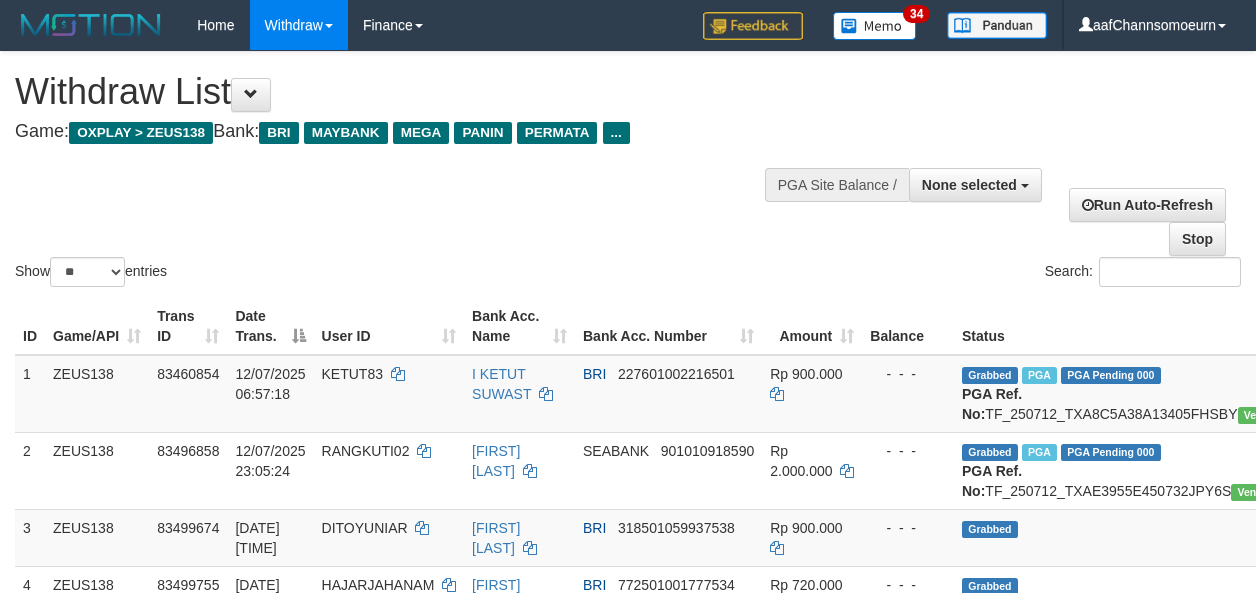 select 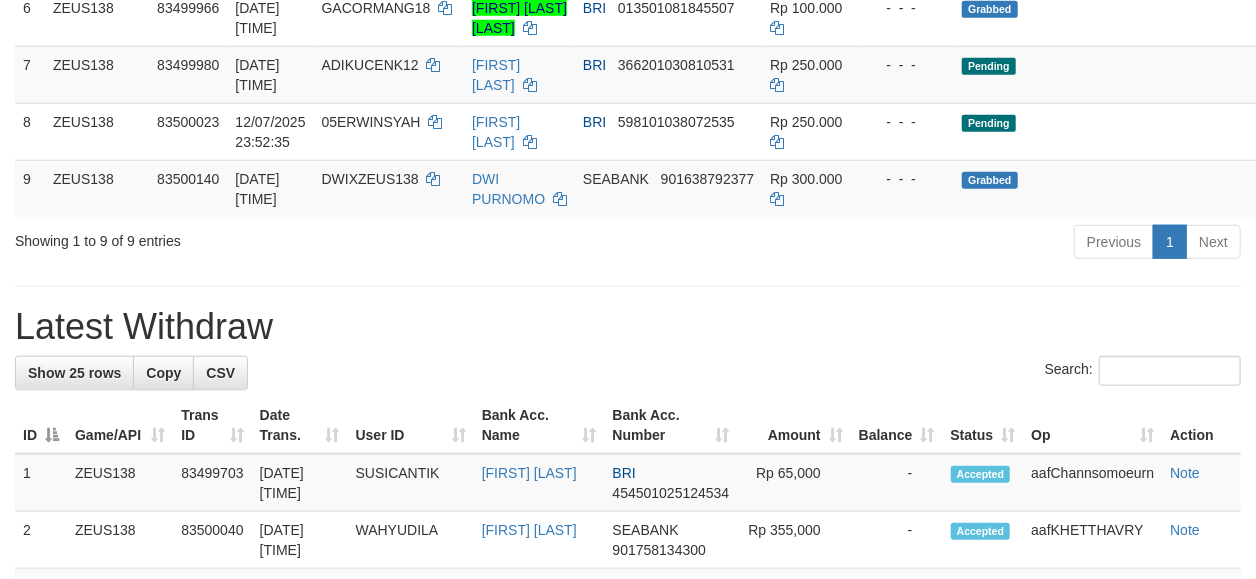 scroll, scrollTop: 636, scrollLeft: 0, axis: vertical 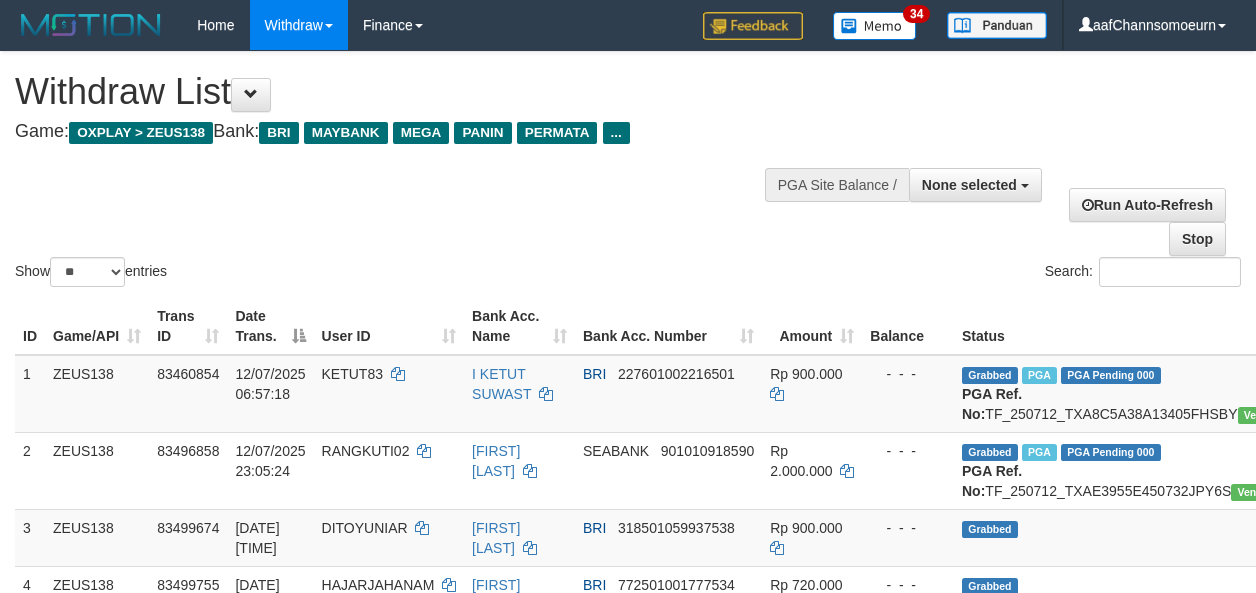 select 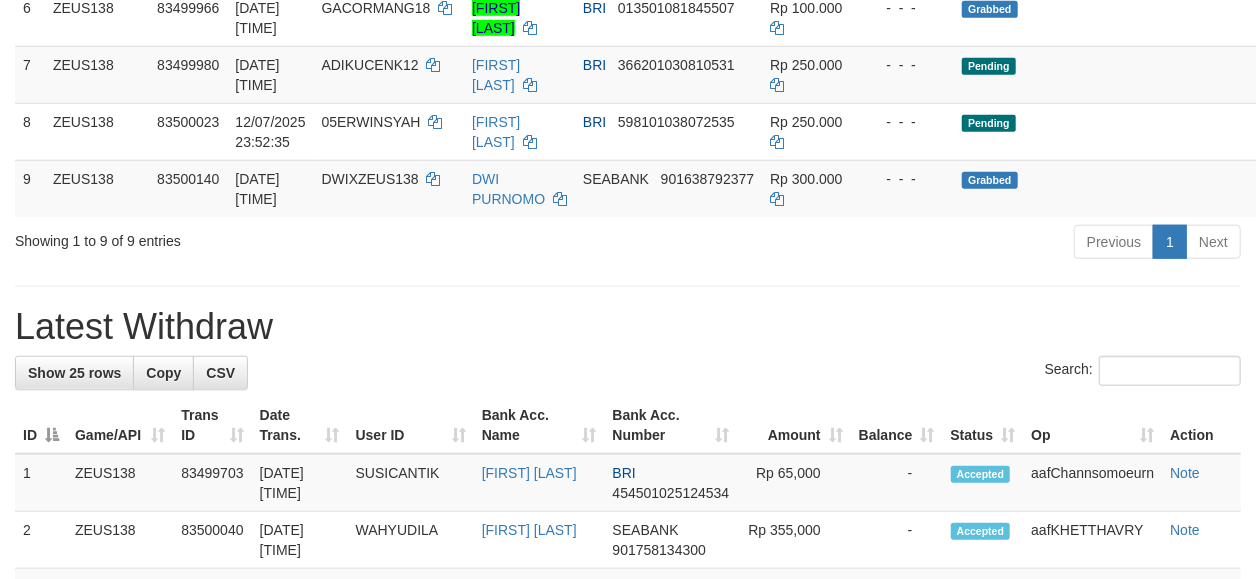 scroll, scrollTop: 636, scrollLeft: 0, axis: vertical 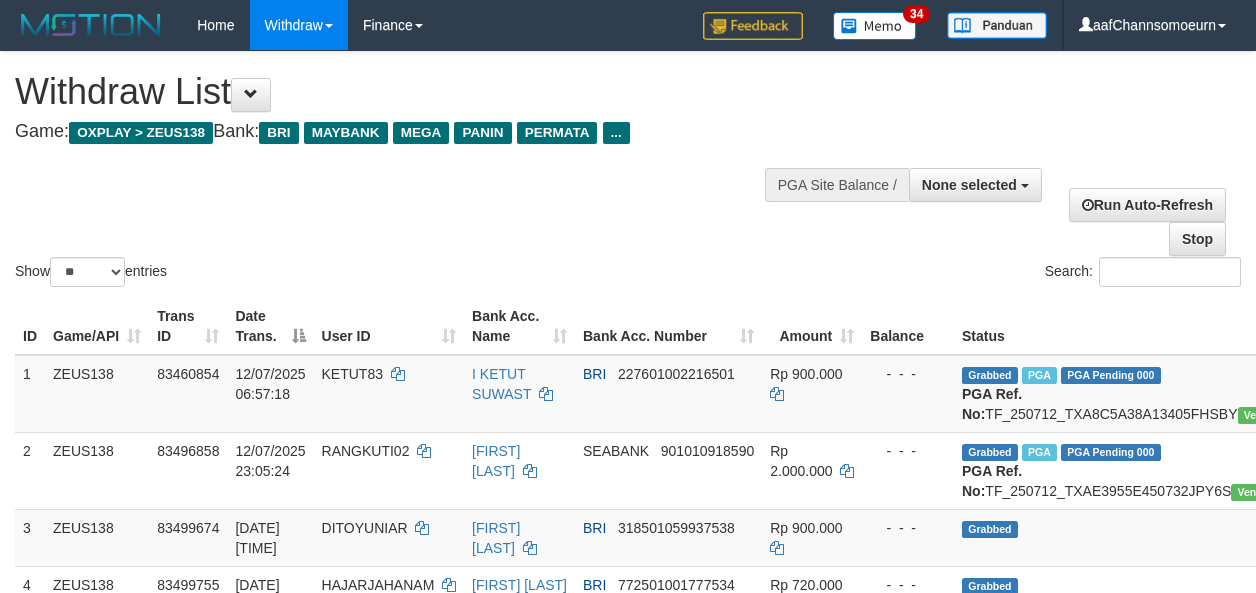 select 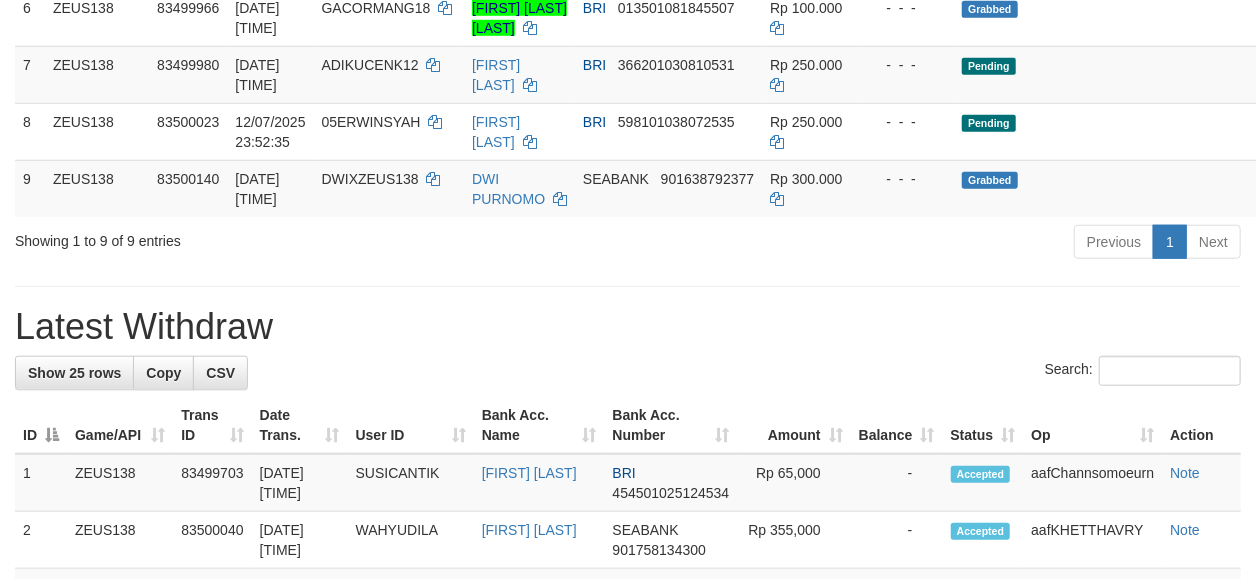 scroll, scrollTop: 636, scrollLeft: 0, axis: vertical 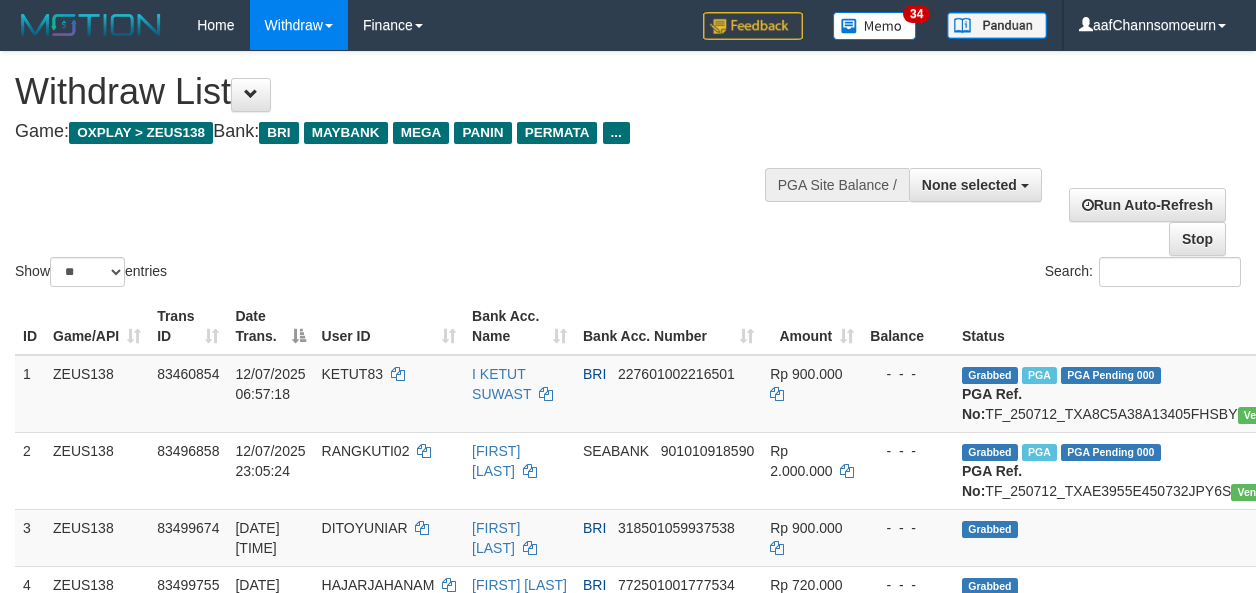 select 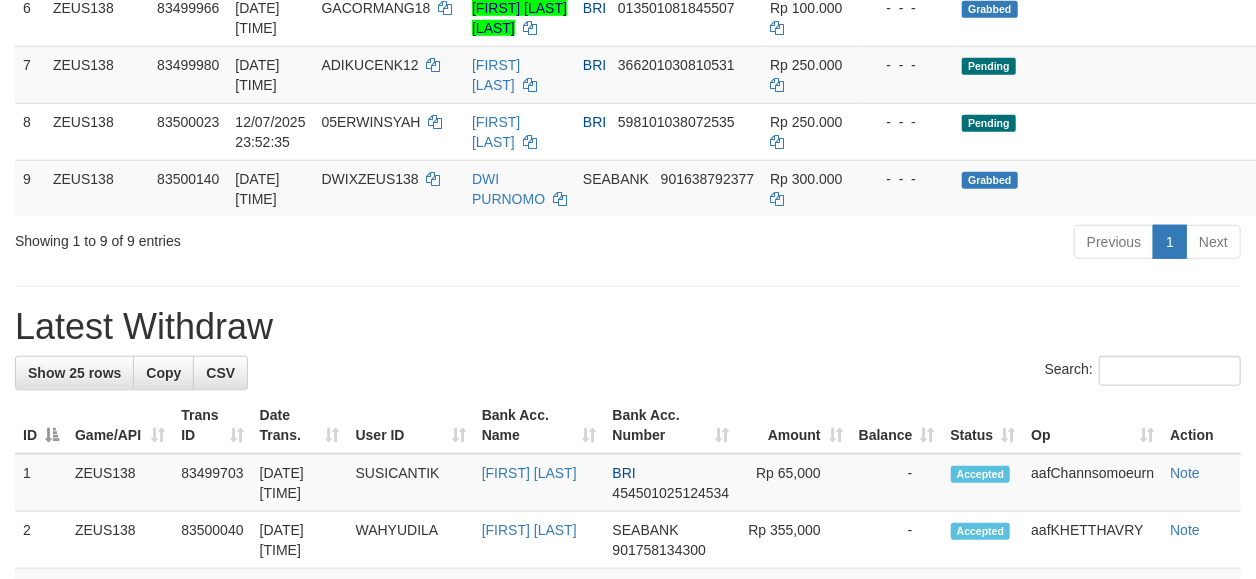 scroll, scrollTop: 636, scrollLeft: 0, axis: vertical 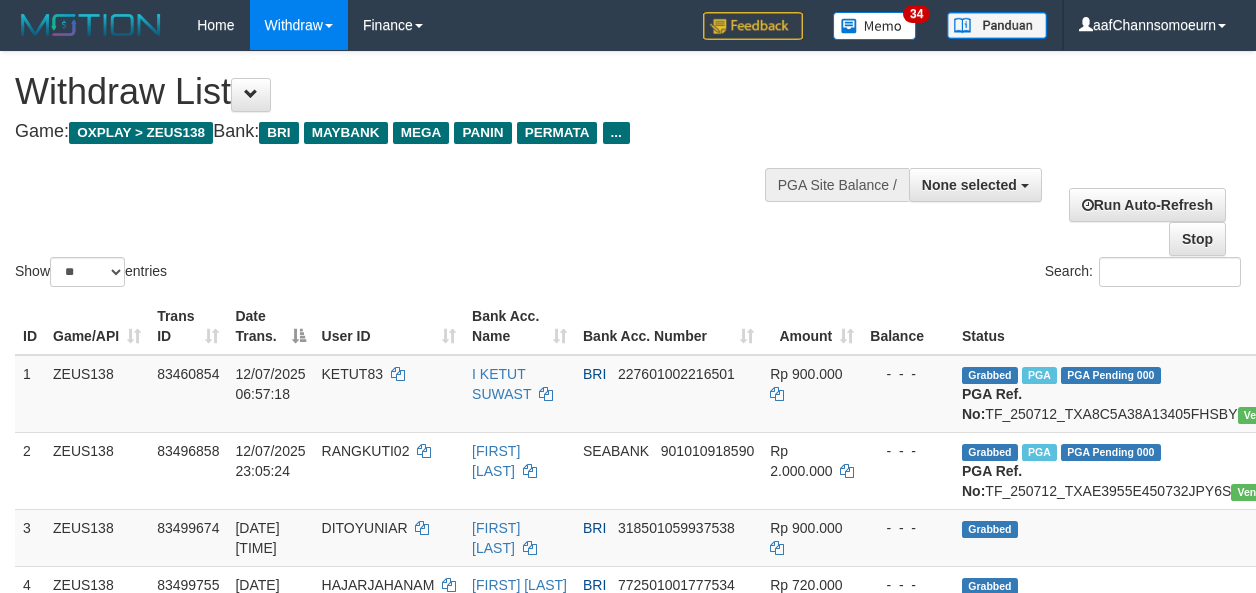 select 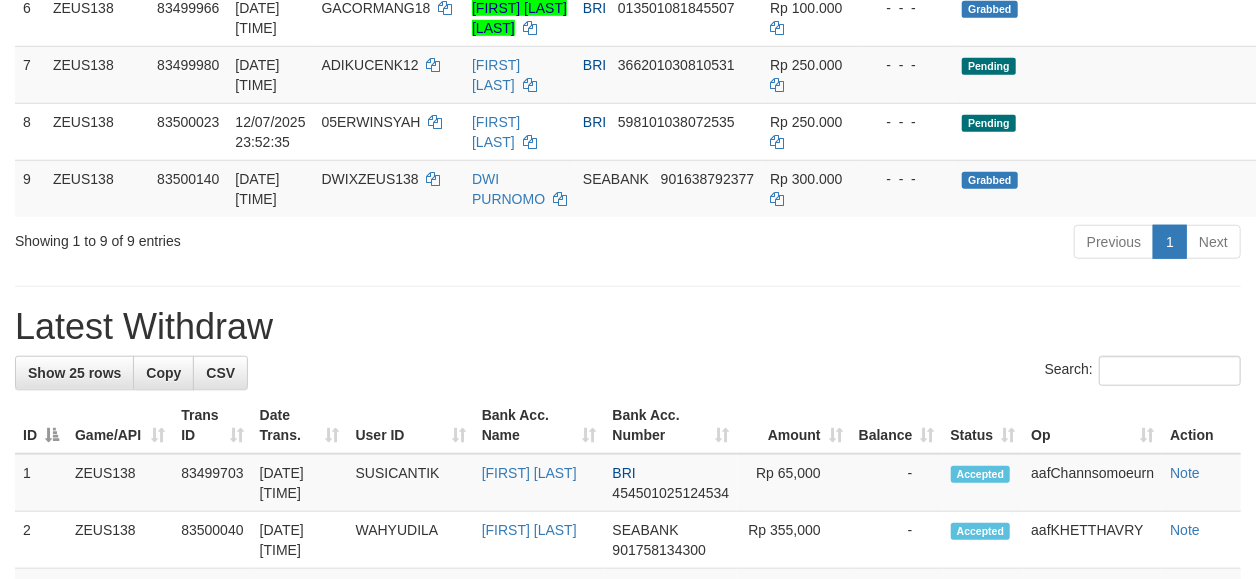 scroll, scrollTop: 636, scrollLeft: 0, axis: vertical 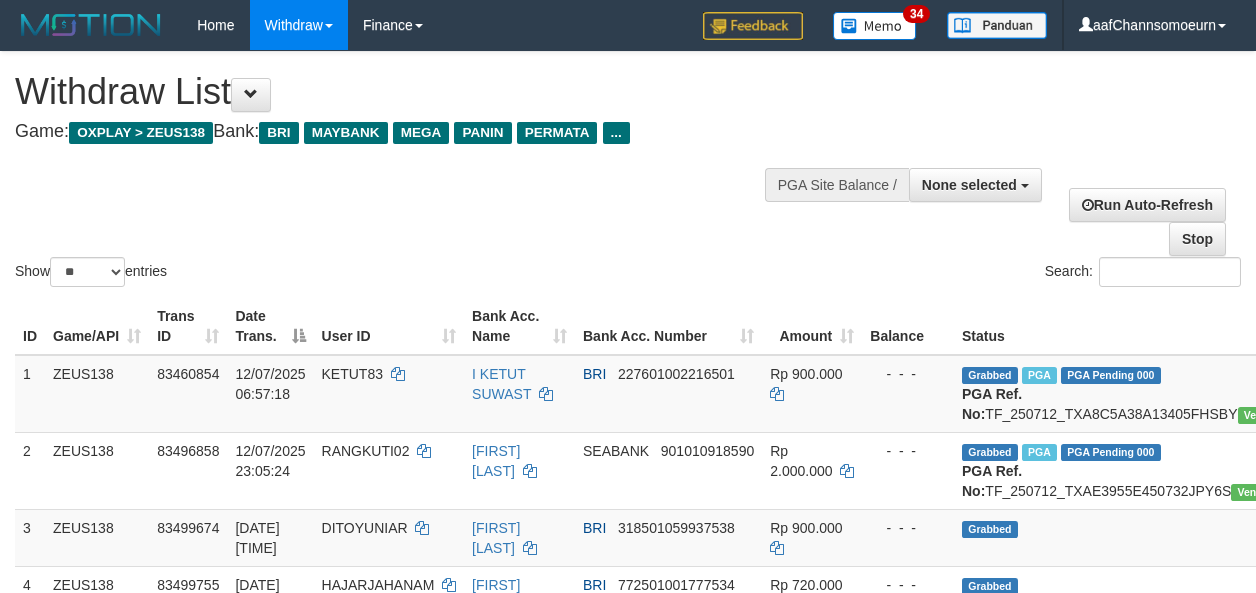 select 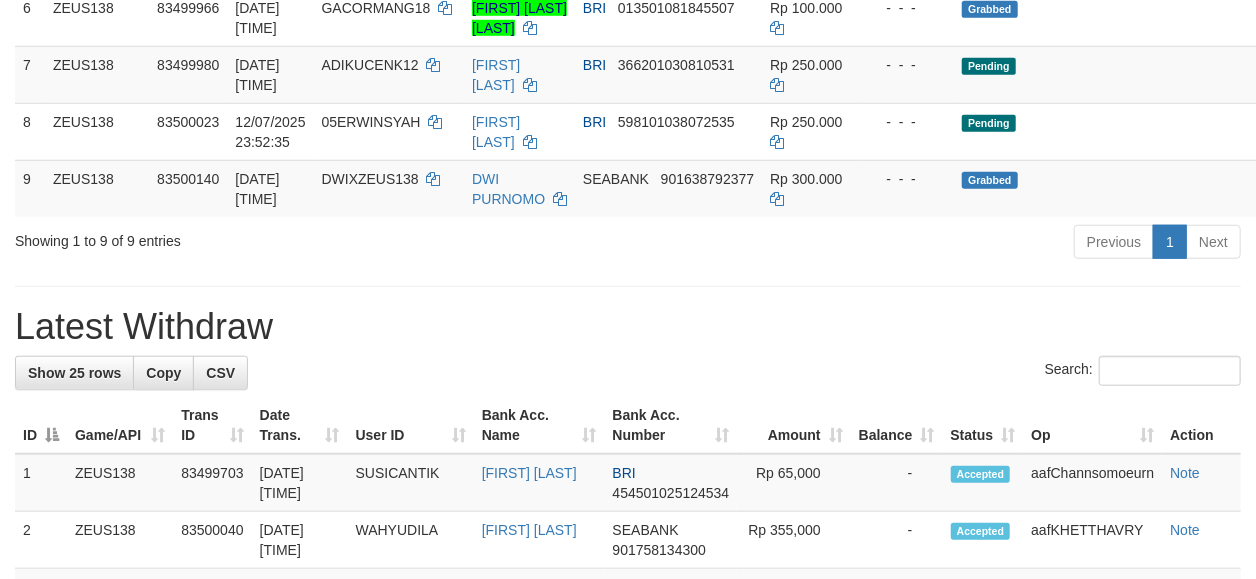 scroll, scrollTop: 636, scrollLeft: 0, axis: vertical 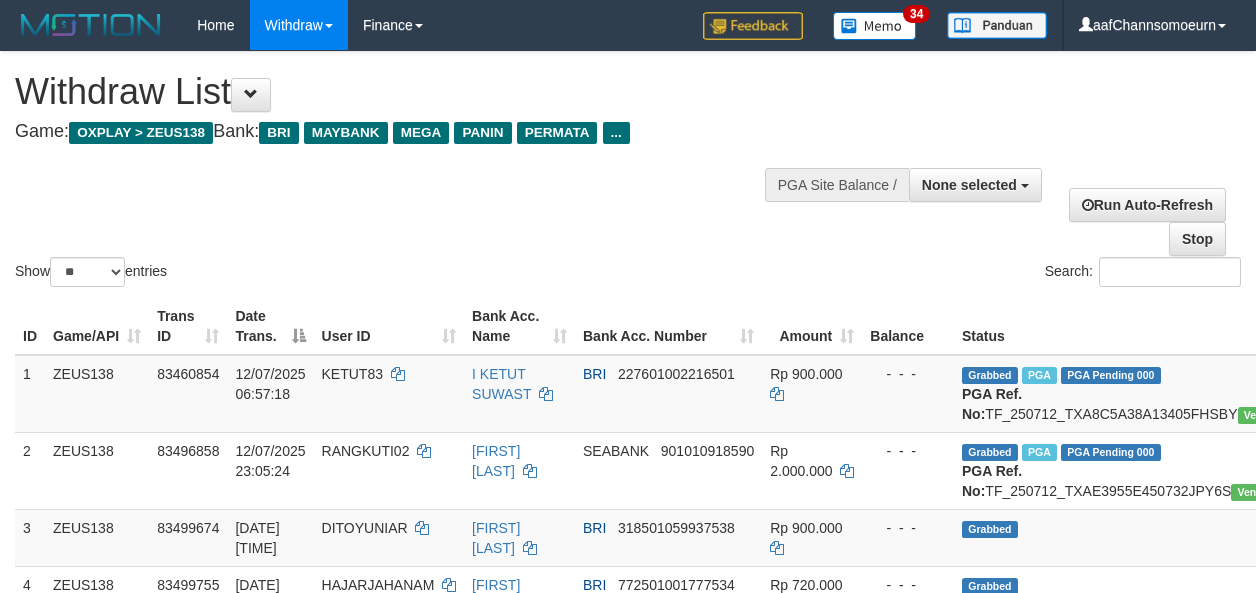 select 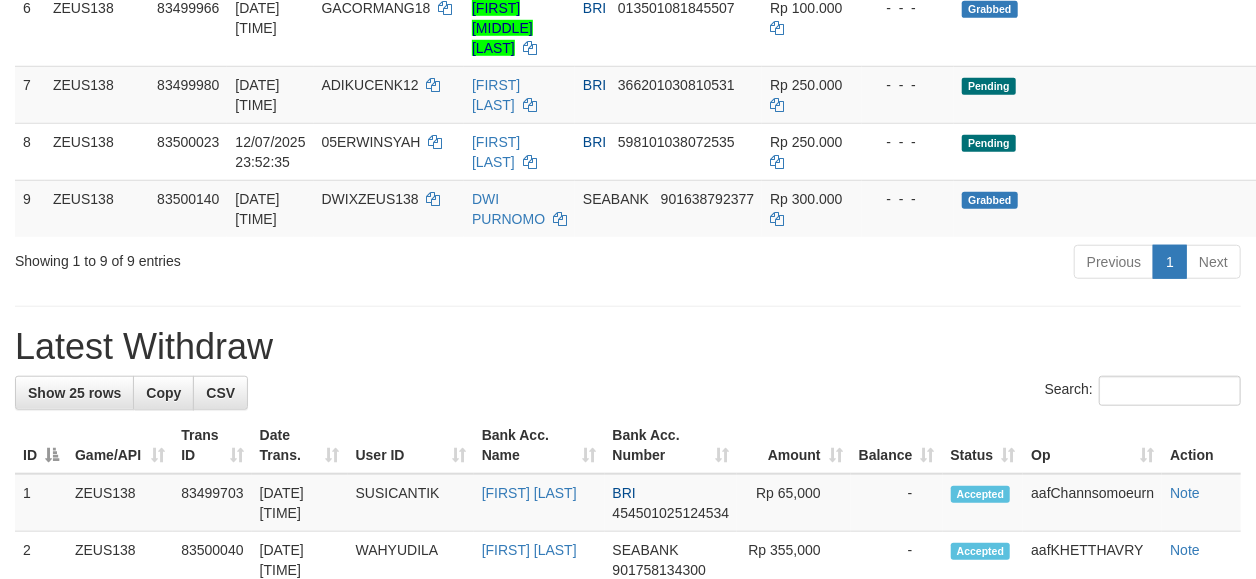 scroll, scrollTop: 636, scrollLeft: 0, axis: vertical 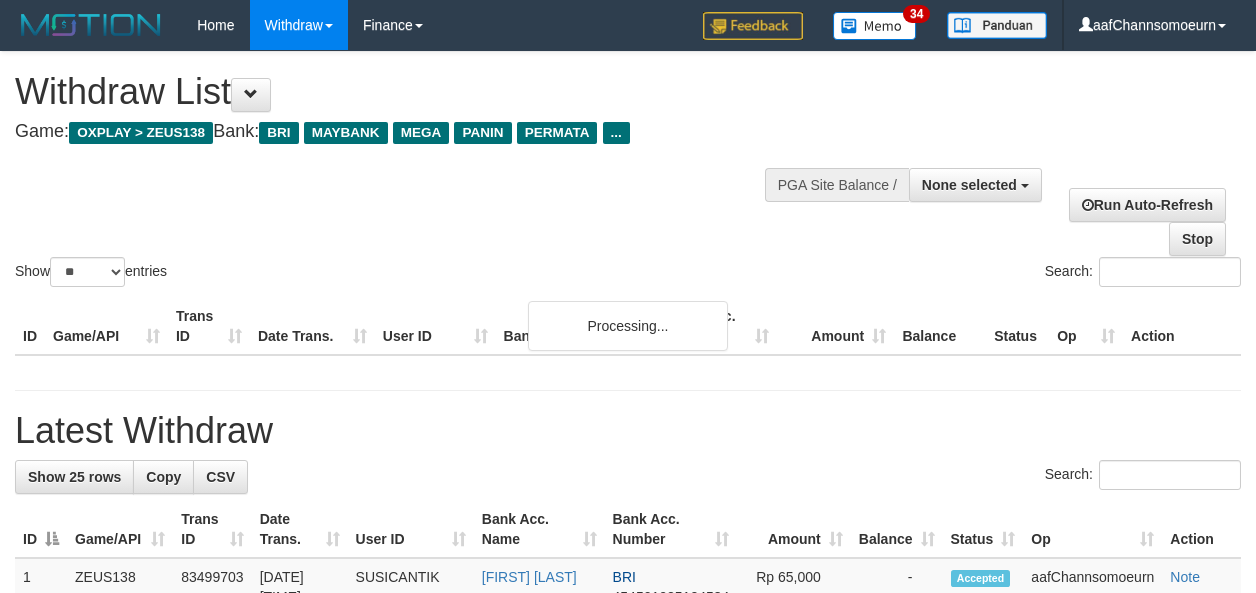 select 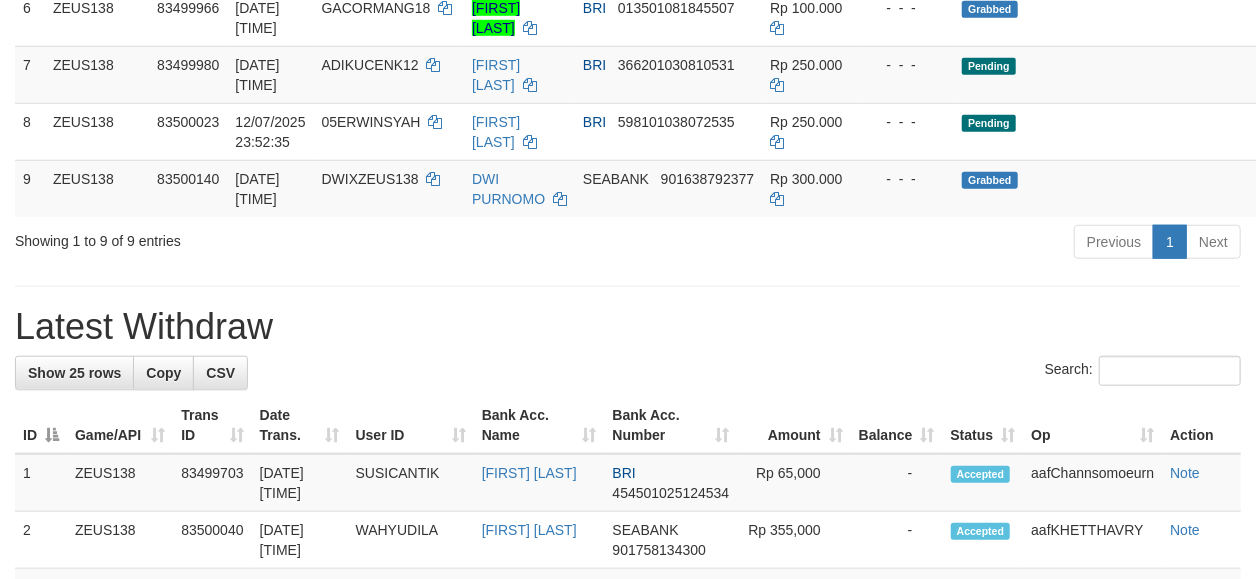 scroll, scrollTop: 636, scrollLeft: 0, axis: vertical 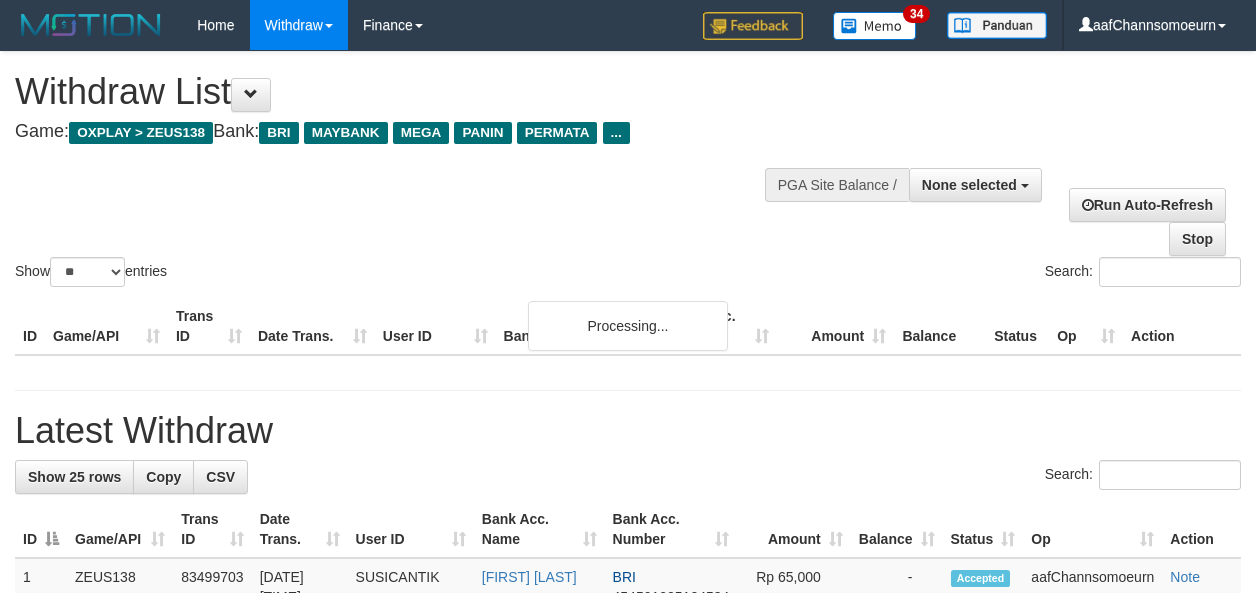 select 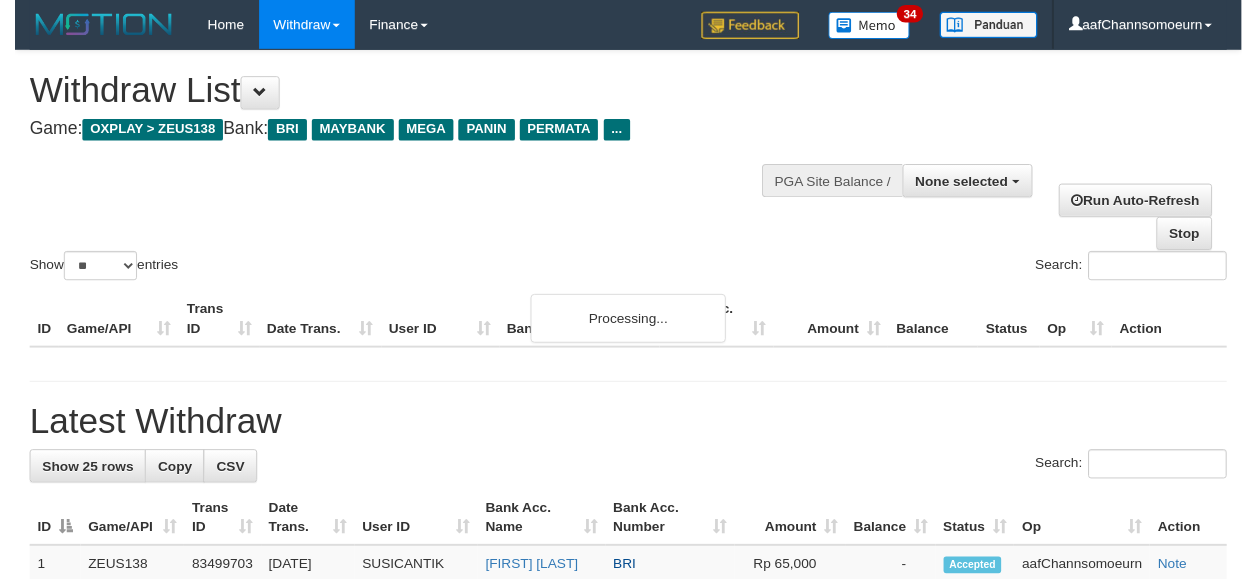 scroll, scrollTop: 1205, scrollLeft: 0, axis: vertical 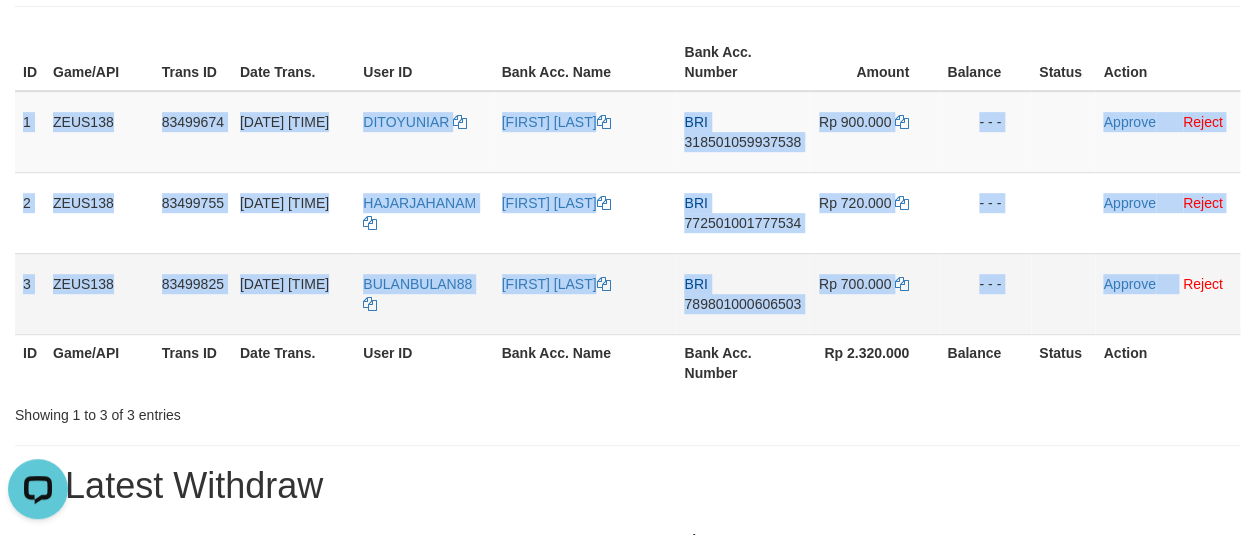 drag, startPoint x: 22, startPoint y: 116, endPoint x: 1181, endPoint y: 303, distance: 1173.9889 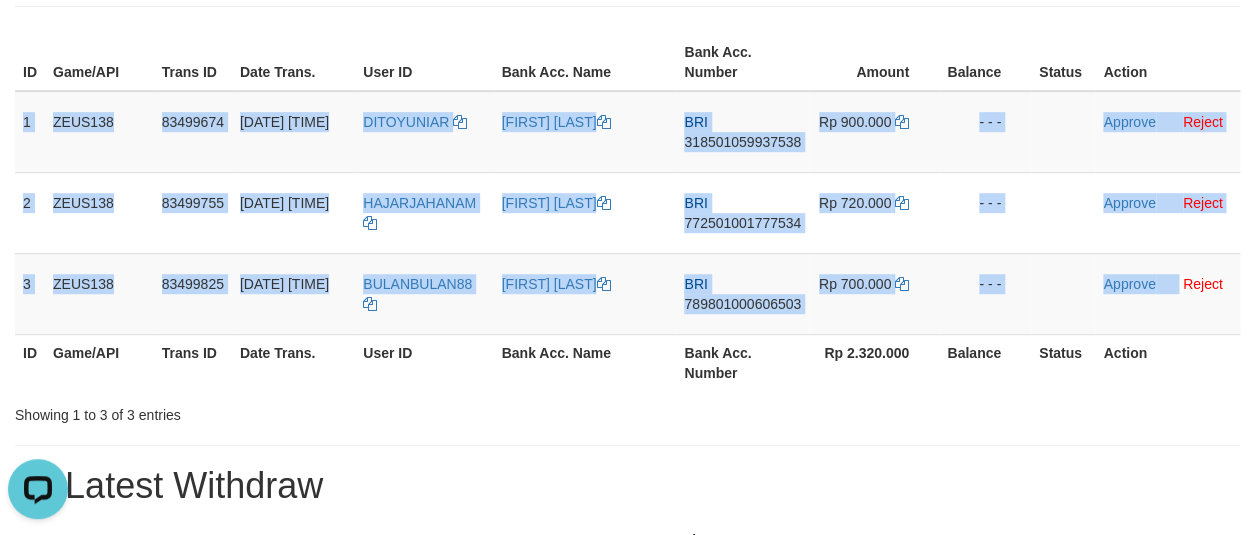 copy on "1
ZEUS138
83499674
12/07/2025 23:47:38
DITOYUNIAR
OKTA PRASETYO
BRI
318501059937538
Rp 900.000
- - -
Approve
Reject
2
ZEUS138
83499755
12/07/2025 23:48:52
HAJARJAHANAM
DENDY ALFA EDI
BRI
772501001777534
Rp 720.000
- - -
Approve
Reject
3
ZEUS138
83499825
12/07/2025 23:50:03
BULANBULAN88
ERNOS DEWANTAR
BRI
789801000606503
Rp 700.000
- - -
Approve" 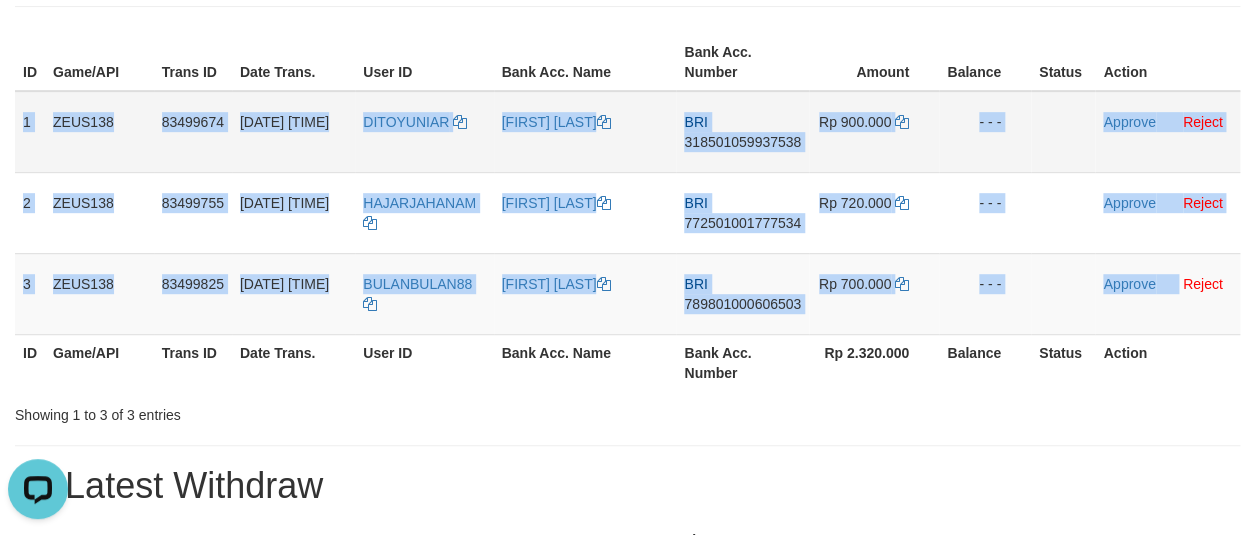 click on "318501059937538" at bounding box center [742, 142] 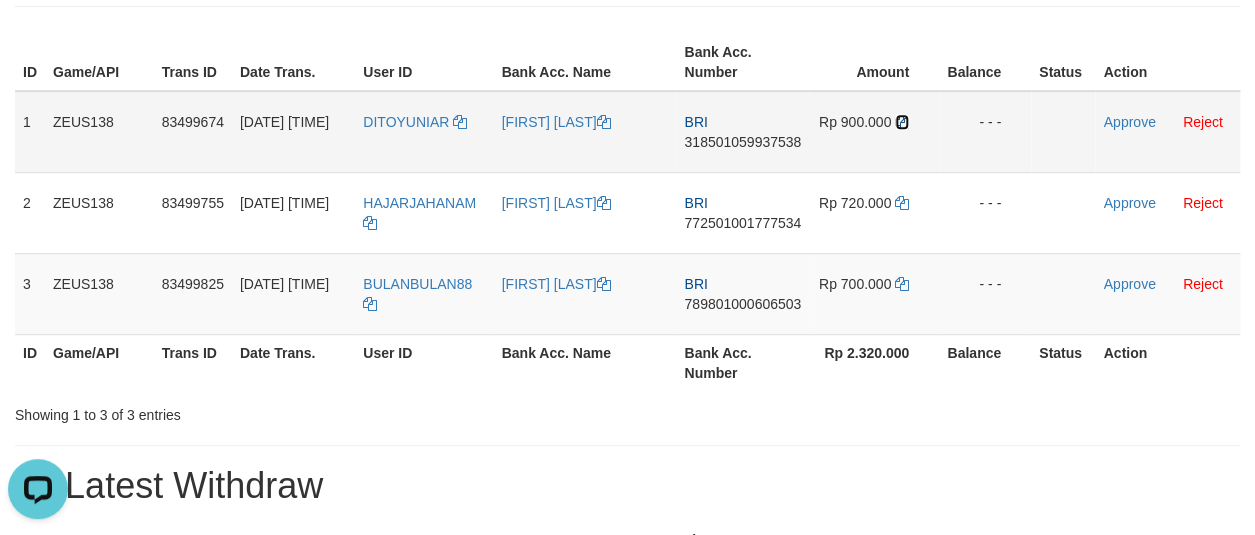 click at bounding box center [902, 122] 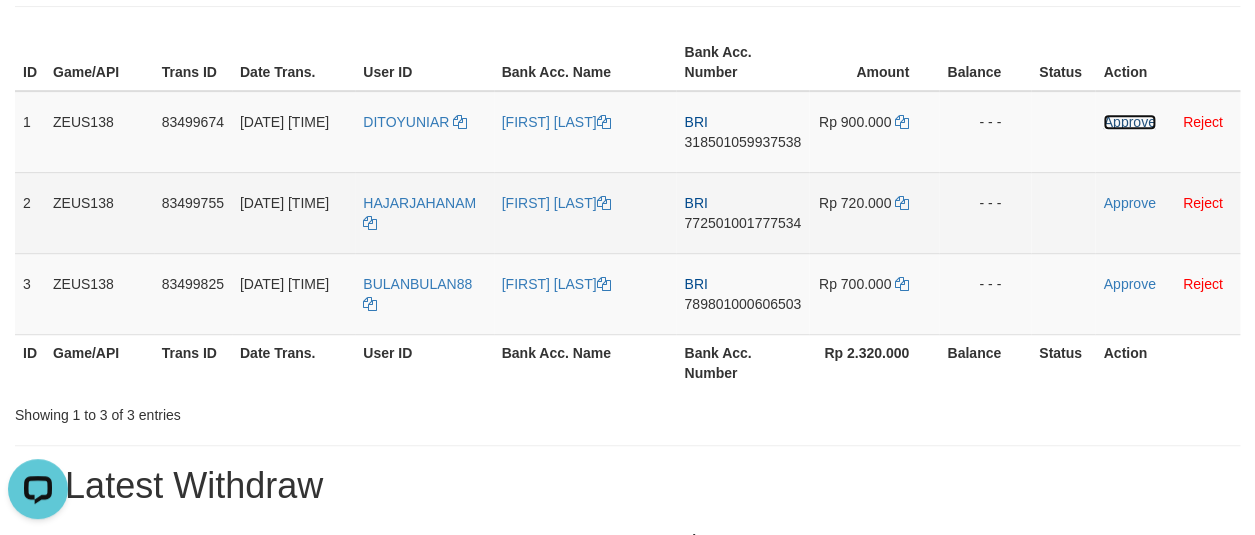 drag, startPoint x: 1111, startPoint y: 117, endPoint x: 701, endPoint y: 193, distance: 416.9844 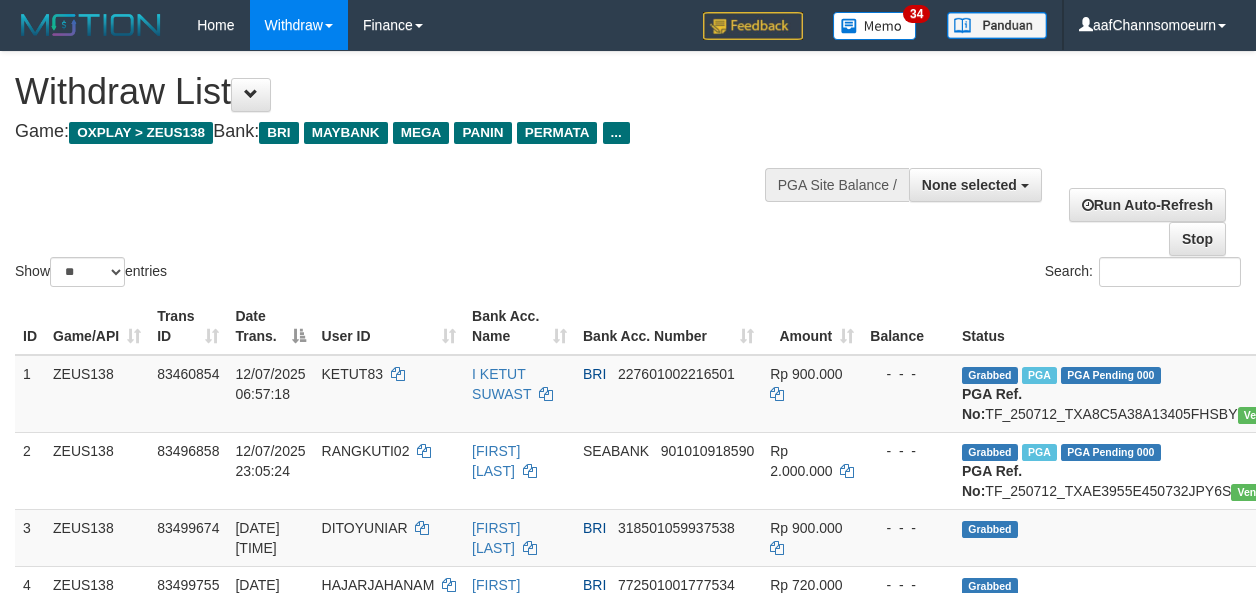 select 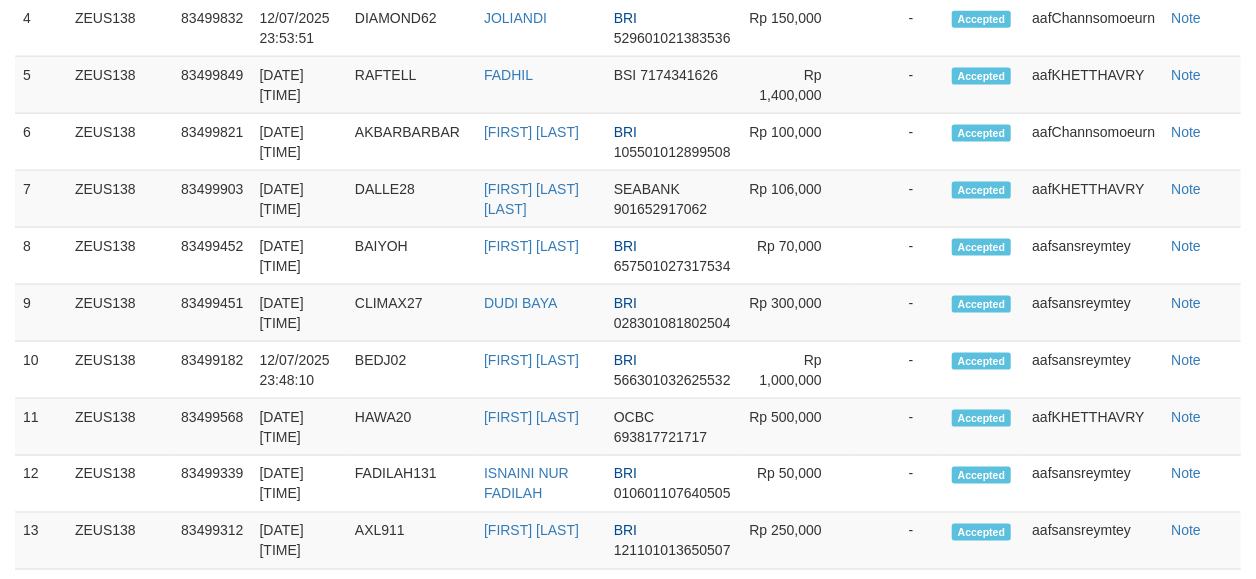 scroll, scrollTop: 1205, scrollLeft: 0, axis: vertical 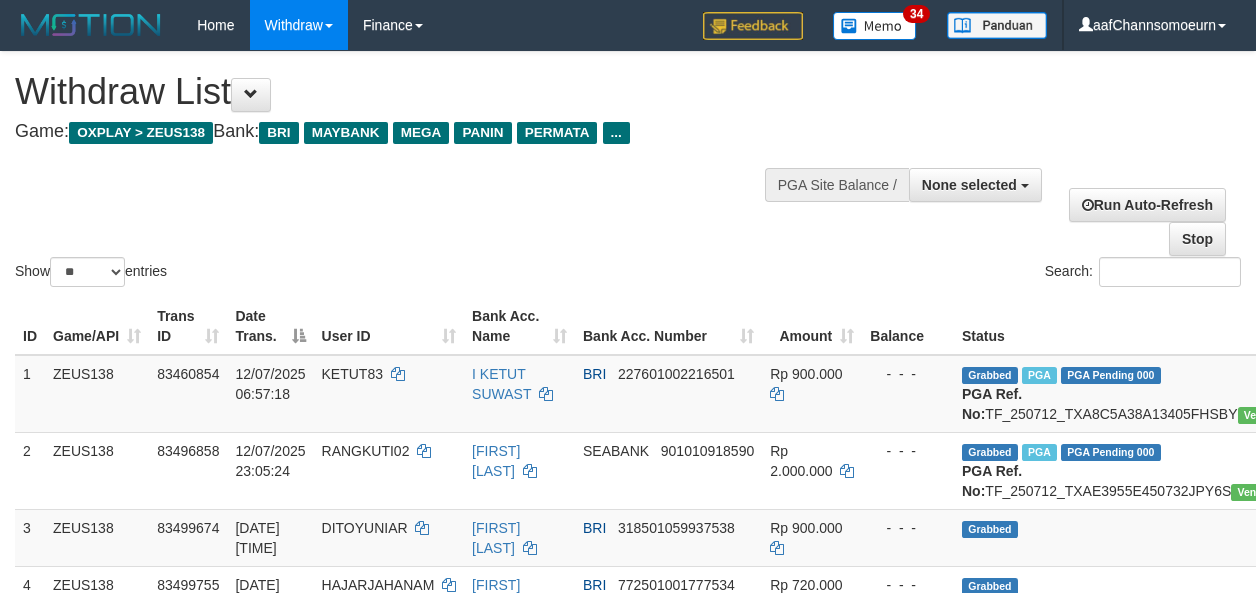 select 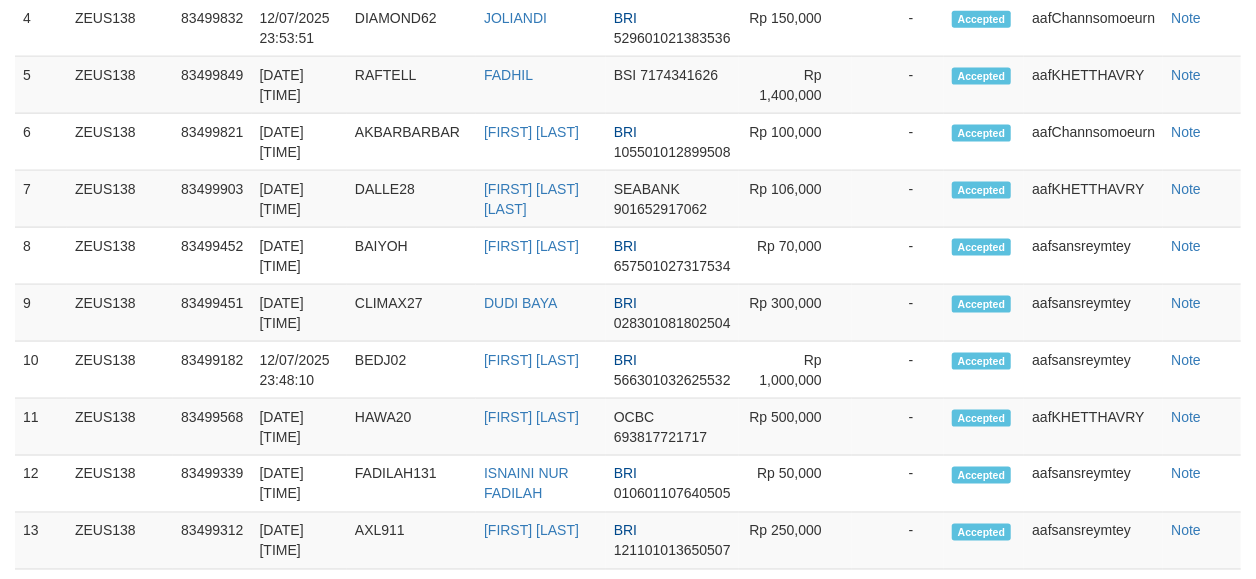 scroll, scrollTop: 1205, scrollLeft: 0, axis: vertical 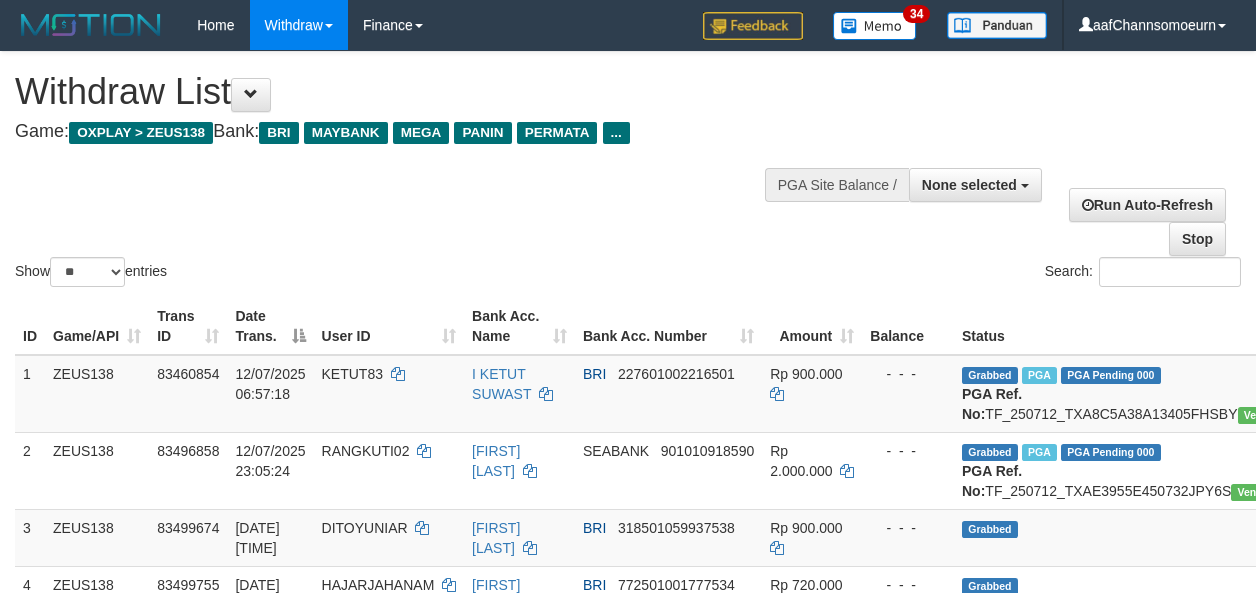 select 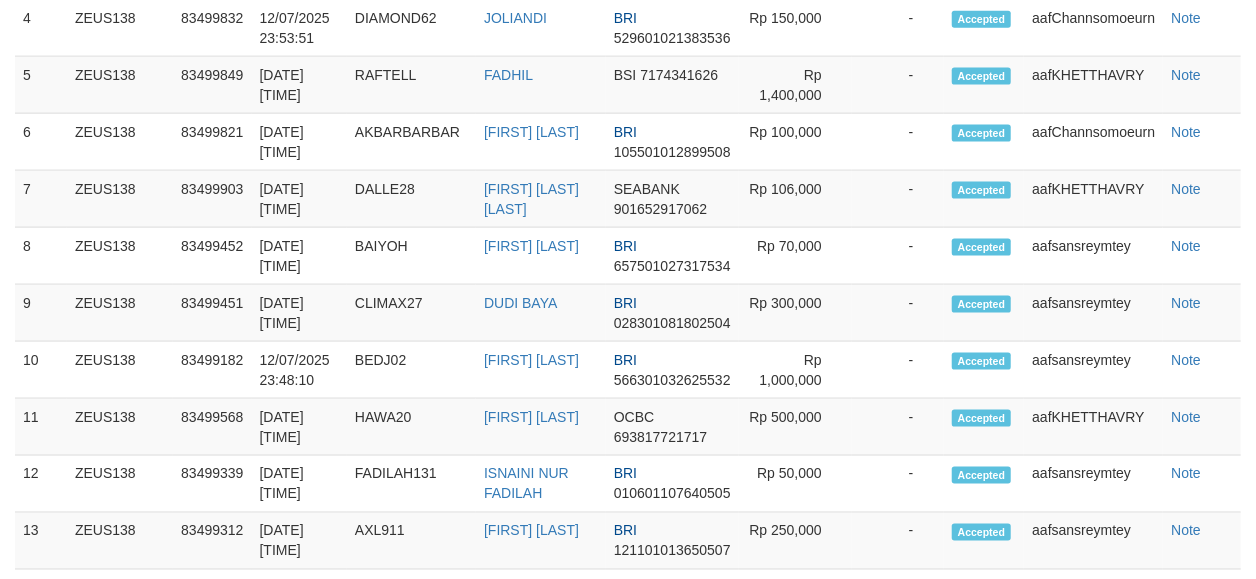 scroll, scrollTop: 1205, scrollLeft: 0, axis: vertical 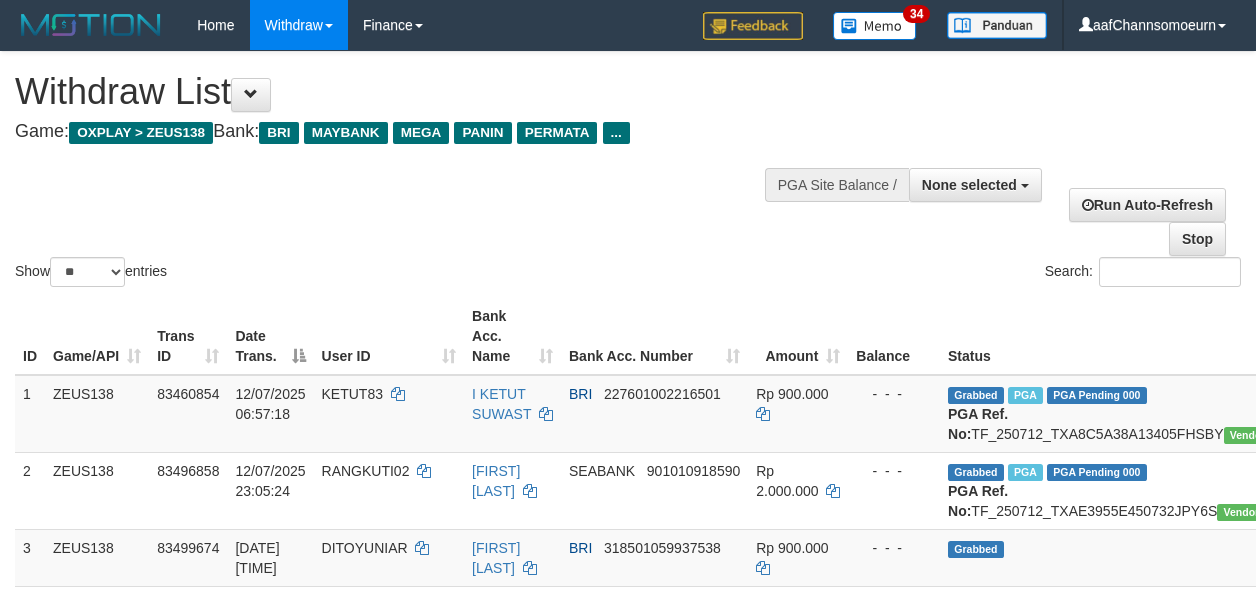 select 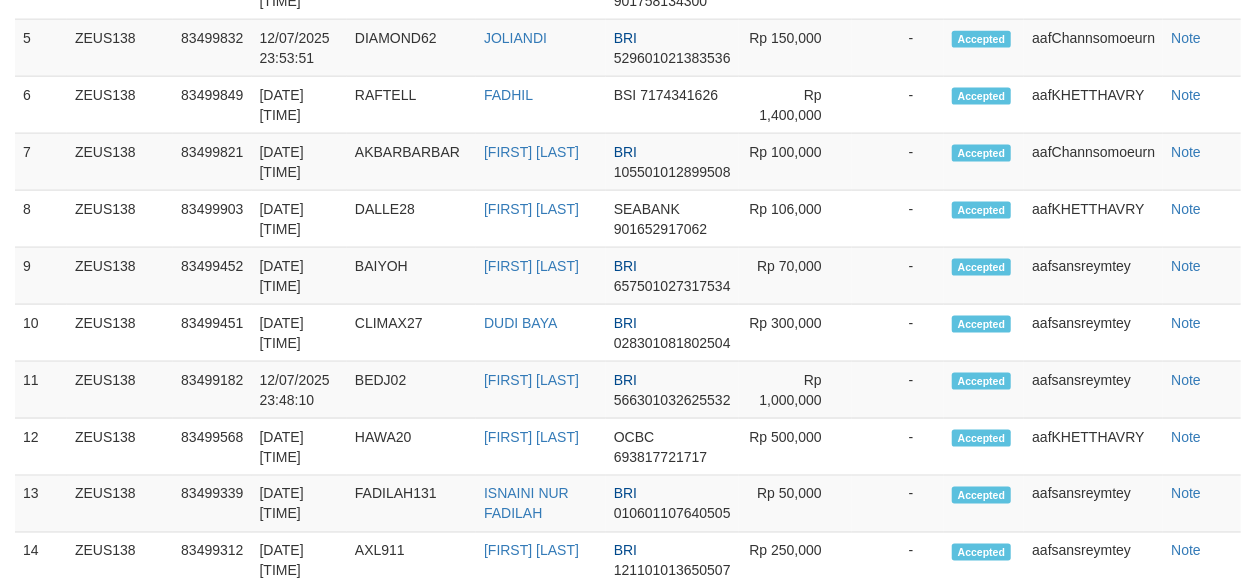 scroll, scrollTop: 1205, scrollLeft: 0, axis: vertical 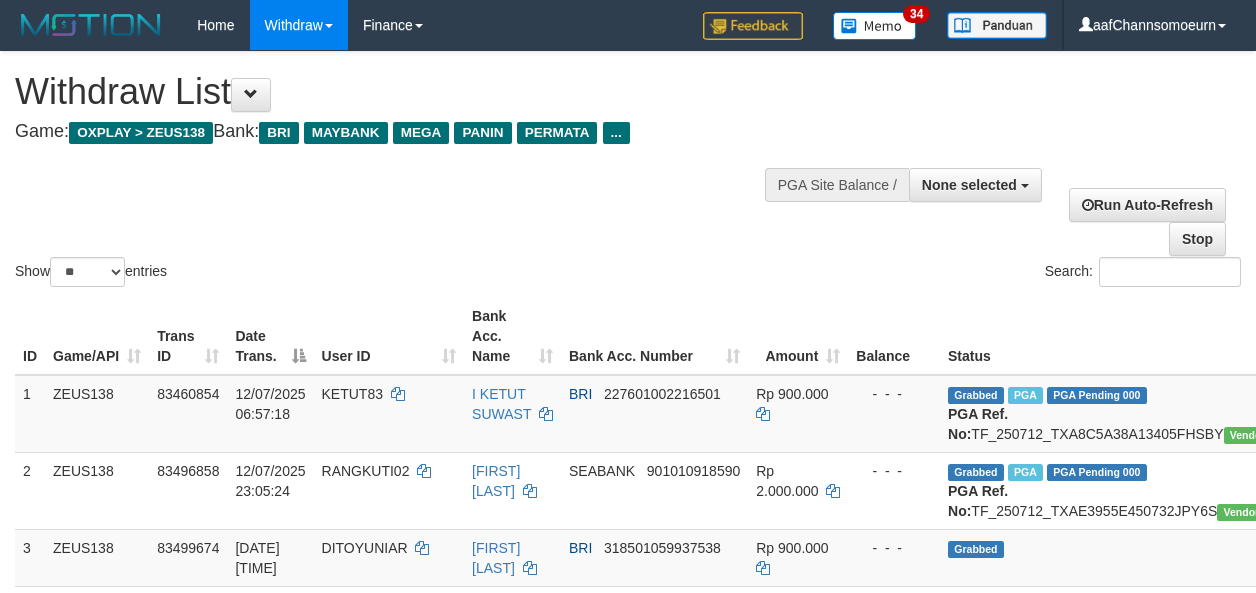 select 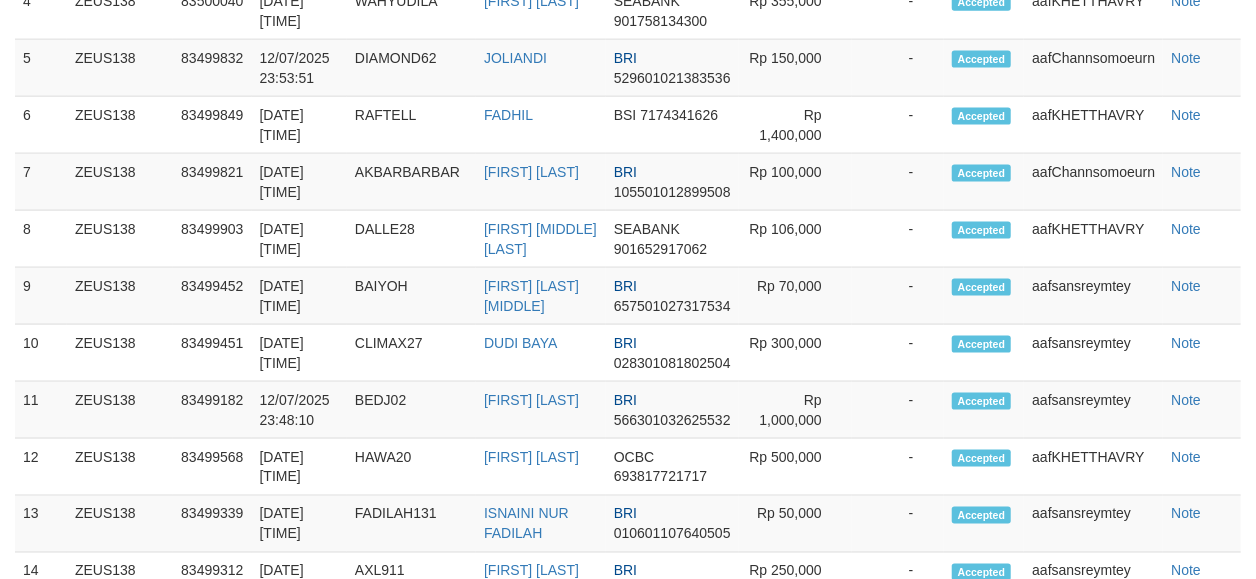 scroll, scrollTop: 1205, scrollLeft: 0, axis: vertical 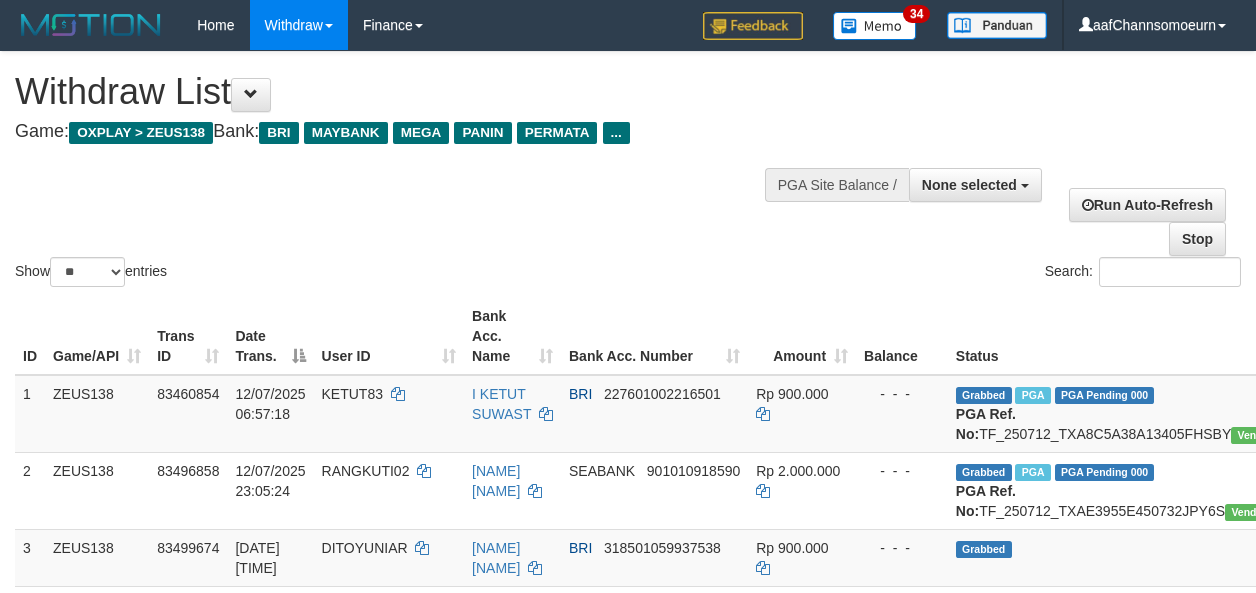 select 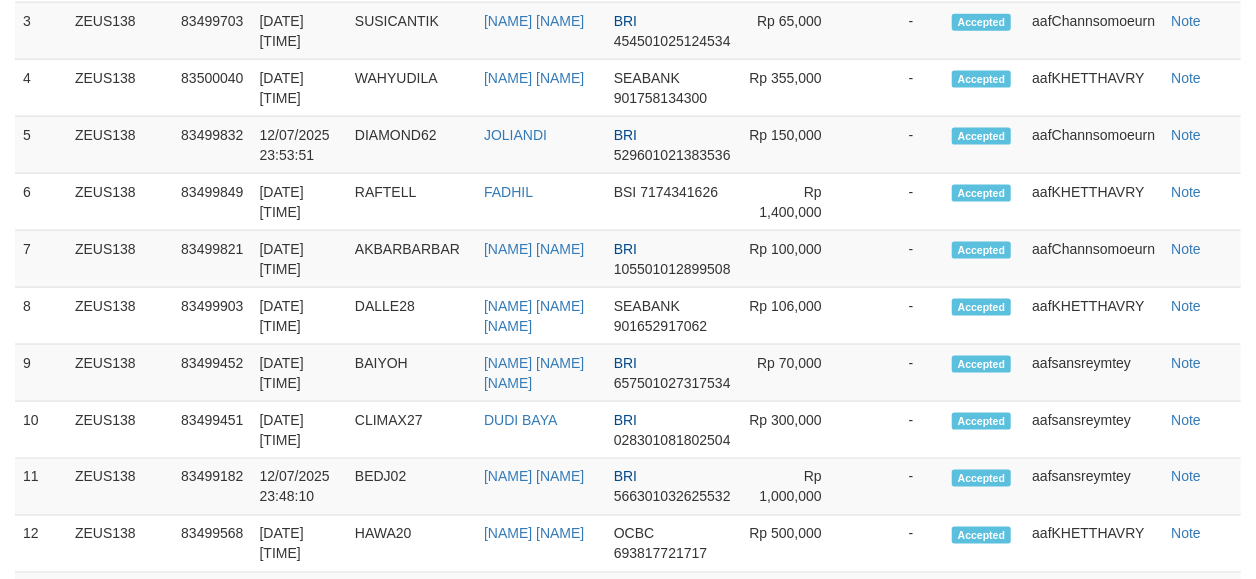 scroll, scrollTop: 1205, scrollLeft: 0, axis: vertical 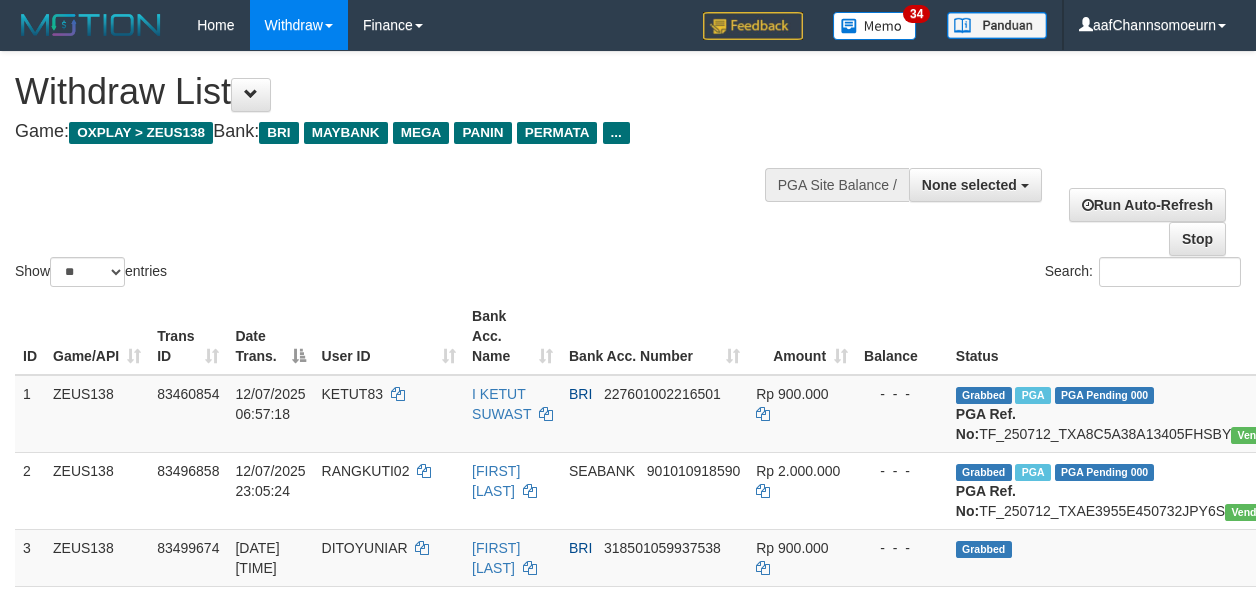 select 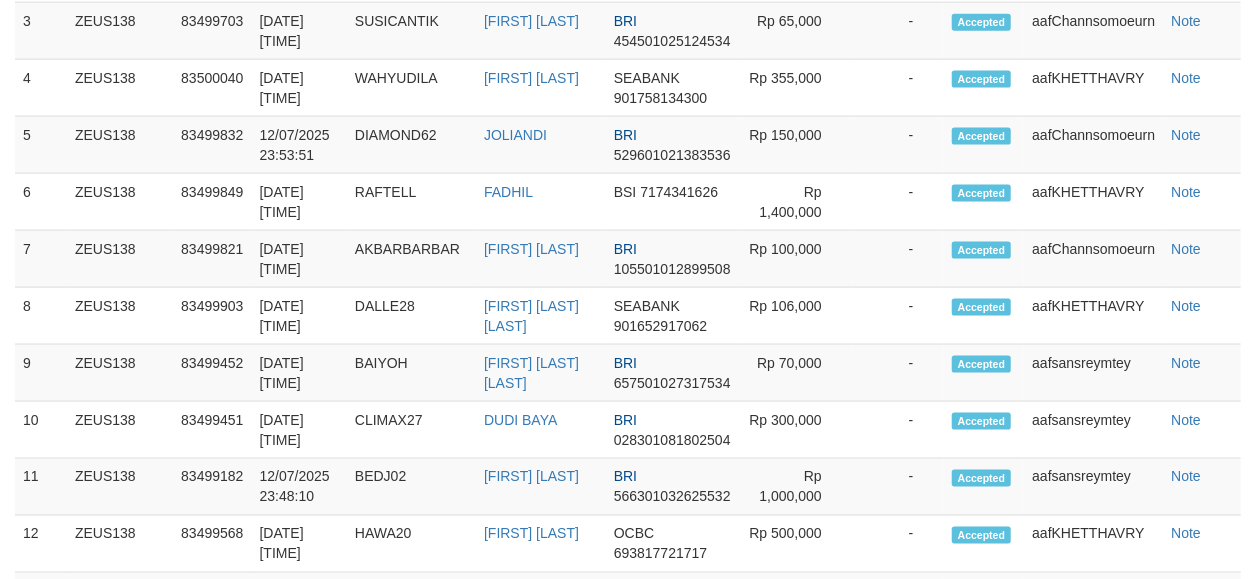 scroll, scrollTop: 1205, scrollLeft: 0, axis: vertical 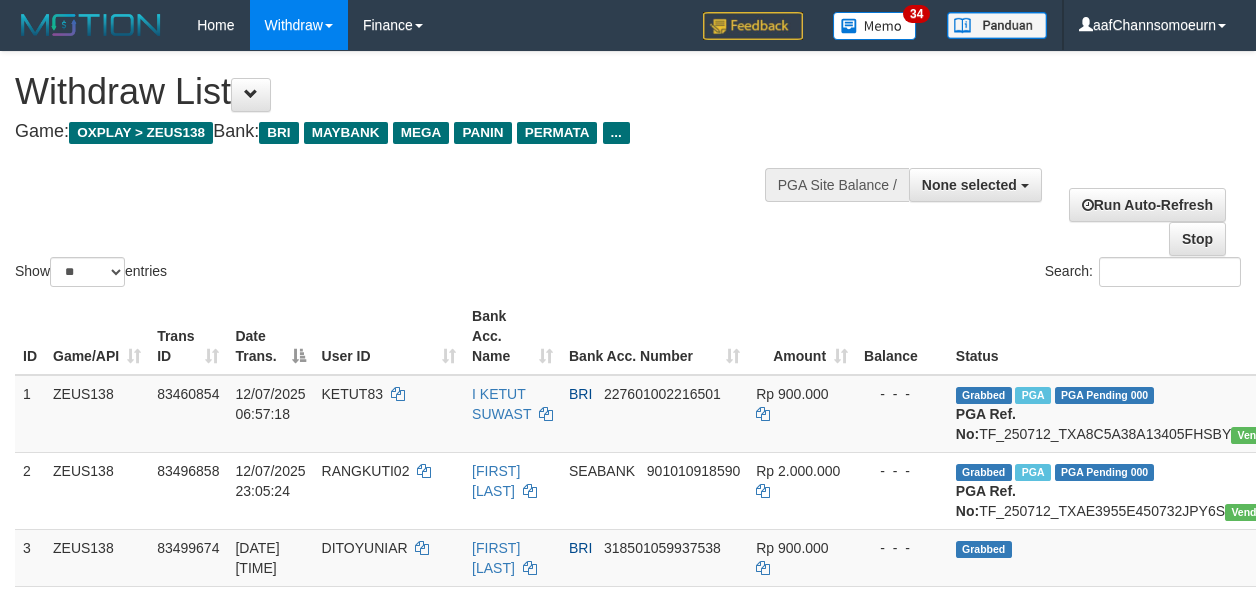 select 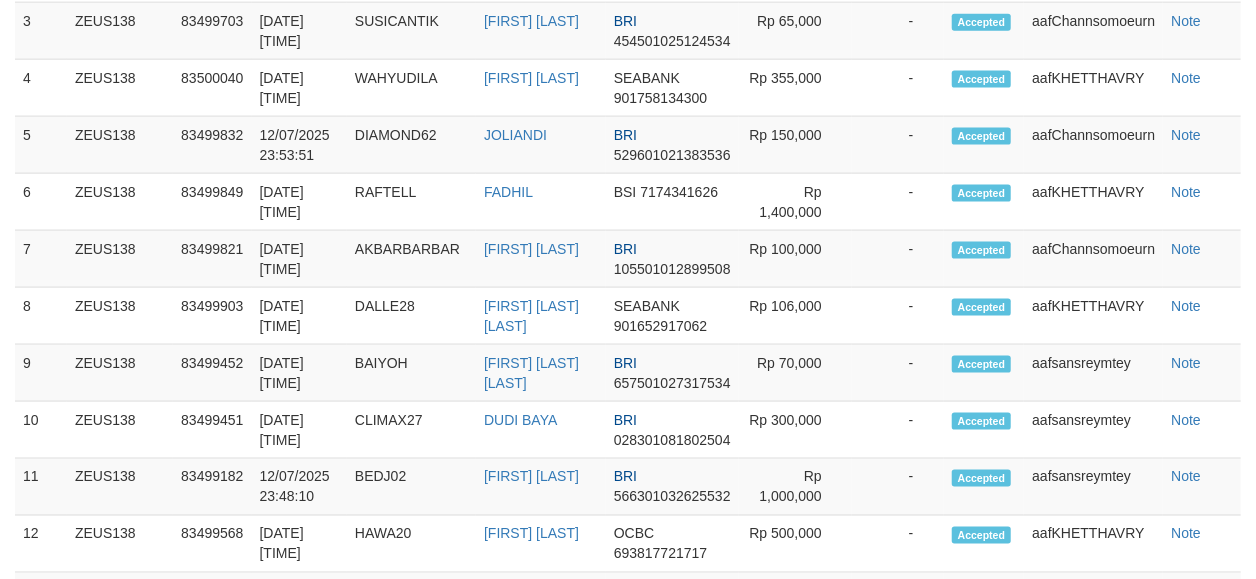 scroll, scrollTop: 1205, scrollLeft: 0, axis: vertical 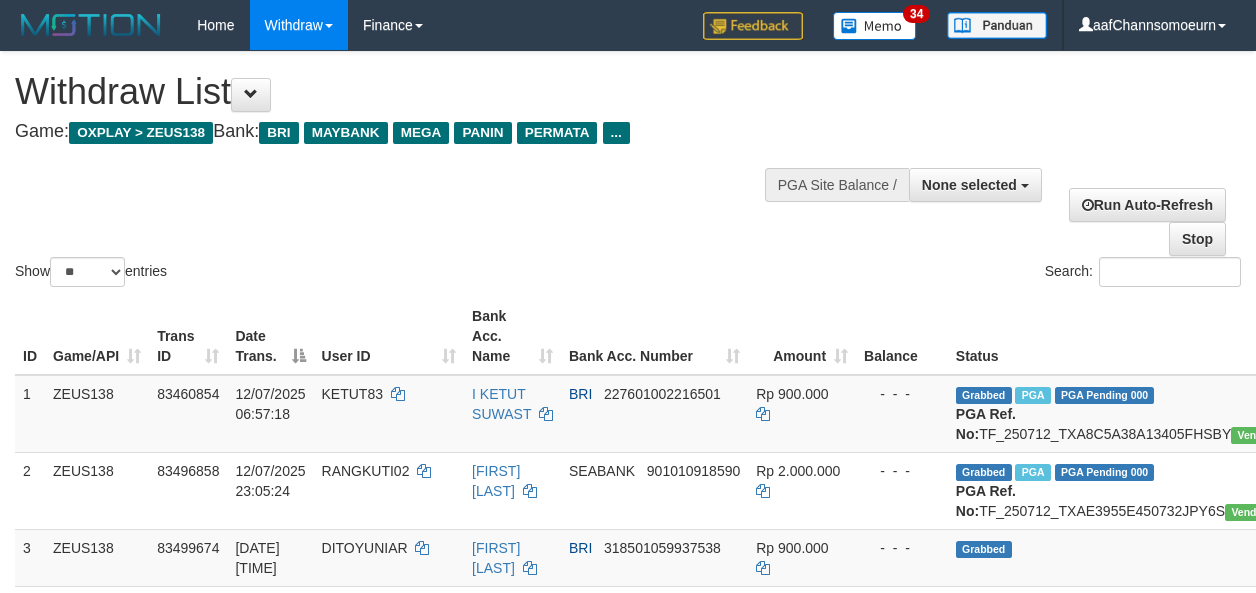 select 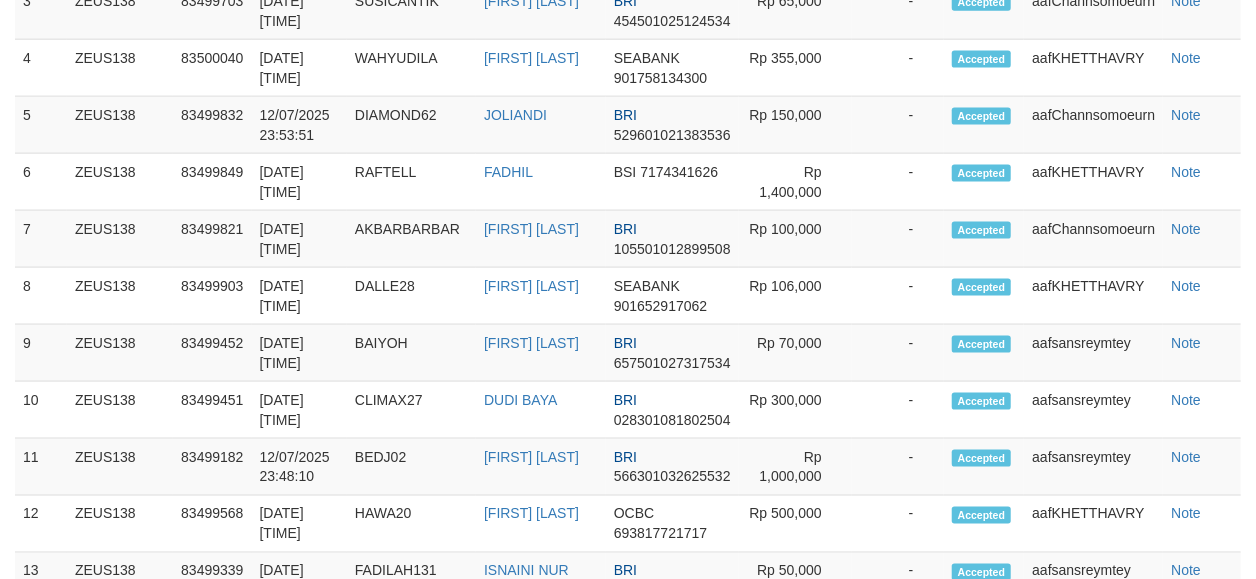 scroll, scrollTop: 1205, scrollLeft: 0, axis: vertical 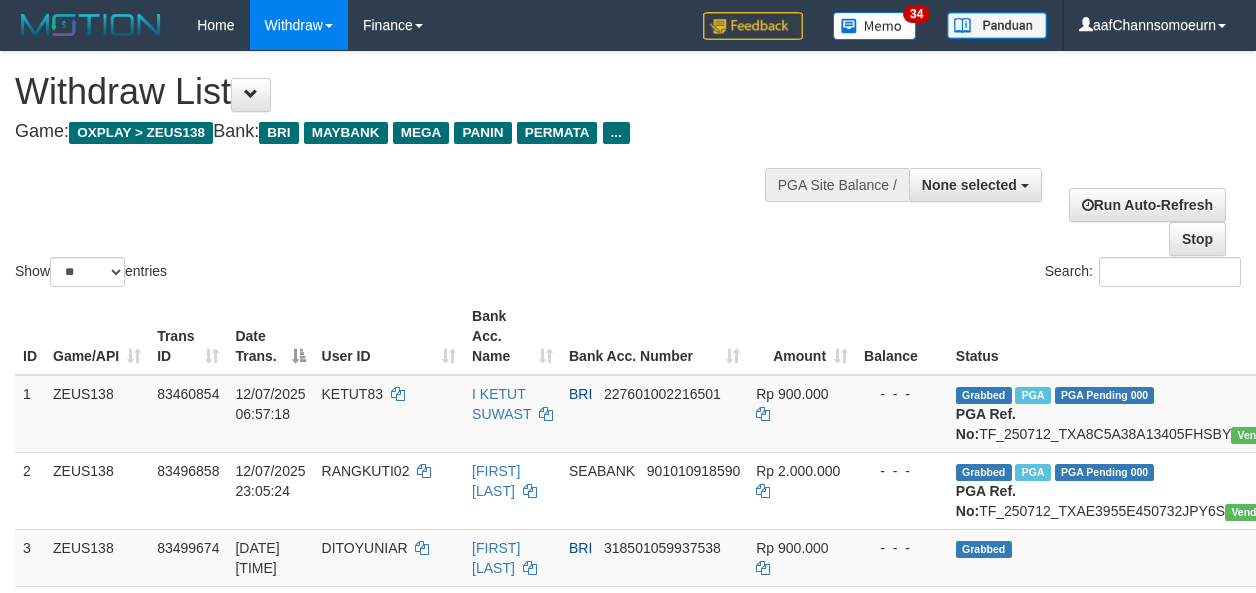 select 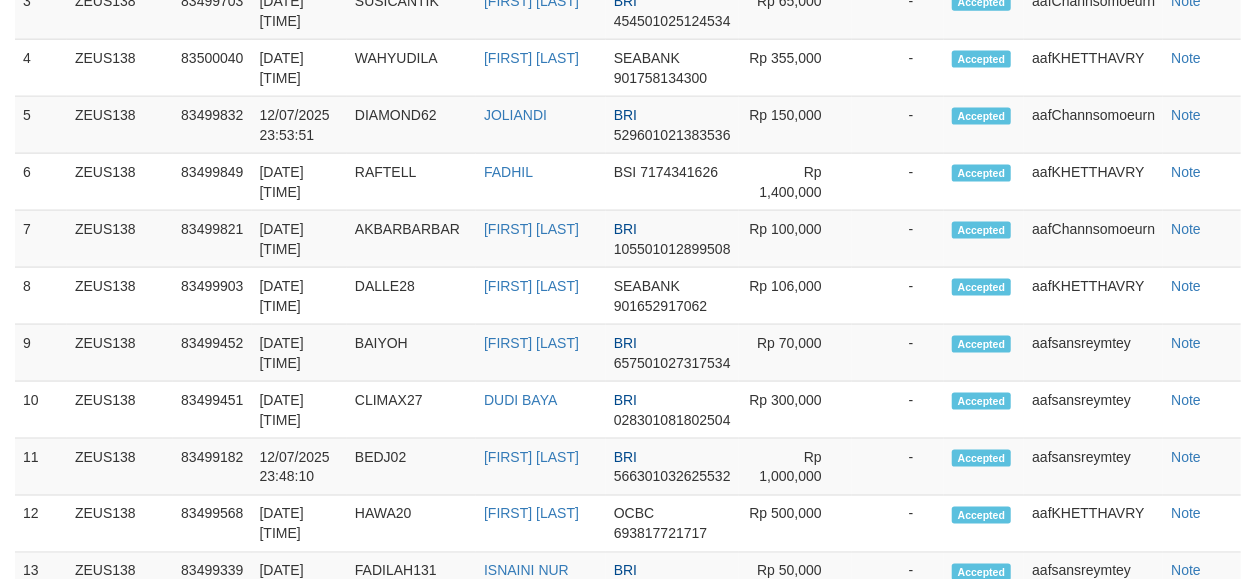 scroll, scrollTop: 1205, scrollLeft: 0, axis: vertical 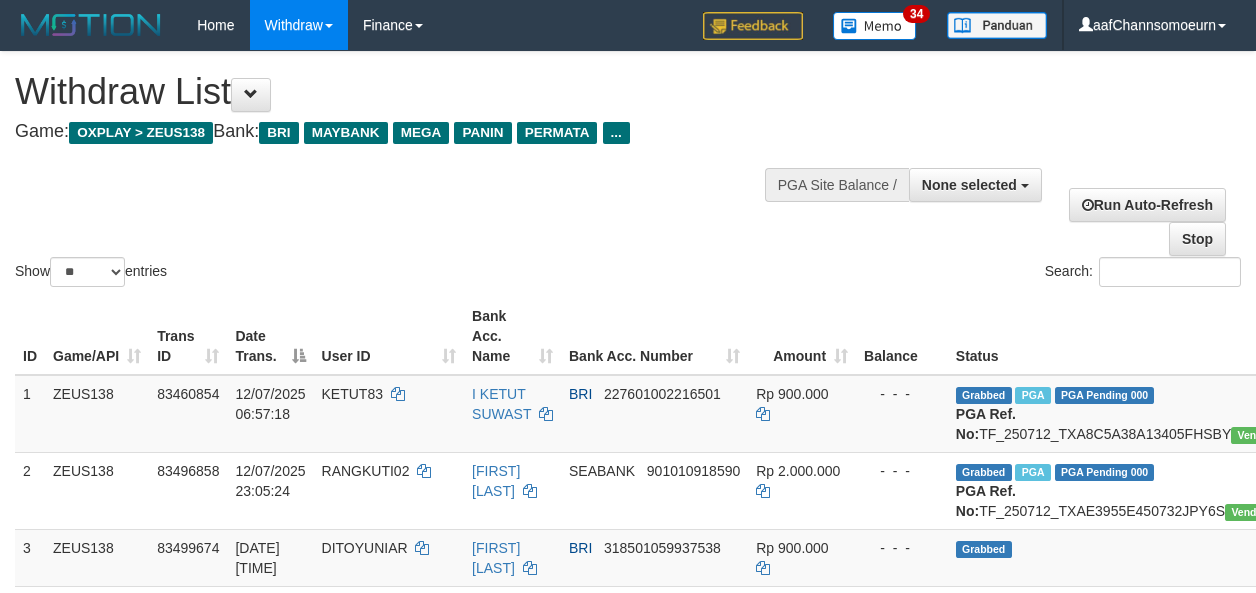select 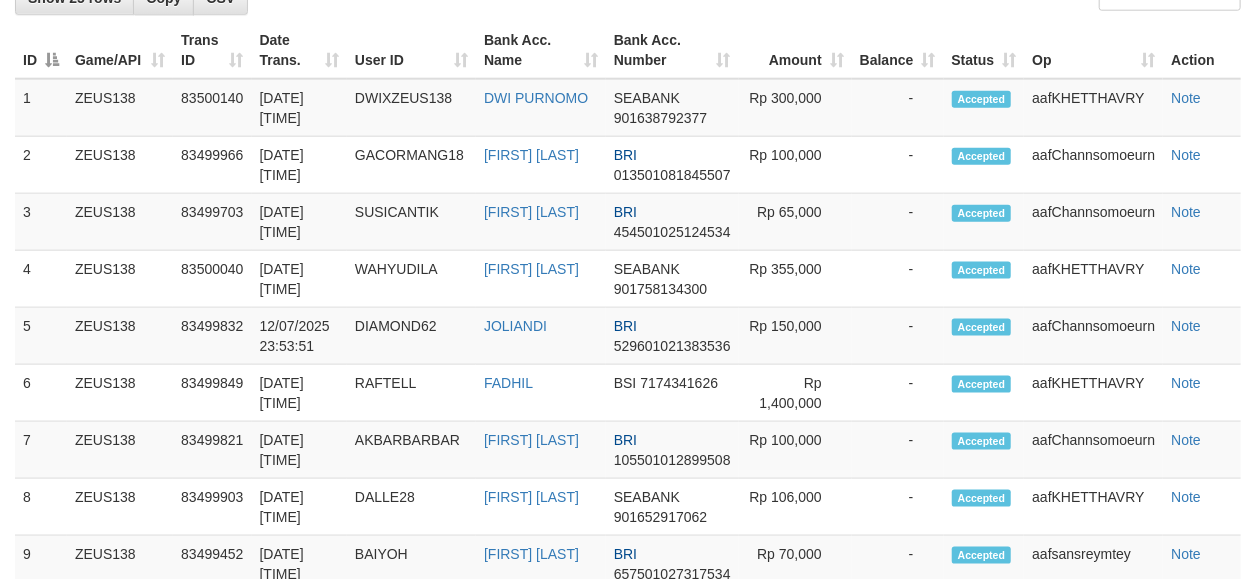 scroll, scrollTop: 754, scrollLeft: 0, axis: vertical 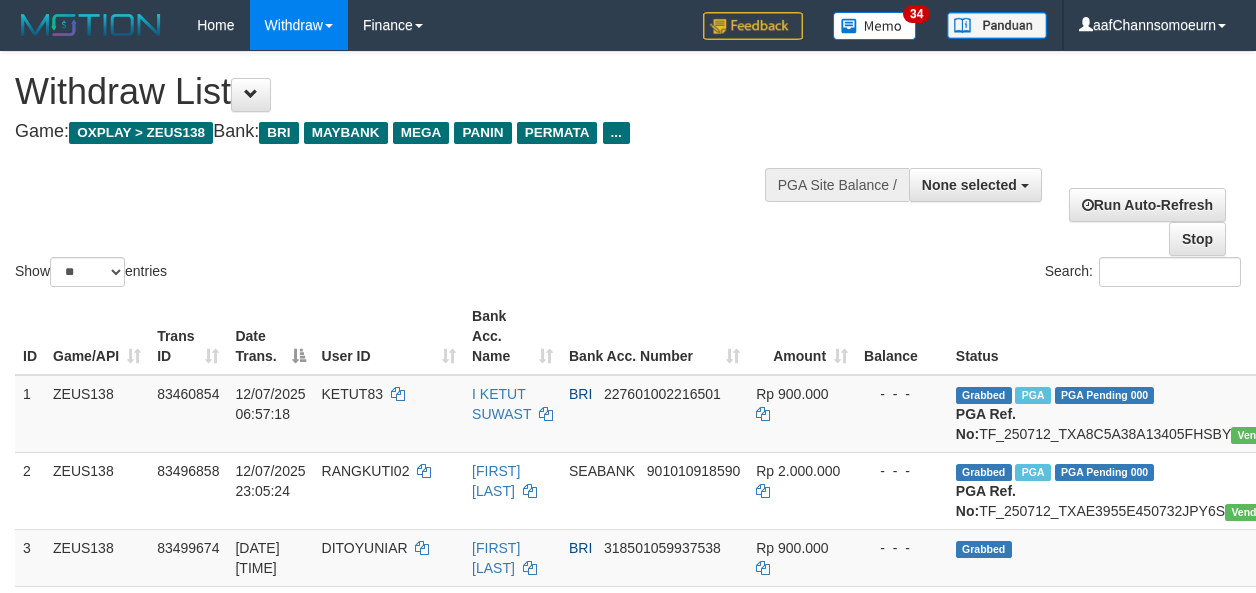 select 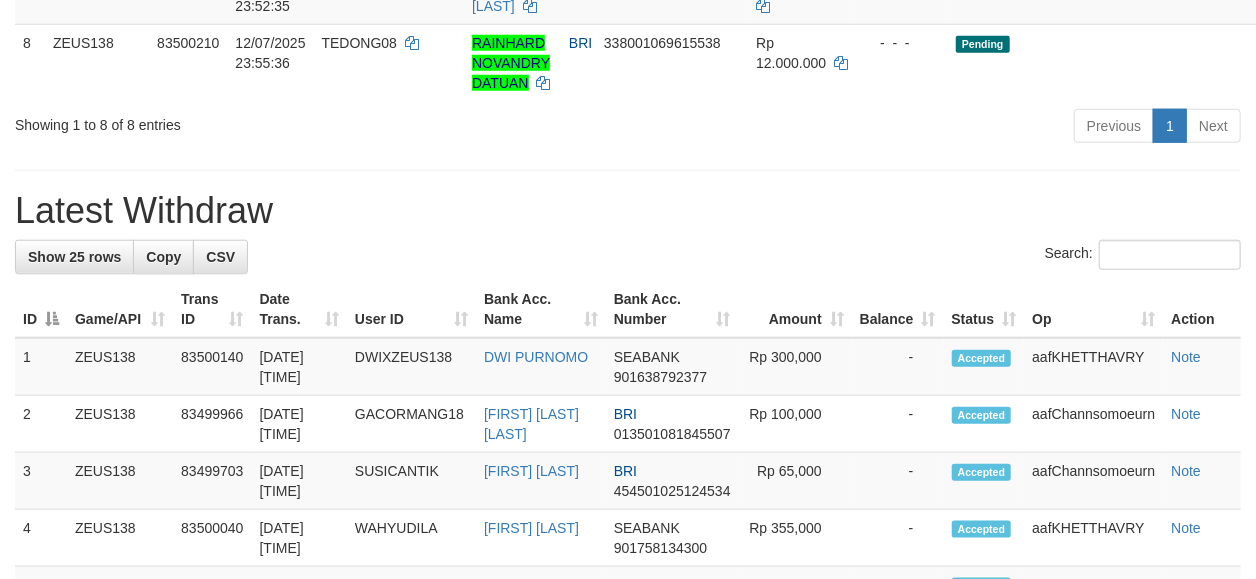 scroll, scrollTop: 754, scrollLeft: 0, axis: vertical 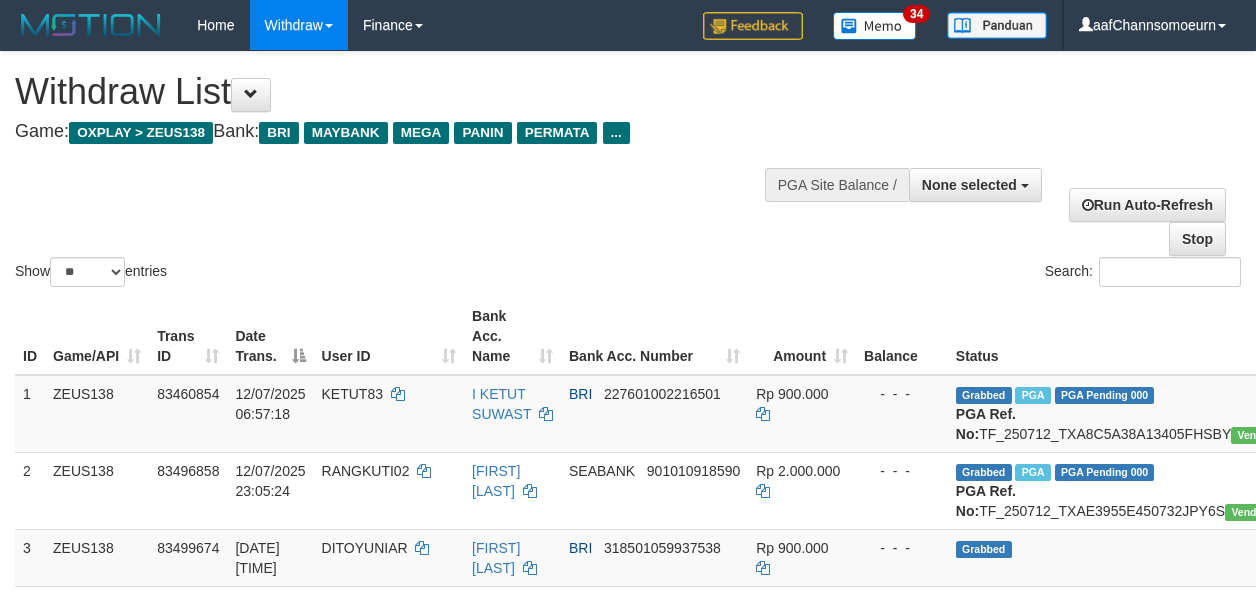 select 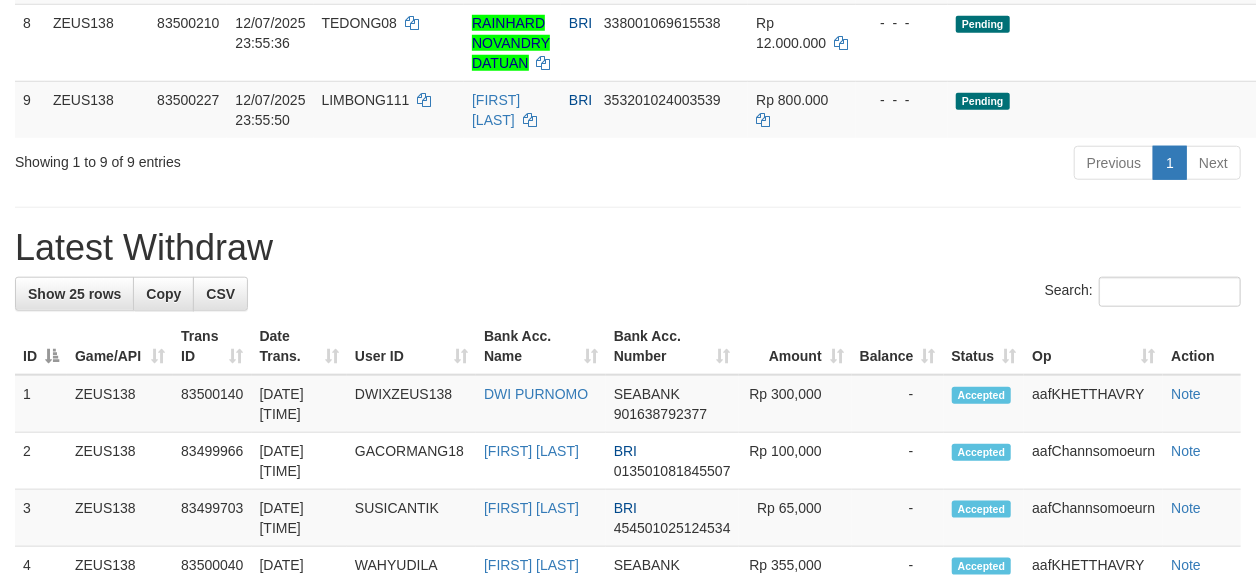 scroll, scrollTop: 754, scrollLeft: 0, axis: vertical 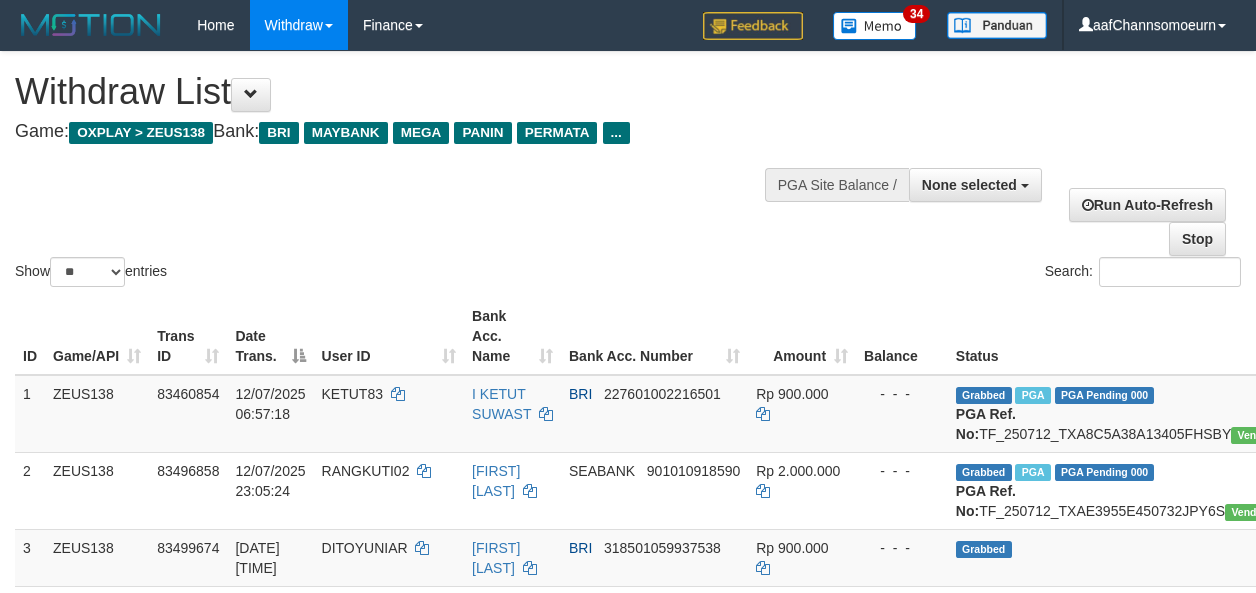 select 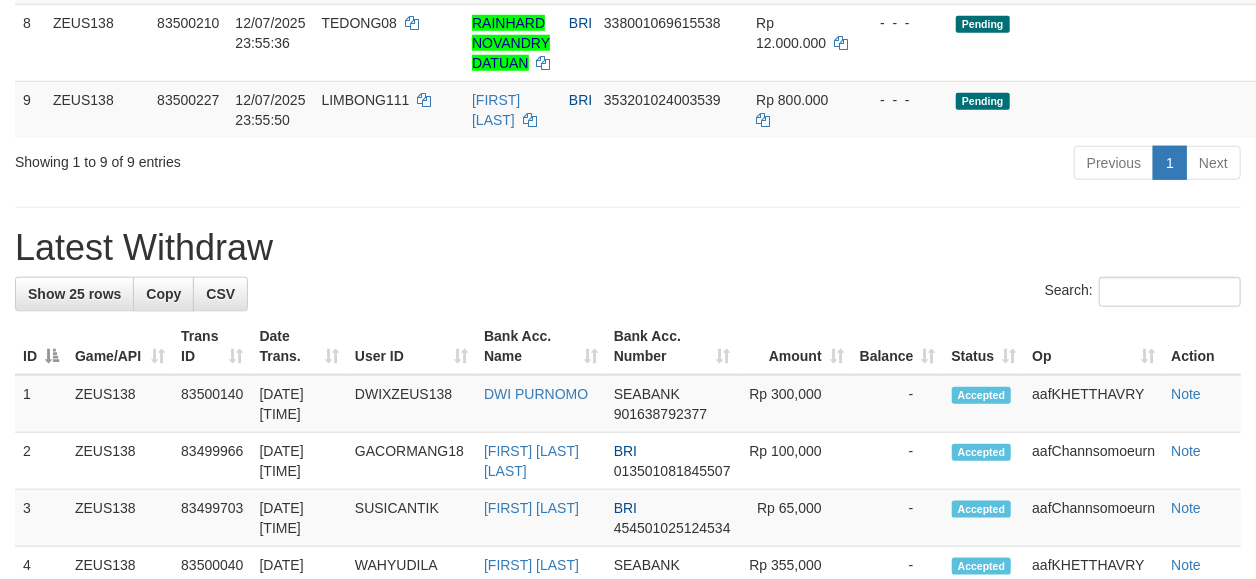 scroll, scrollTop: 754, scrollLeft: 0, axis: vertical 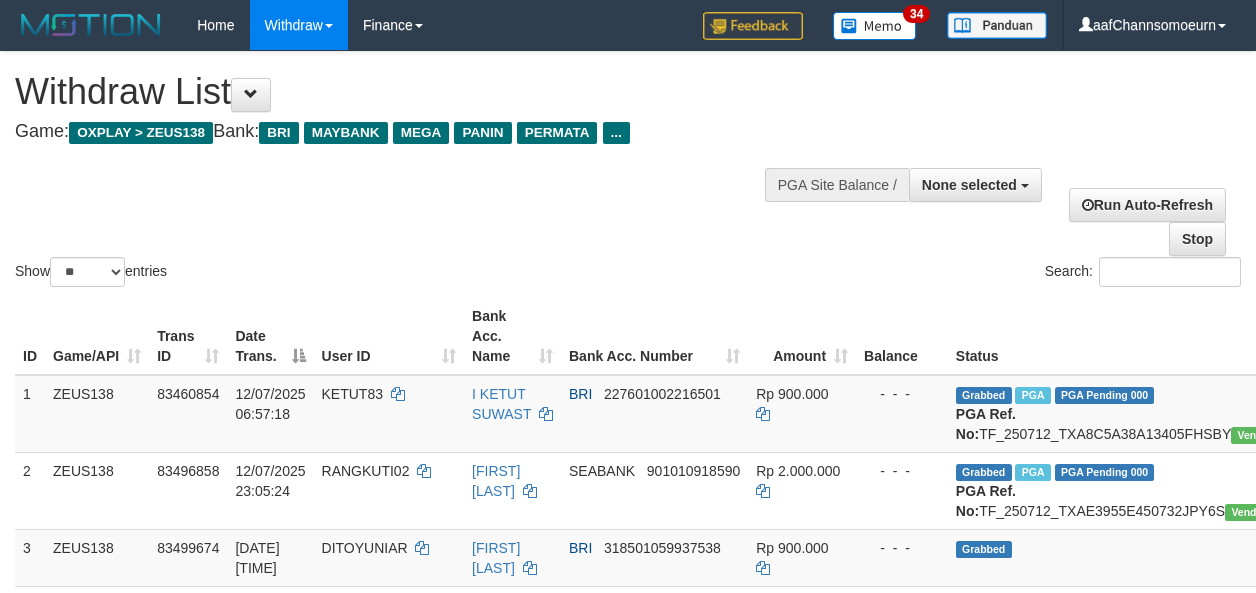 select 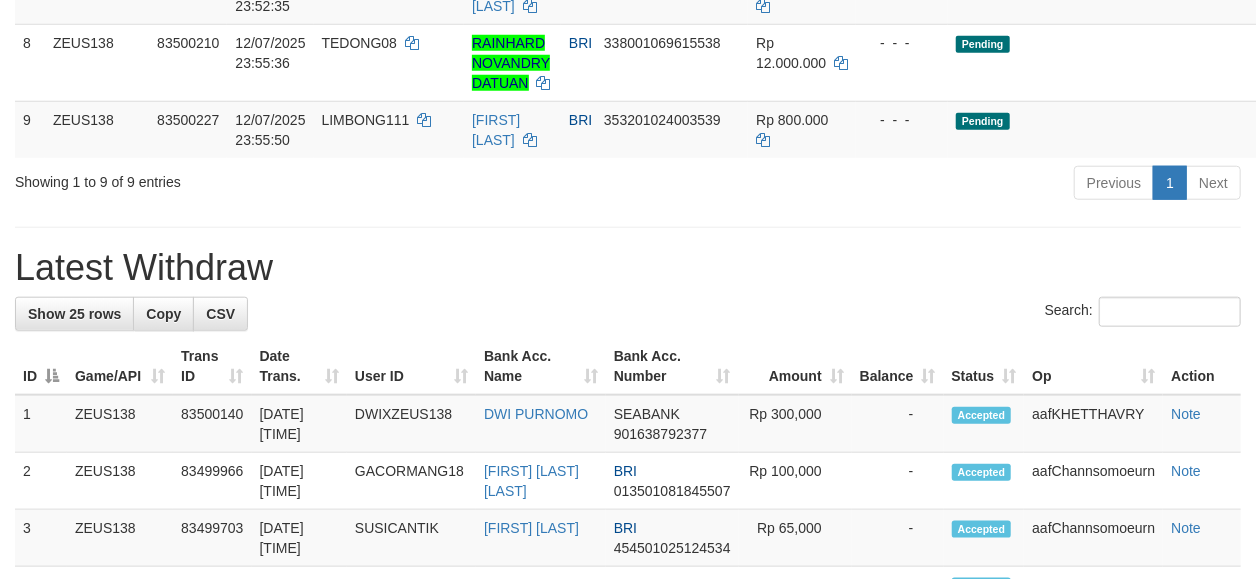 scroll, scrollTop: 754, scrollLeft: 0, axis: vertical 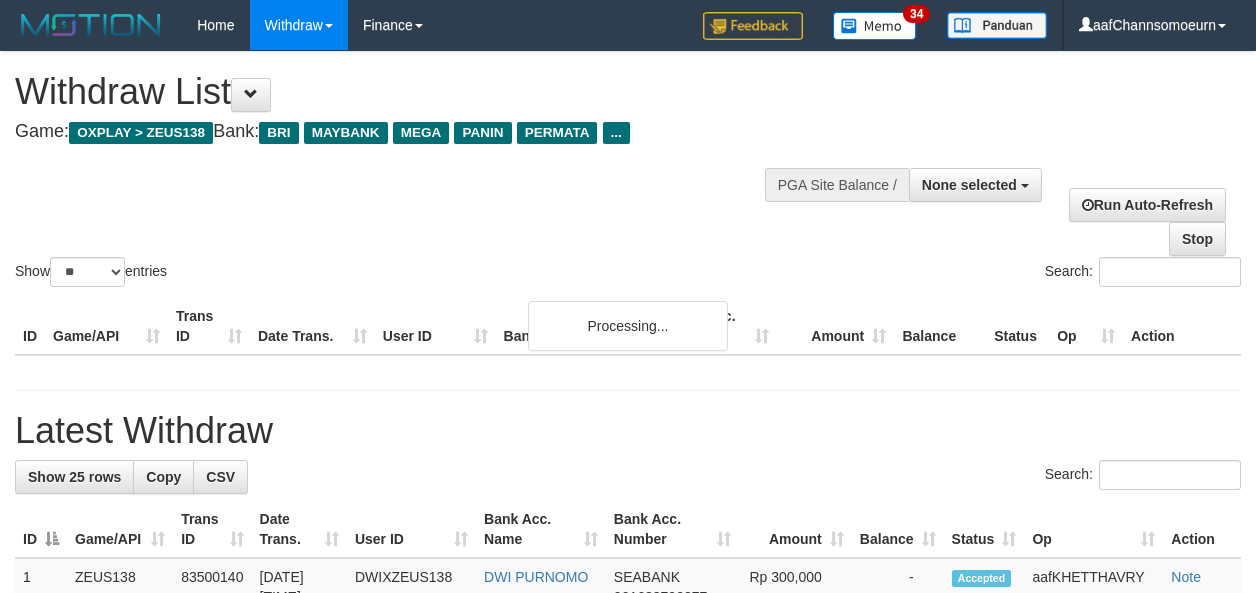 select 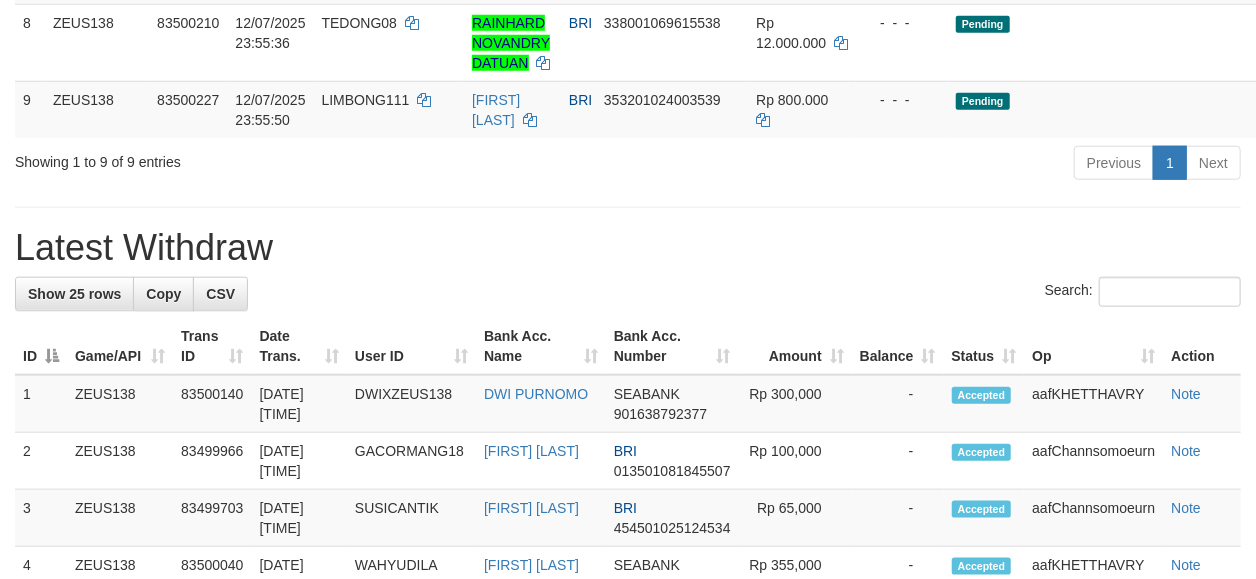 scroll, scrollTop: 754, scrollLeft: 0, axis: vertical 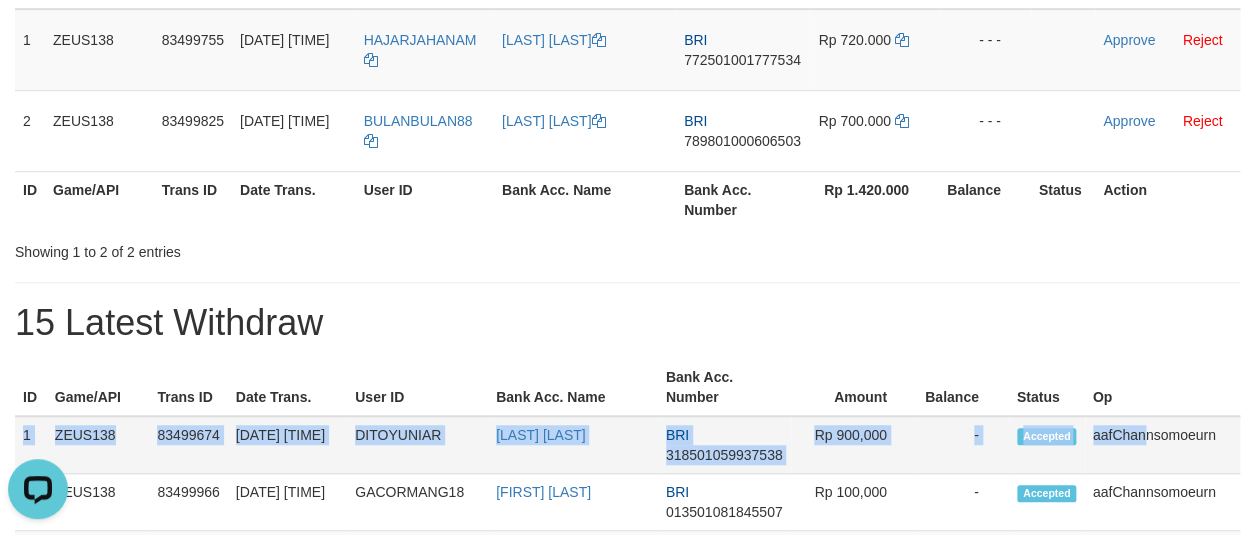 drag, startPoint x: 19, startPoint y: 416, endPoint x: 1103, endPoint y: 436, distance: 1084.1844 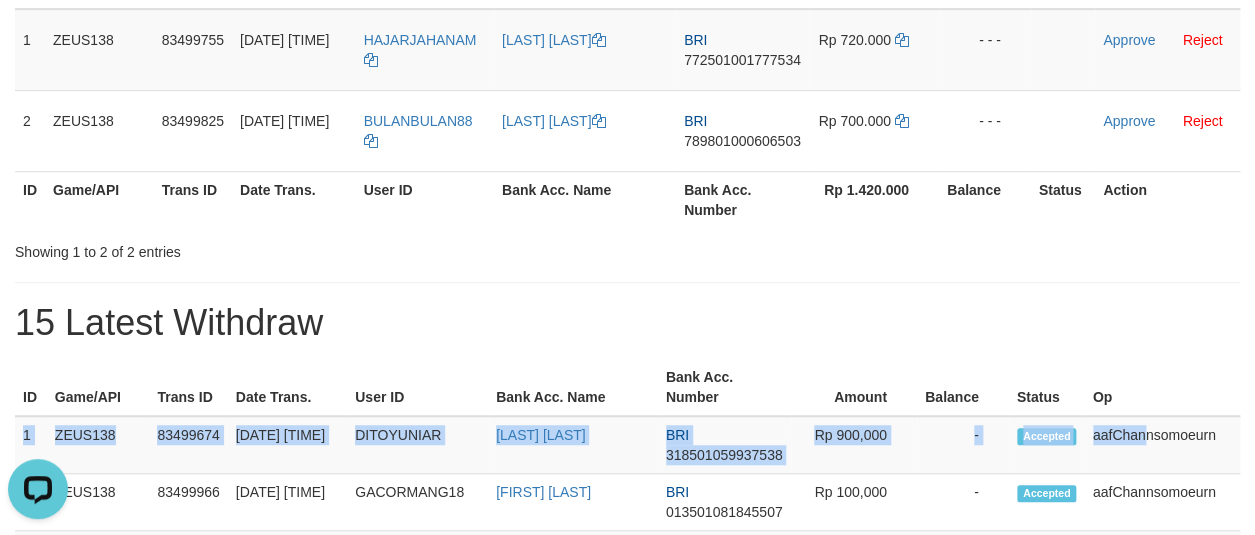 copy on "1
ZEUS138
83499674
12/07/2025 23:56:21
DITOYUNIAR
OKTA PRASETYO
BRI
318501059937538
Rp 900,000
-
Accepted
a" 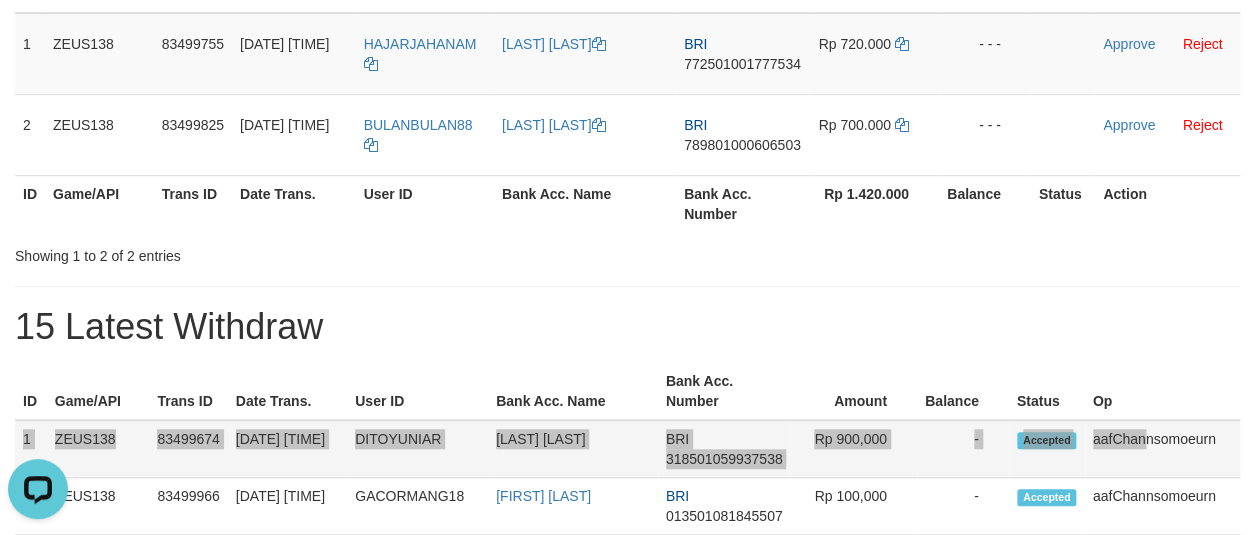 scroll, scrollTop: 468, scrollLeft: 0, axis: vertical 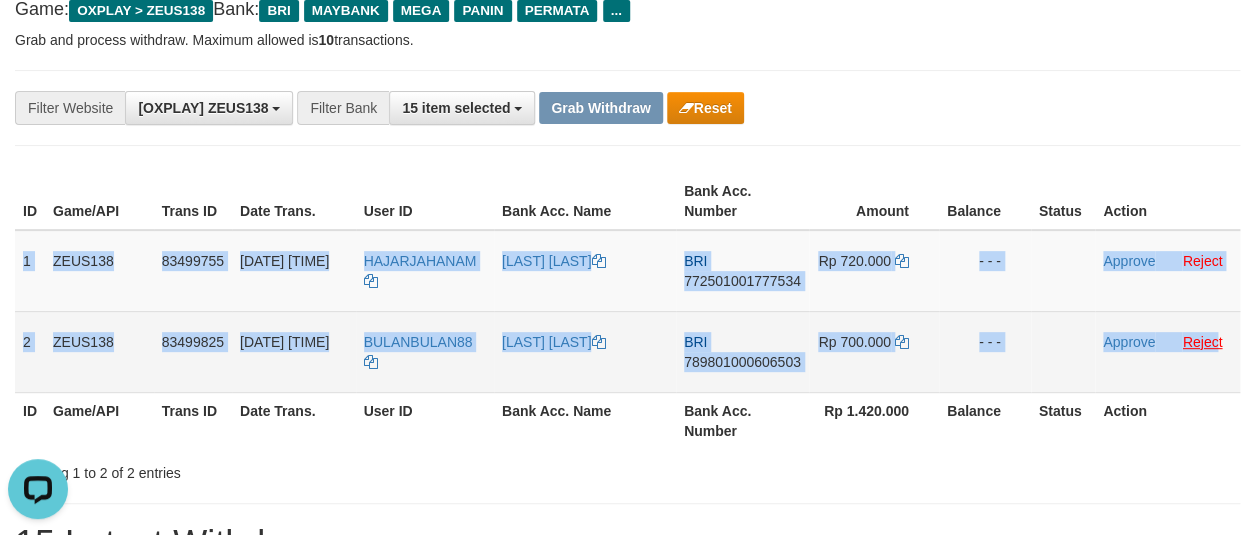 drag, startPoint x: 19, startPoint y: 243, endPoint x: 1220, endPoint y: 340, distance: 1204.9108 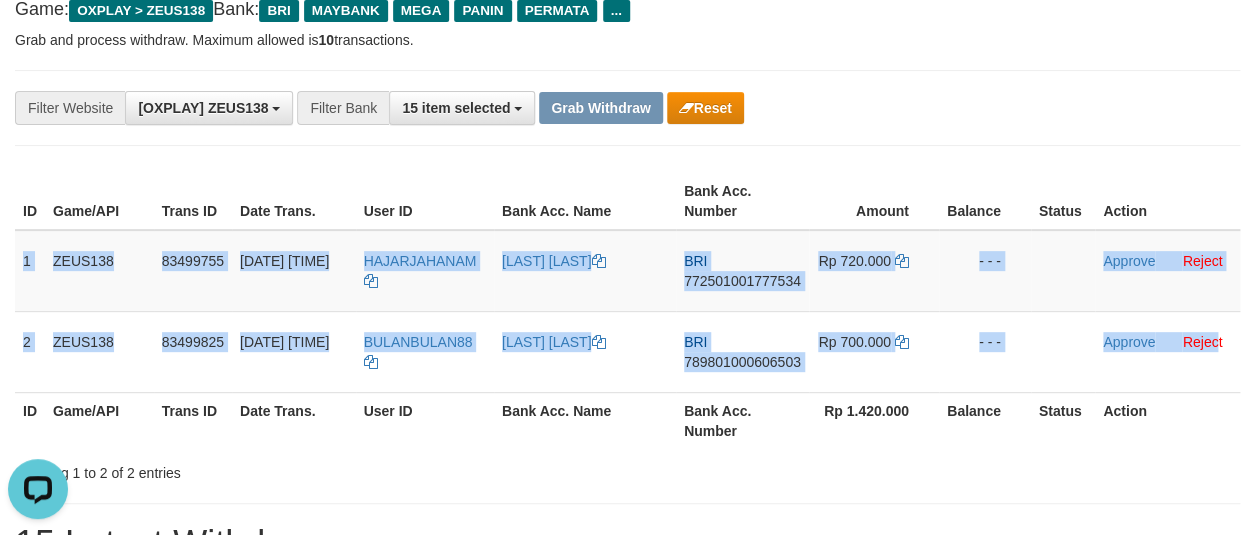 copy on "1
ZEUS138
83499755
12/07/2025 23:48:52
HAJARJAHANAM
DENDY ALFA EDI
BRI
772501001777534
Rp 720.000
- - -
Approve
Reject
2
ZEUS138
83499825
12/07/2025 23:50:03
BULANBULAN88
ERNOS DEWANTAR
BRI
789801000606503
Rp 700.000
- - -
Approve
Rejec" 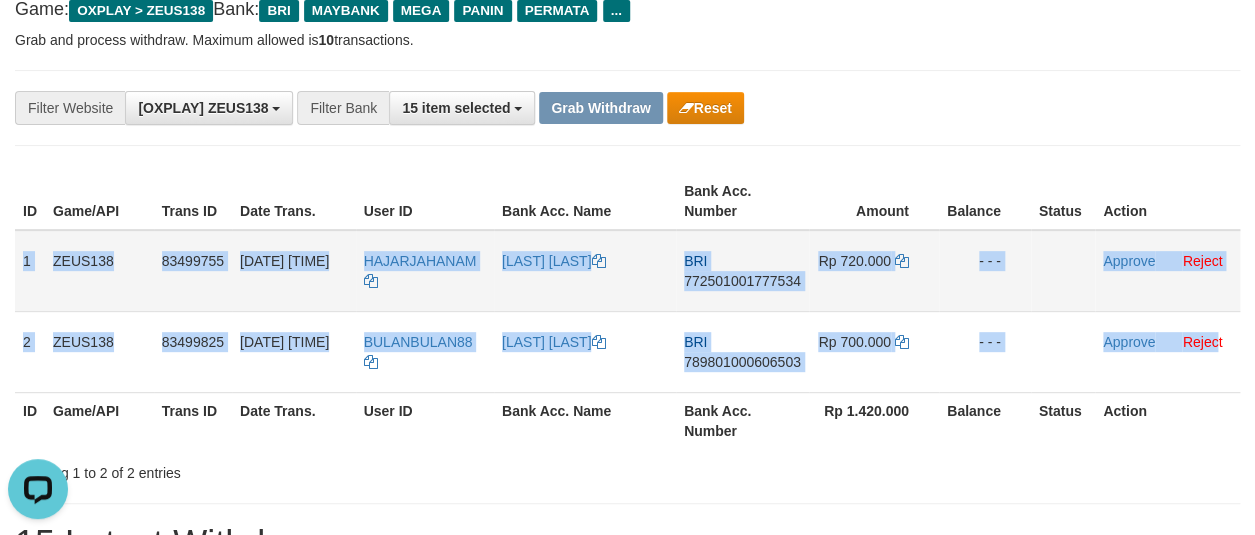 click on "772501001777534" at bounding box center [742, 281] 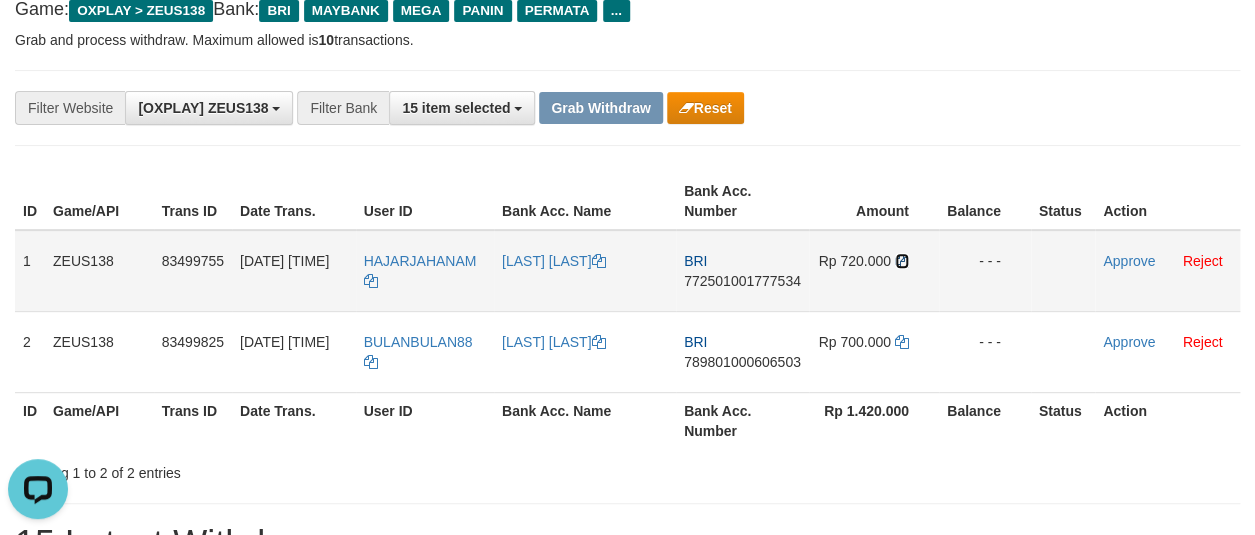 click at bounding box center [902, 261] 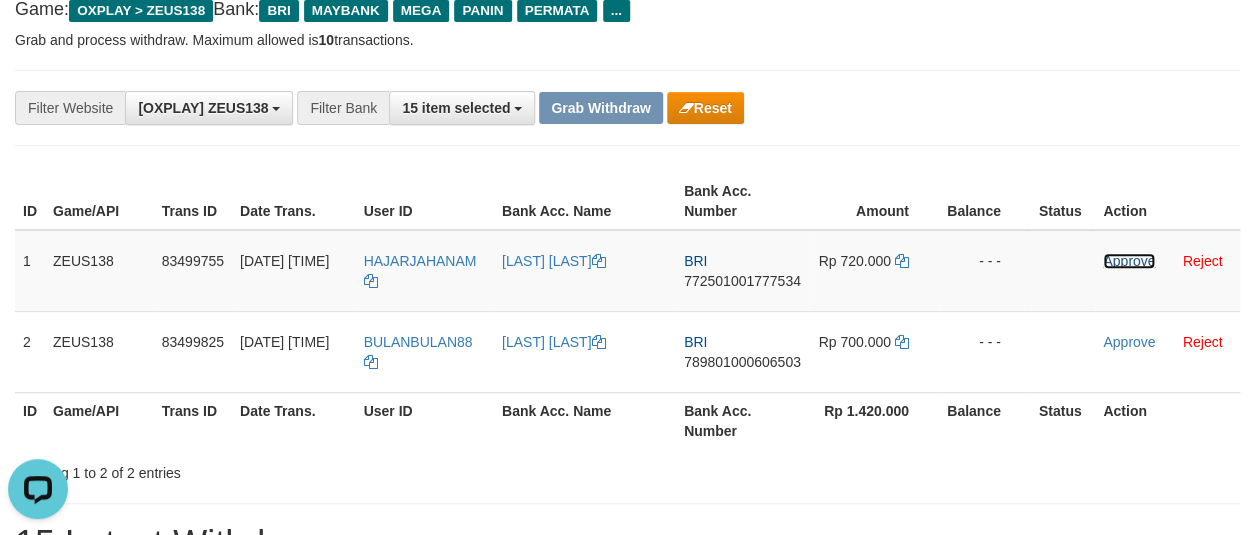 drag, startPoint x: 1110, startPoint y: 253, endPoint x: 710, endPoint y: 181, distance: 406.42834 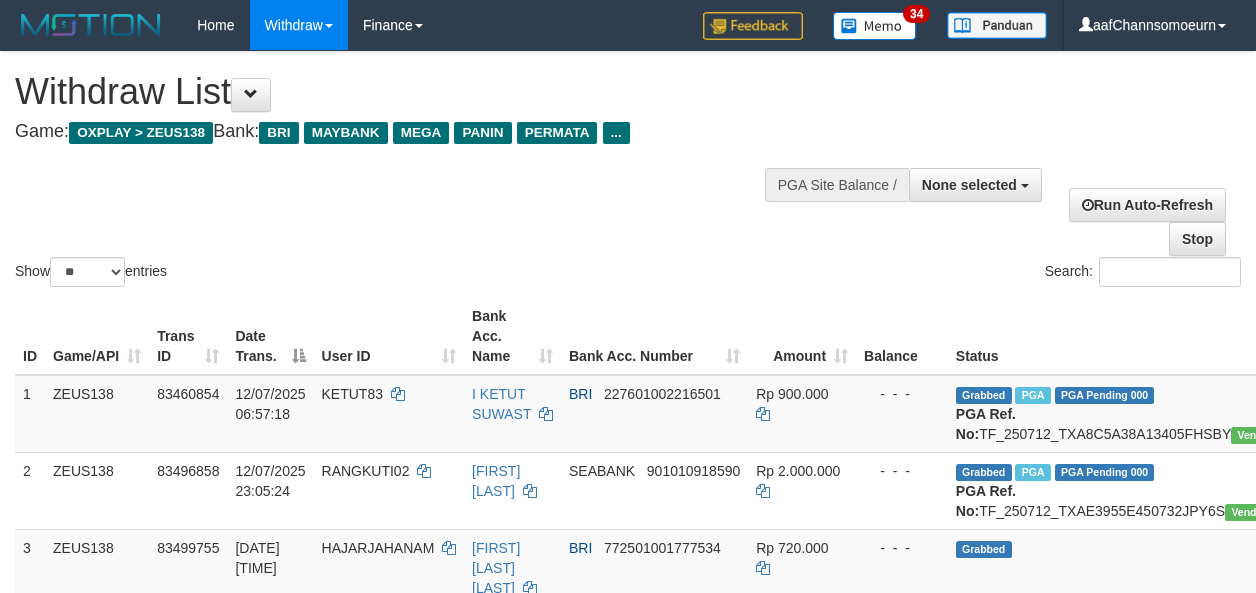 select 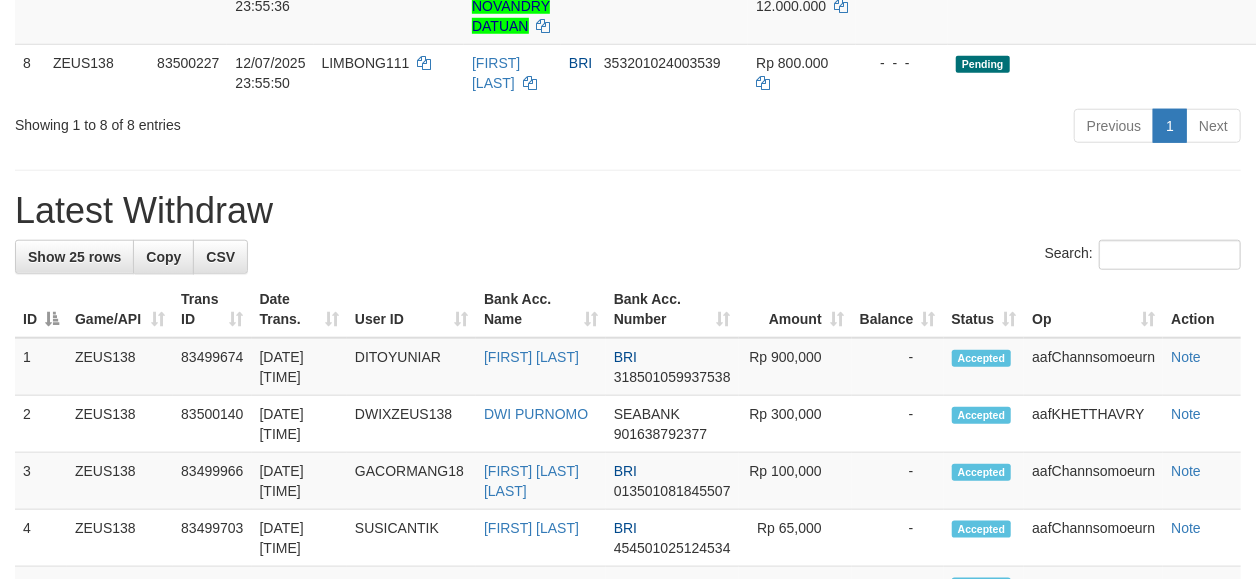 scroll, scrollTop: 754, scrollLeft: 0, axis: vertical 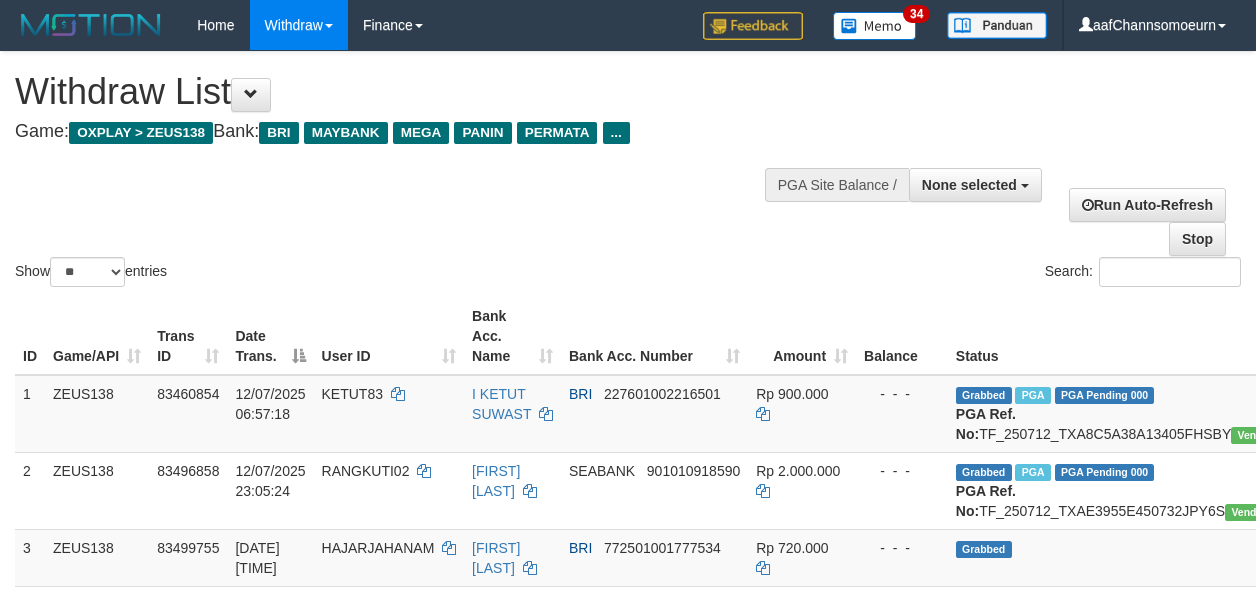 select 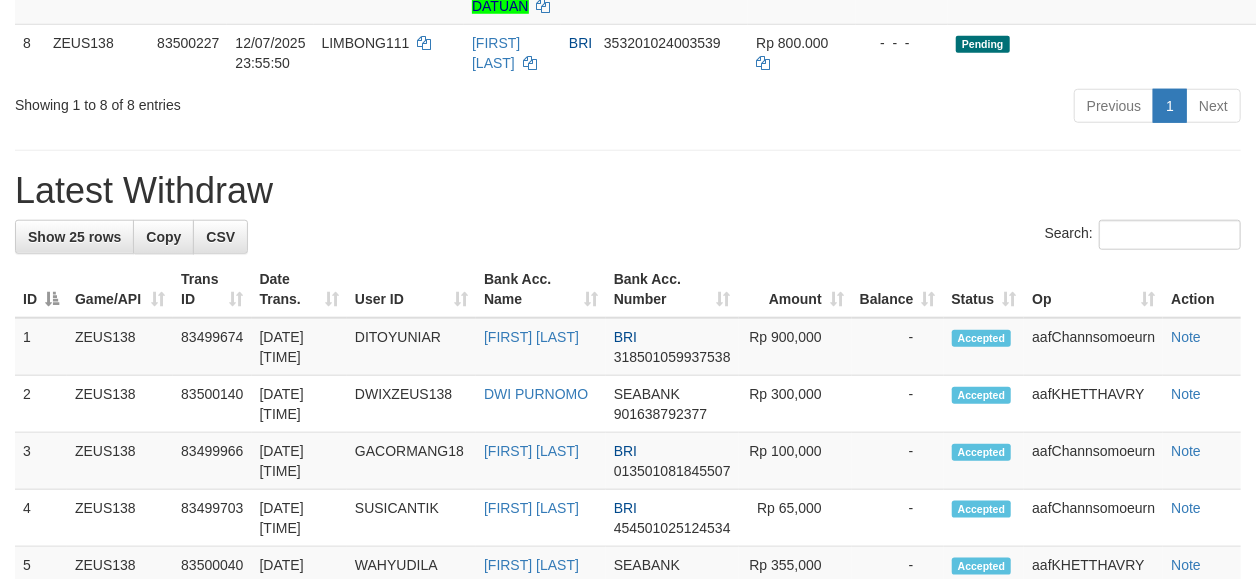 scroll, scrollTop: 754, scrollLeft: 0, axis: vertical 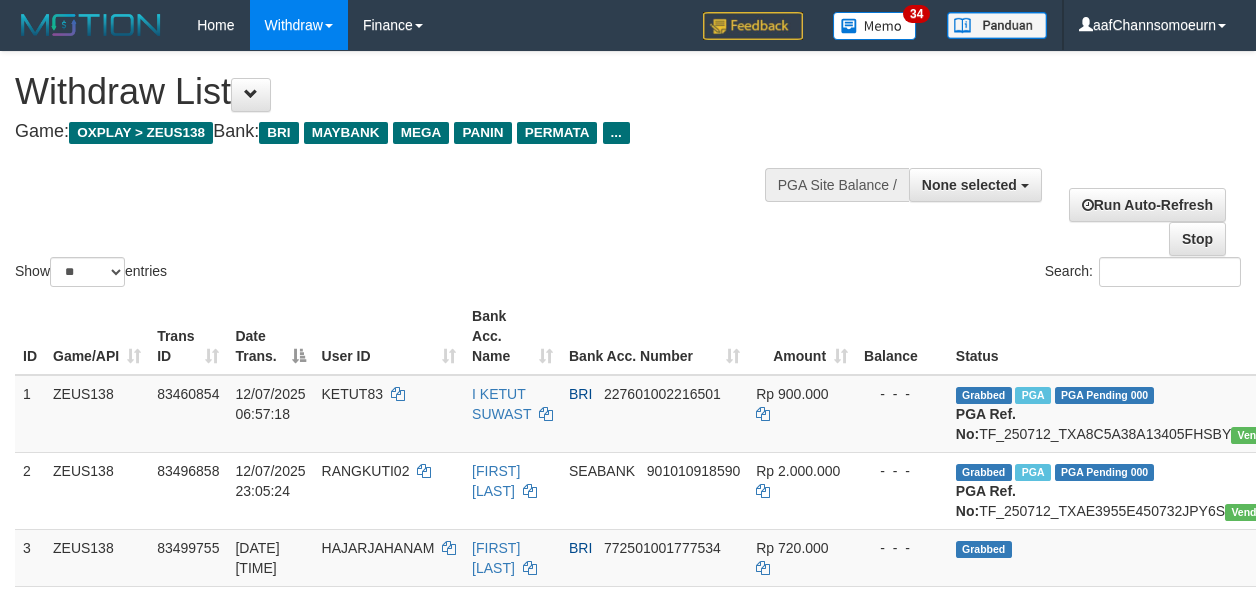 select 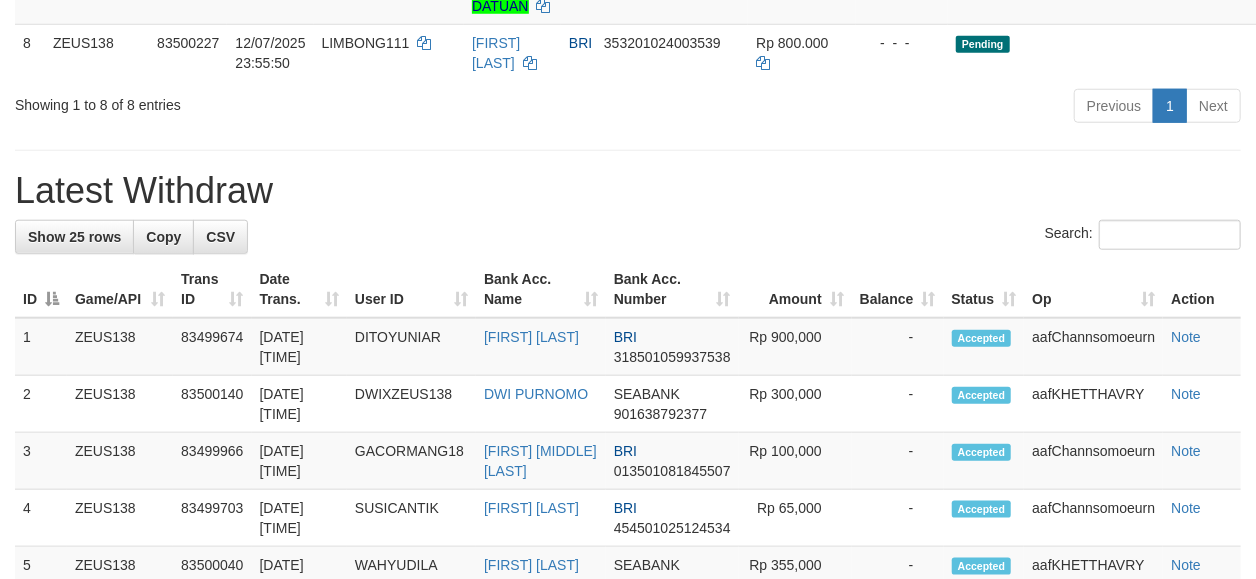 scroll, scrollTop: 754, scrollLeft: 0, axis: vertical 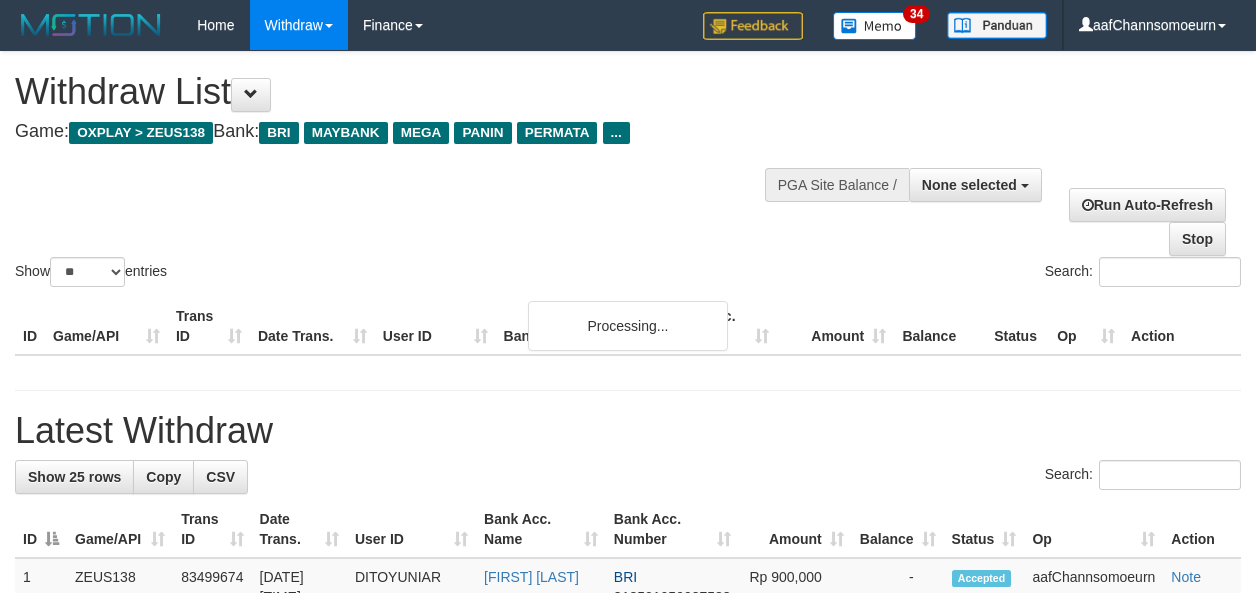 select 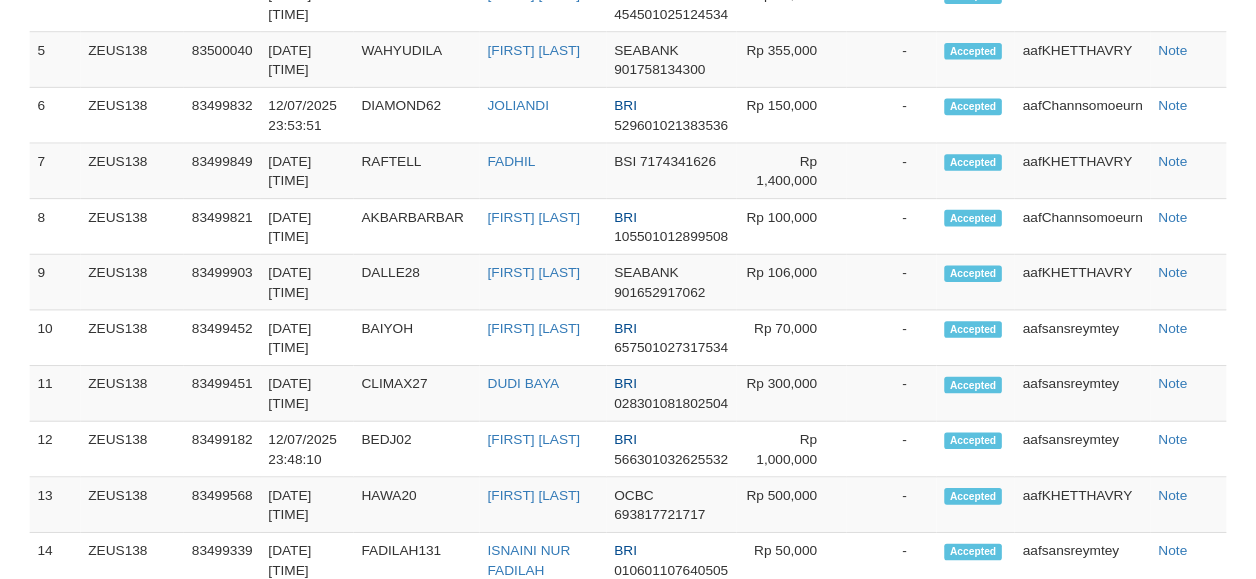 scroll, scrollTop: 1458, scrollLeft: 0, axis: vertical 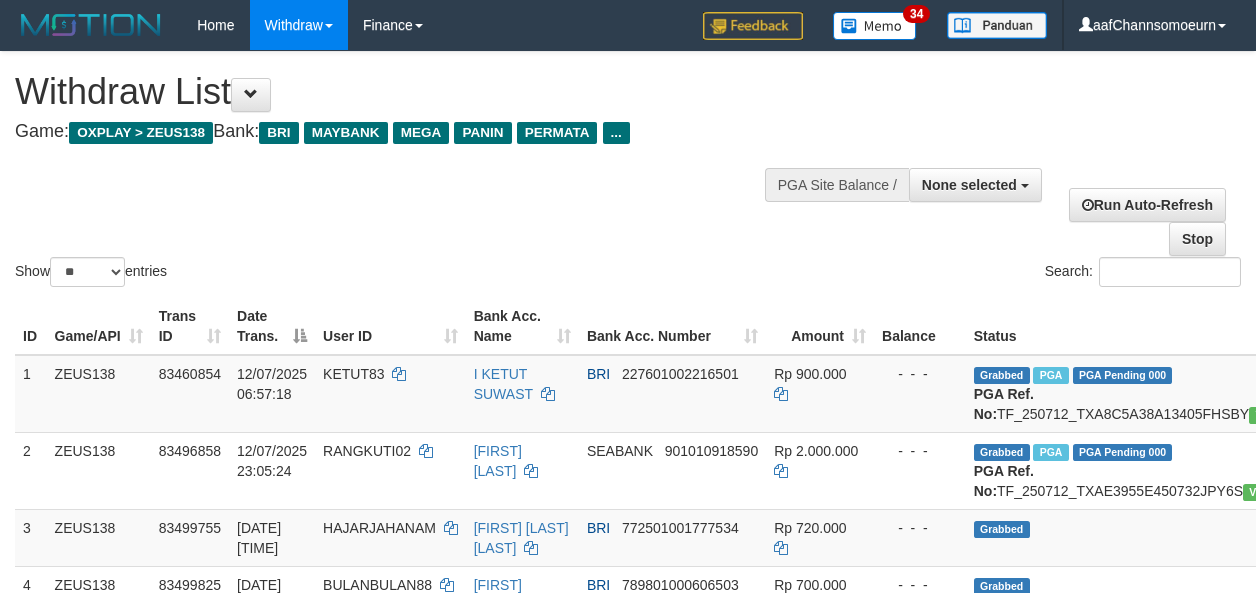 select 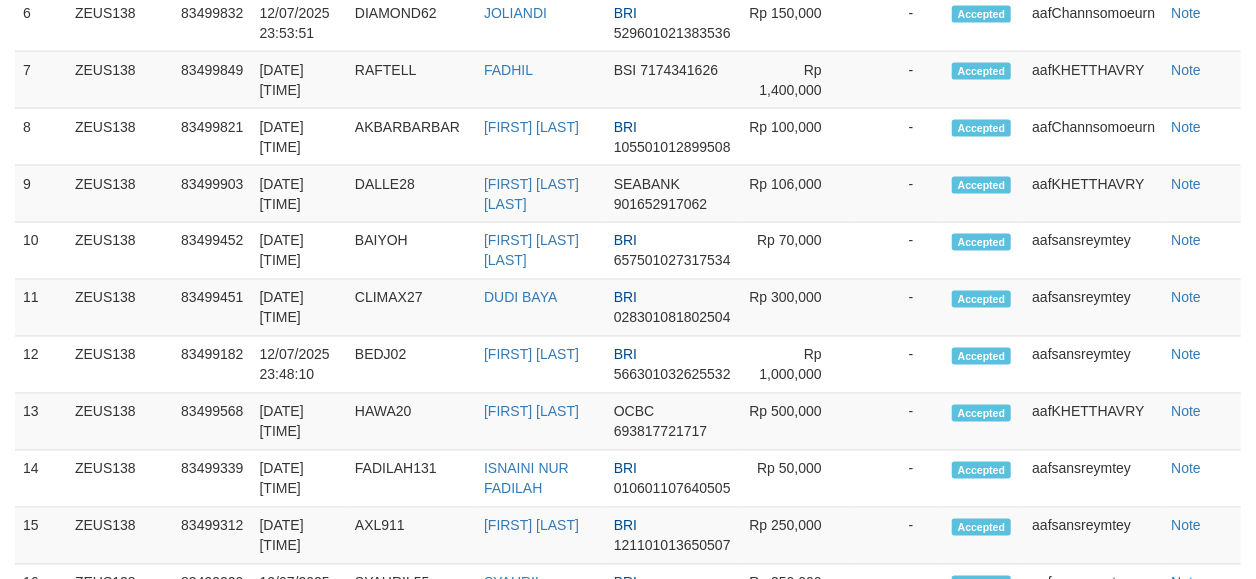 scroll, scrollTop: 1458, scrollLeft: 0, axis: vertical 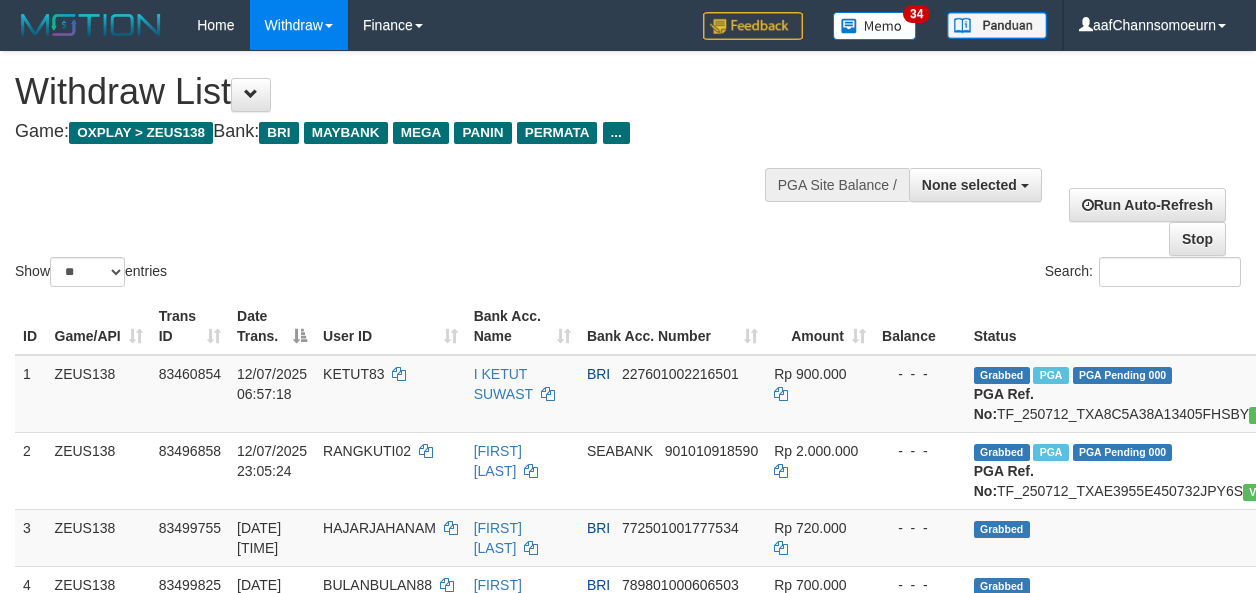 select 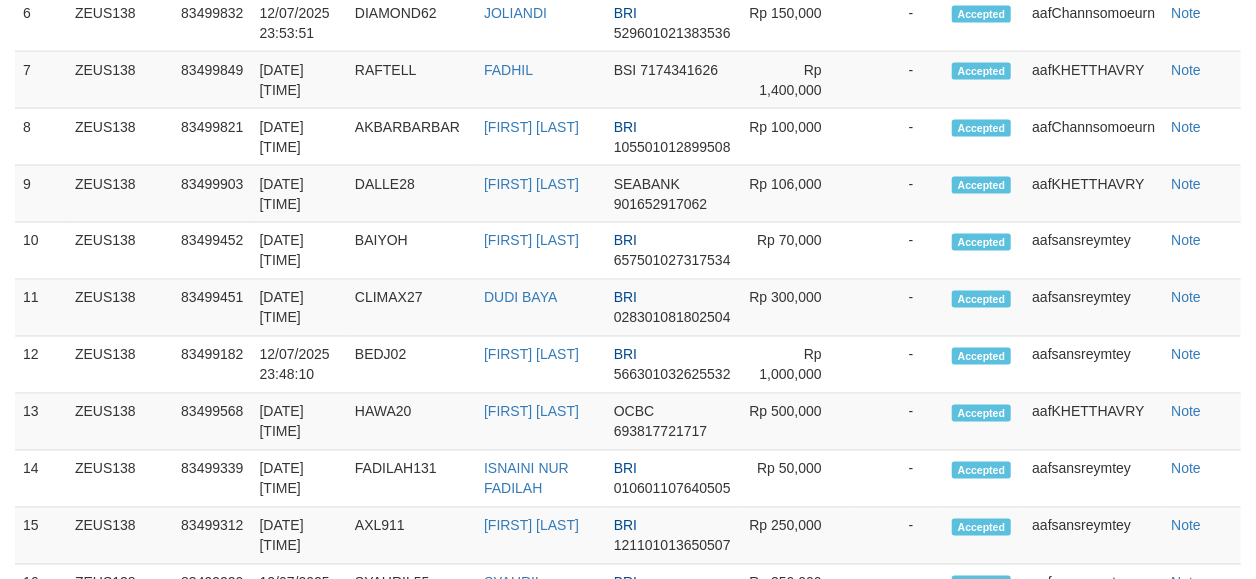 scroll, scrollTop: 1458, scrollLeft: 0, axis: vertical 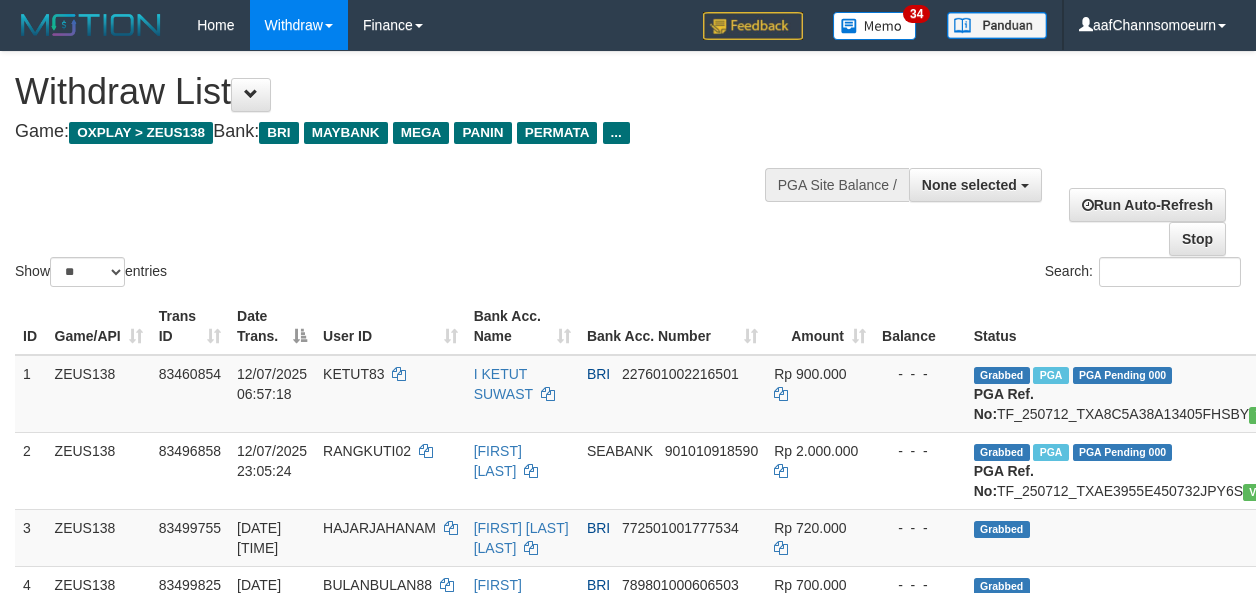 select 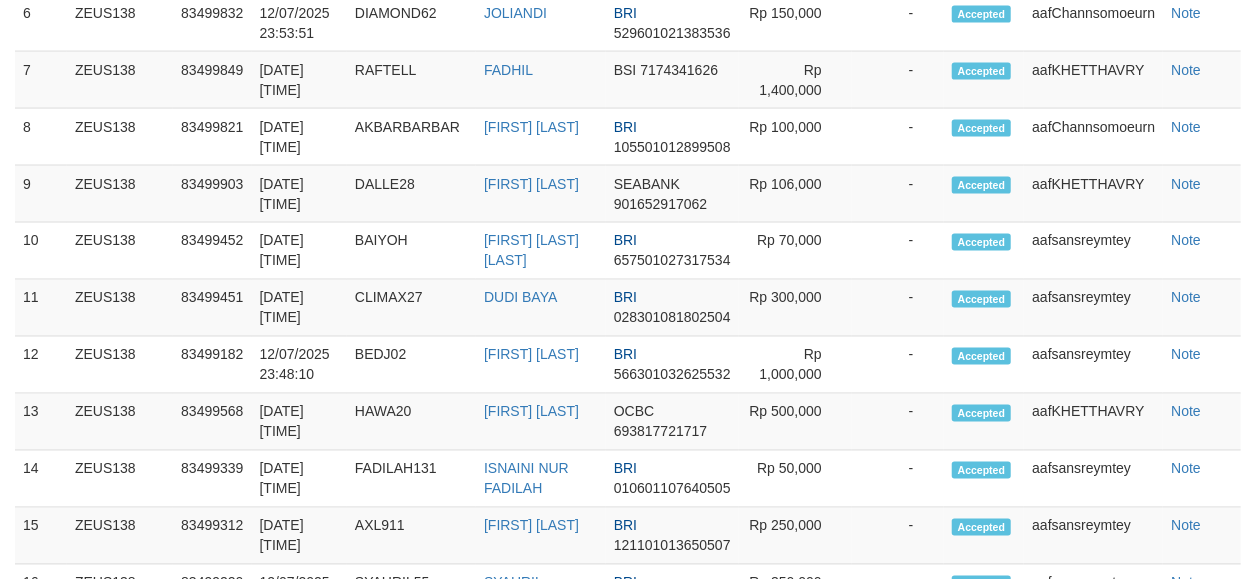 scroll, scrollTop: 1458, scrollLeft: 0, axis: vertical 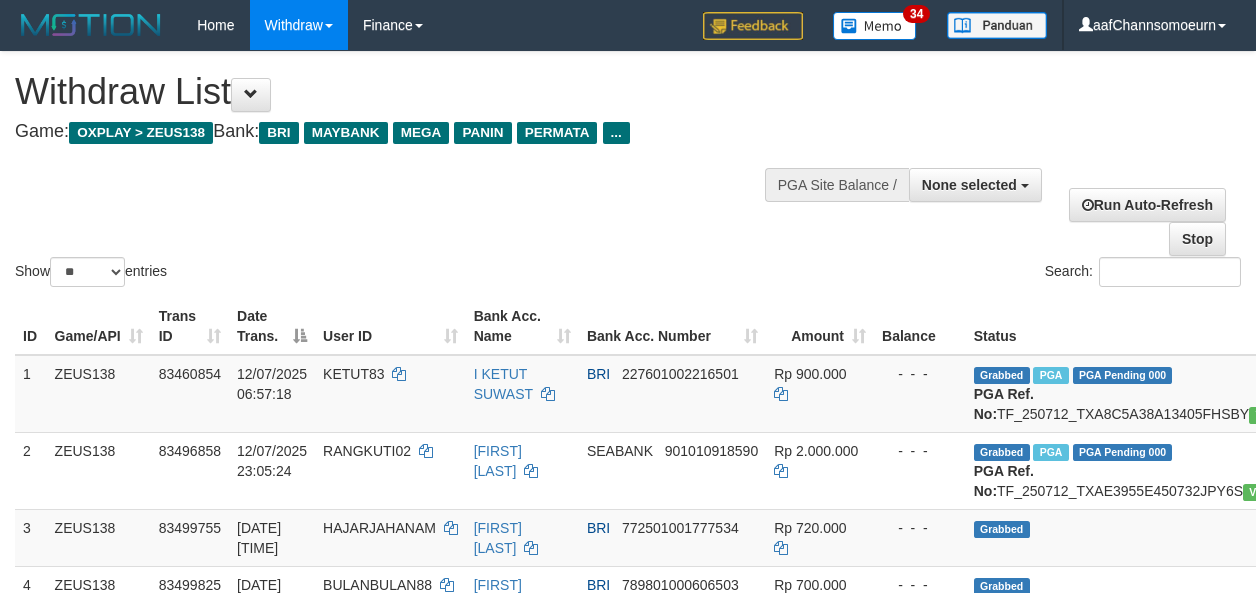 select 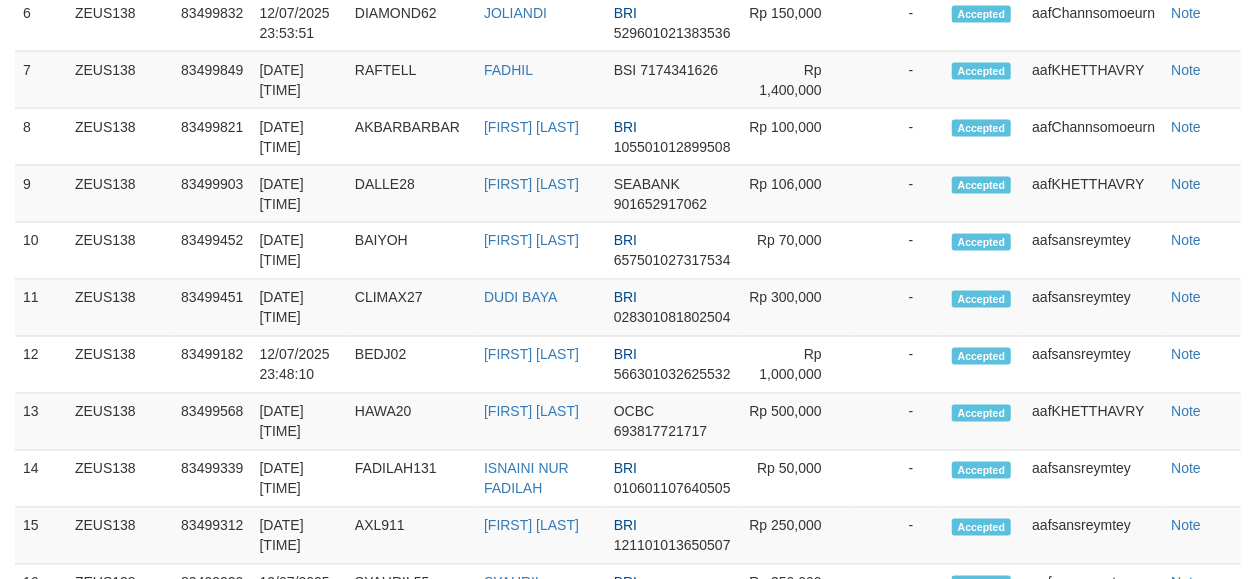 scroll, scrollTop: 1458, scrollLeft: 0, axis: vertical 